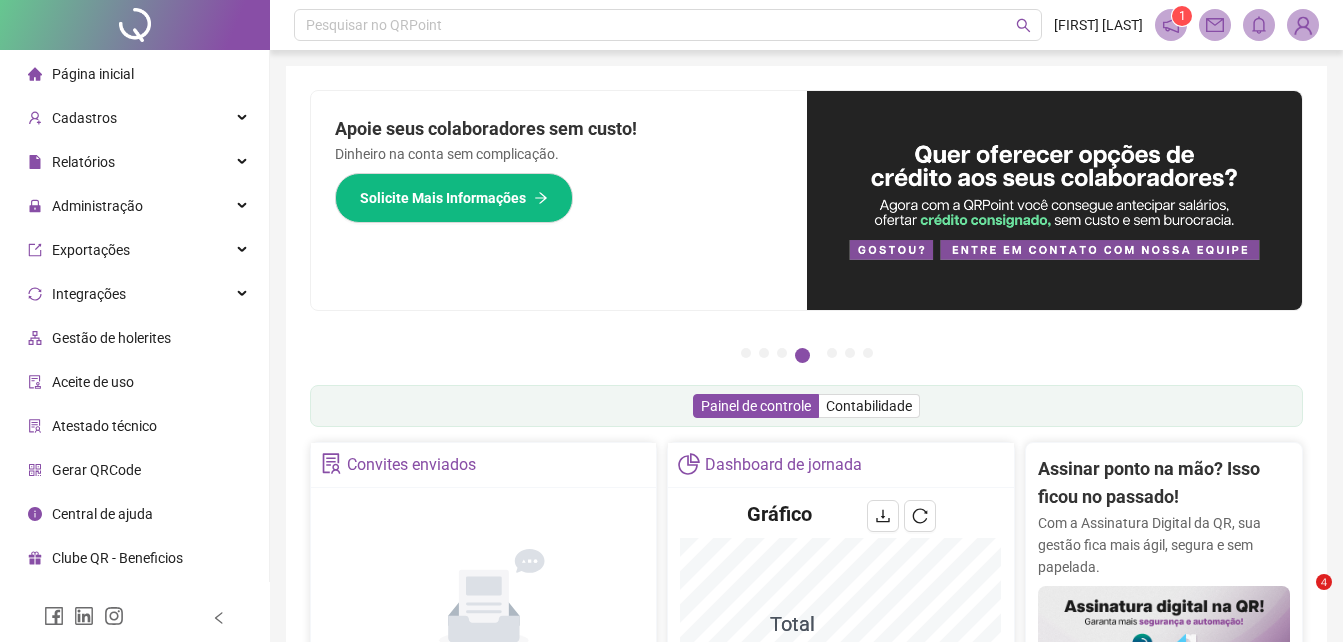 scroll, scrollTop: 0, scrollLeft: 0, axis: both 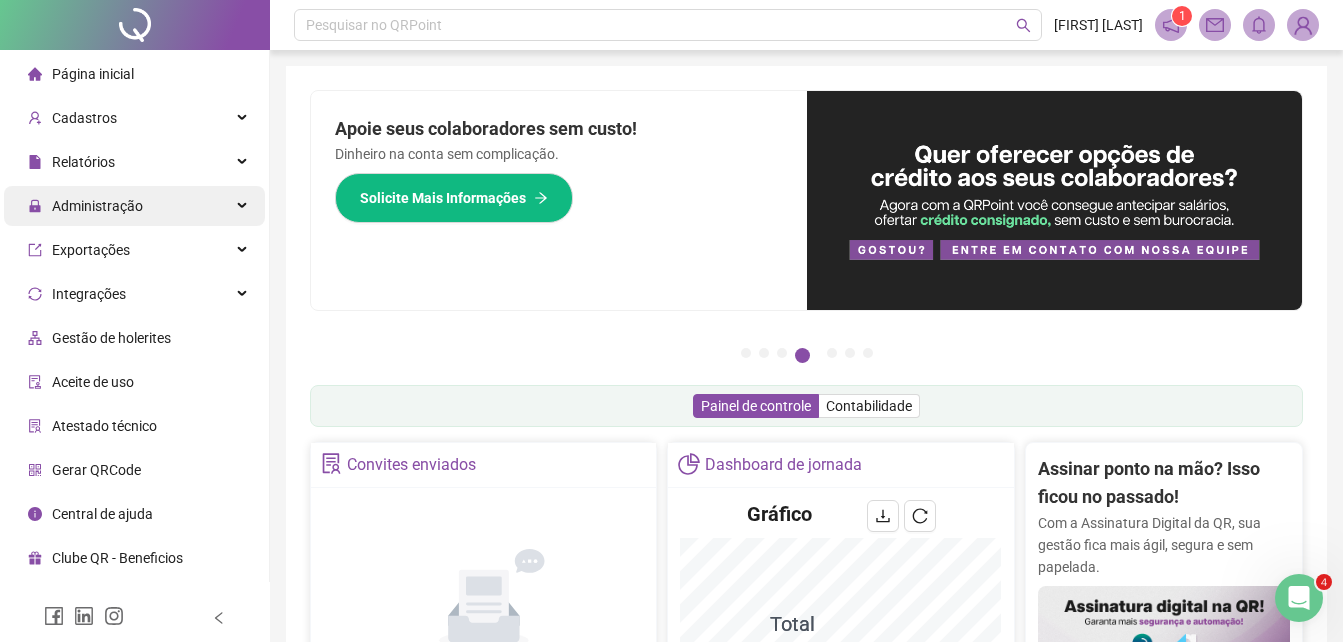 click on "Administração" at bounding box center [97, 206] 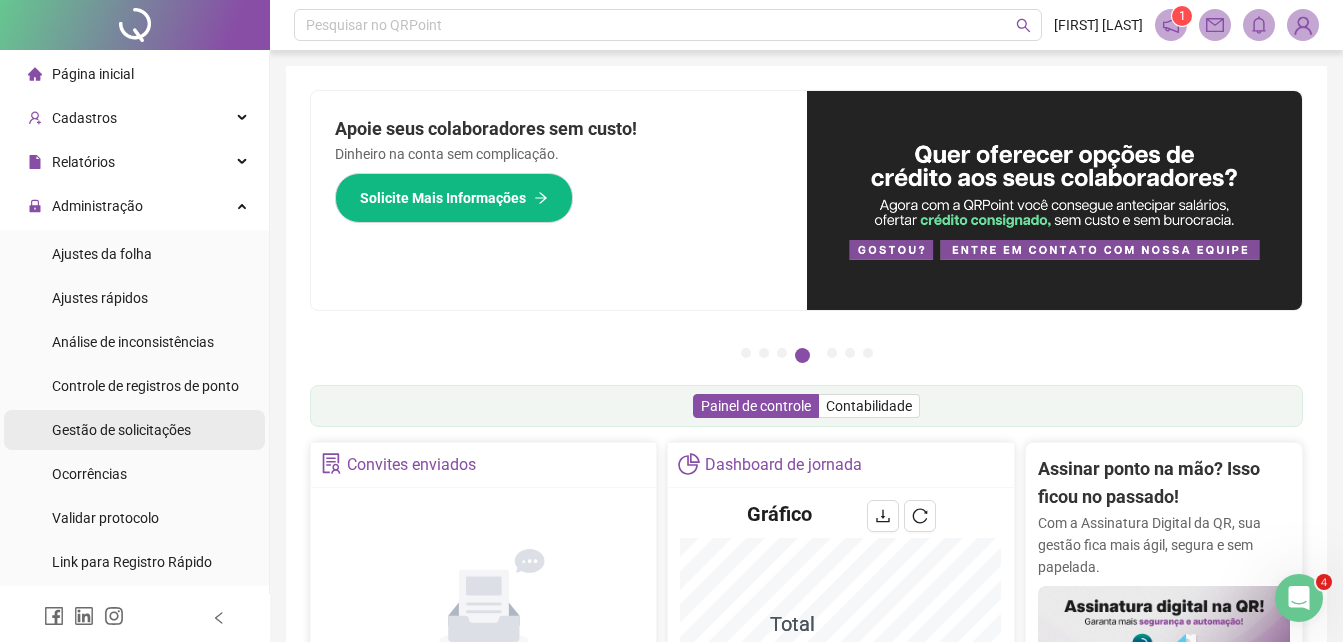 click on "Gestão de solicitações" at bounding box center [121, 430] 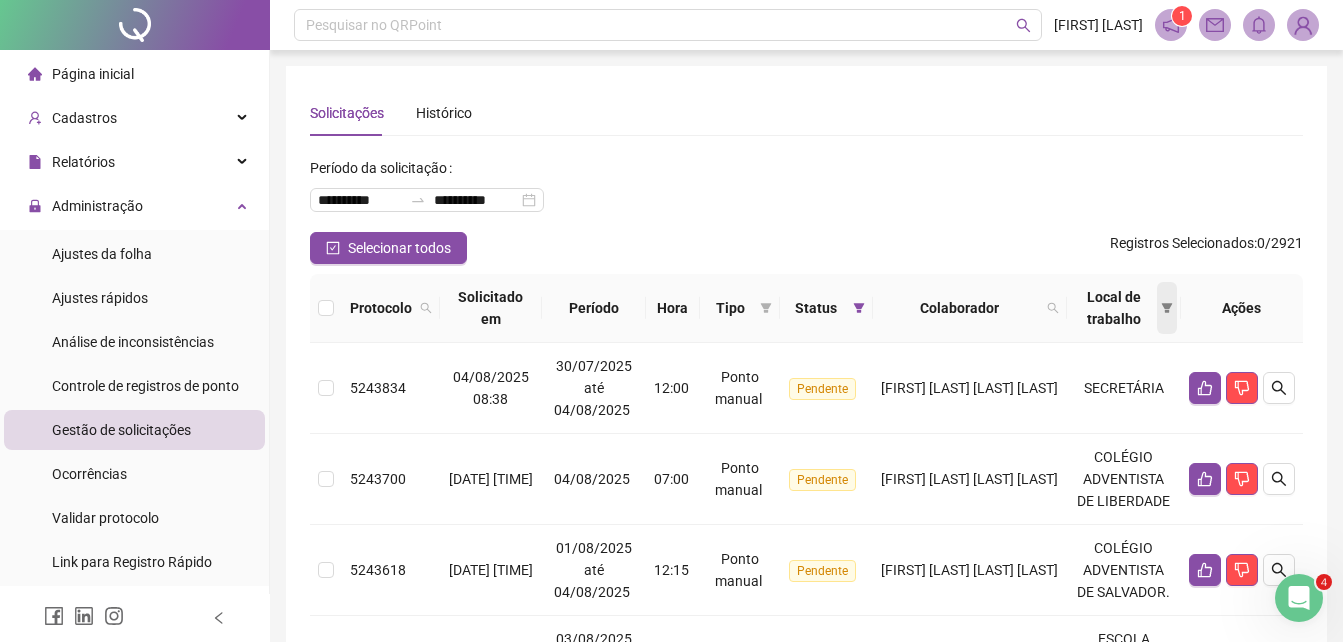 click 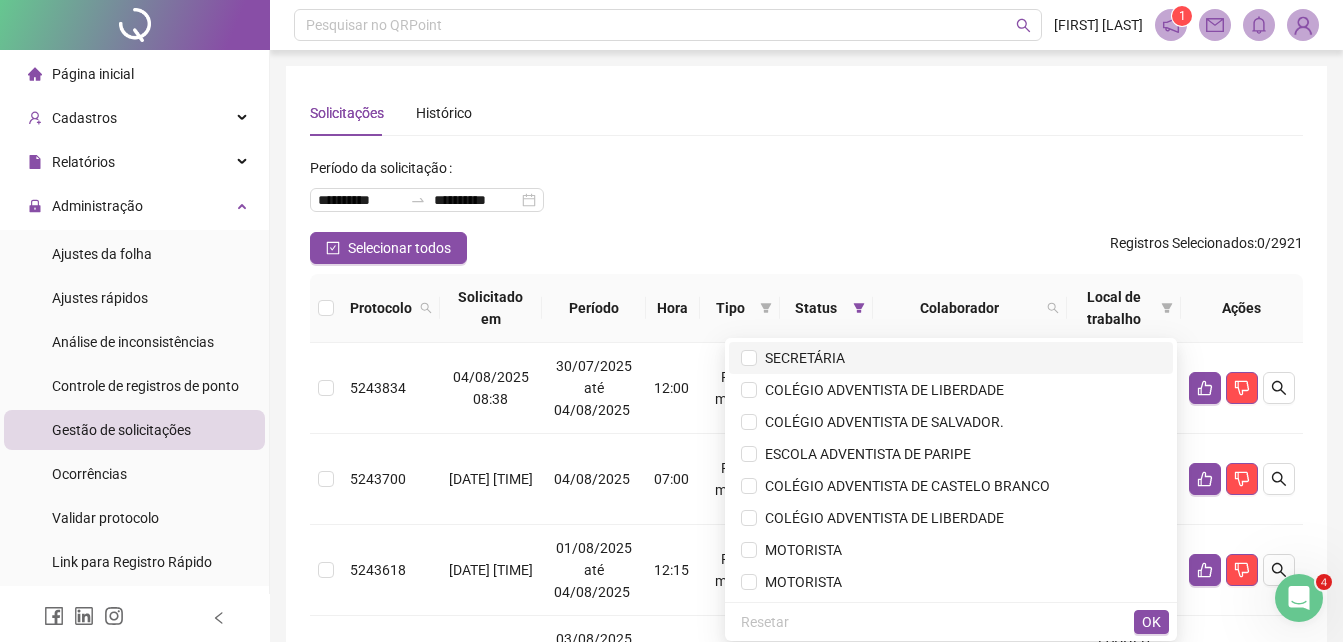 click on "SECRETÁRIA" at bounding box center (801, 358) 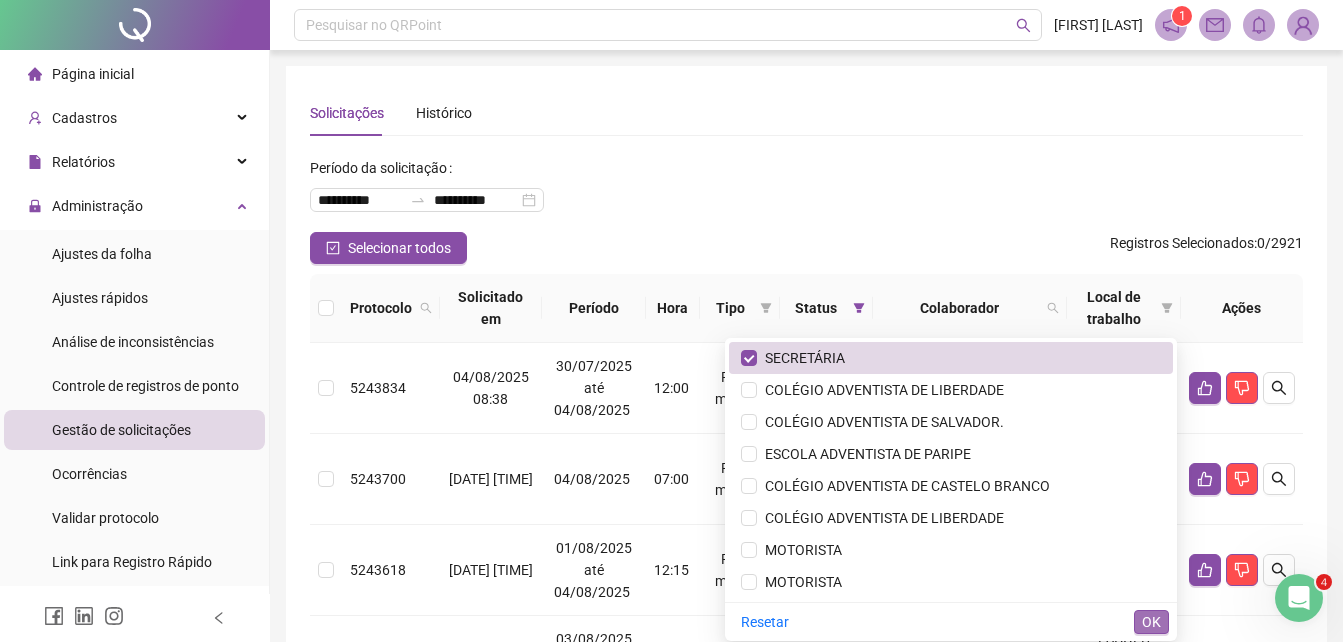 click on "OK" at bounding box center [1151, 622] 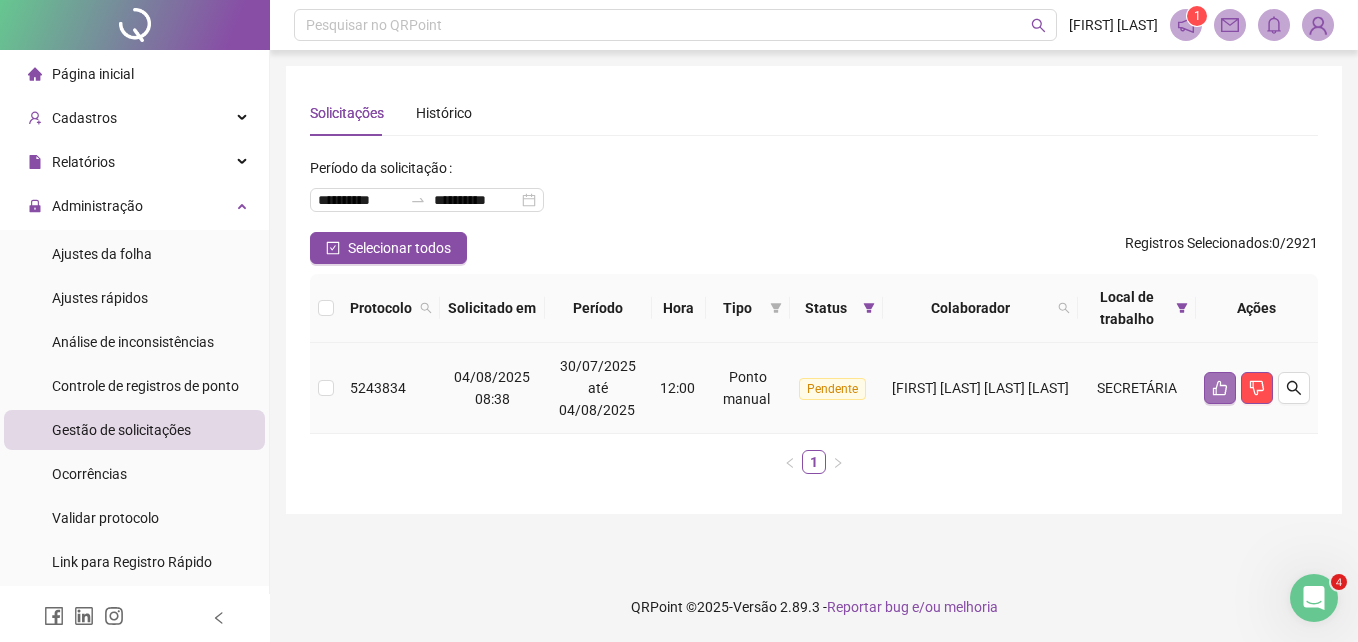 click 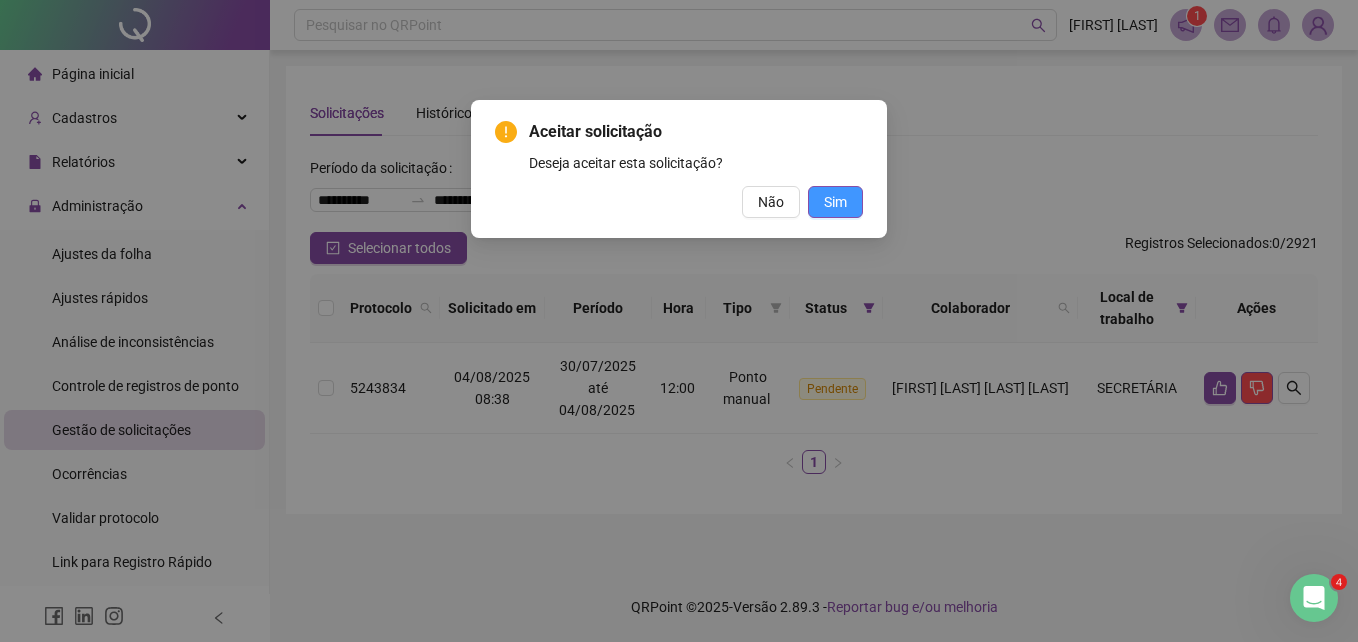 click on "Sim" at bounding box center (835, 202) 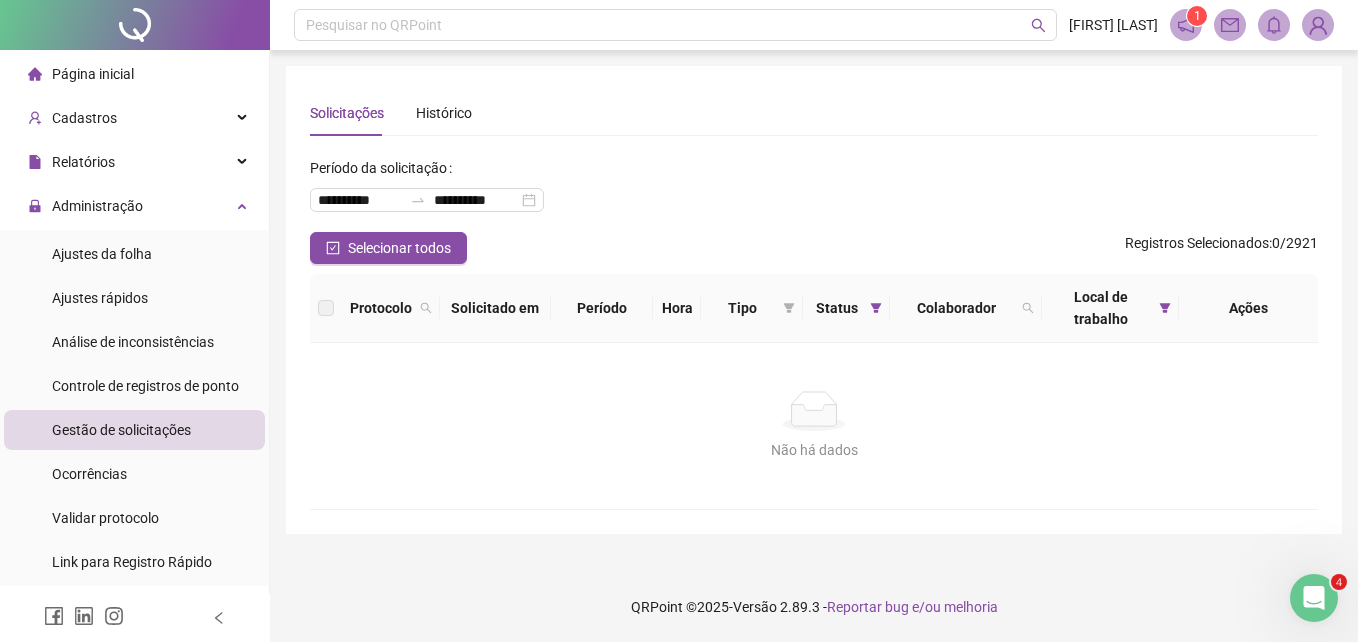 click on "Página inicial" at bounding box center [93, 74] 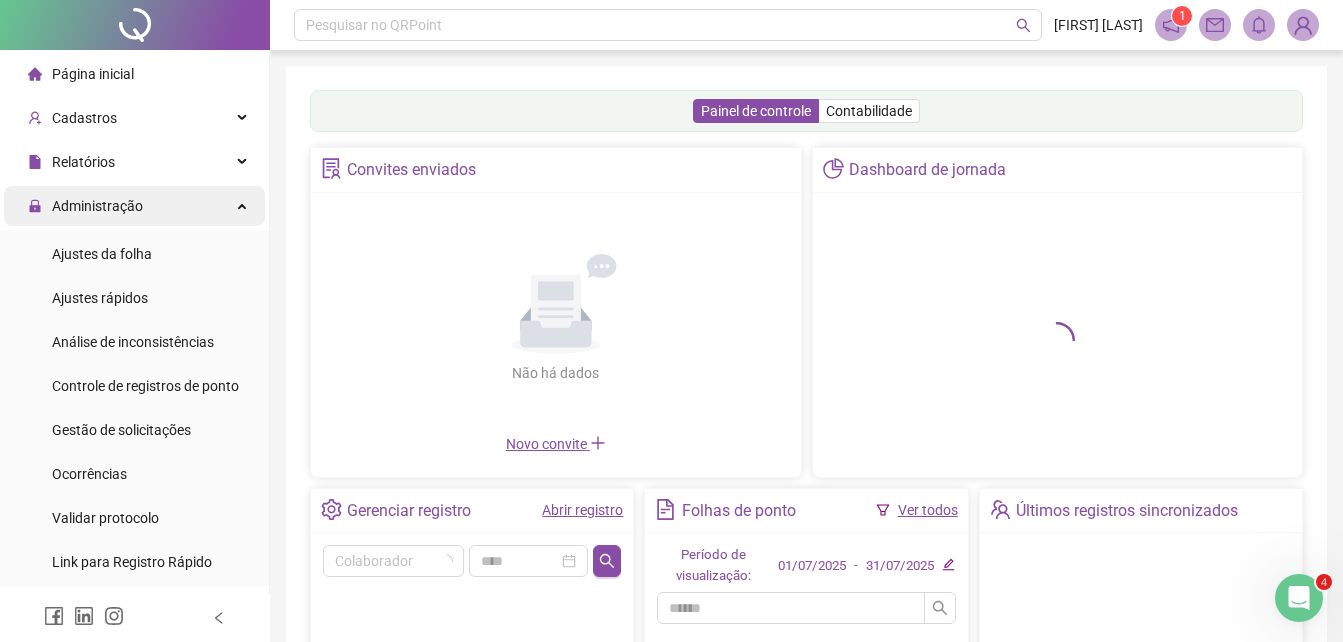 click on "Administração" at bounding box center (97, 206) 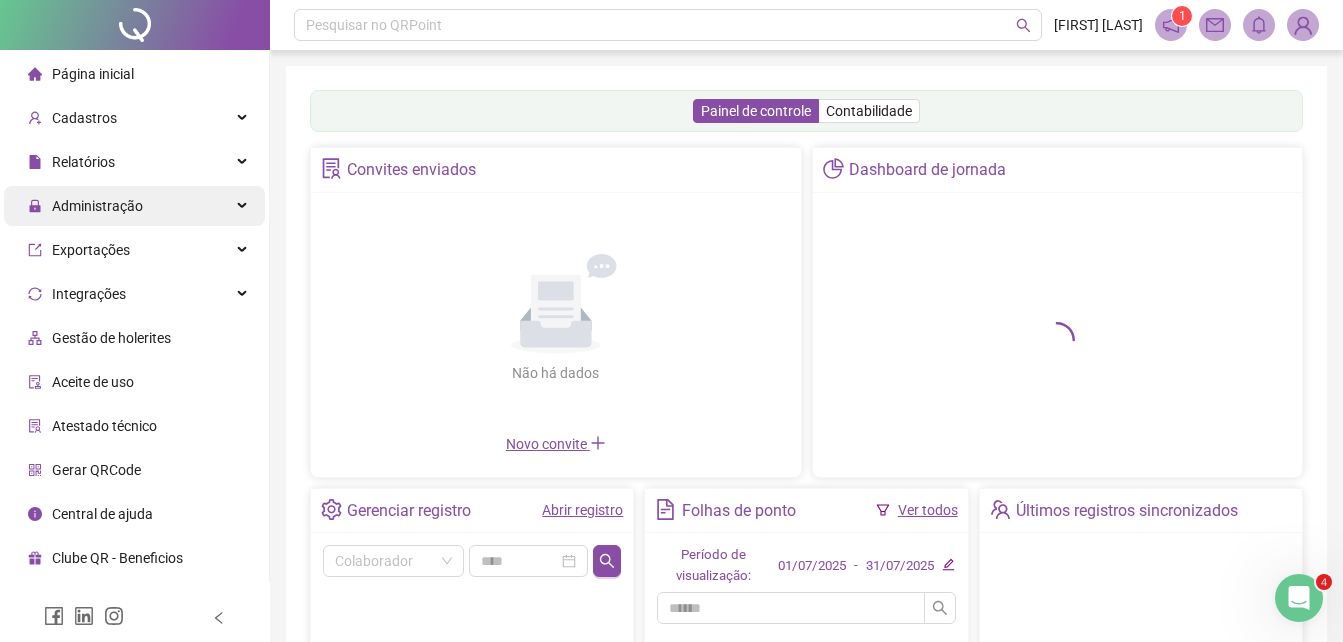 click on "Administração" at bounding box center [97, 206] 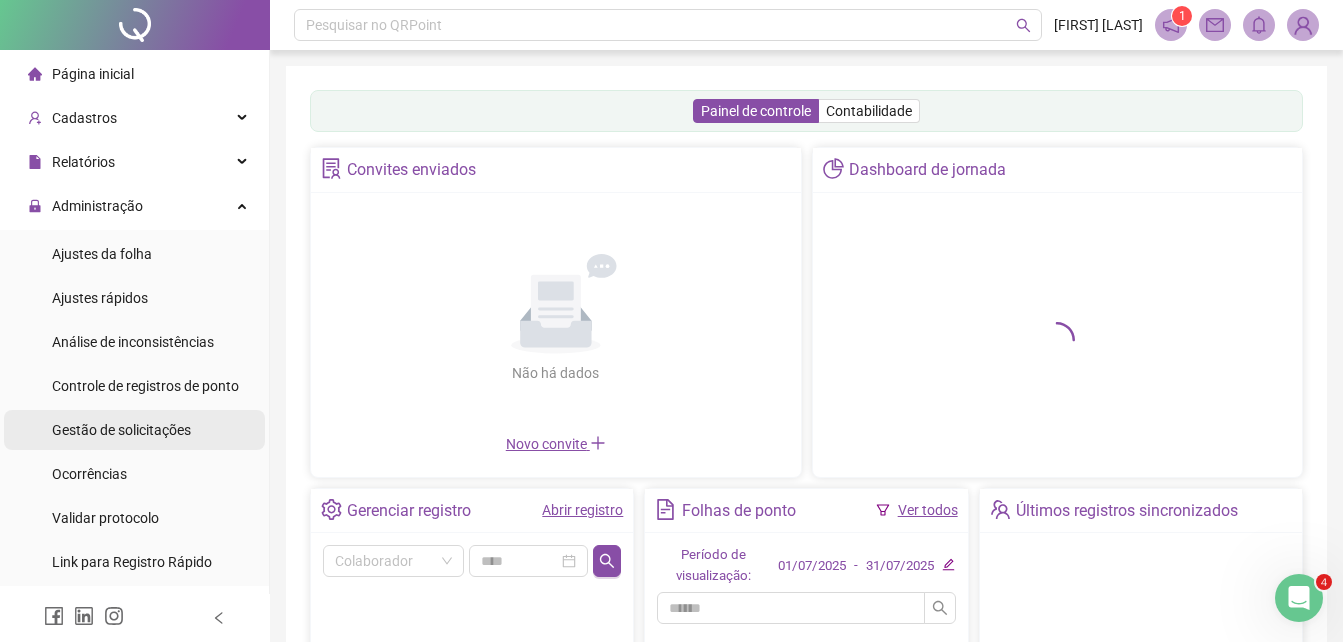 click on "Gestão de solicitações" at bounding box center [121, 430] 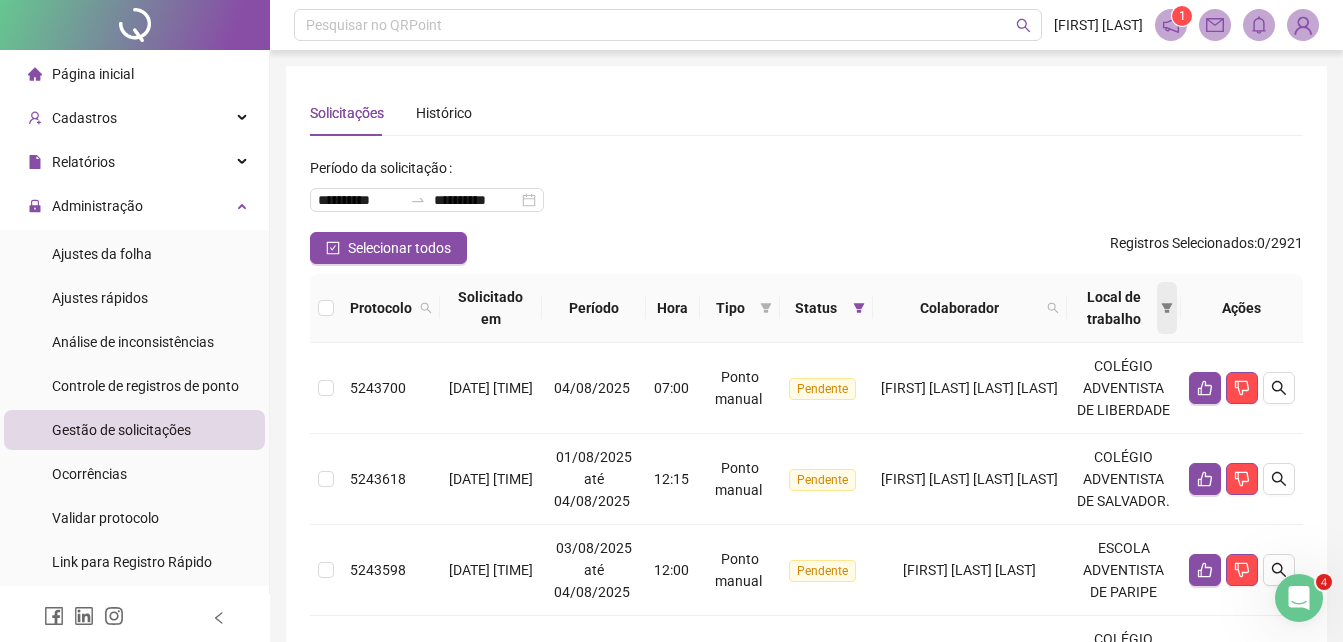 click 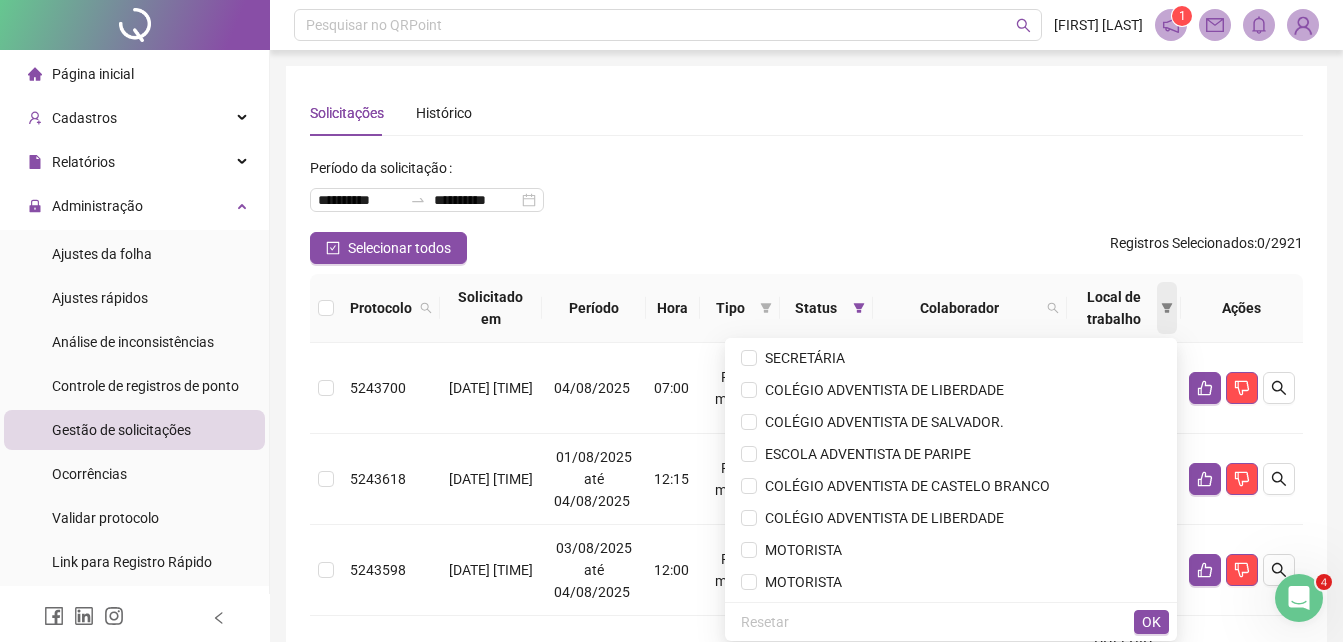 click 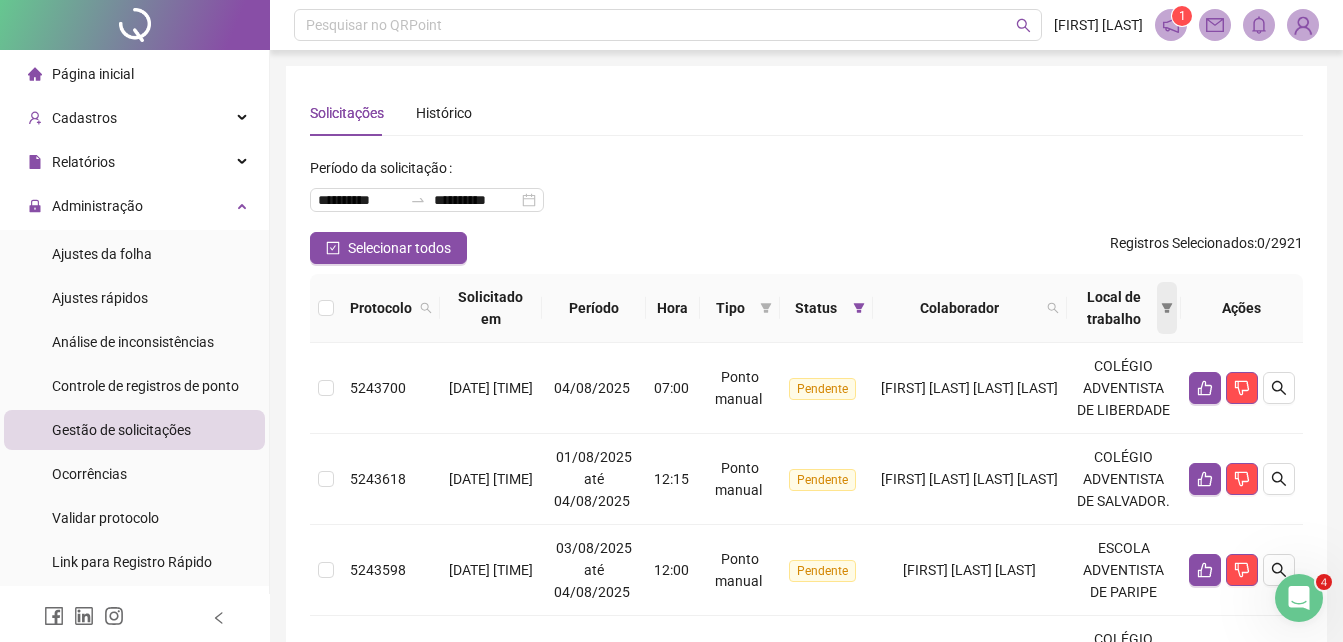 click 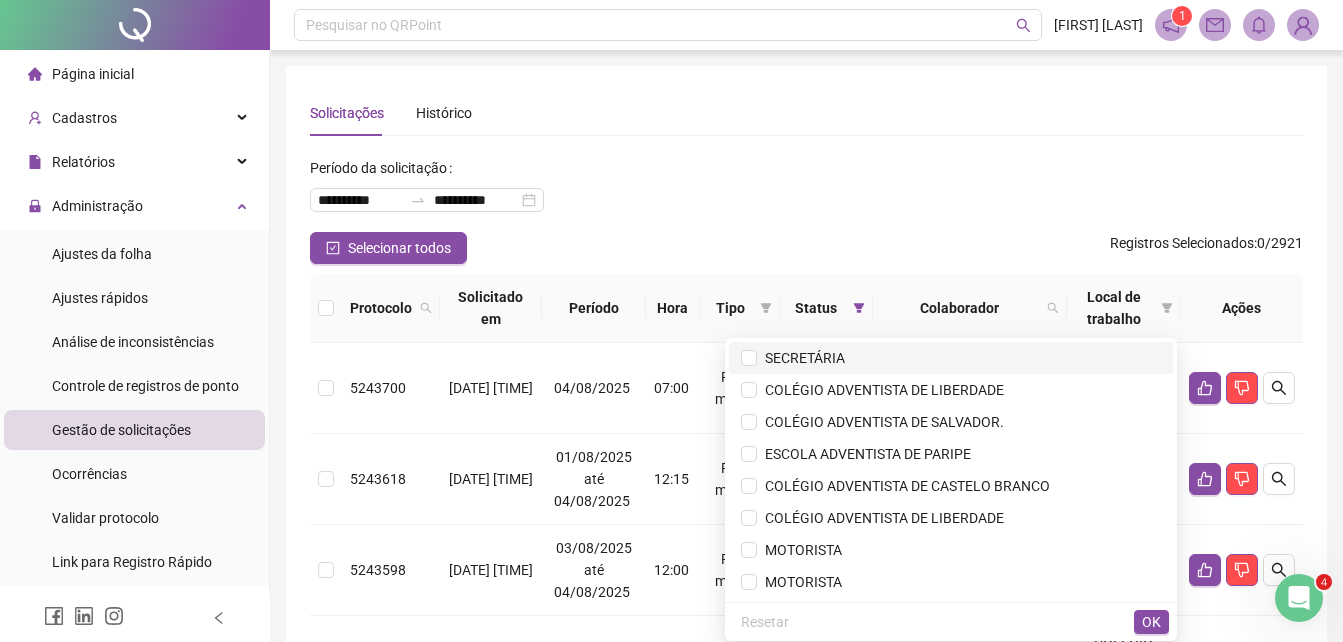 scroll, scrollTop: 100, scrollLeft: 0, axis: vertical 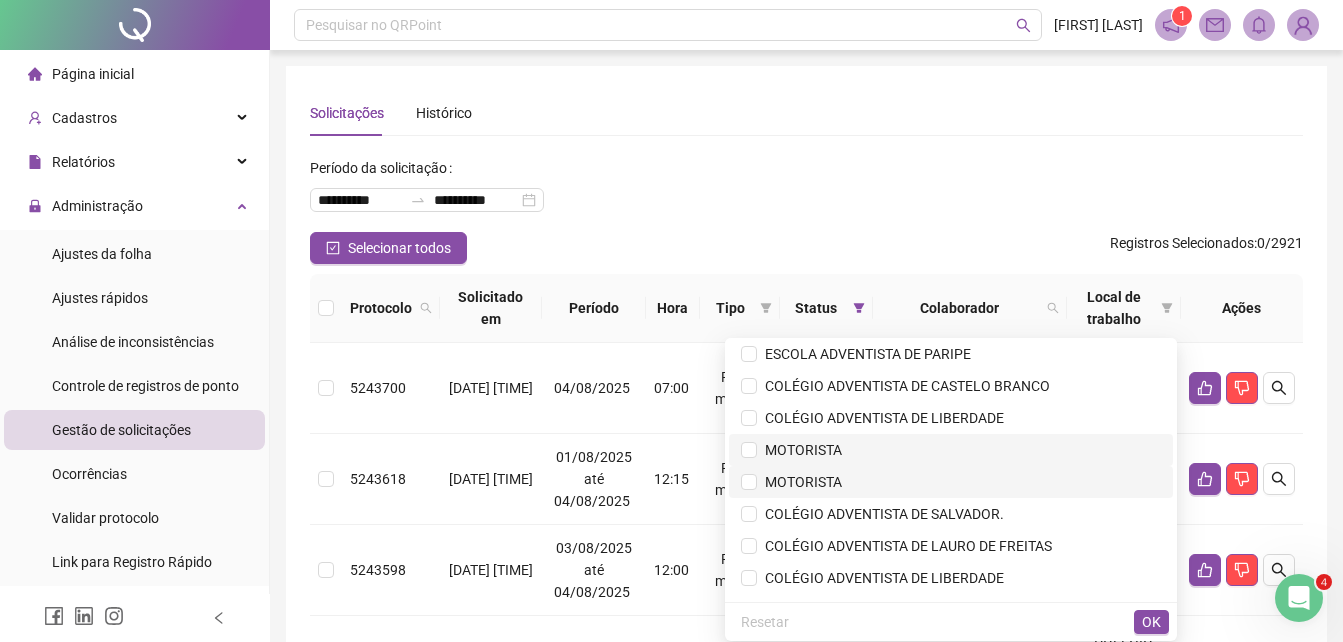 click on "MOTORISTA" at bounding box center (799, 450) 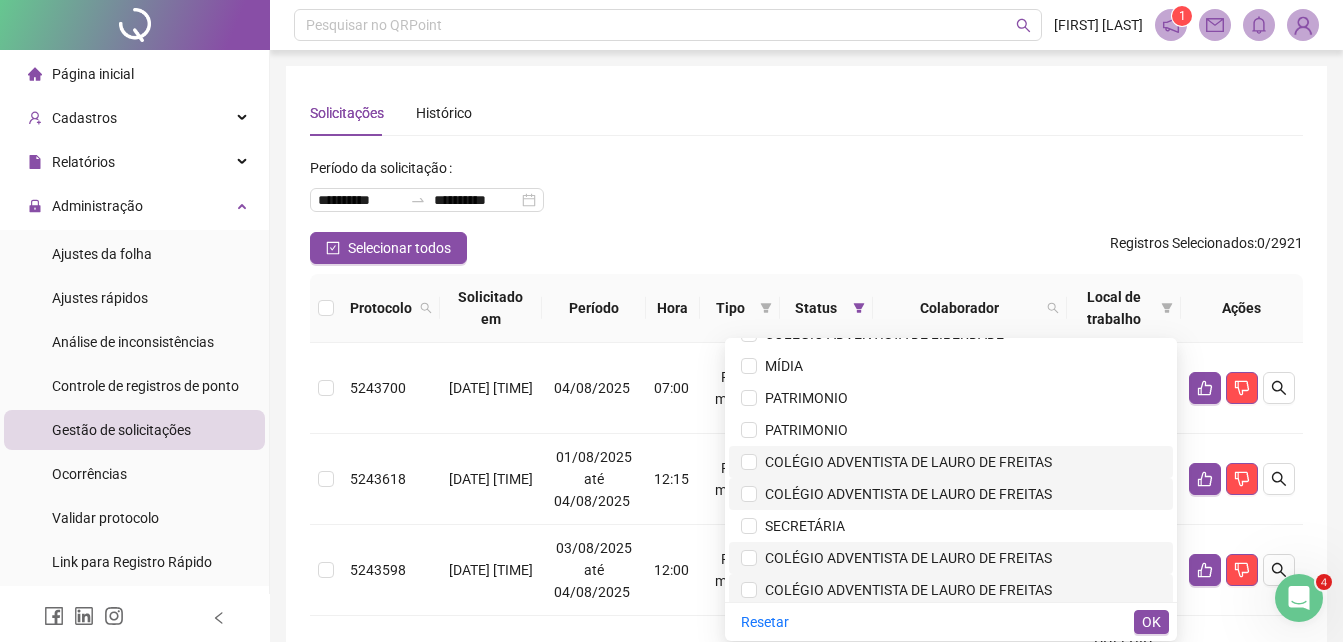 scroll, scrollTop: 500, scrollLeft: 0, axis: vertical 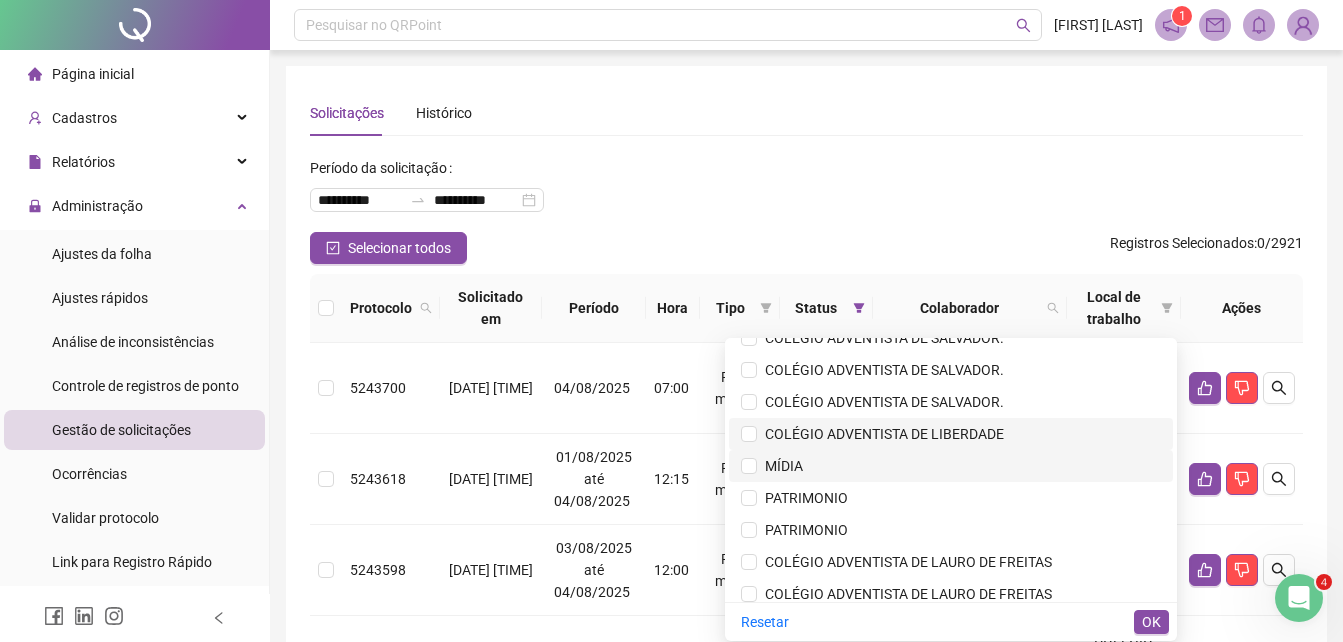 click on "MÍDIA" at bounding box center (780, 466) 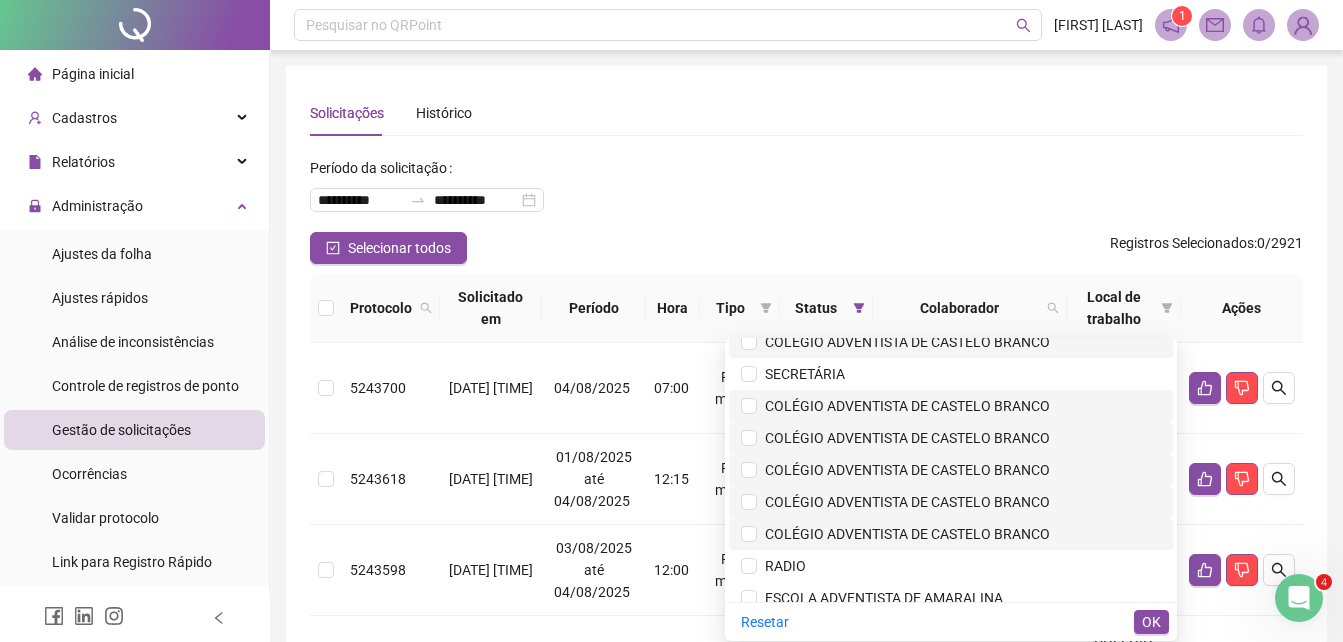 scroll, scrollTop: 6900, scrollLeft: 0, axis: vertical 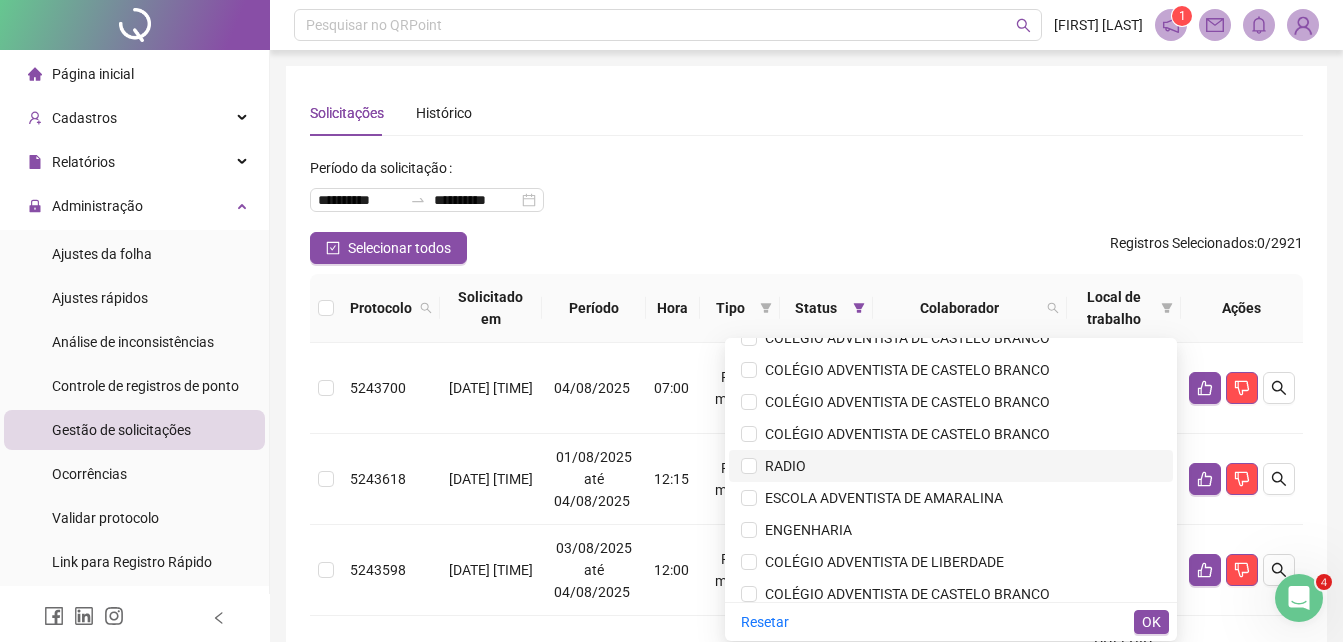 click on "RADIO" at bounding box center (781, 466) 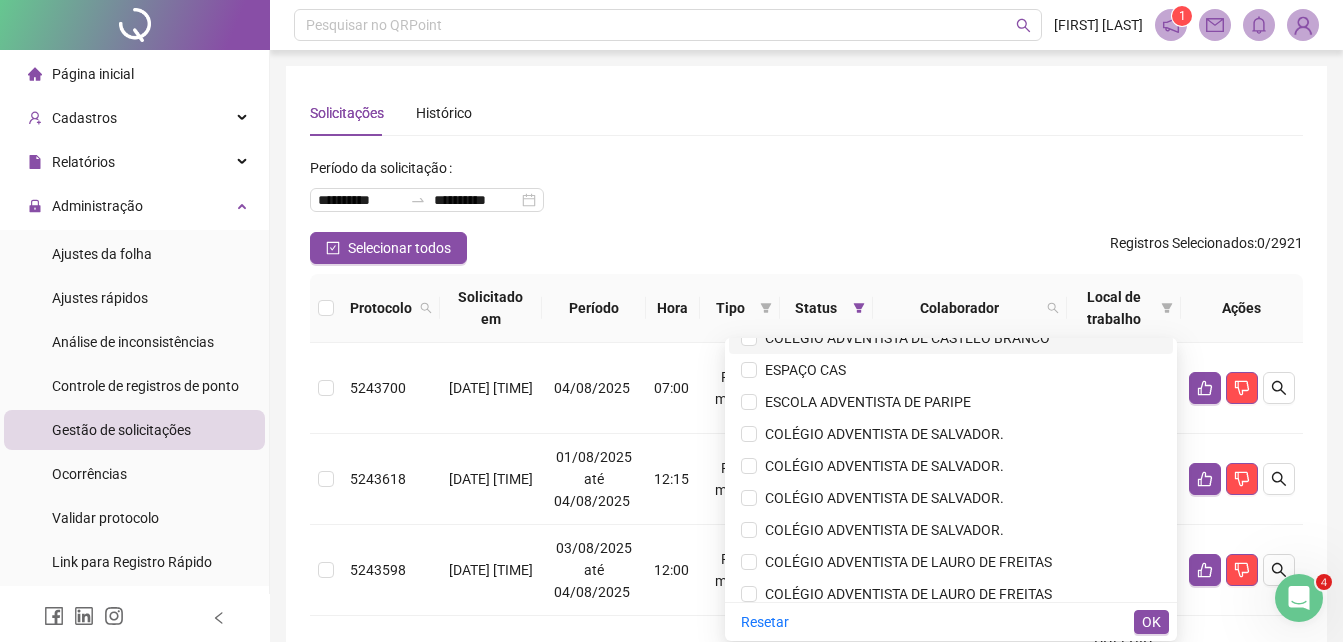 scroll, scrollTop: 8600, scrollLeft: 0, axis: vertical 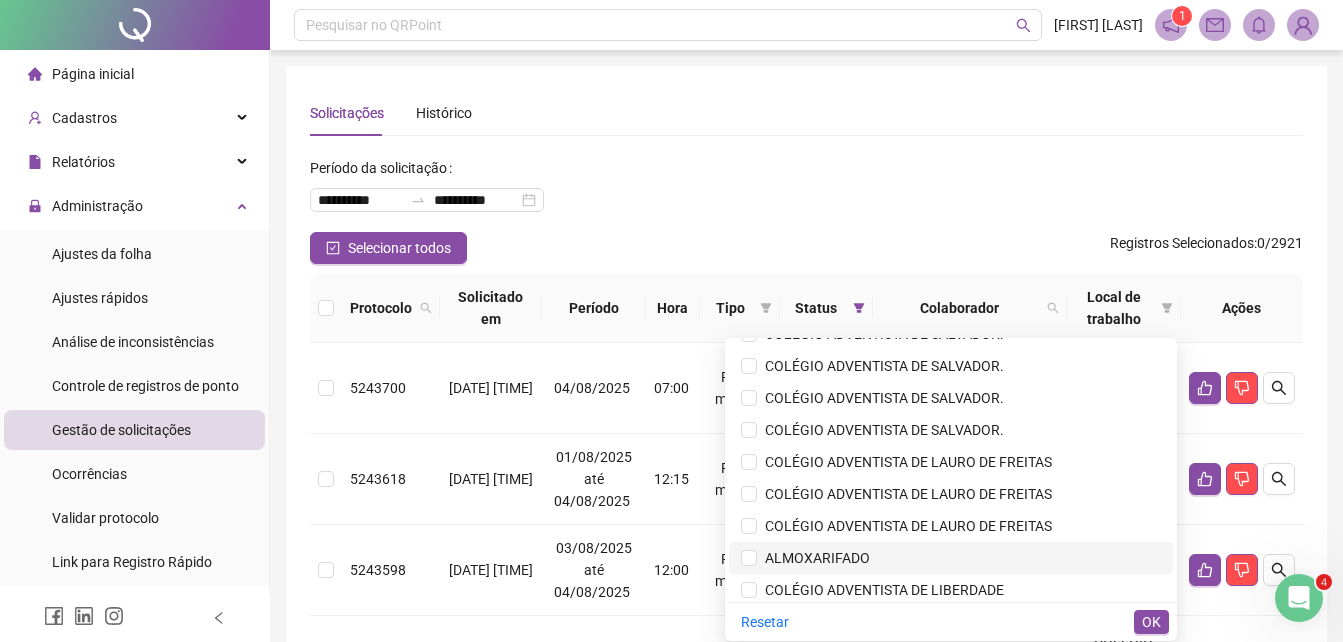 click on "ALMOXARIFADO" at bounding box center [813, 558] 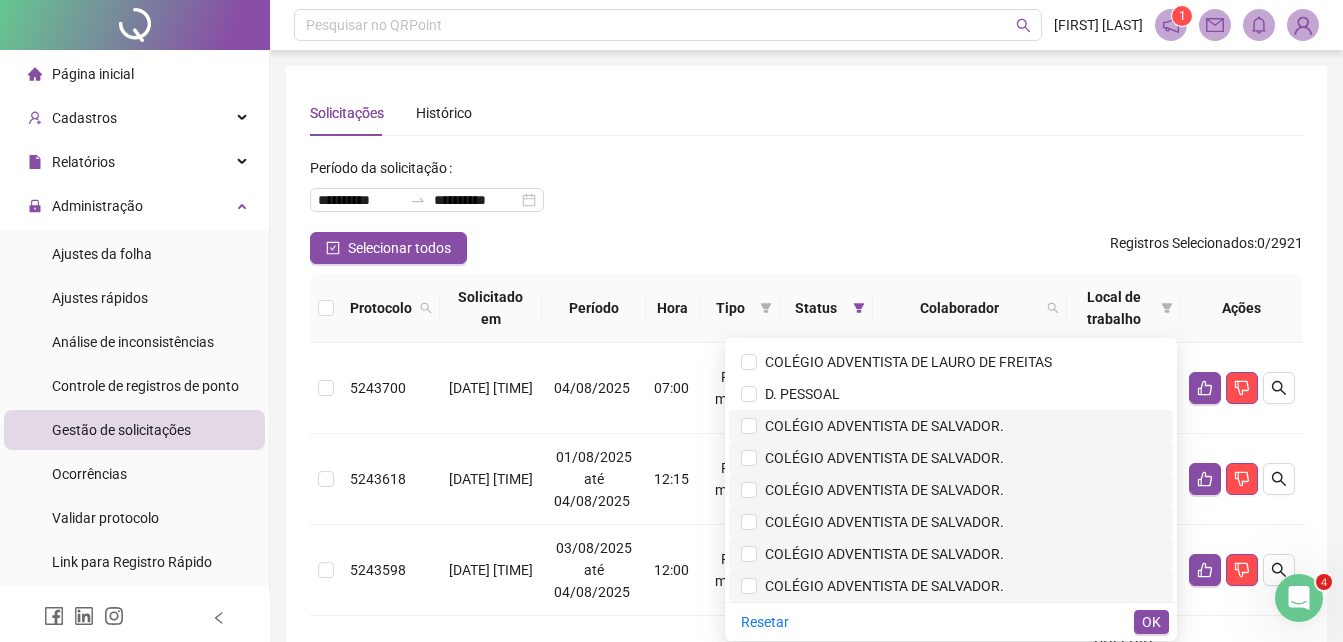 scroll, scrollTop: 20900, scrollLeft: 0, axis: vertical 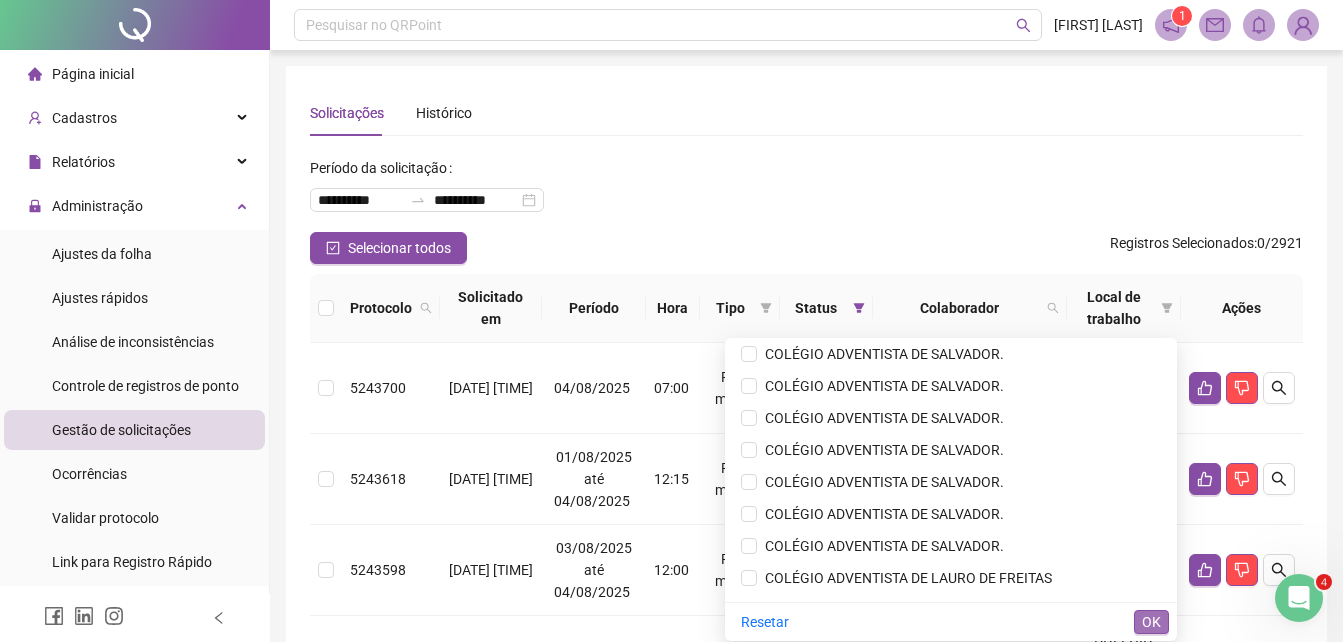 click on "OK" at bounding box center [1151, 622] 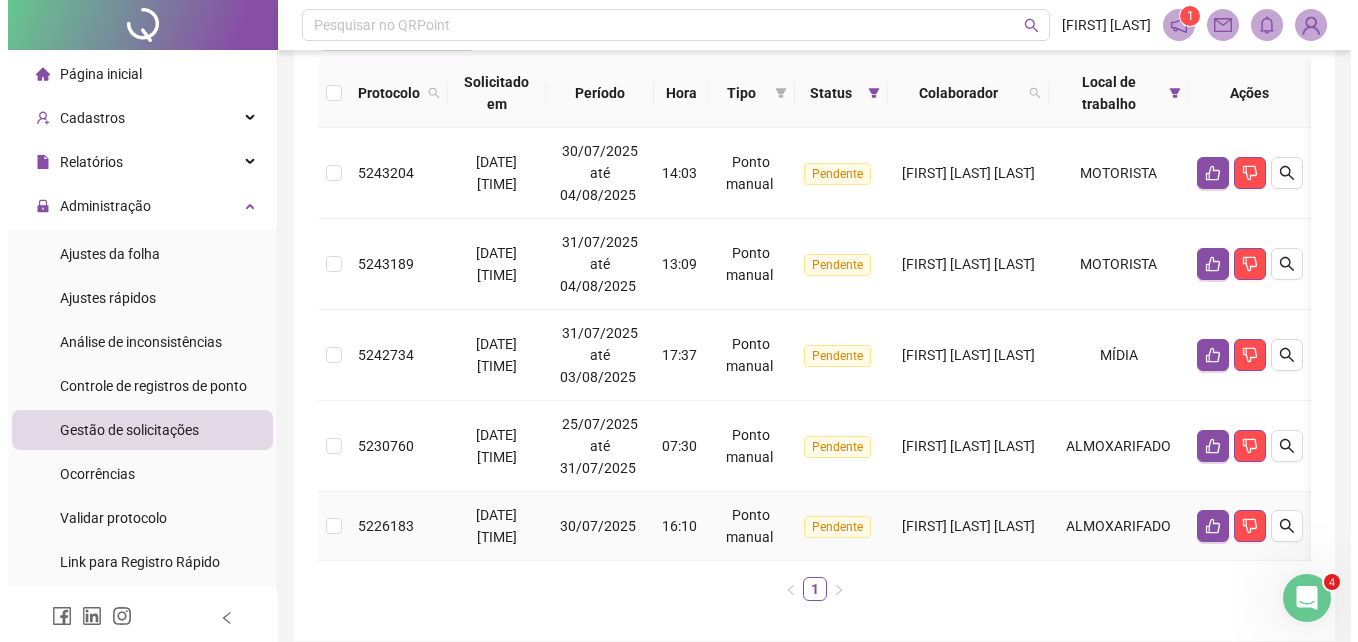 scroll, scrollTop: 115, scrollLeft: 0, axis: vertical 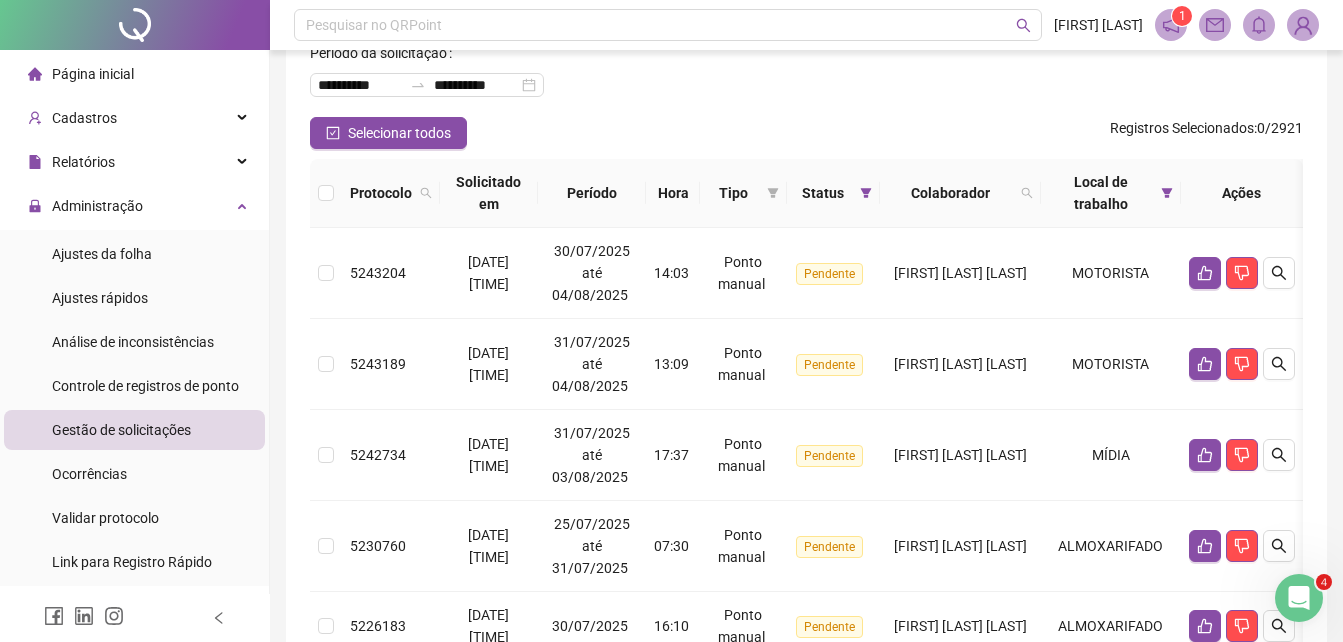 click at bounding box center [1303, 25] 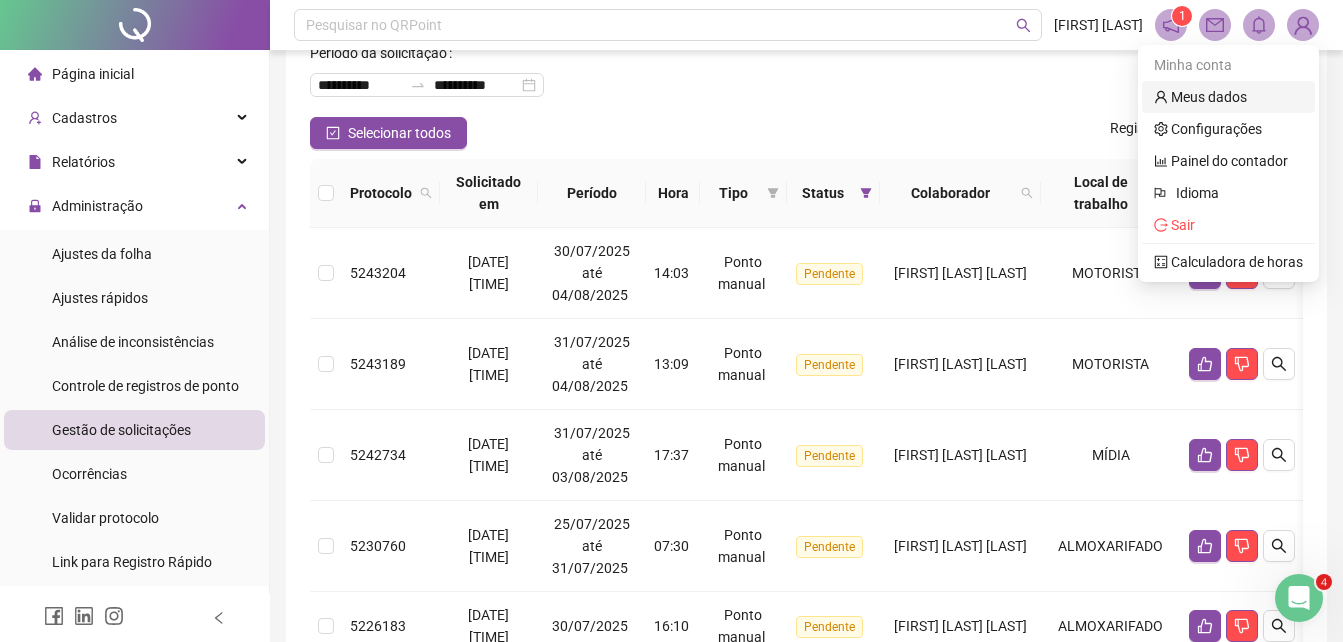 click on "Meus dados" at bounding box center [1200, 97] 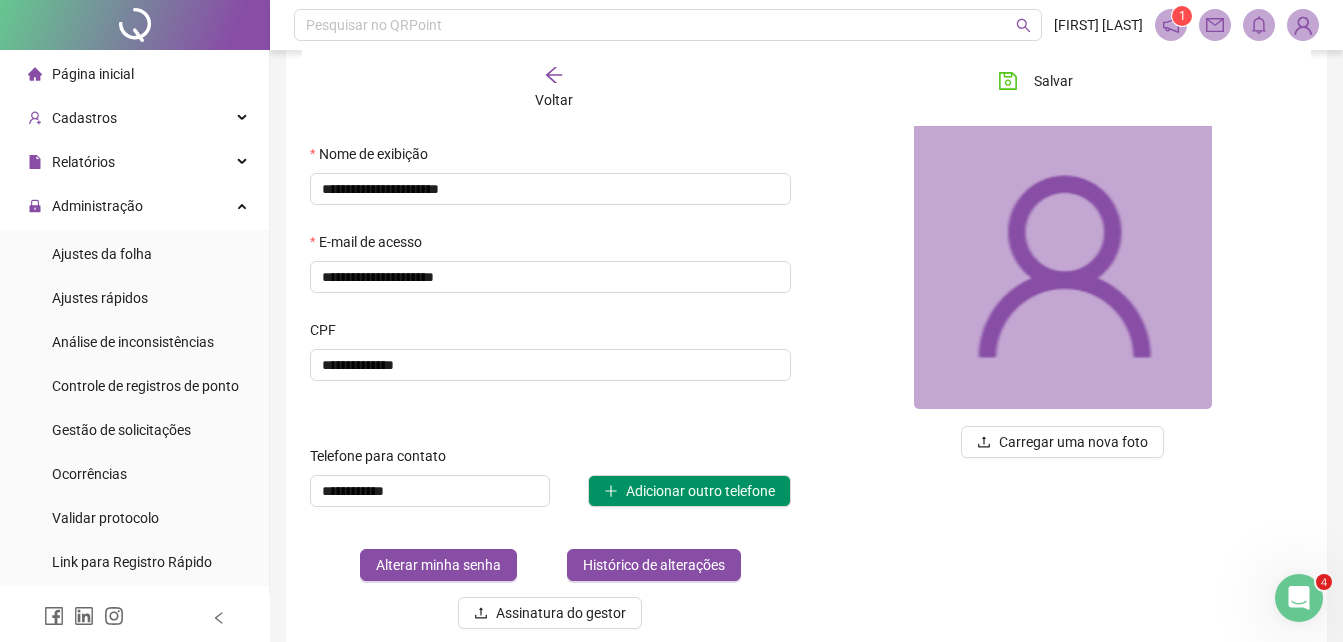 click at bounding box center (1303, 25) 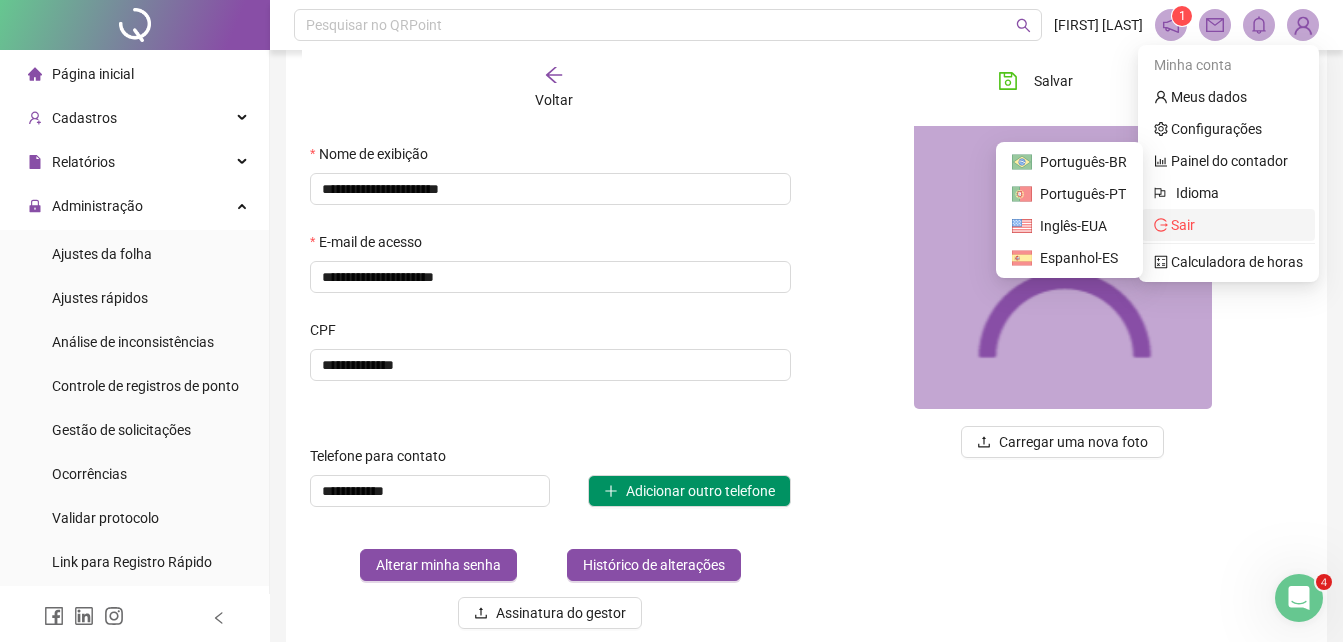click on "Sair" at bounding box center [1183, 225] 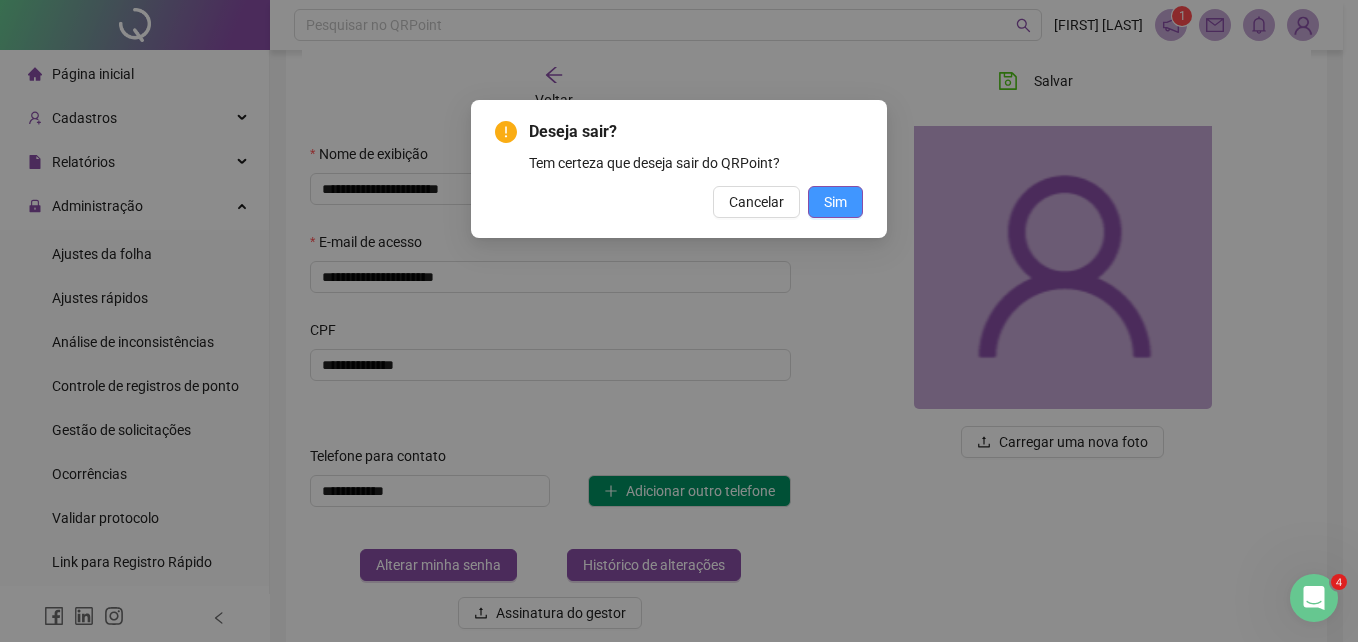 click on "Sim" at bounding box center (835, 202) 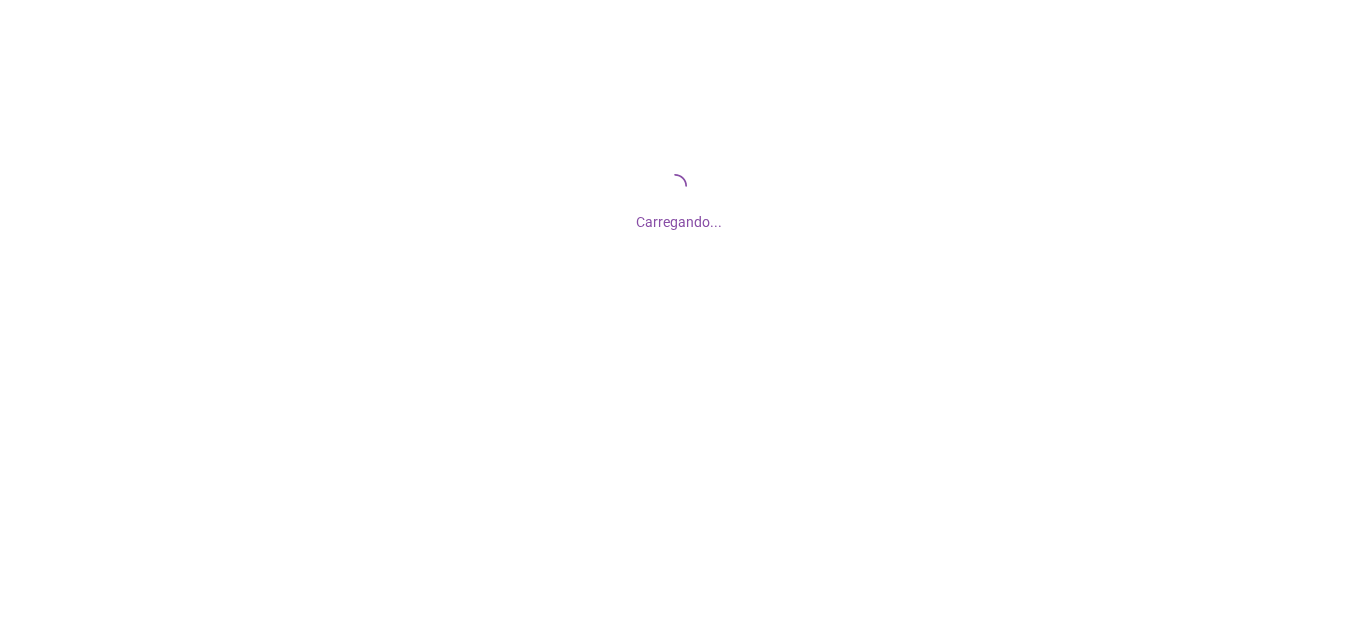 scroll, scrollTop: 0, scrollLeft: 0, axis: both 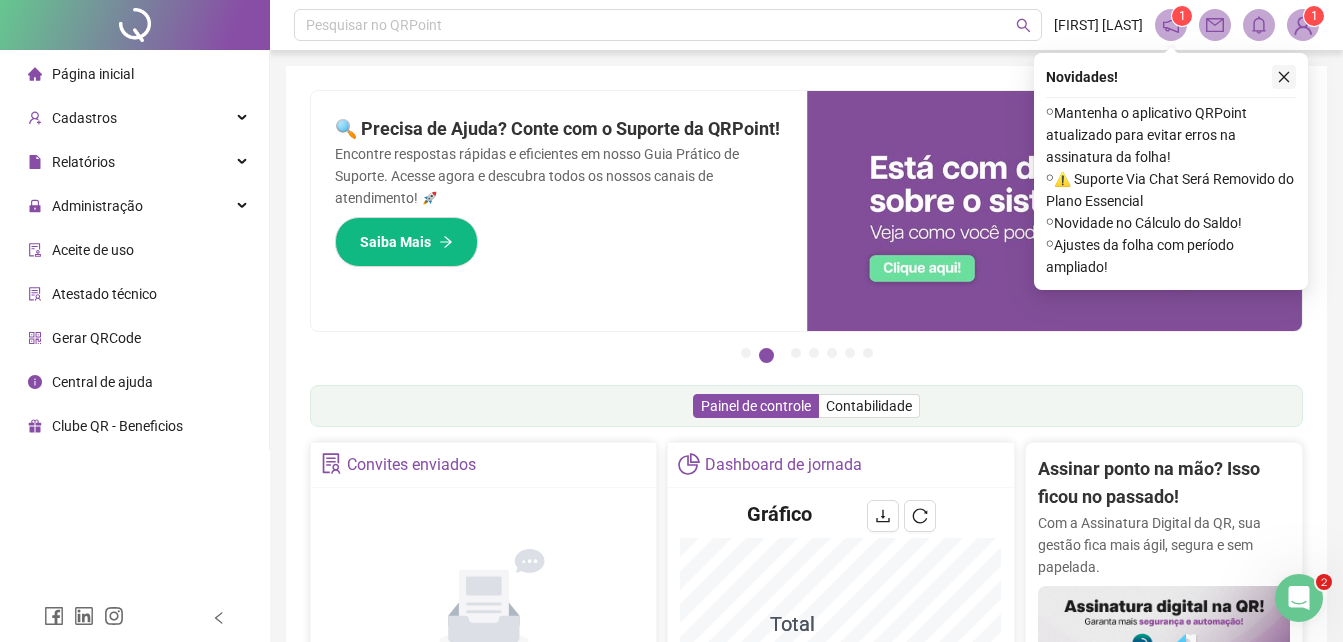 click 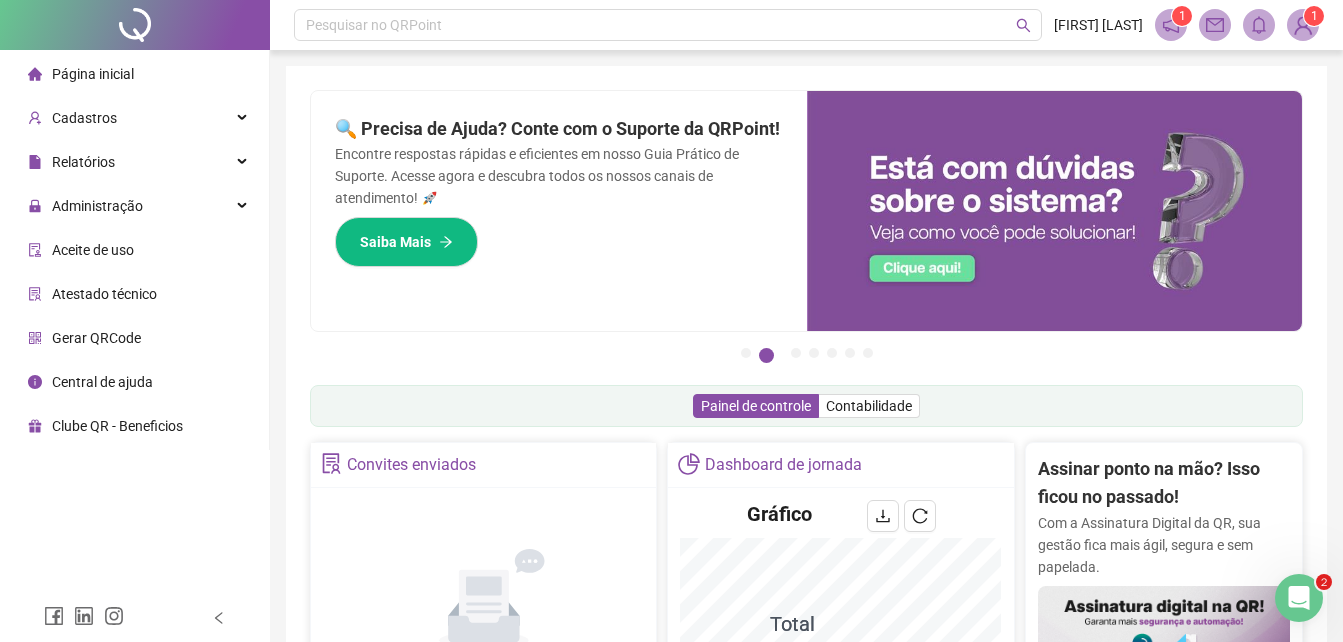click on "Página inicial" at bounding box center [93, 74] 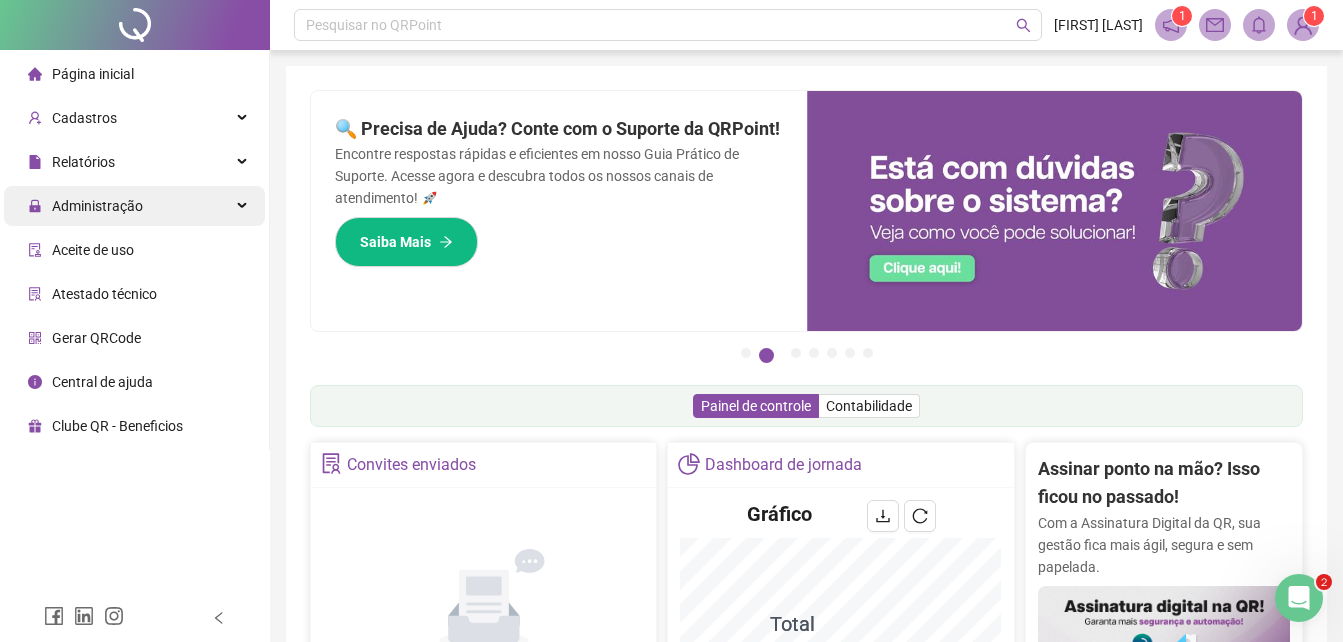 drag, startPoint x: 99, startPoint y: 72, endPoint x: 90, endPoint y: 207, distance: 135.29967 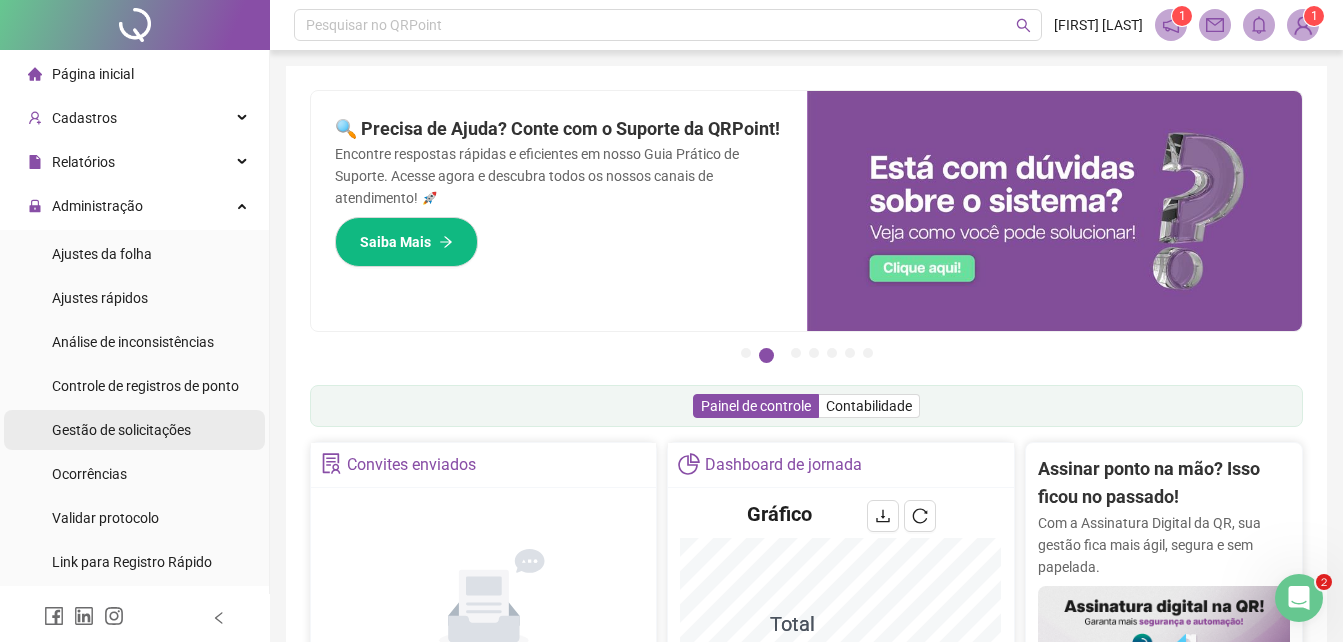 click on "Gestão de solicitações" at bounding box center [121, 430] 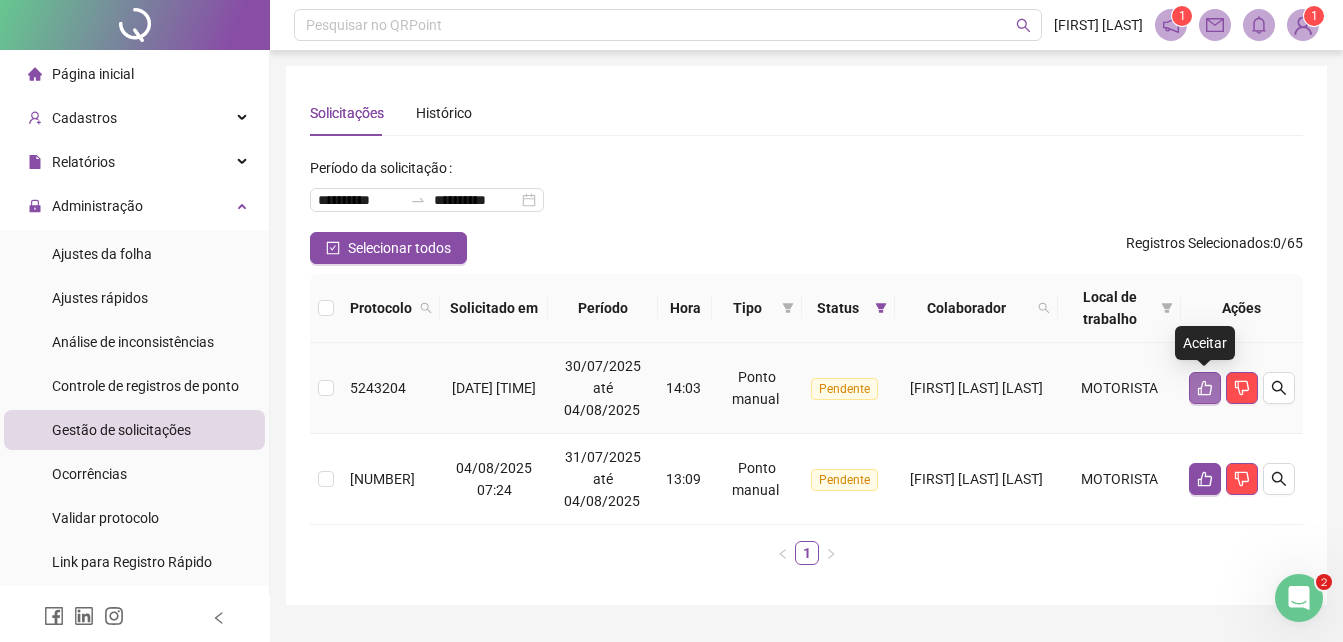 click 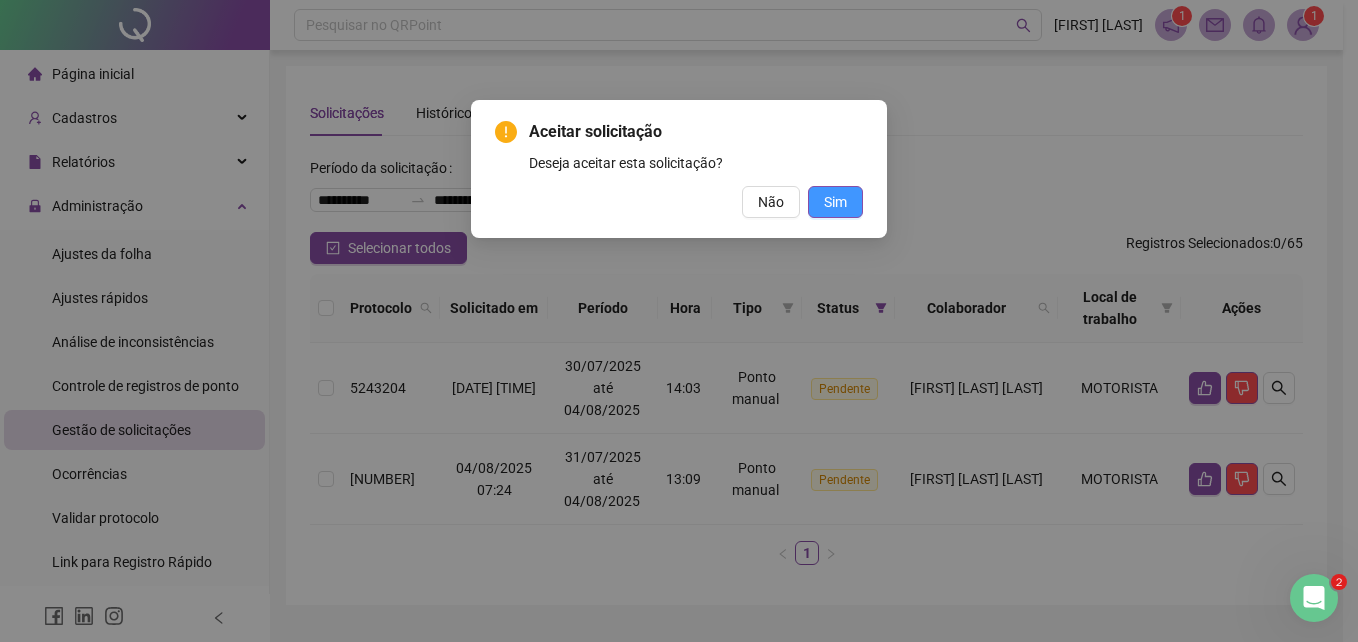 click on "Sim" at bounding box center [835, 202] 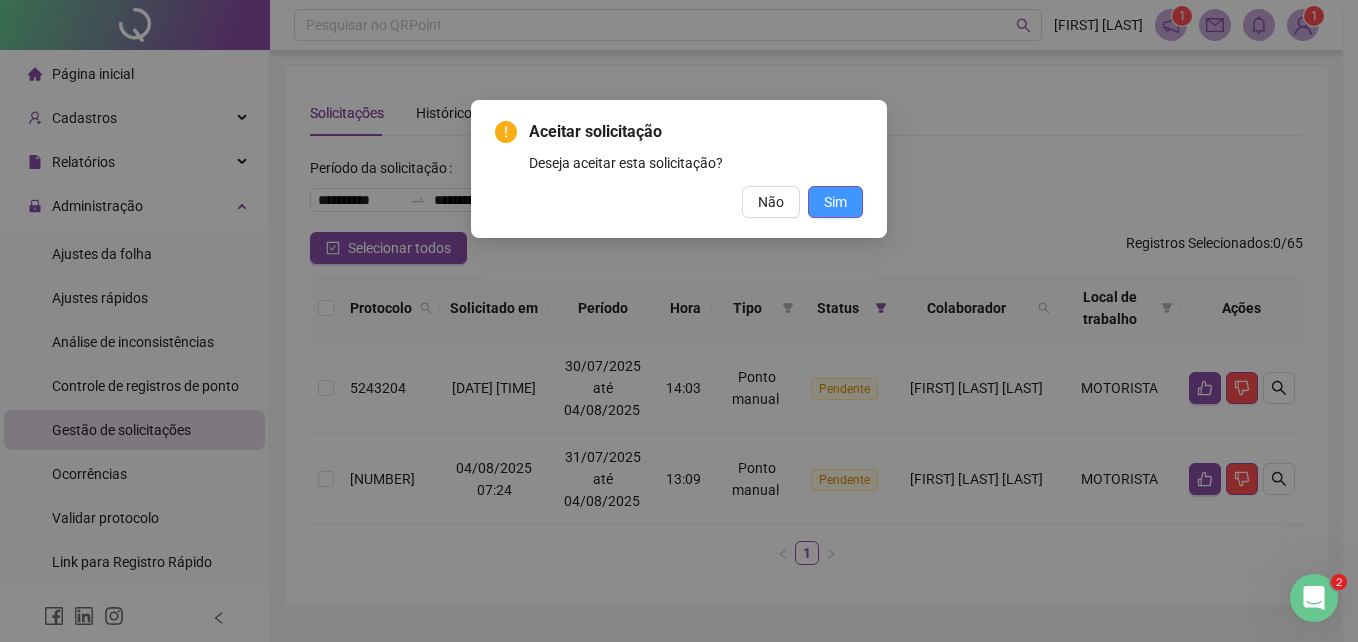 click on "Aceitar solicitação Deseja aceitar esta solicitação? Não Sim" at bounding box center (679, 321) 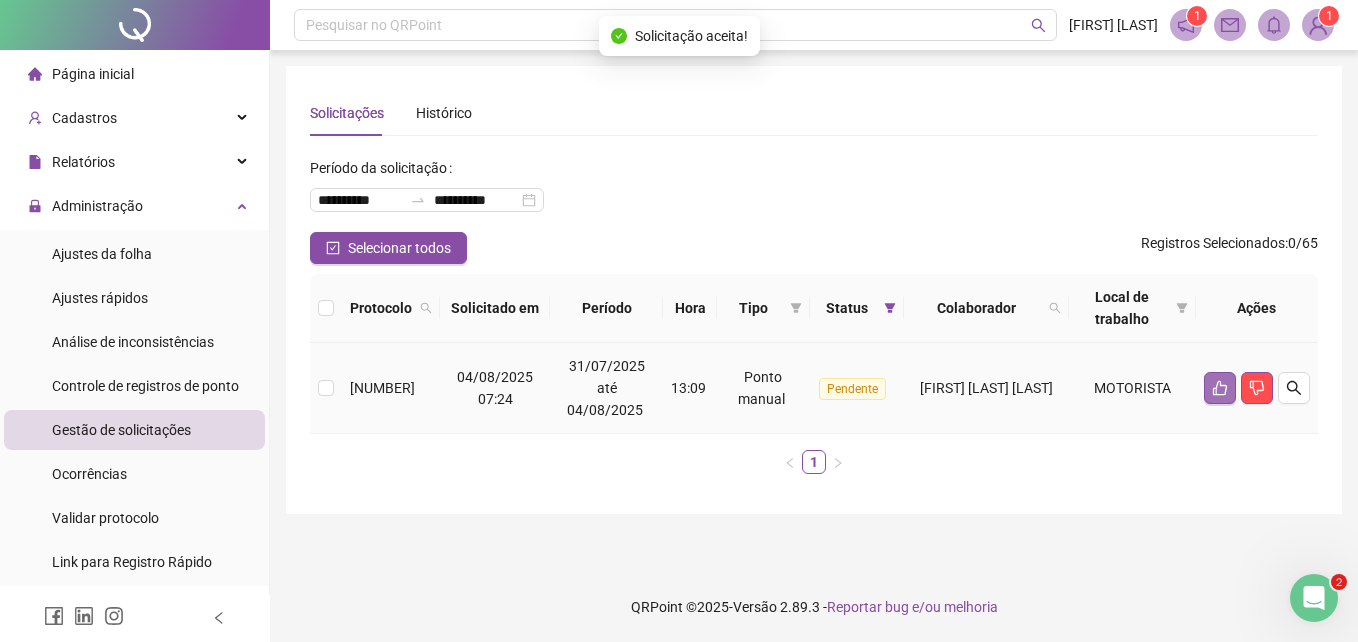 click 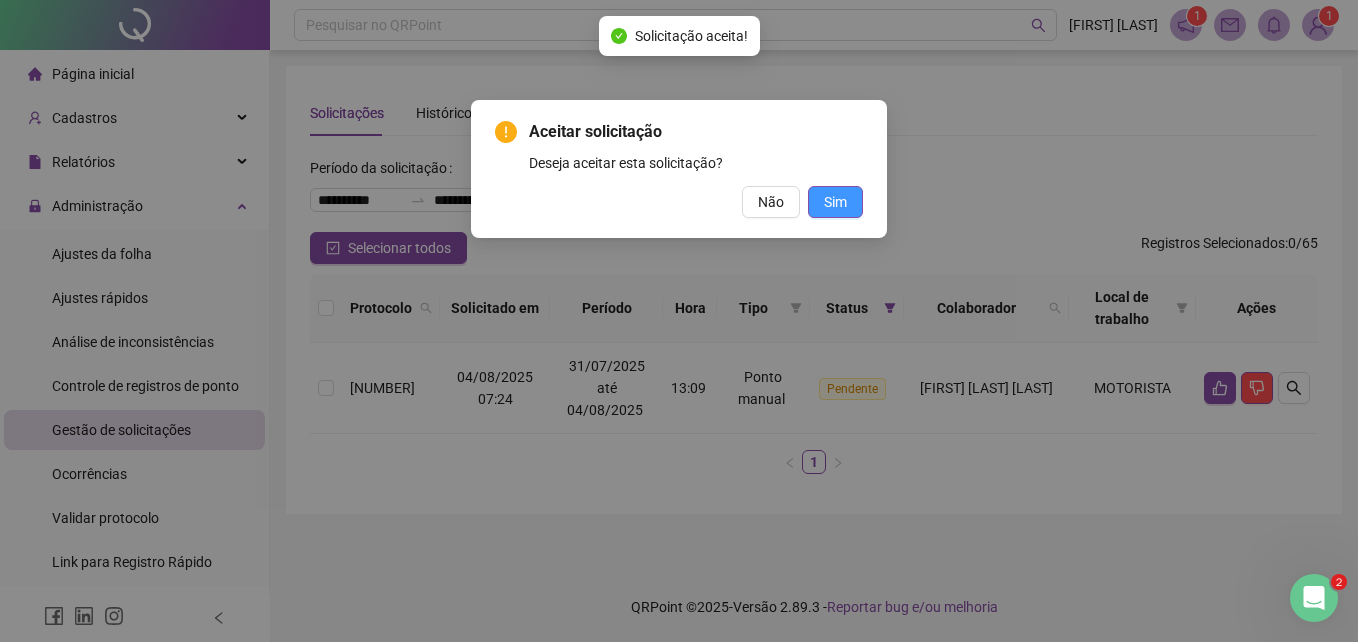click on "Sim" at bounding box center [835, 202] 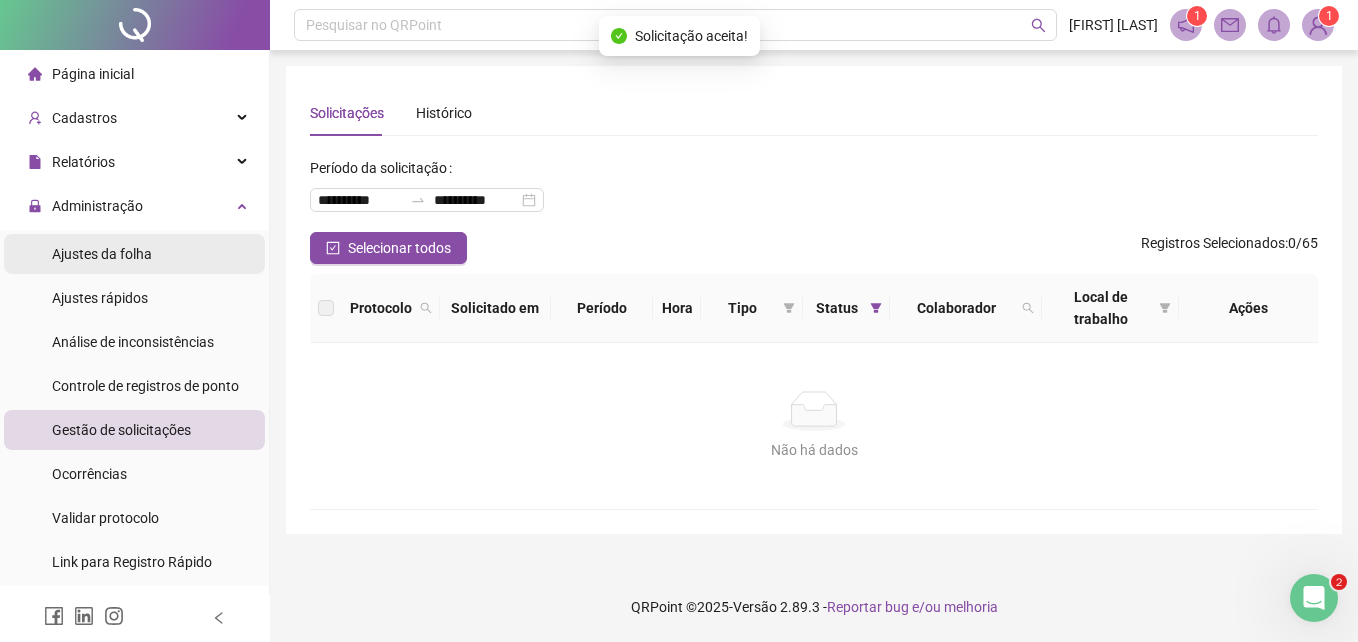 click on "Ajustes da folha" at bounding box center [102, 254] 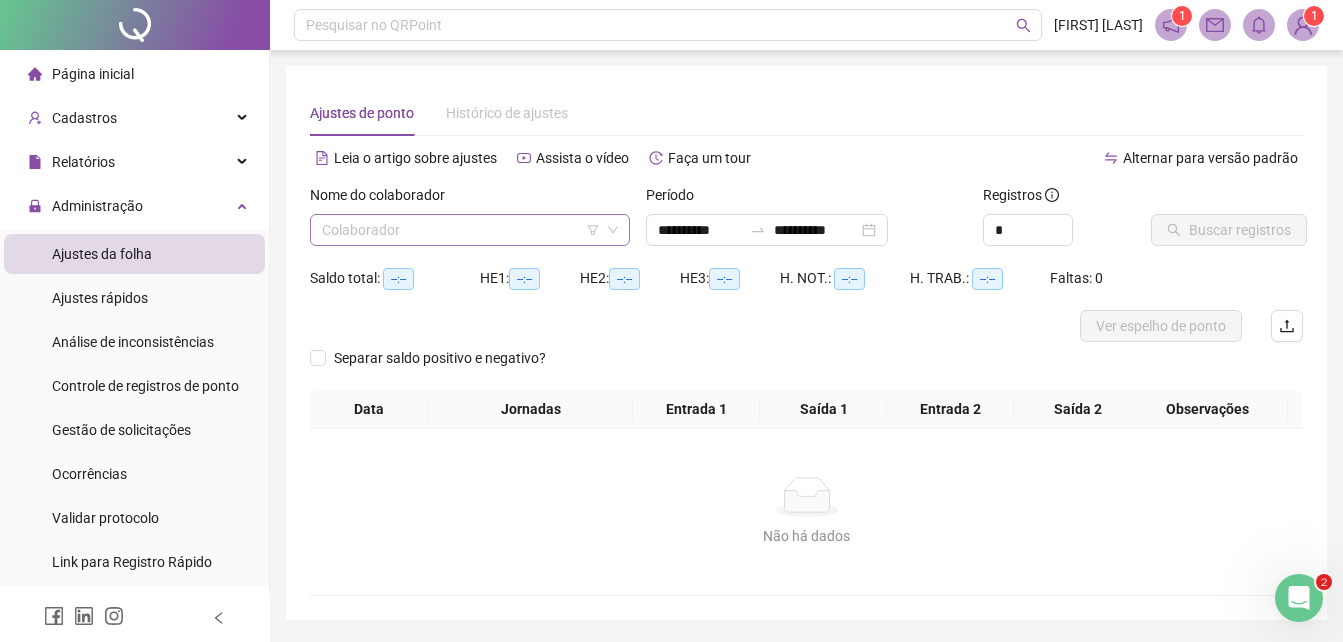 click at bounding box center [461, 230] 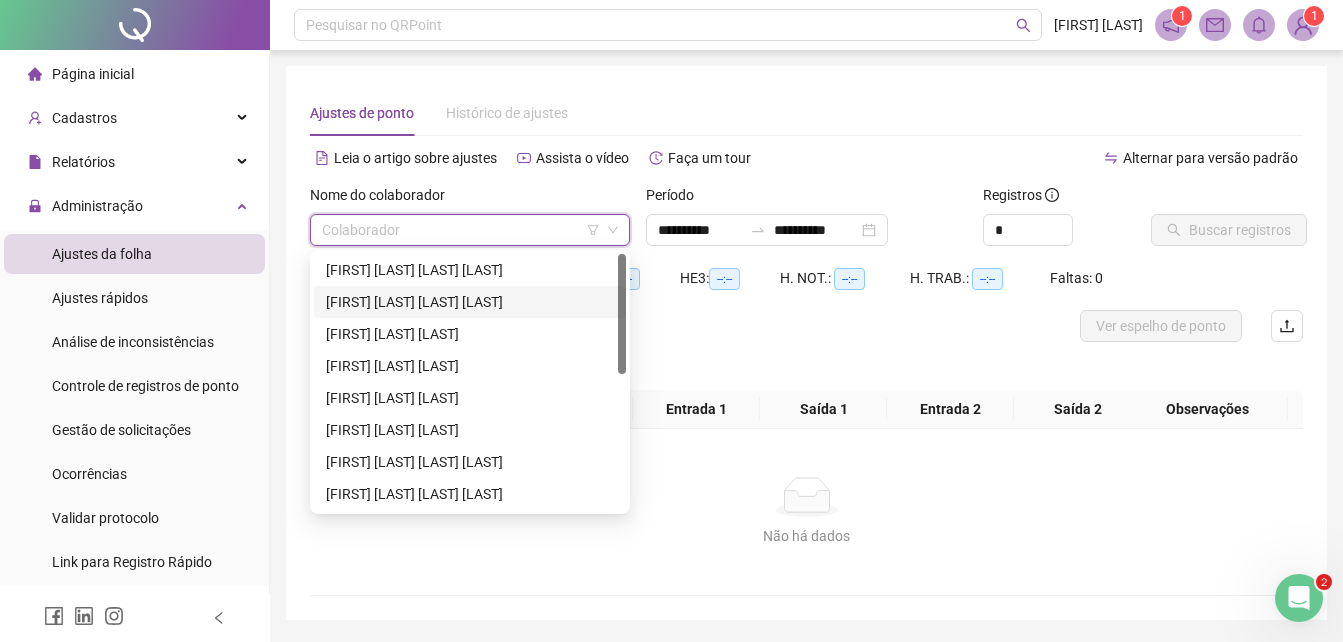click on "[FIRST] [LAST] [LAST] [LAST]" at bounding box center [470, 302] 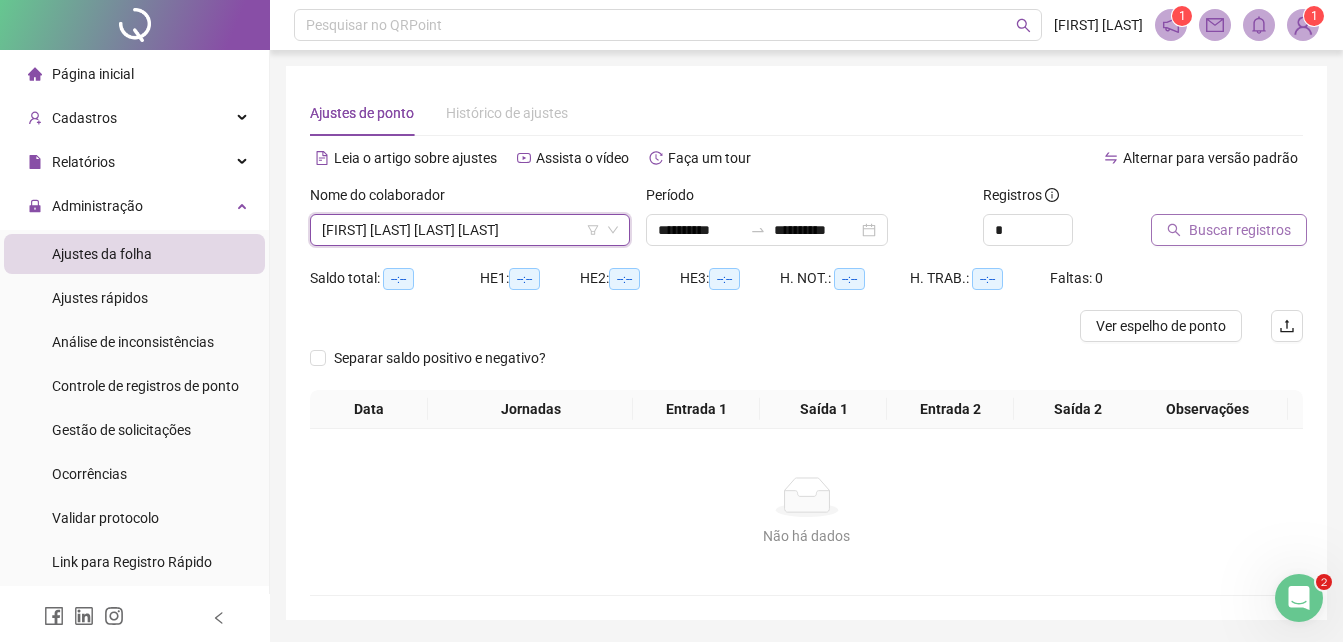 click on "Buscar registros" at bounding box center (1240, 230) 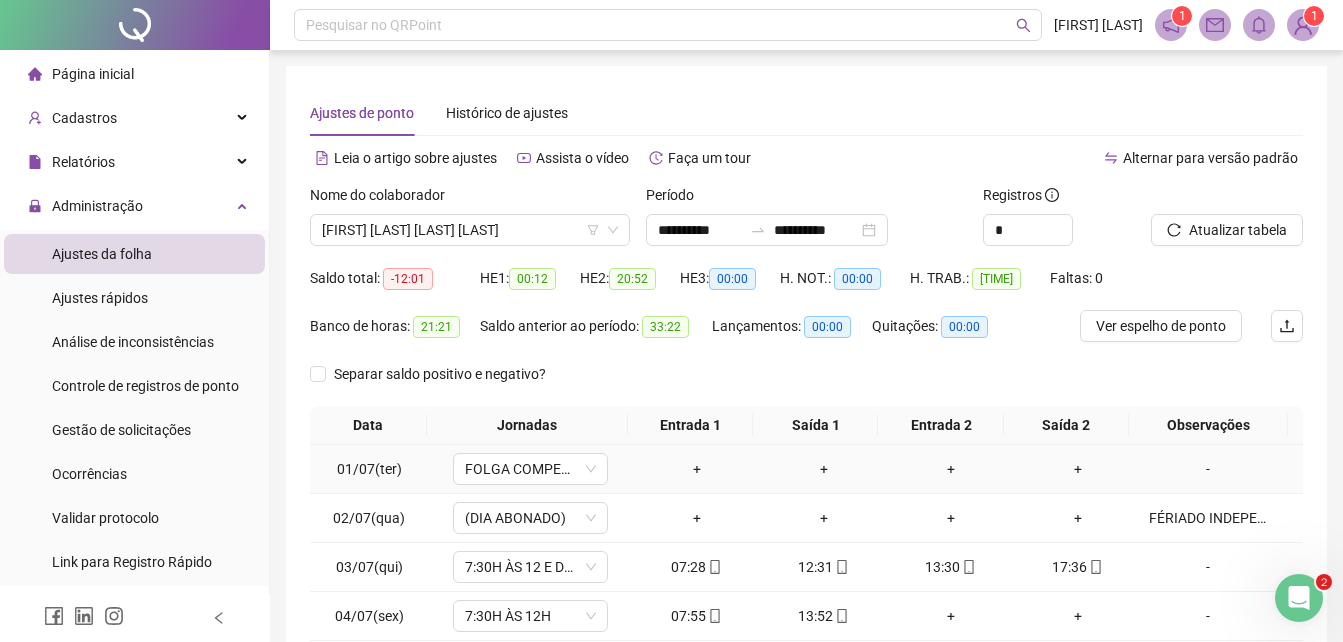 scroll, scrollTop: 200, scrollLeft: 0, axis: vertical 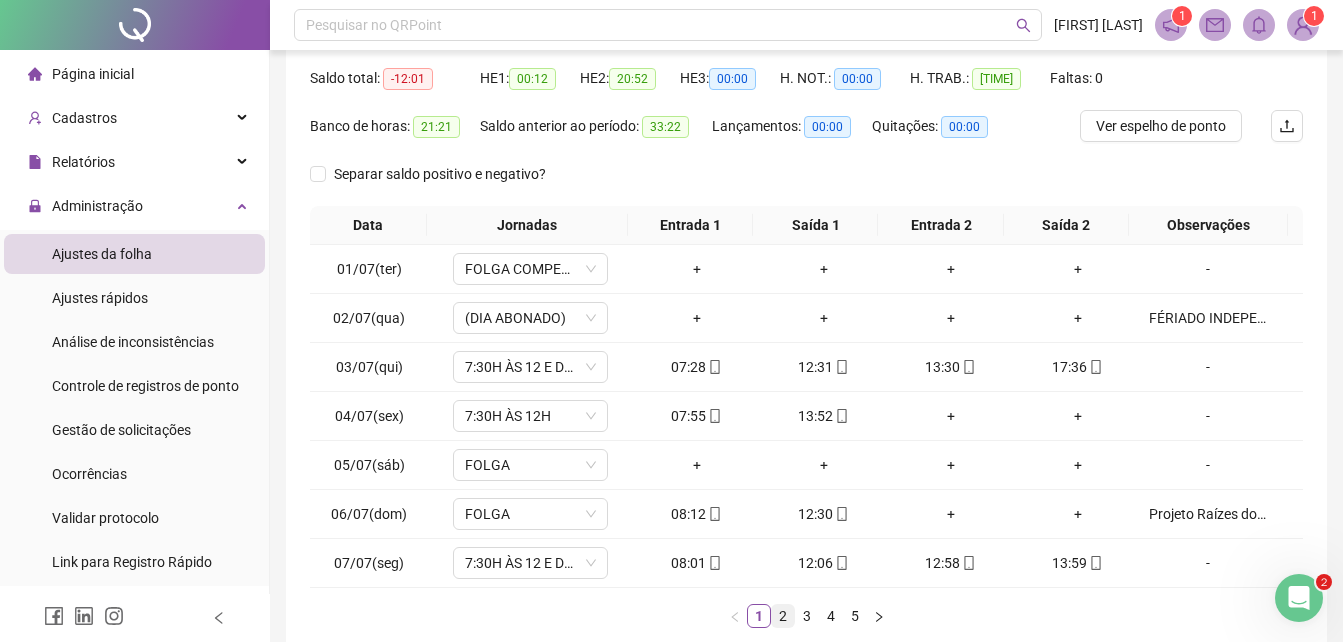 click on "2" at bounding box center (783, 616) 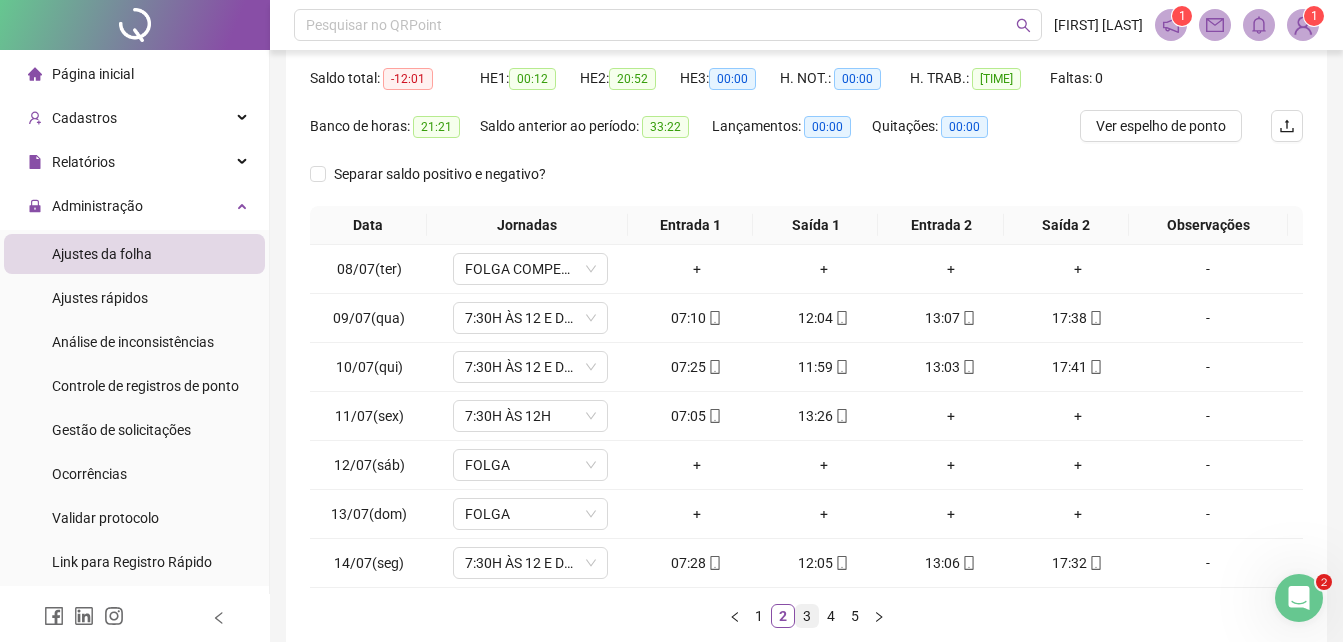 click on "3" at bounding box center (807, 616) 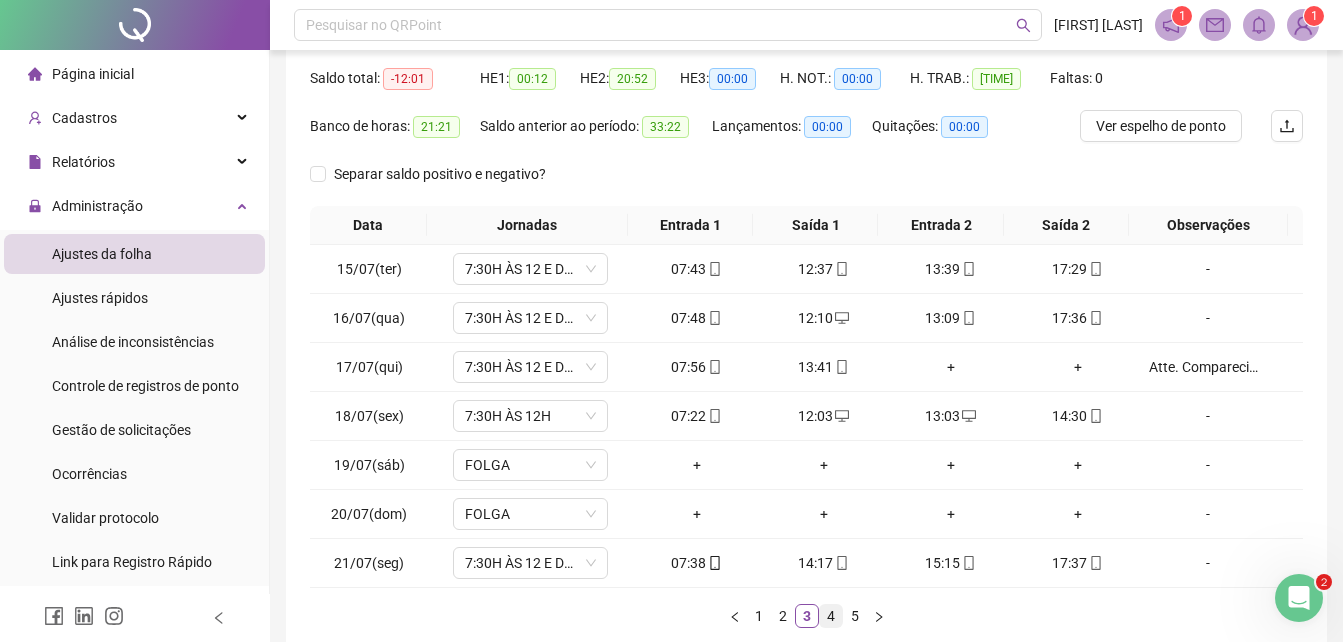 click on "4" at bounding box center [831, 616] 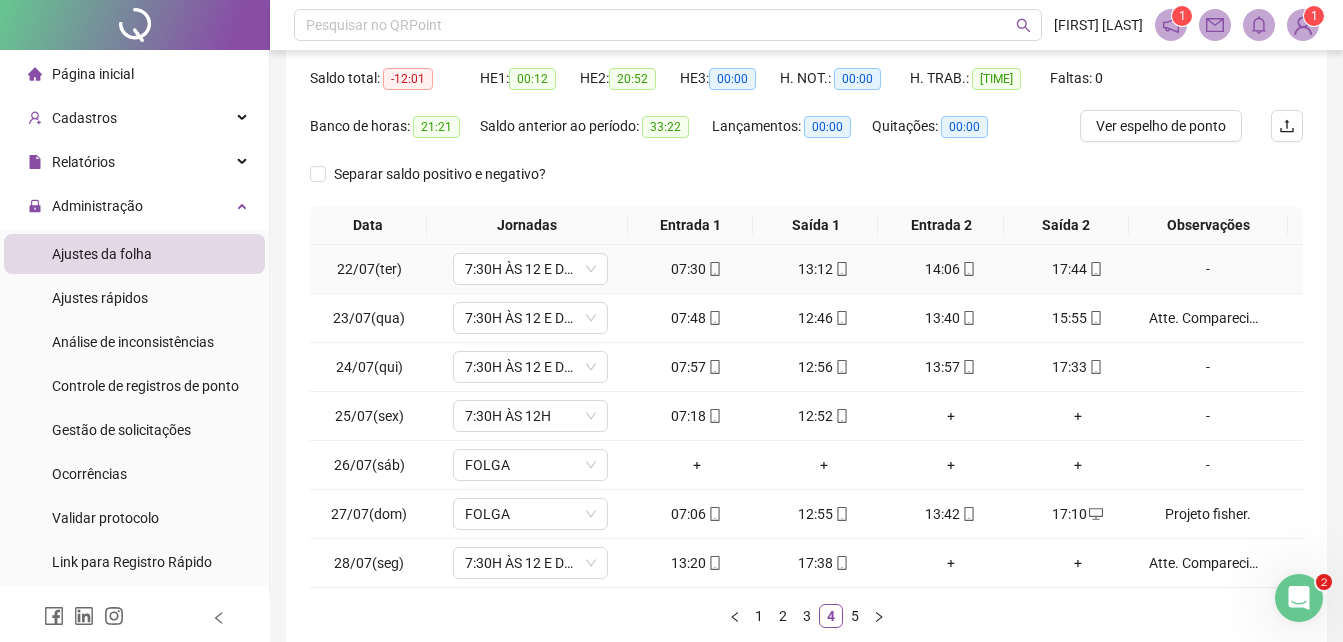 scroll, scrollTop: 100, scrollLeft: 0, axis: vertical 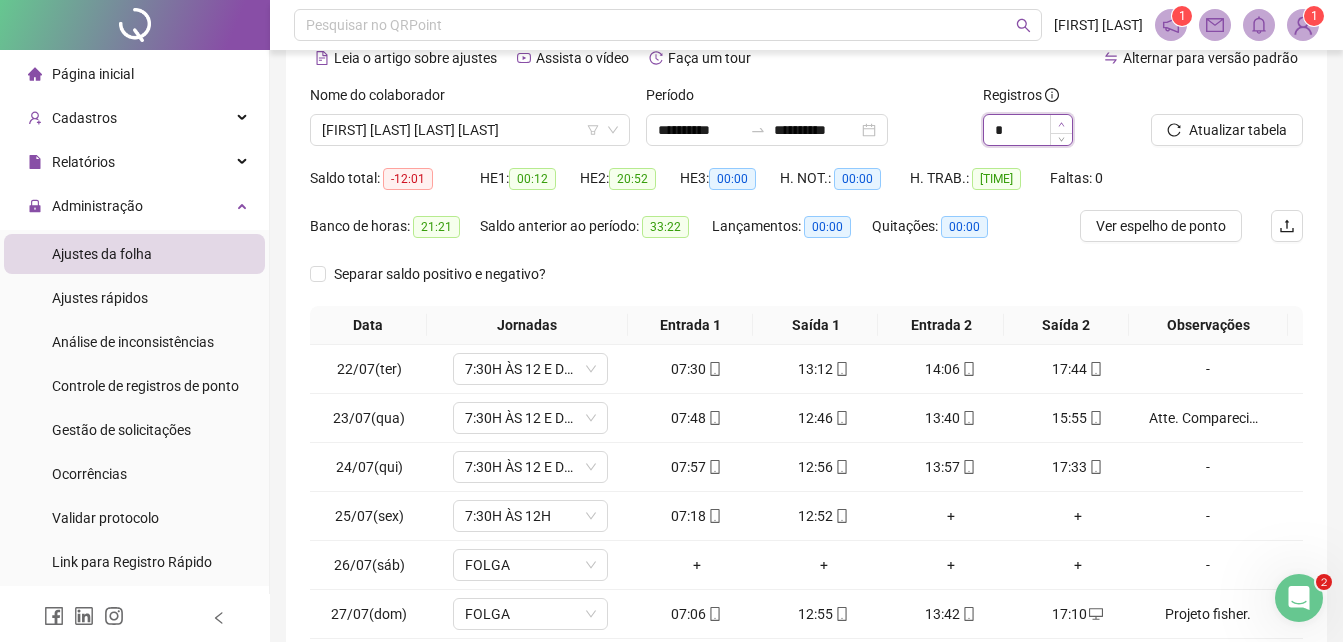 click at bounding box center (1061, 124) 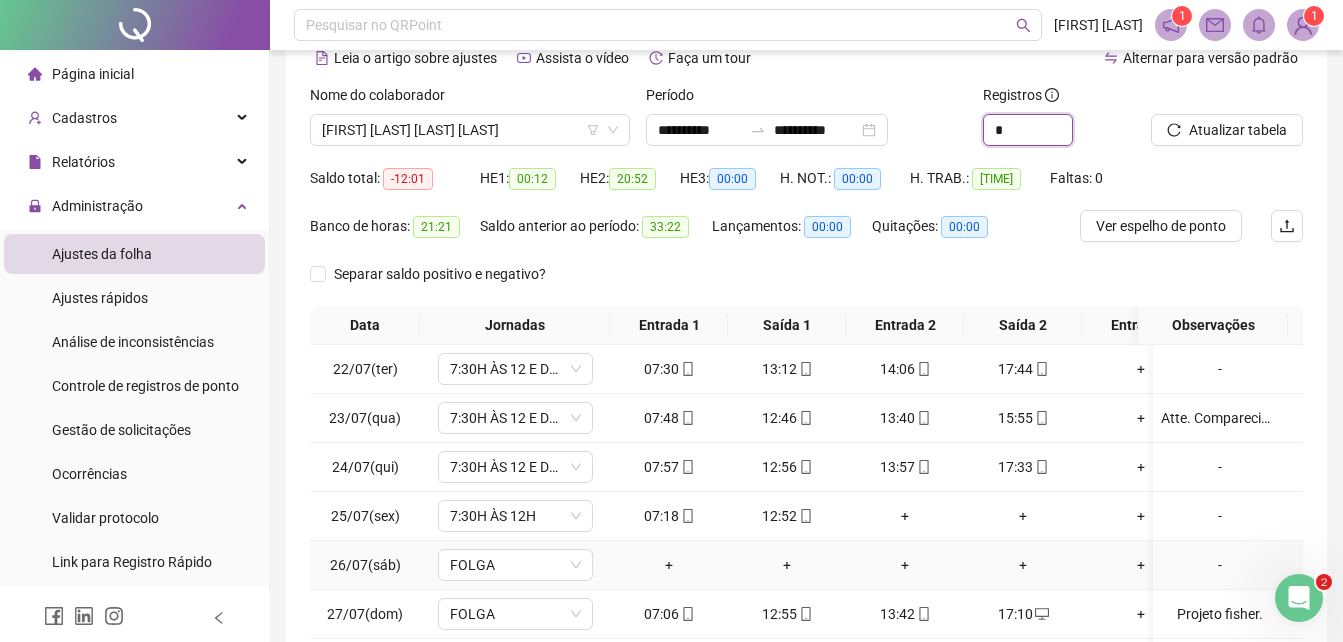 scroll, scrollTop: 327, scrollLeft: 0, axis: vertical 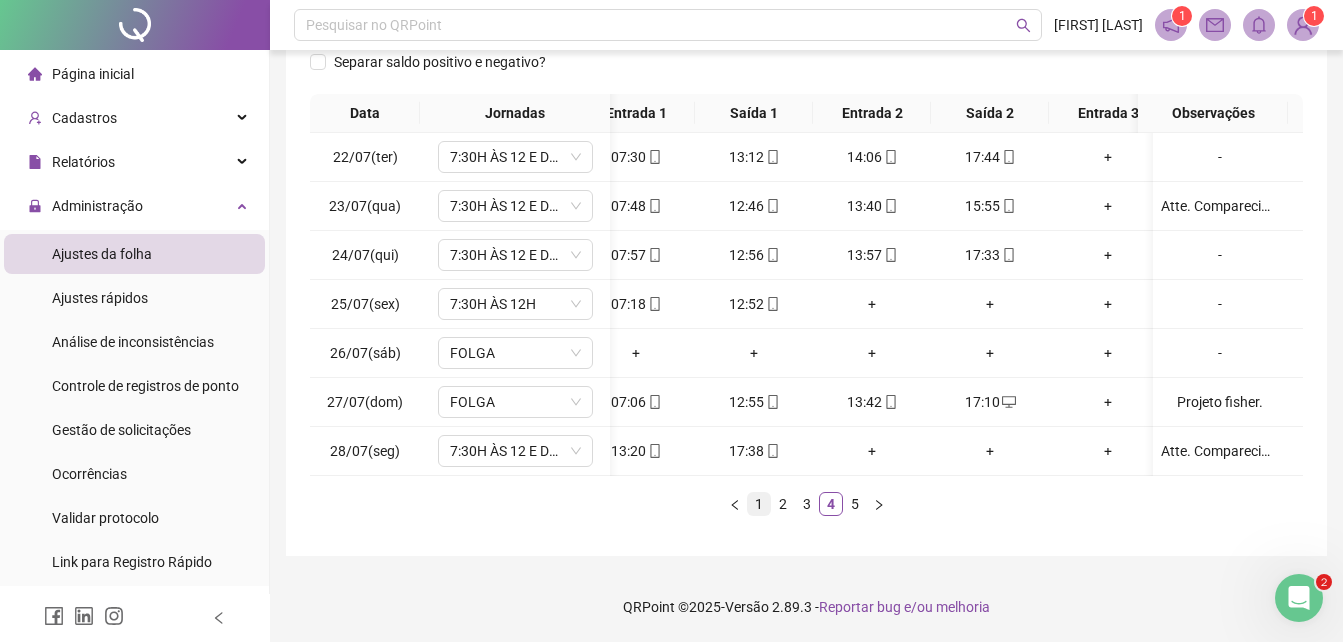 click on "1" at bounding box center (759, 504) 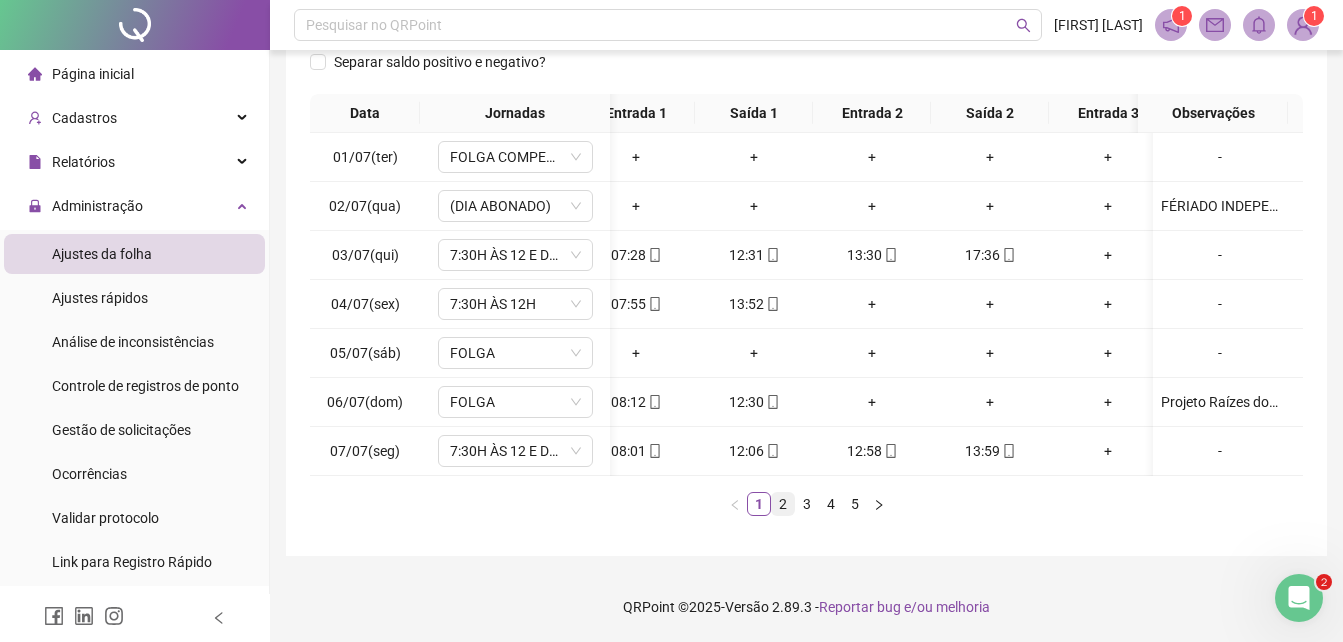 click on "2" at bounding box center (783, 504) 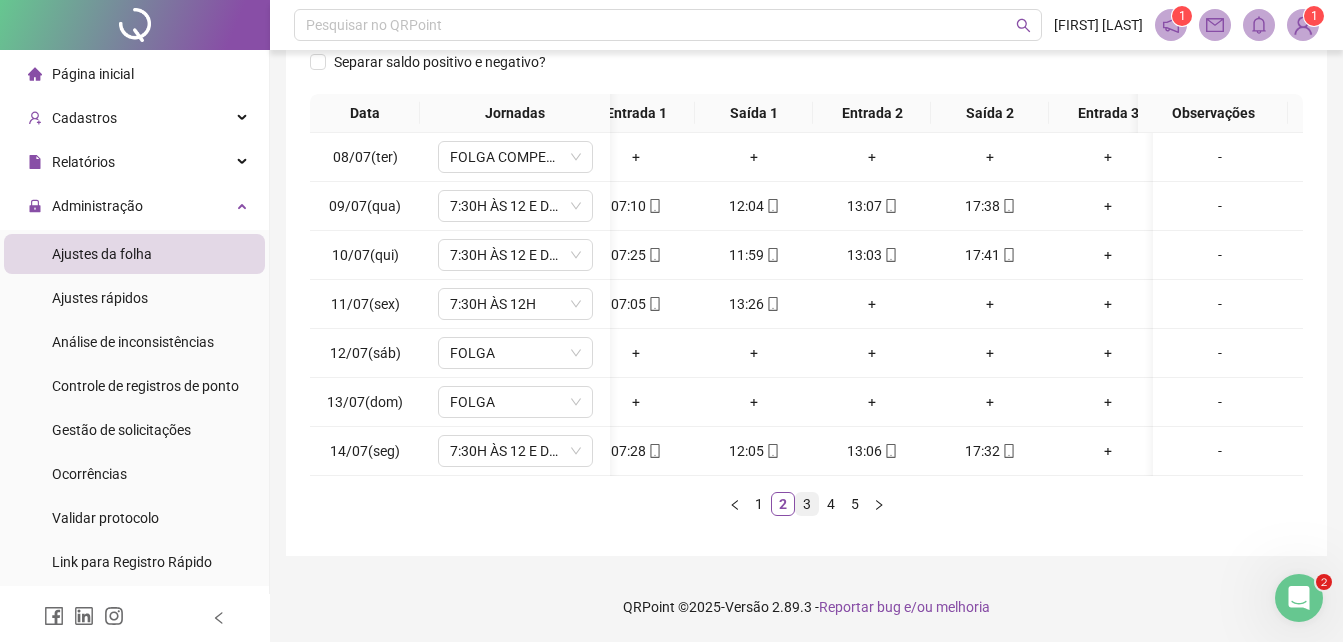 click on "3" at bounding box center [807, 504] 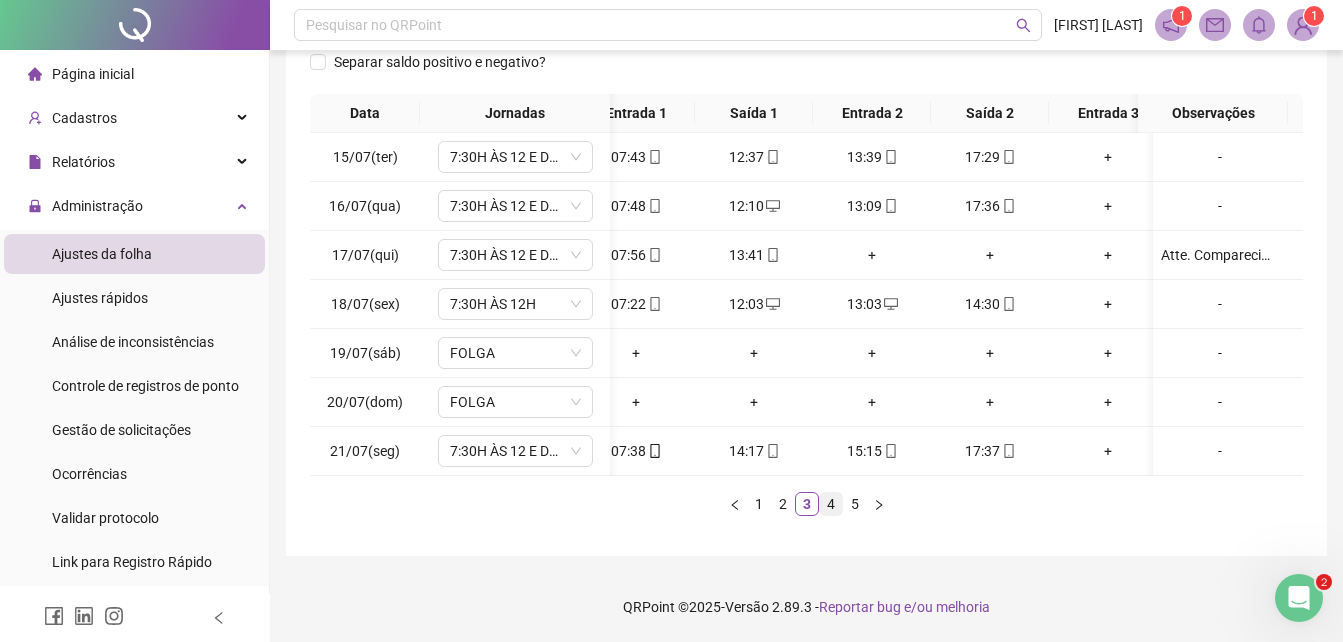 click on "4" at bounding box center (831, 504) 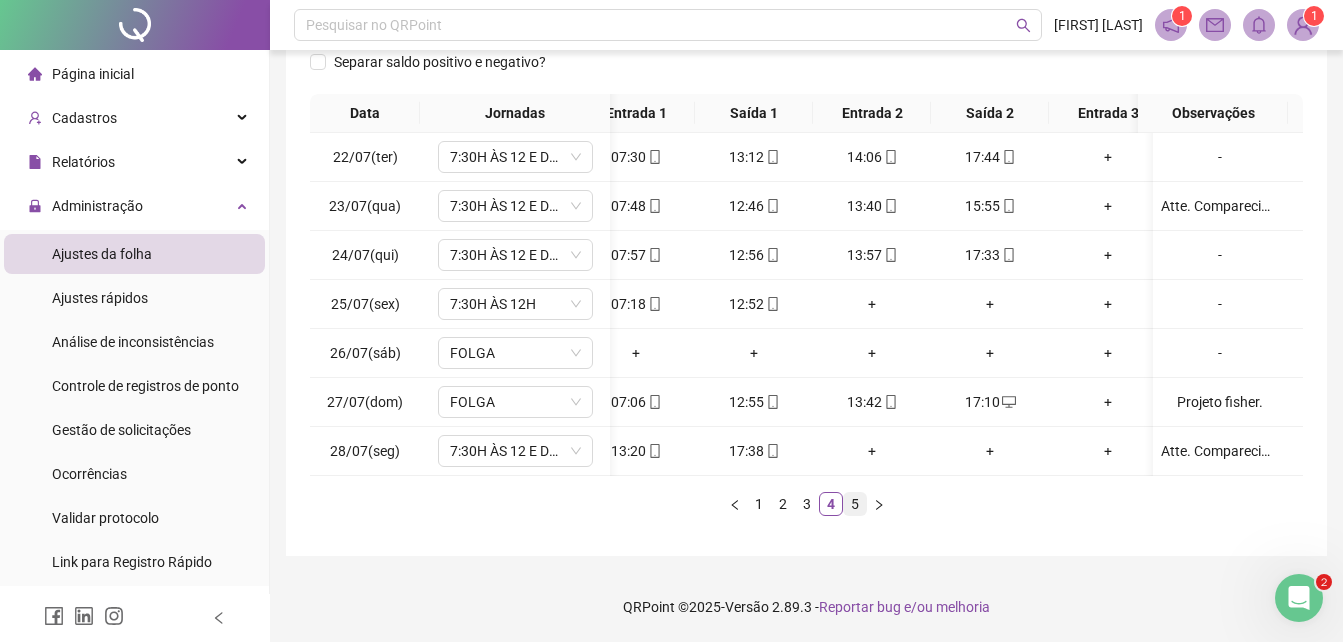 click on "5" at bounding box center [855, 504] 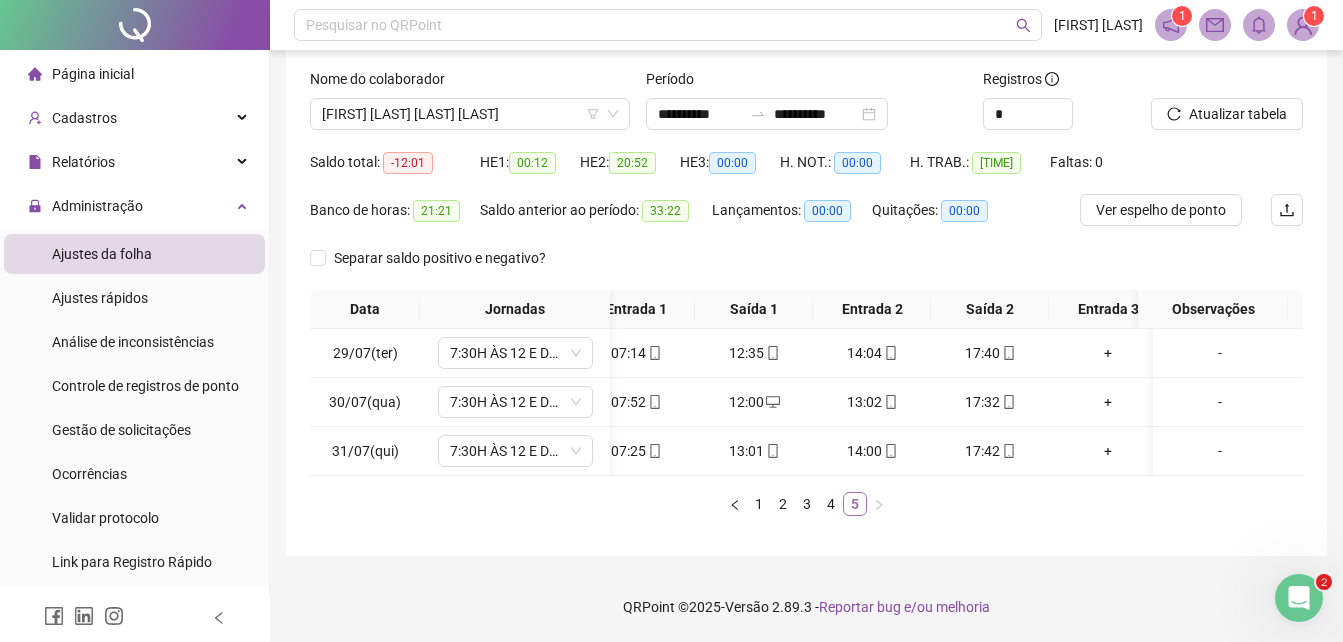 scroll, scrollTop: 131, scrollLeft: 0, axis: vertical 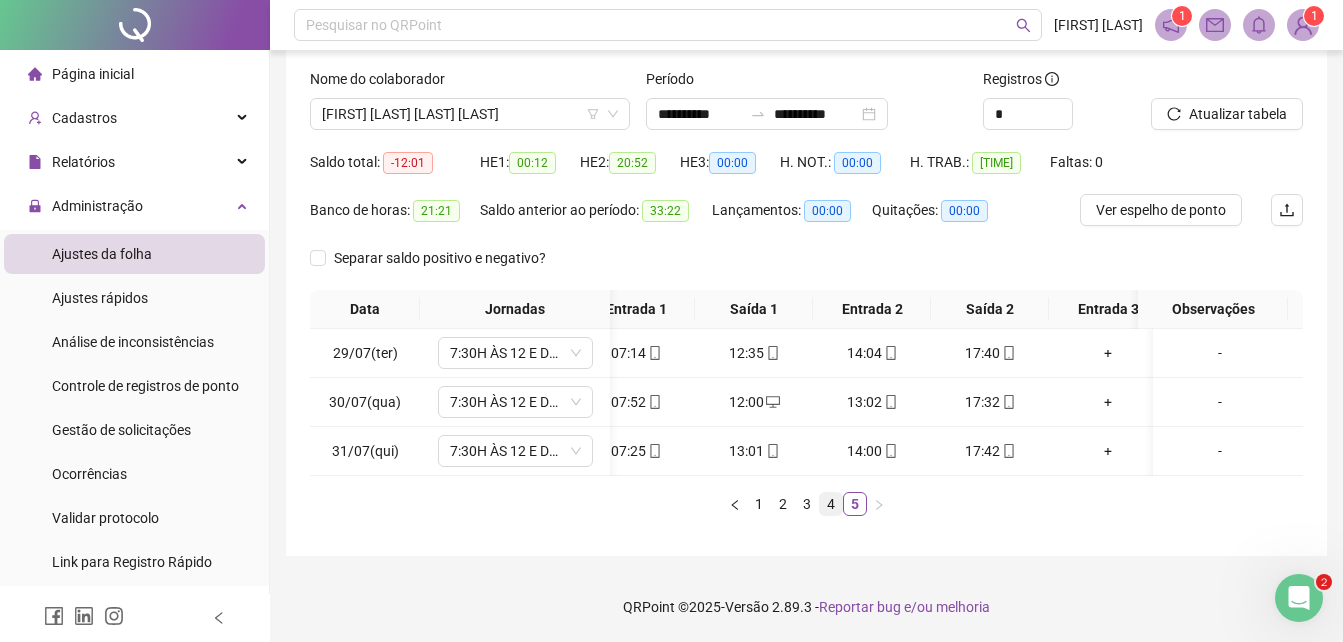 click on "4" at bounding box center (831, 504) 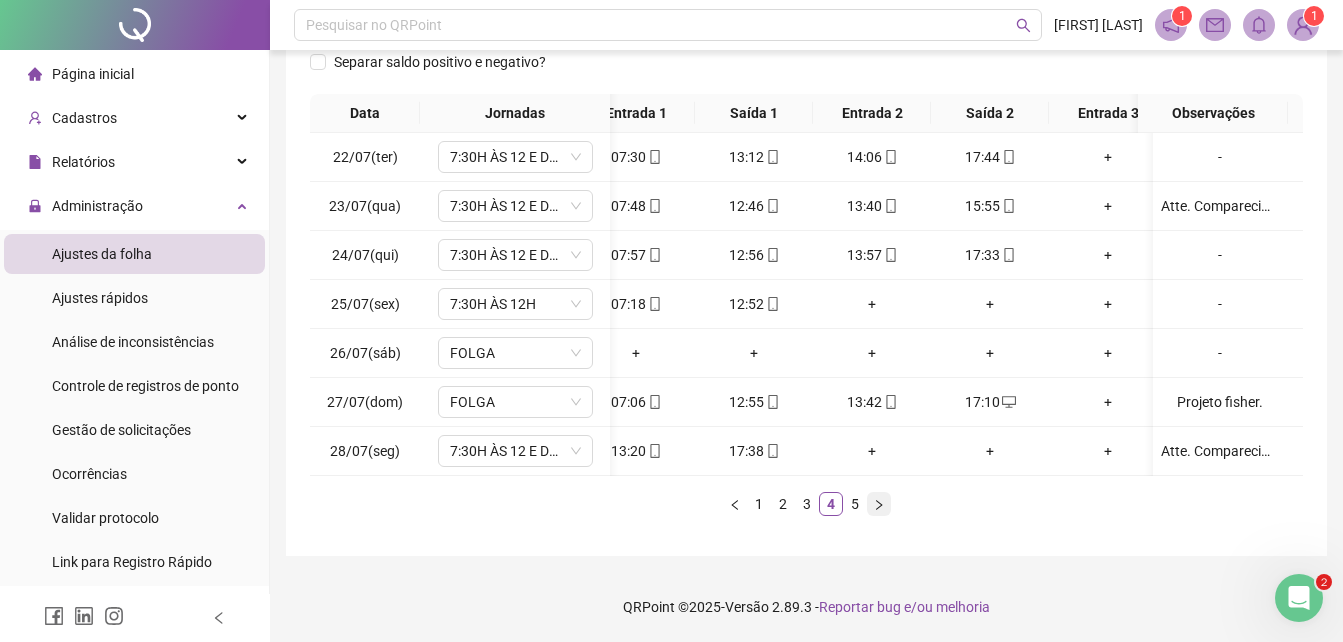 scroll, scrollTop: 27, scrollLeft: 0, axis: vertical 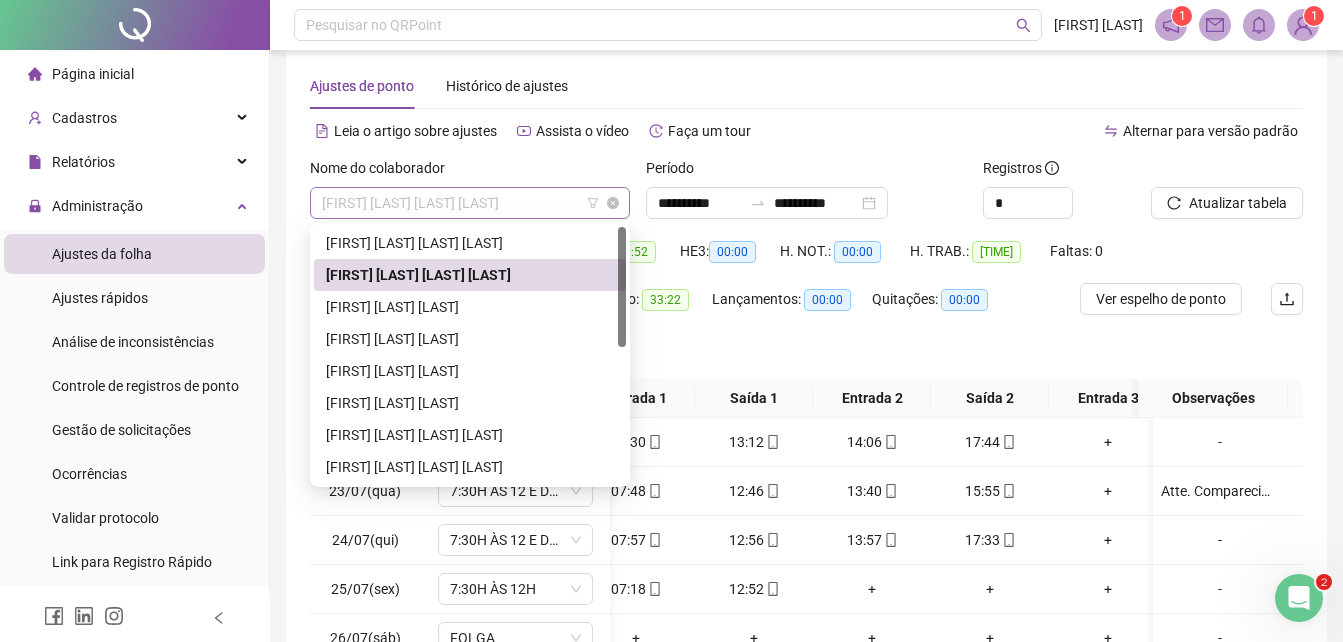 click on "[FIRST] [LAST] [LAST] [LAST]" at bounding box center [470, 203] 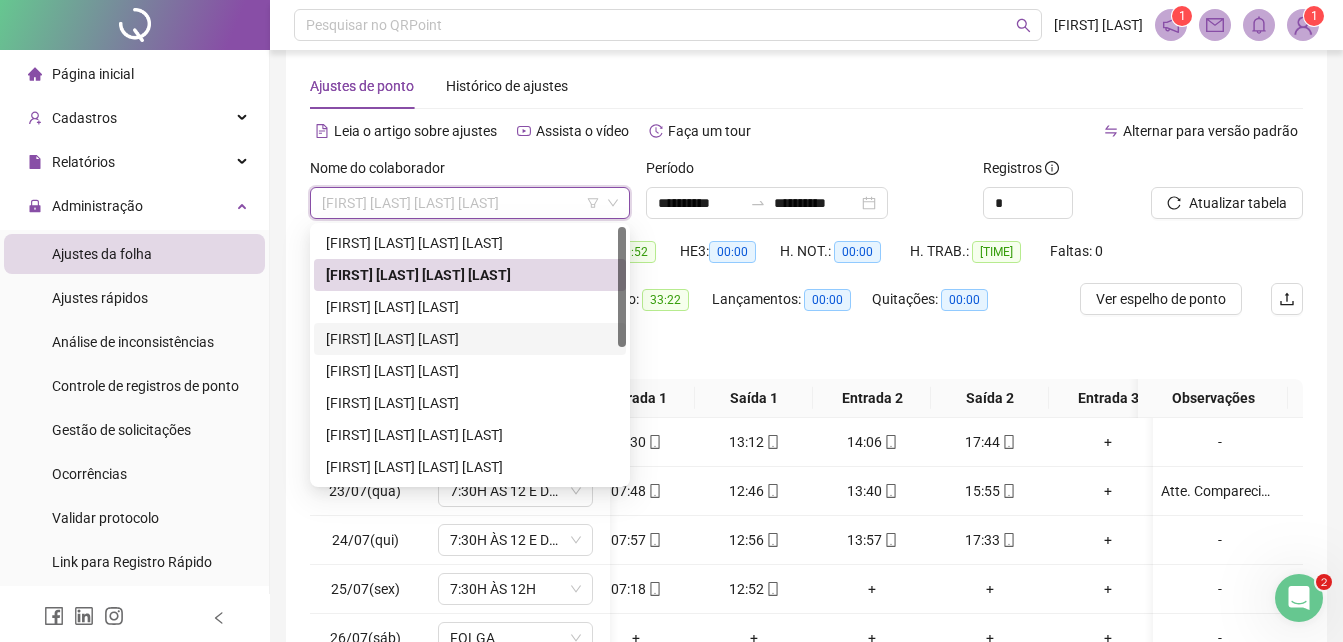 click on "[FIRST] [LAST] [LAST]" at bounding box center (470, 339) 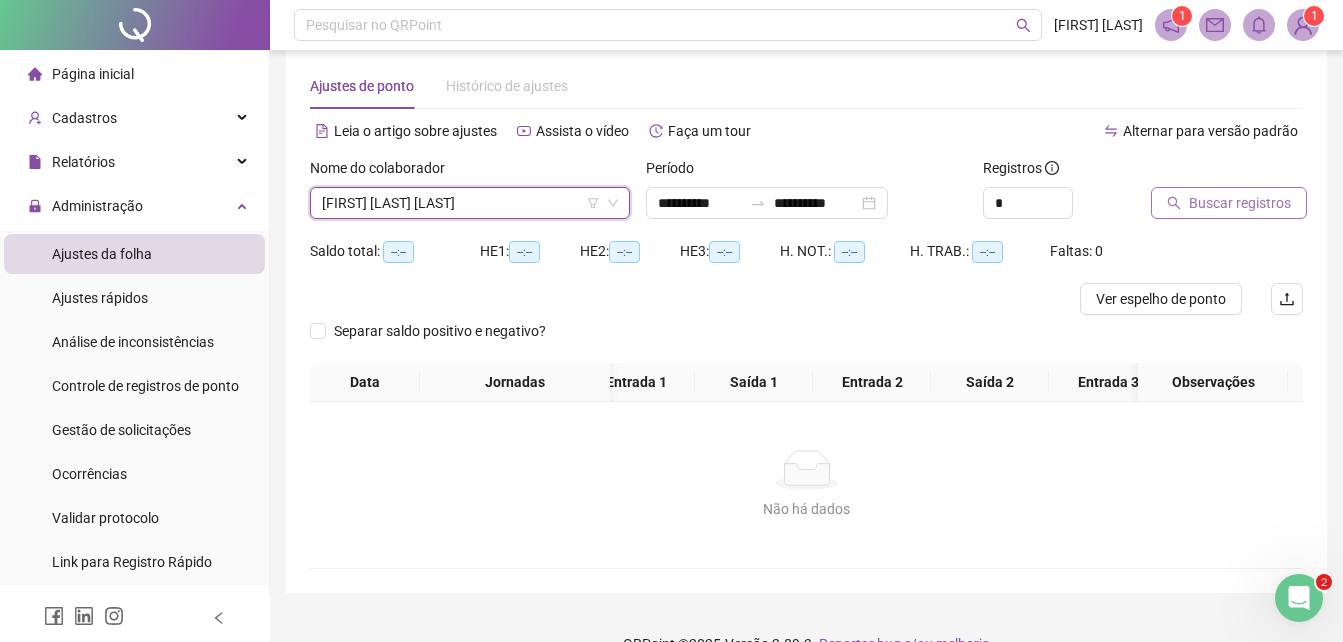 click on "Buscar registros" at bounding box center (1240, 203) 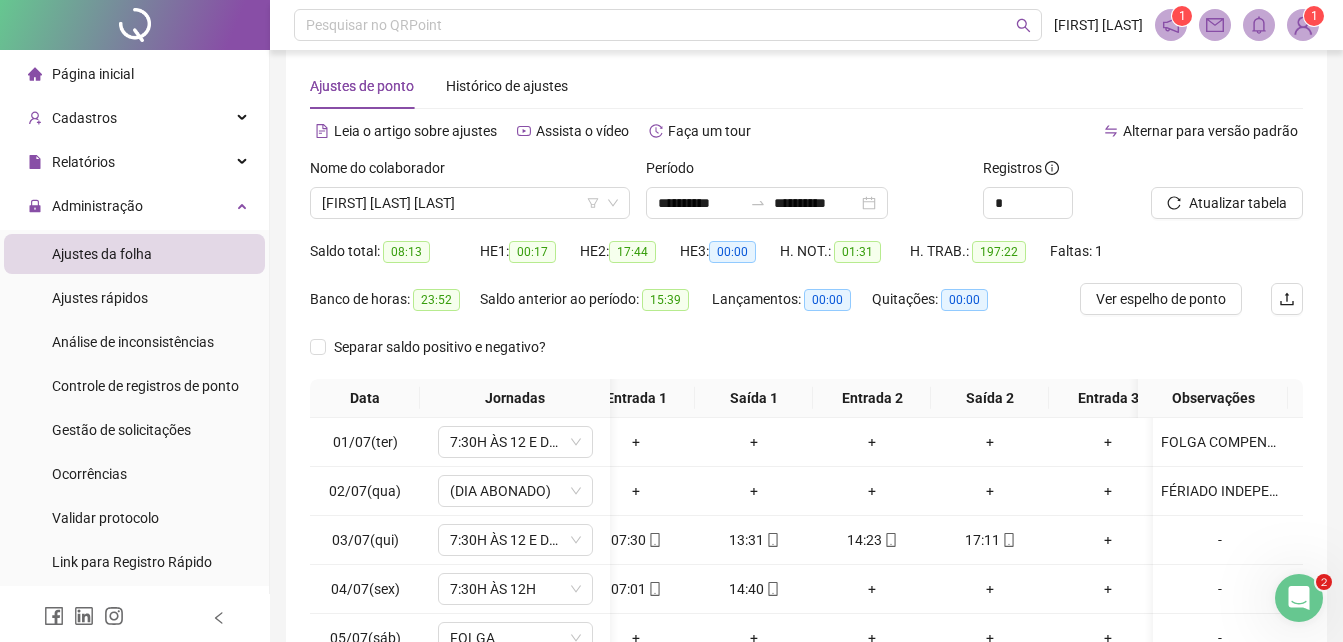 scroll, scrollTop: 327, scrollLeft: 0, axis: vertical 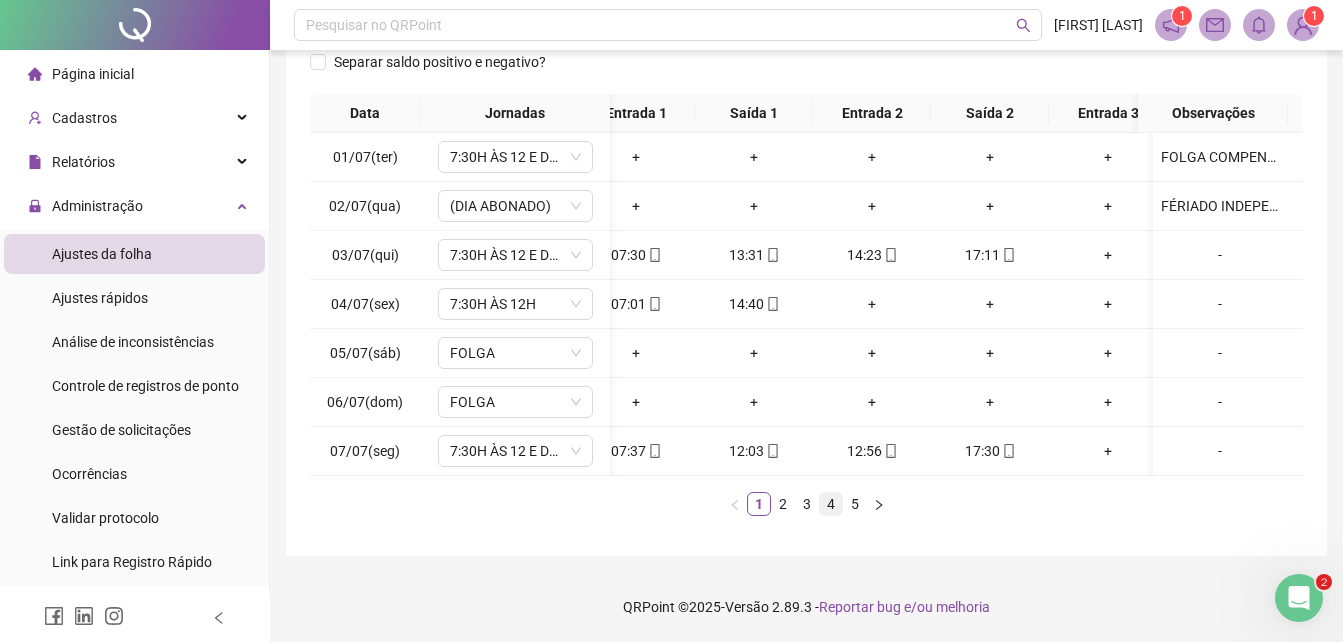 click on "4" at bounding box center (831, 504) 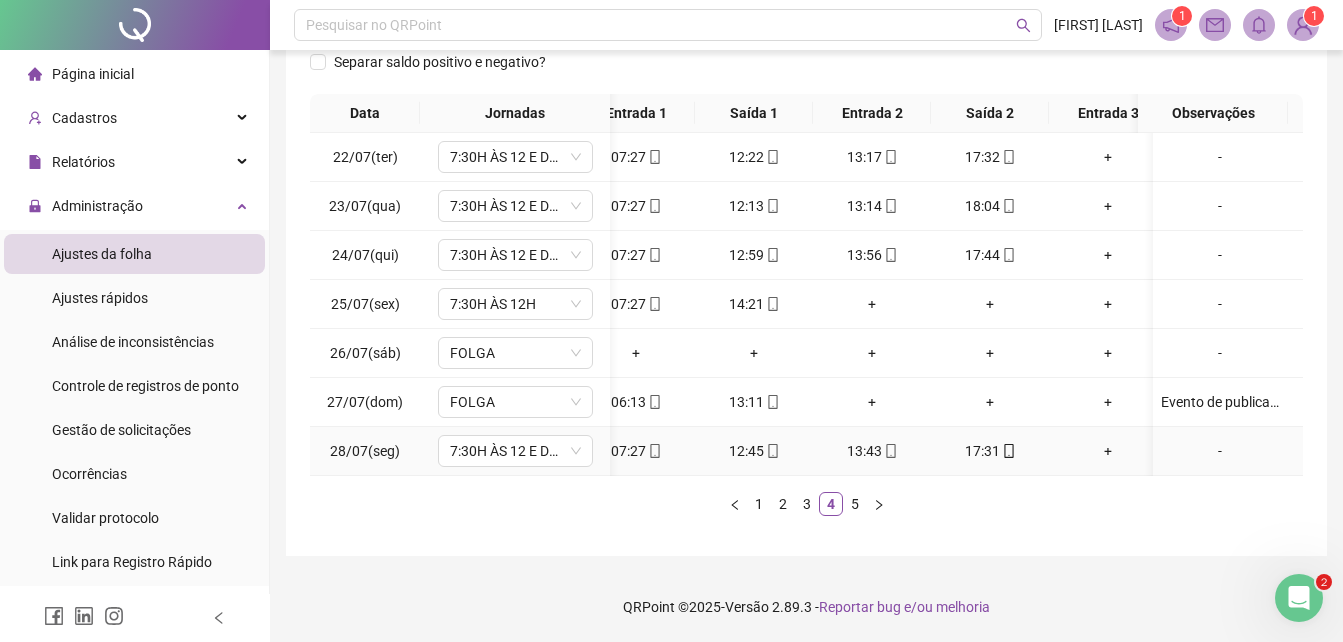 scroll, scrollTop: 0, scrollLeft: 0, axis: both 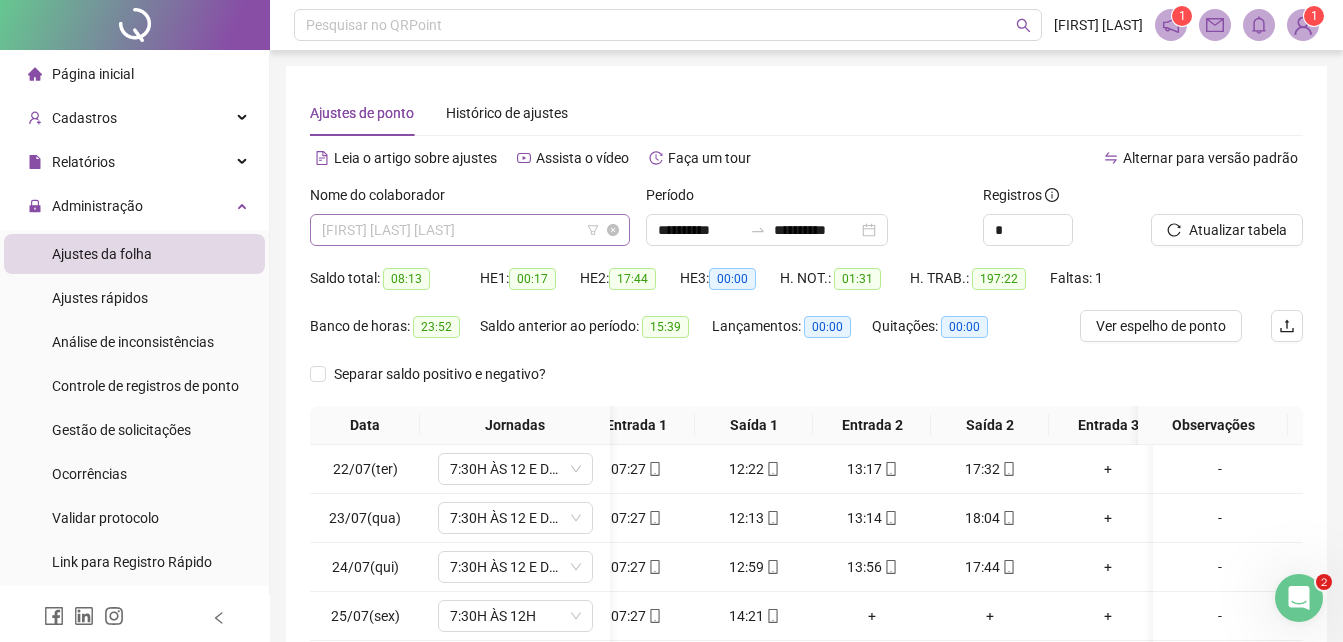 click on "[FIRST] [LAST] [LAST]" at bounding box center [470, 230] 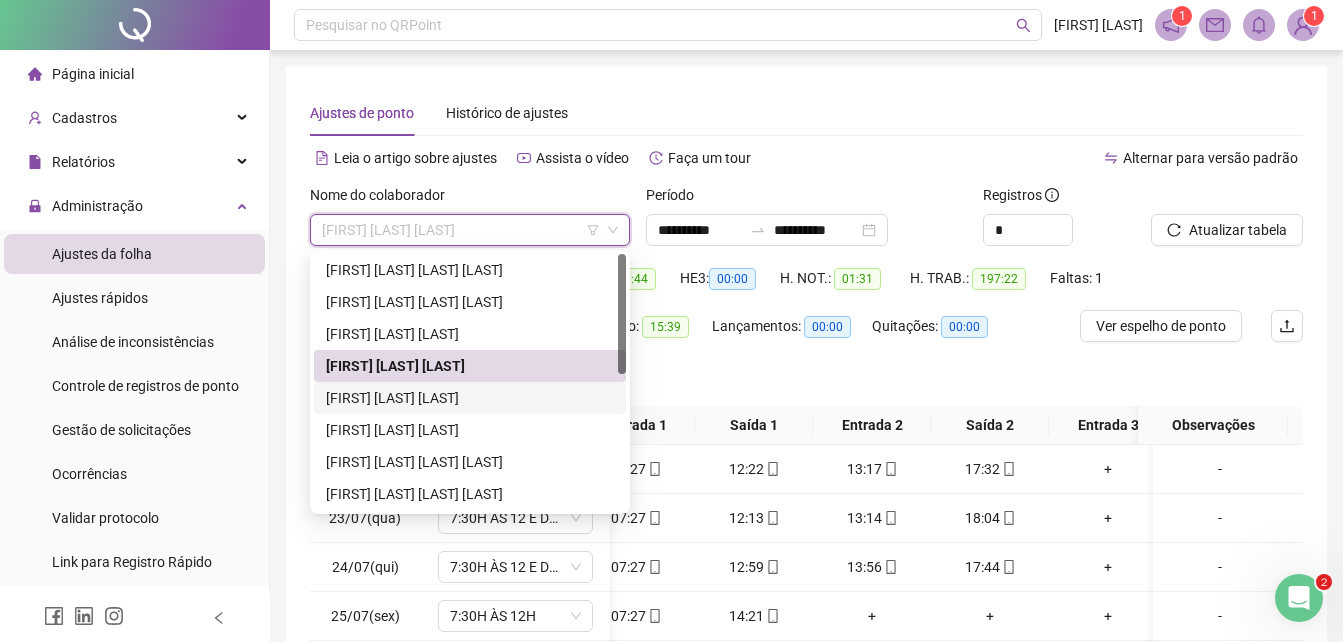 click on "[FIRST] [LAST] [LAST]" at bounding box center [470, 398] 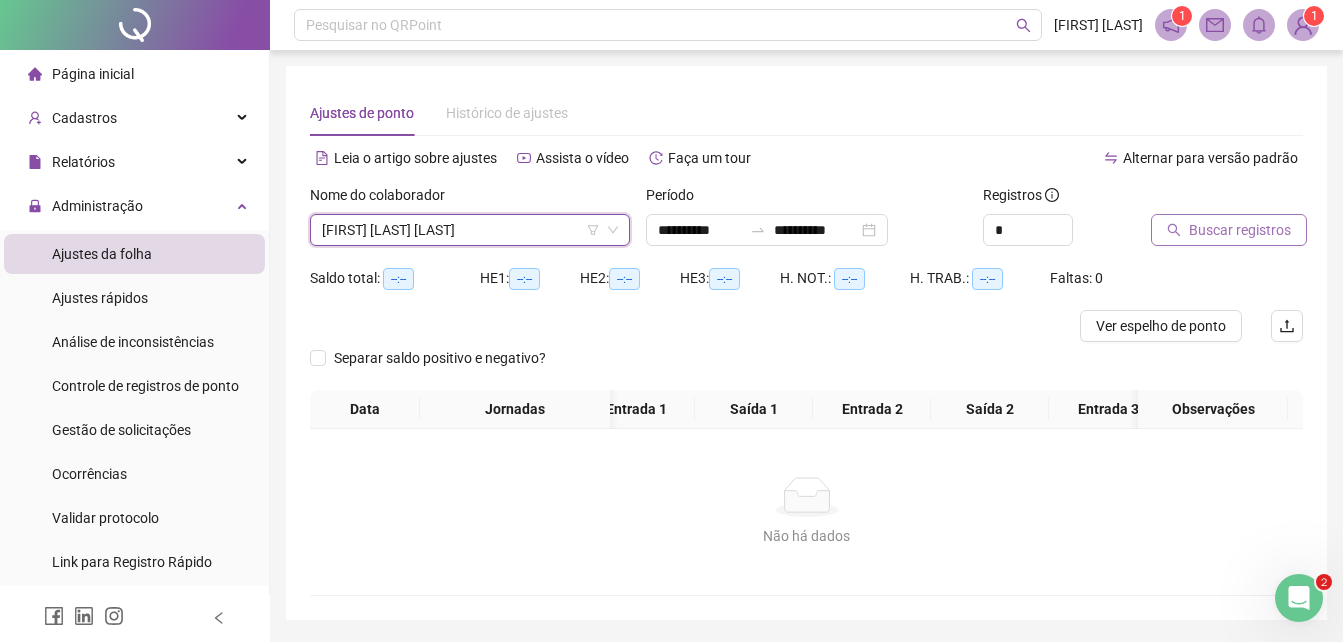 click on "Buscar registros" at bounding box center (1240, 230) 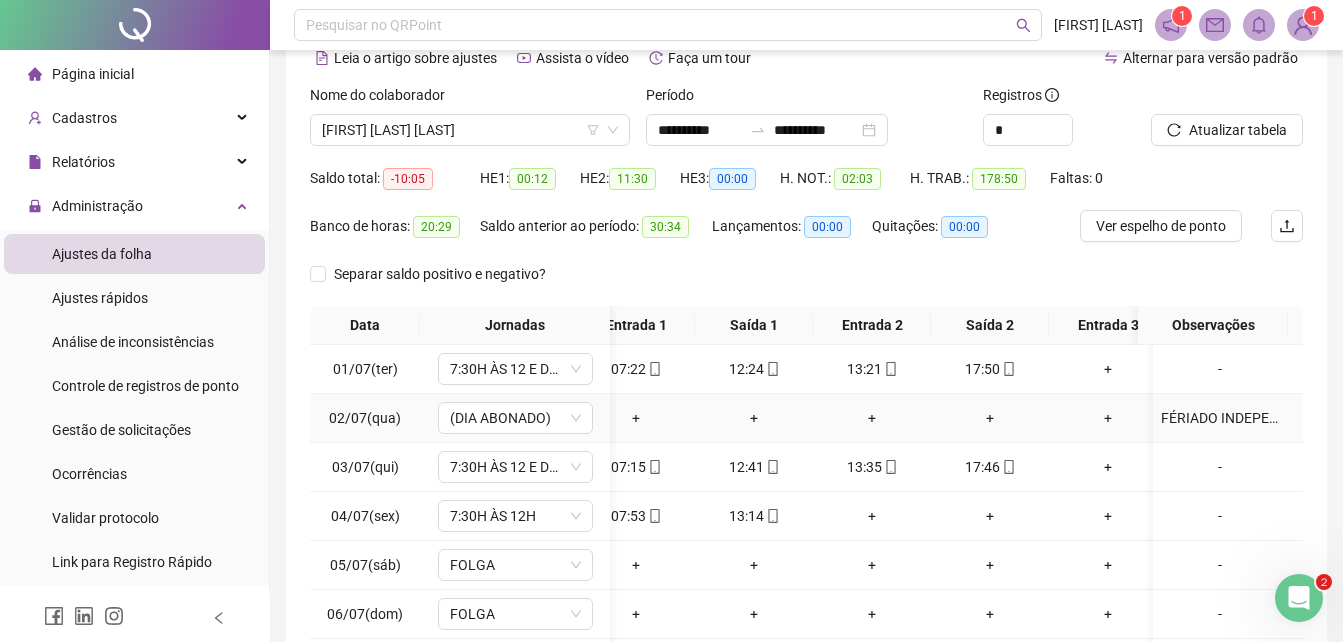 scroll, scrollTop: 300, scrollLeft: 0, axis: vertical 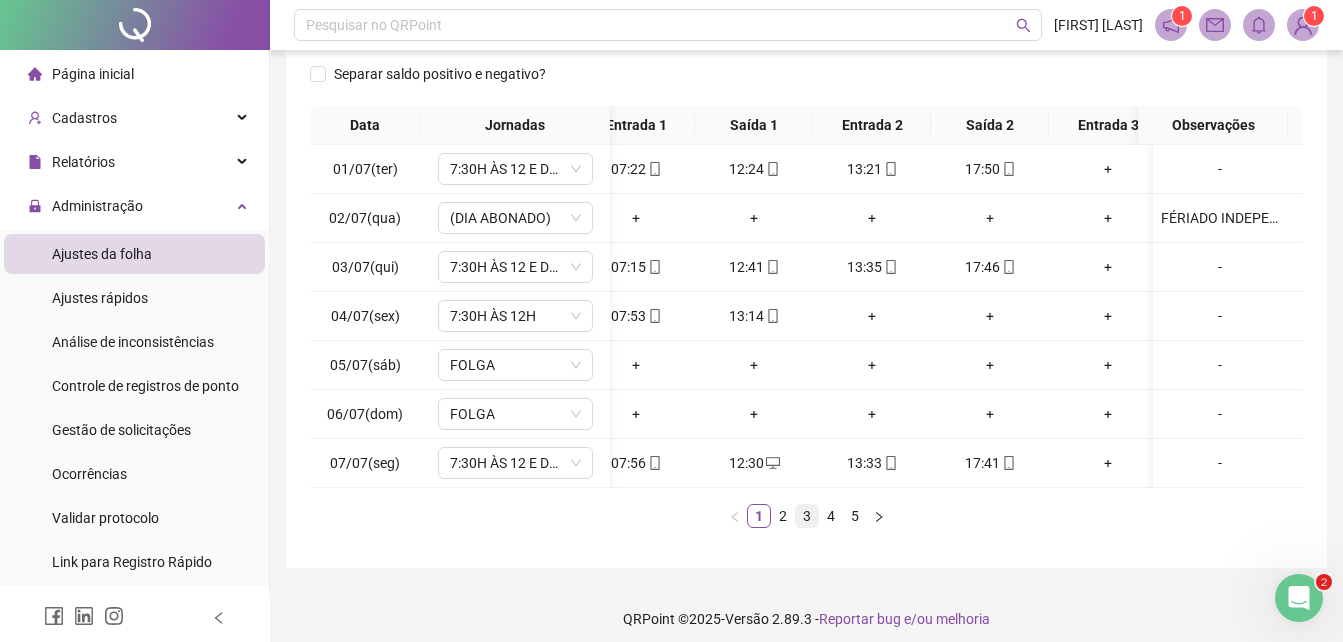 click on "3" at bounding box center [807, 516] 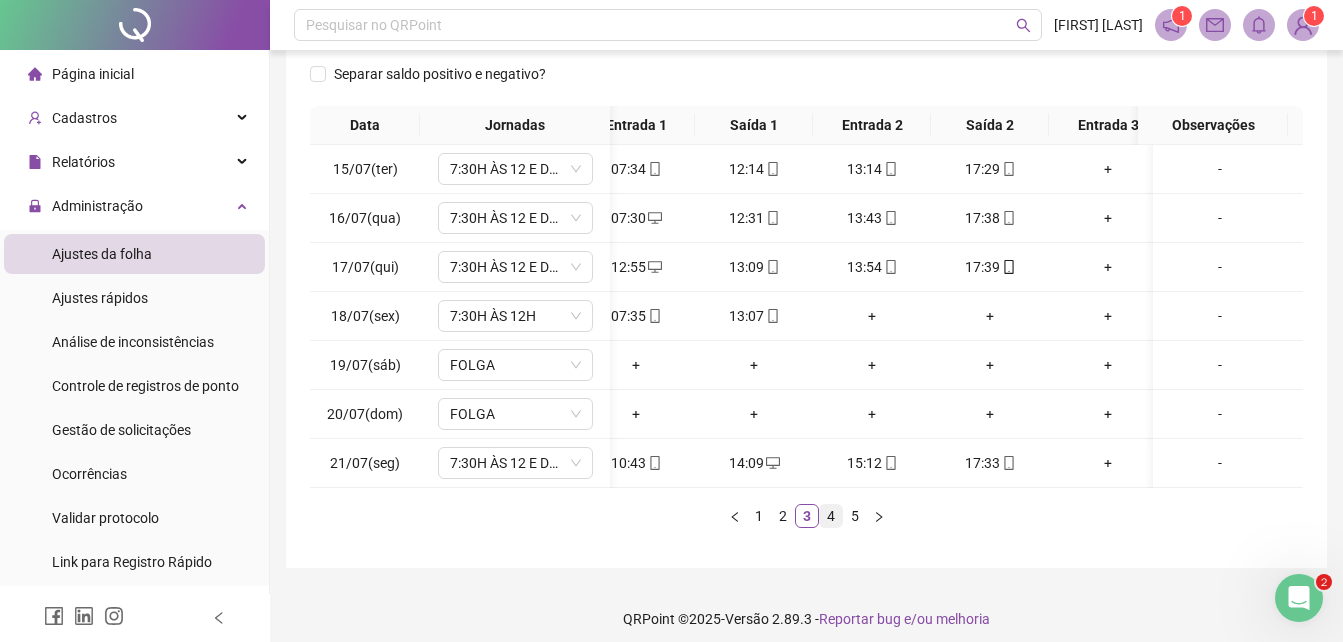 click on "4" at bounding box center [831, 516] 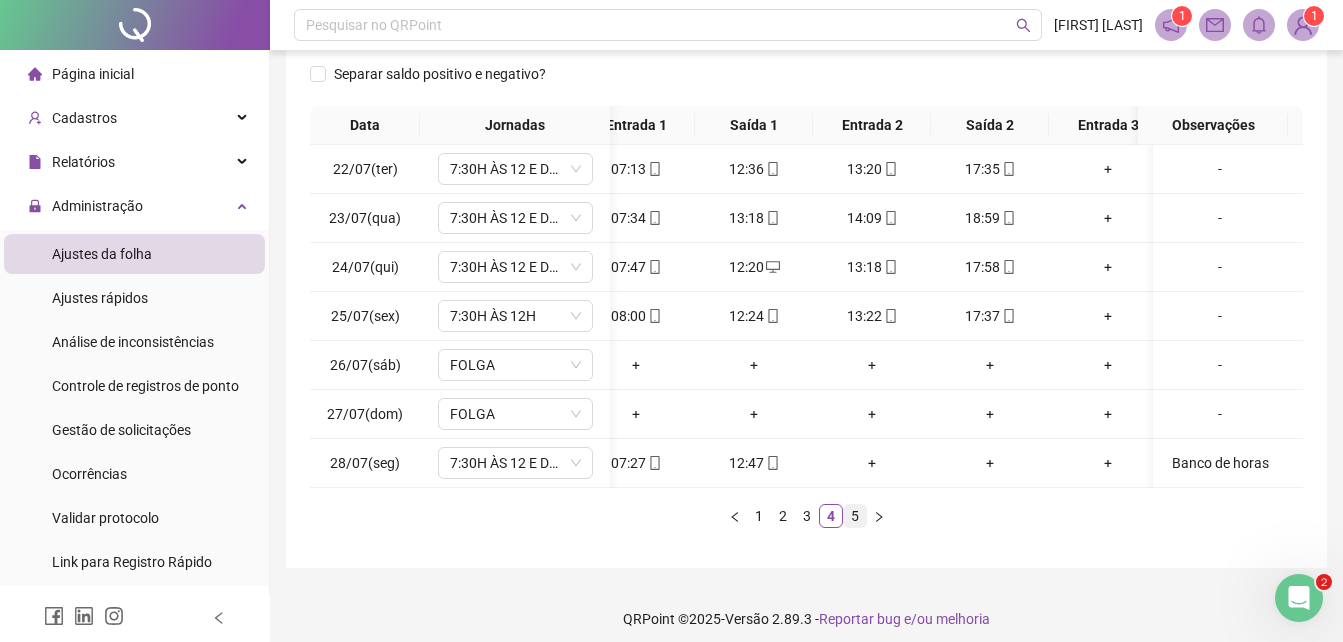 click on "5" at bounding box center [855, 516] 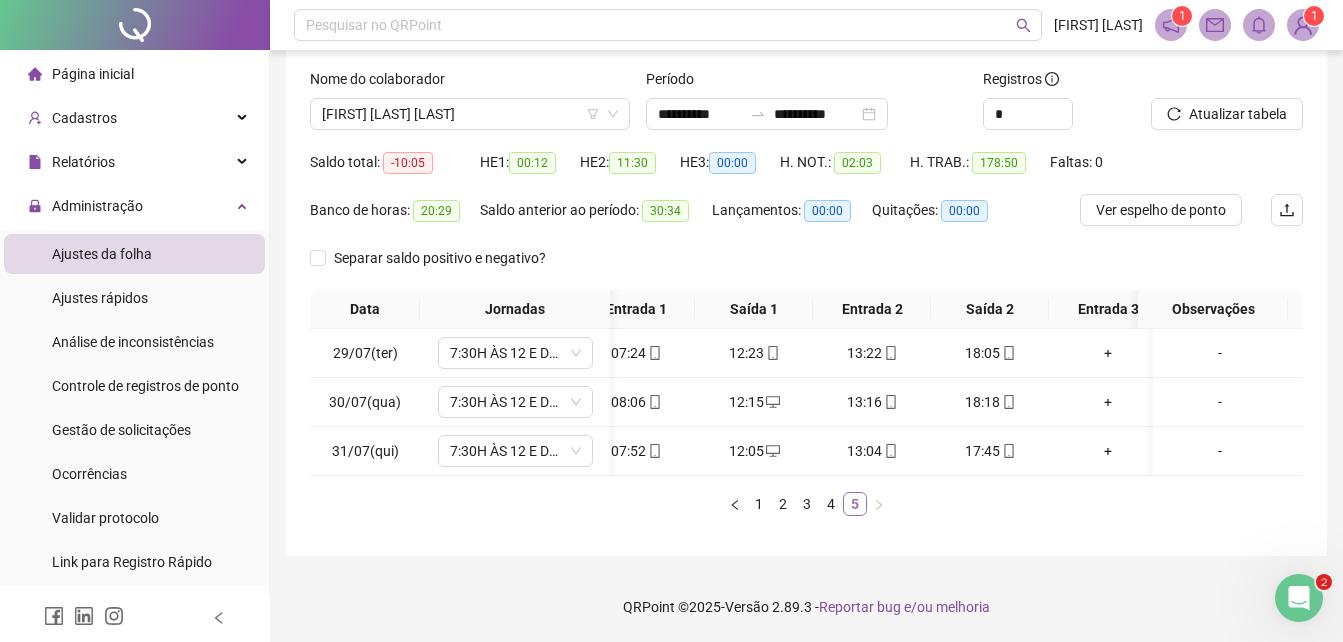 scroll, scrollTop: 131, scrollLeft: 0, axis: vertical 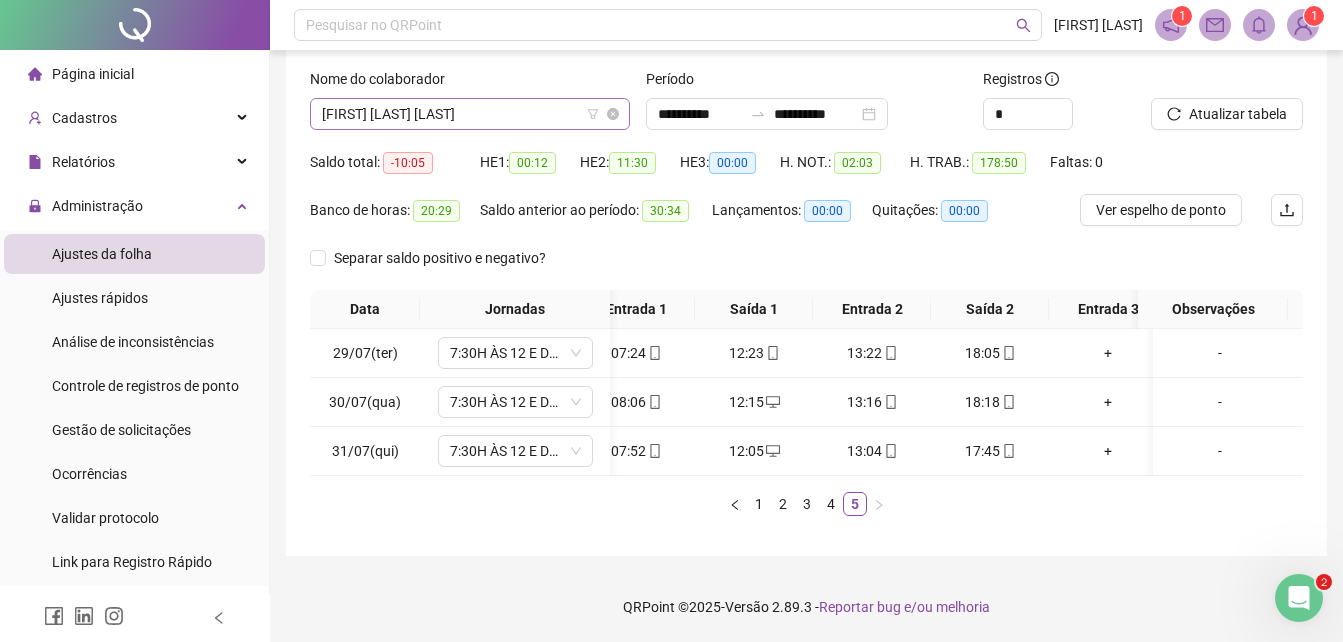 click on "[FIRST] [LAST] [LAST]" at bounding box center (470, 114) 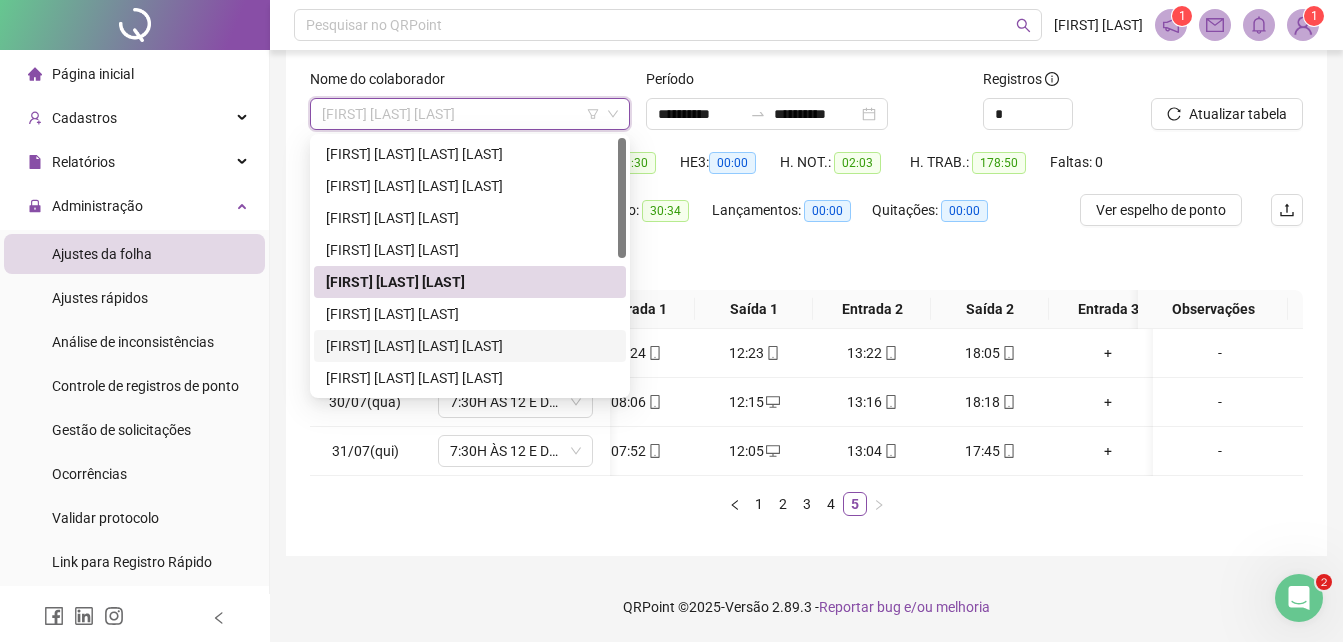 click on "[FIRST] [LAST] [LAST] [LAST]" at bounding box center [470, 346] 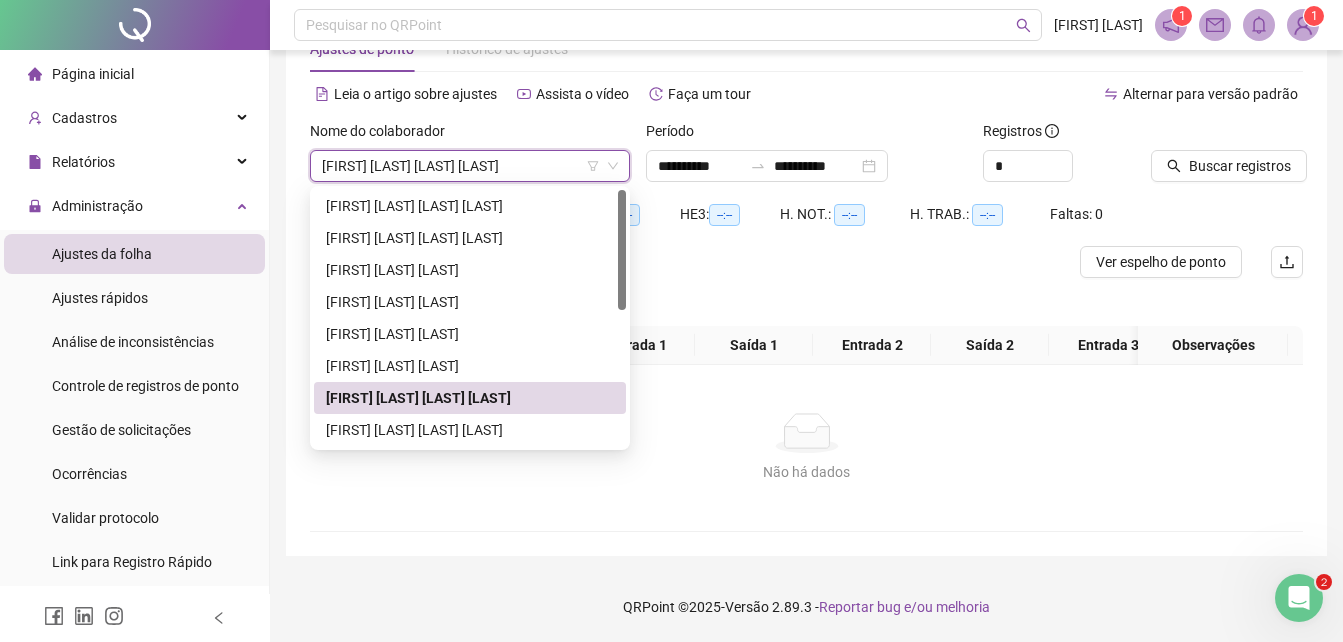 scroll, scrollTop: 79, scrollLeft: 0, axis: vertical 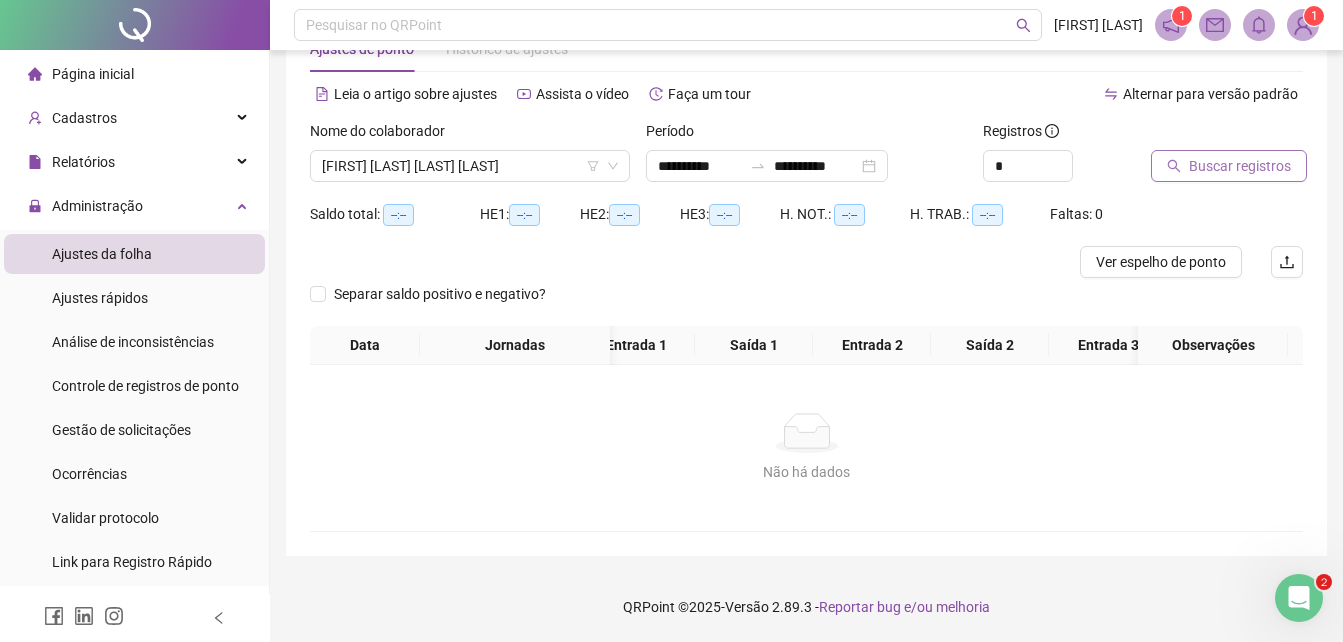 click on "Buscar registros" at bounding box center (1240, 166) 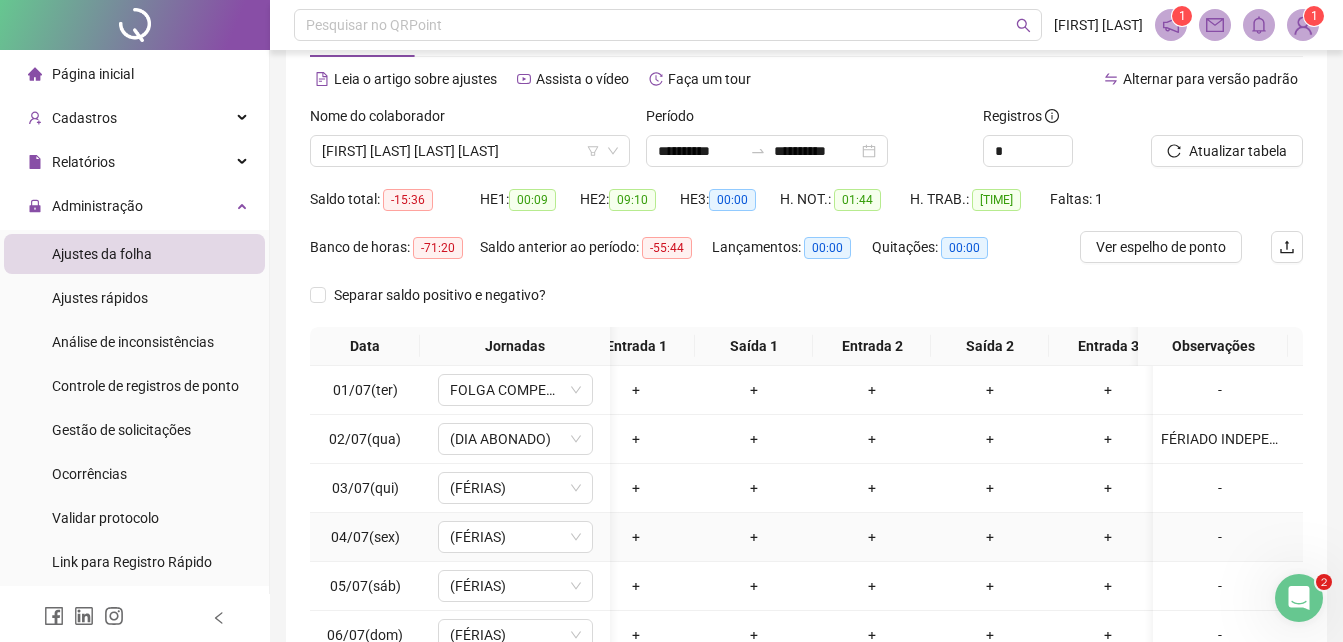 scroll, scrollTop: 327, scrollLeft: 0, axis: vertical 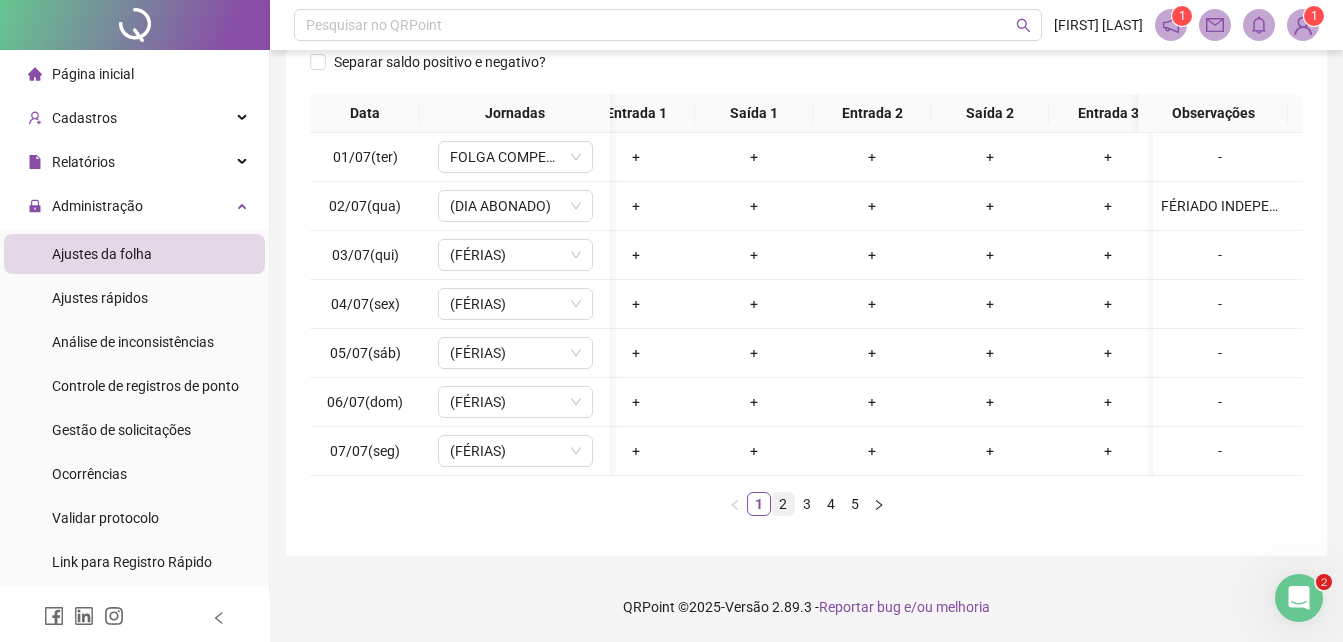 click on "2" at bounding box center [783, 504] 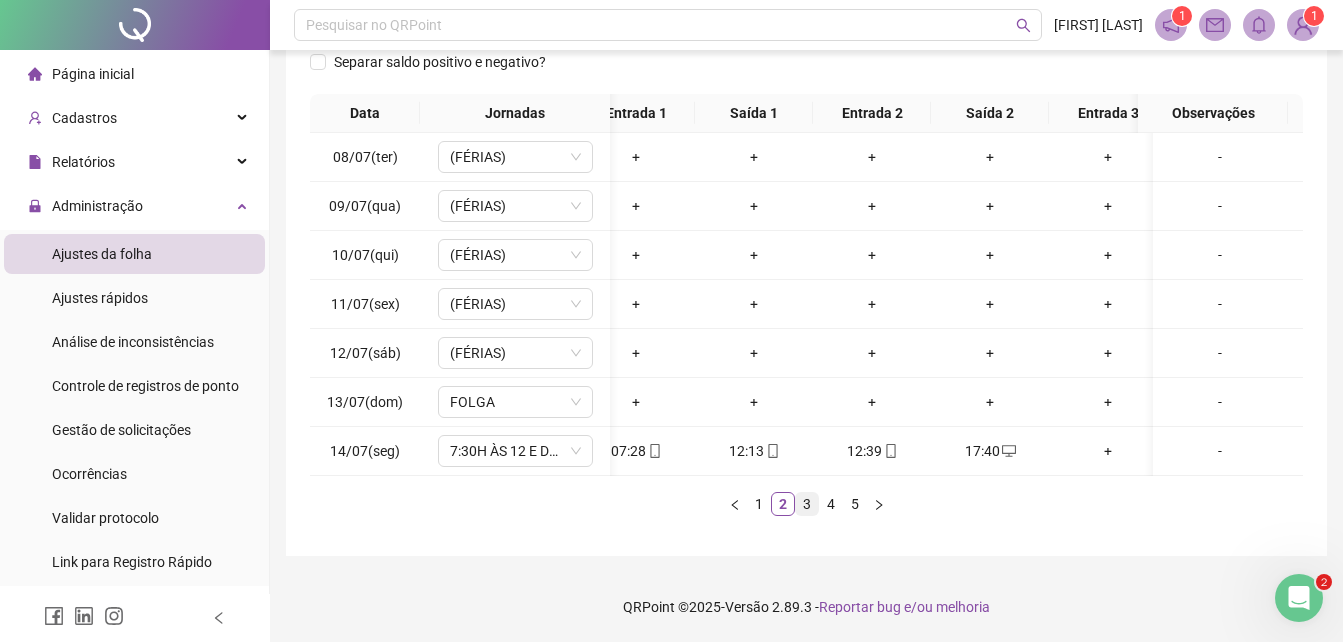 click on "3" at bounding box center (807, 504) 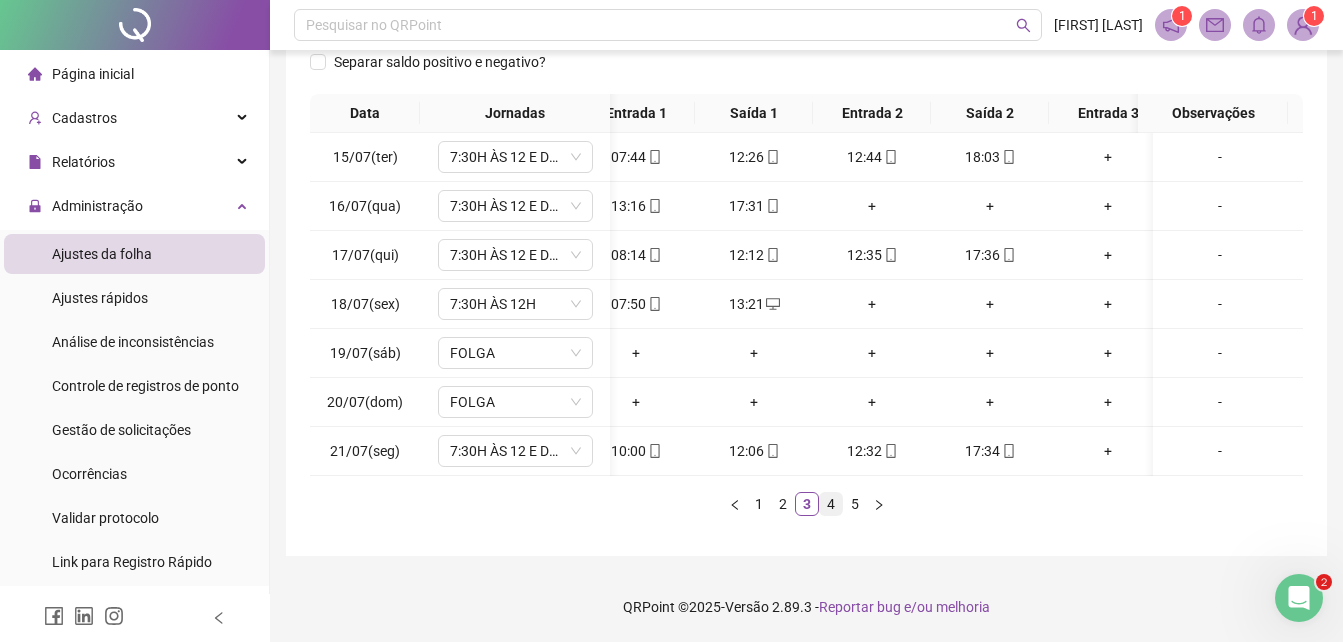 click on "4" at bounding box center (831, 504) 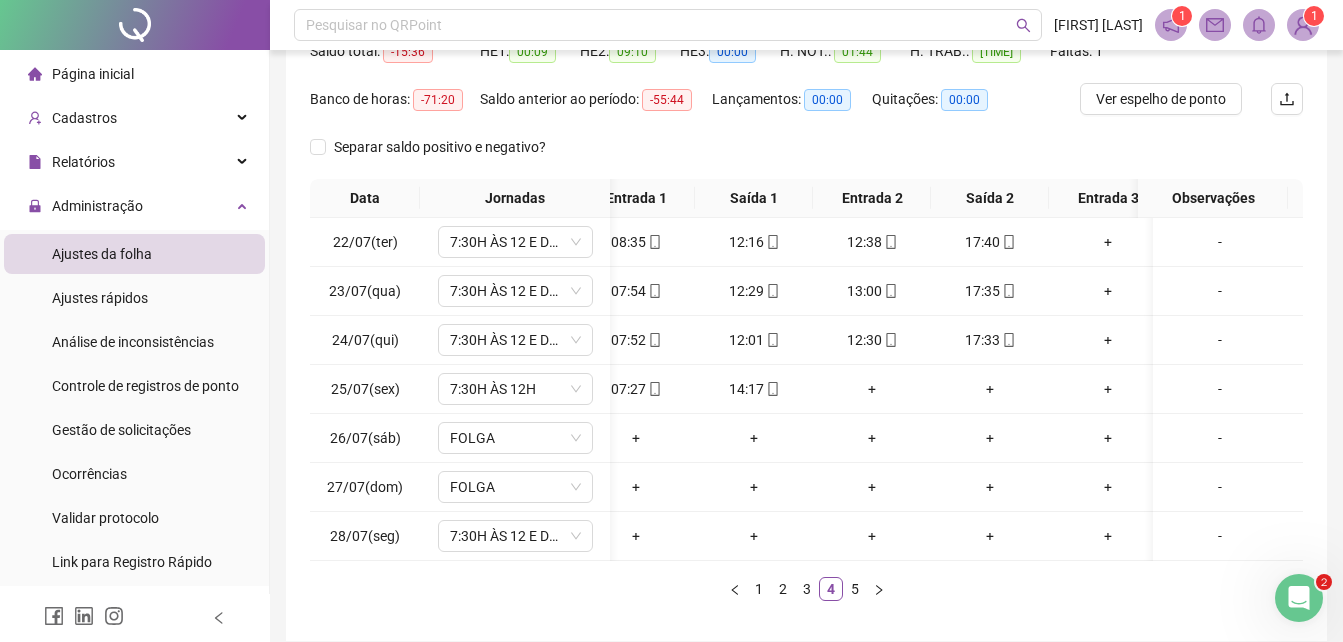 scroll, scrollTop: 327, scrollLeft: 0, axis: vertical 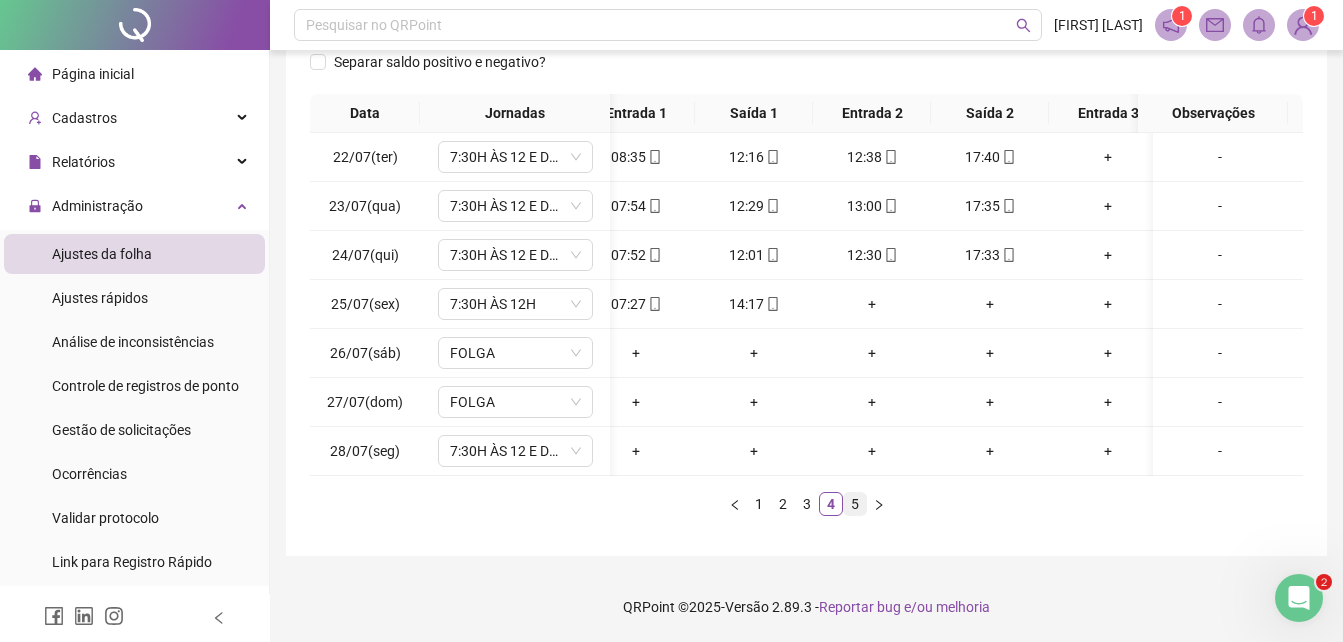 click on "5" at bounding box center (855, 504) 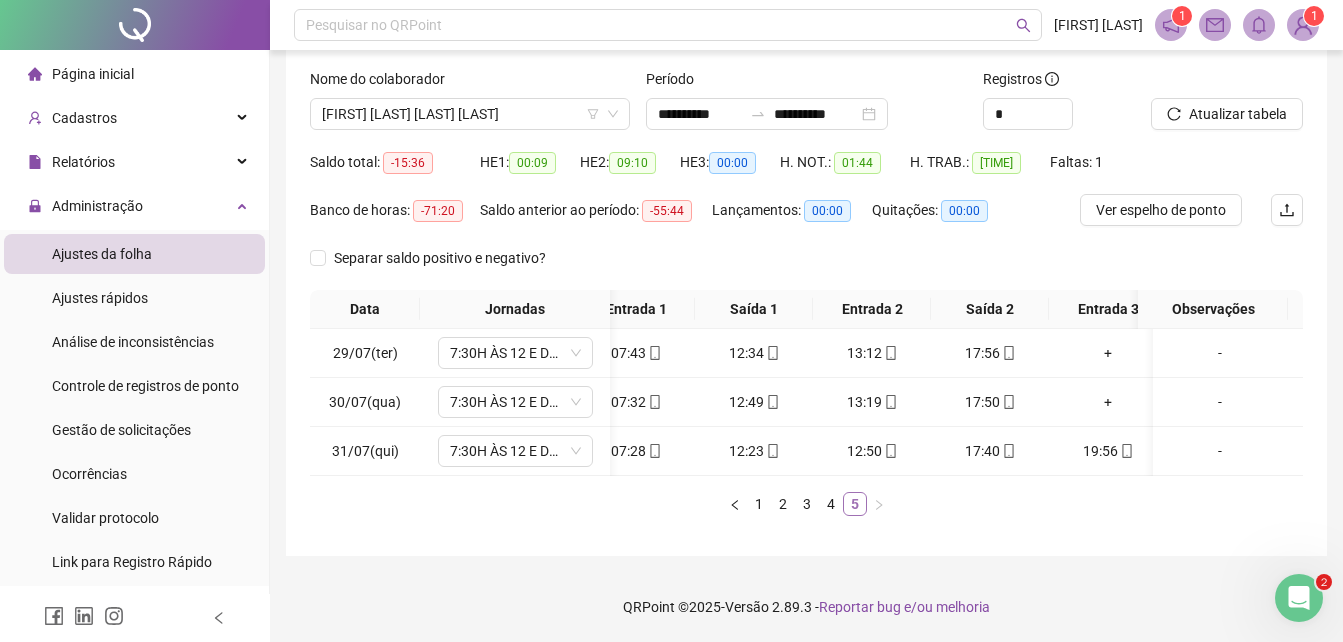 scroll, scrollTop: 131, scrollLeft: 0, axis: vertical 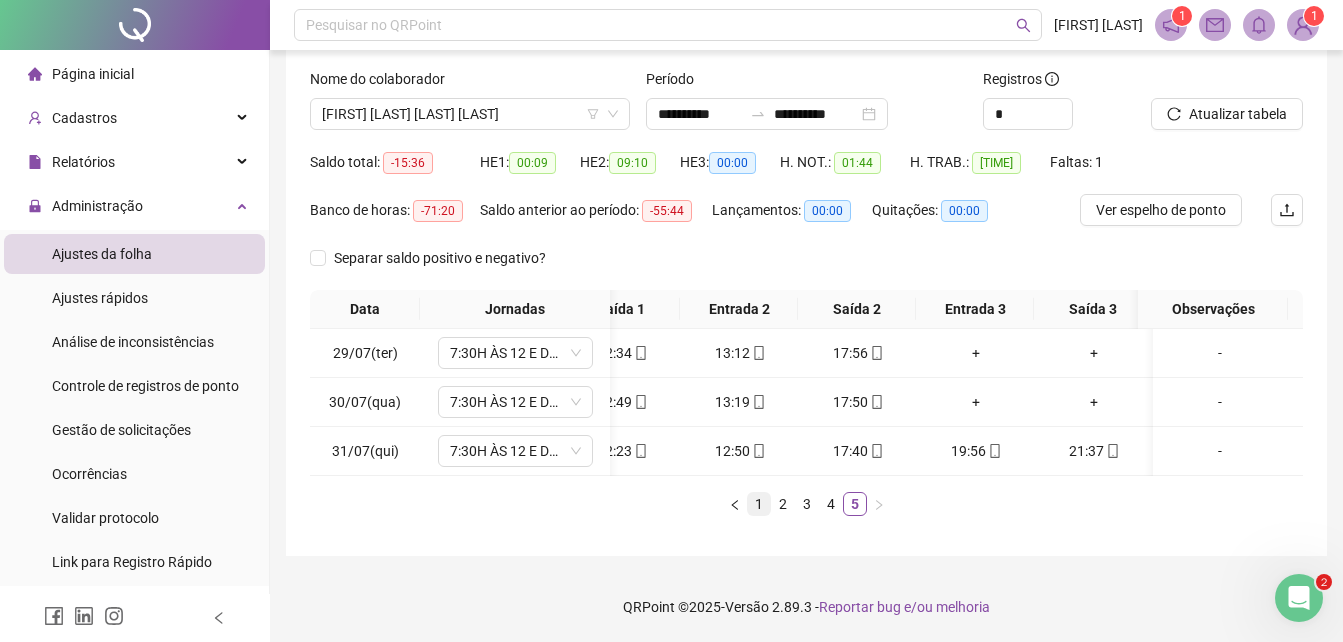 click on "1" at bounding box center (759, 504) 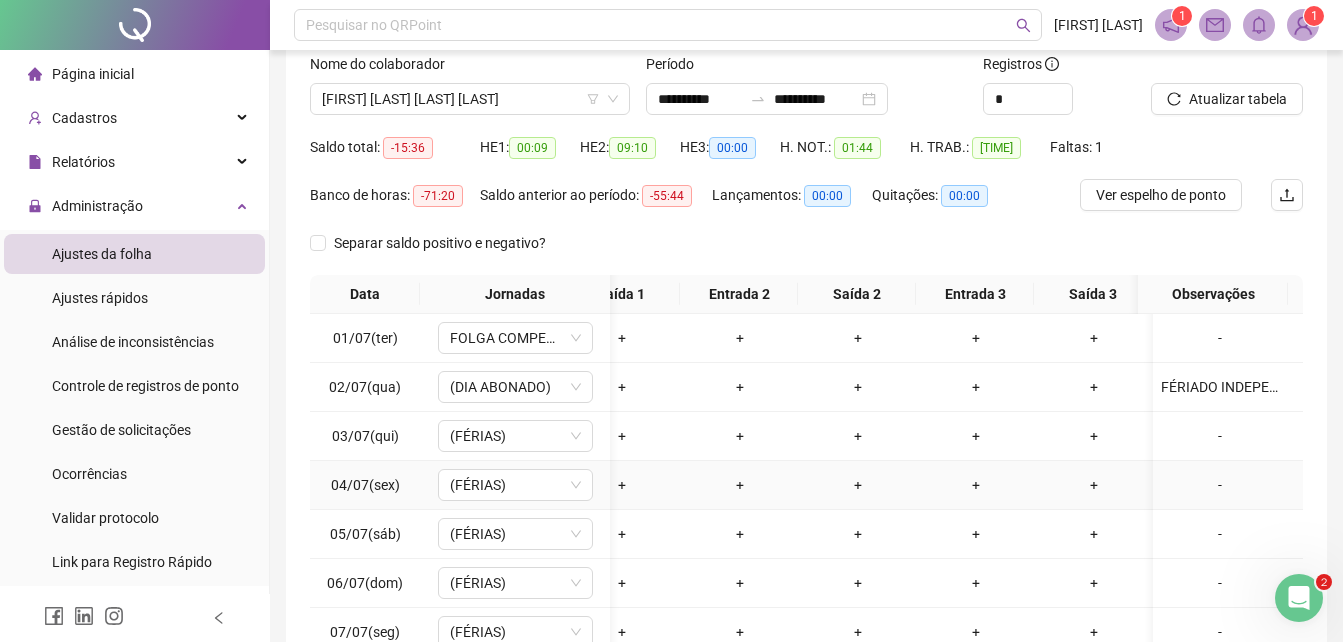 scroll, scrollTop: 327, scrollLeft: 0, axis: vertical 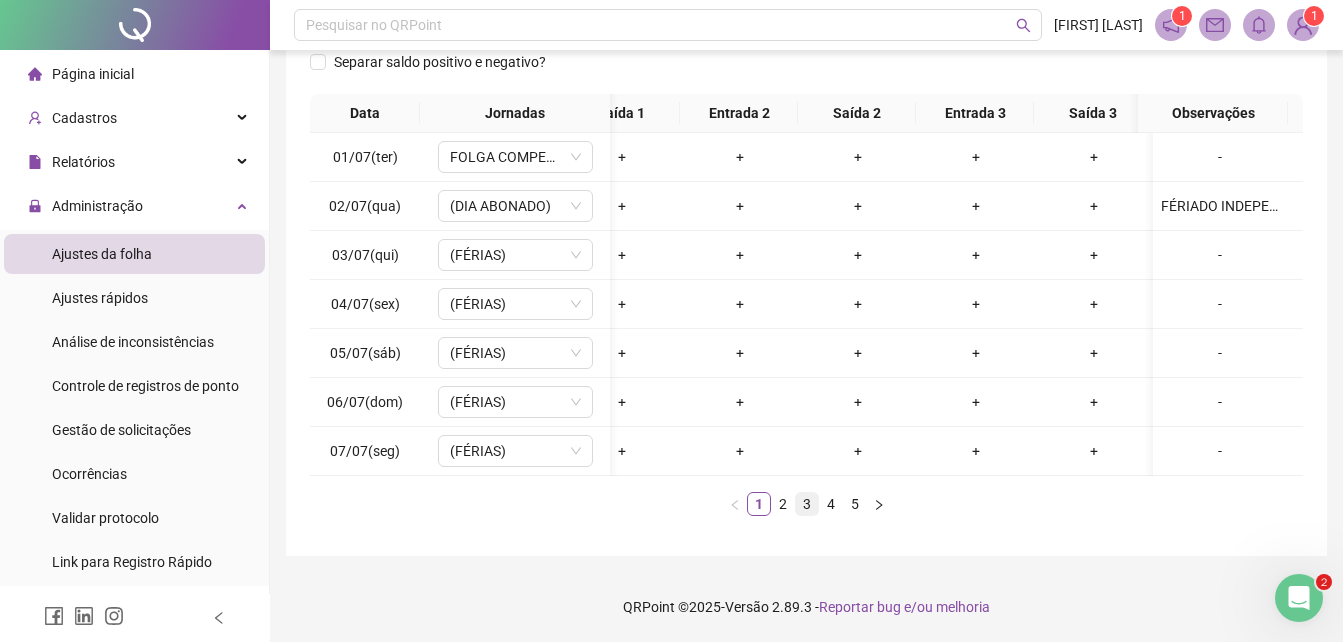 click on "3" at bounding box center (807, 504) 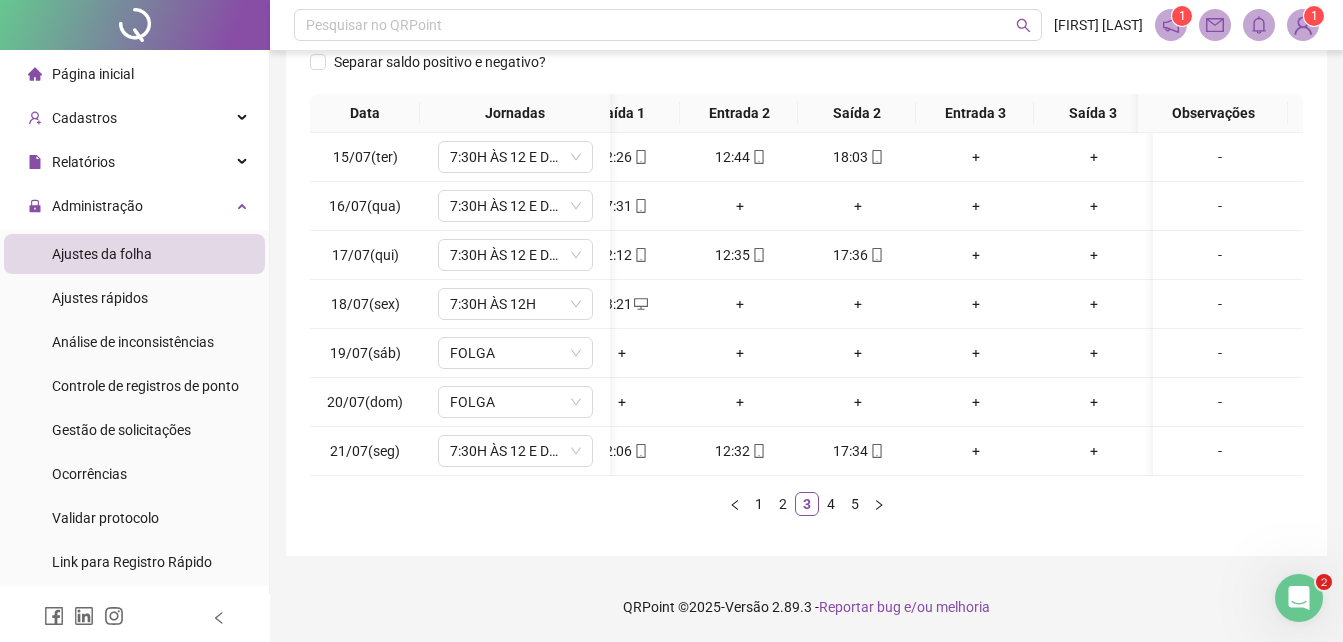 scroll, scrollTop: 0, scrollLeft: 127, axis: horizontal 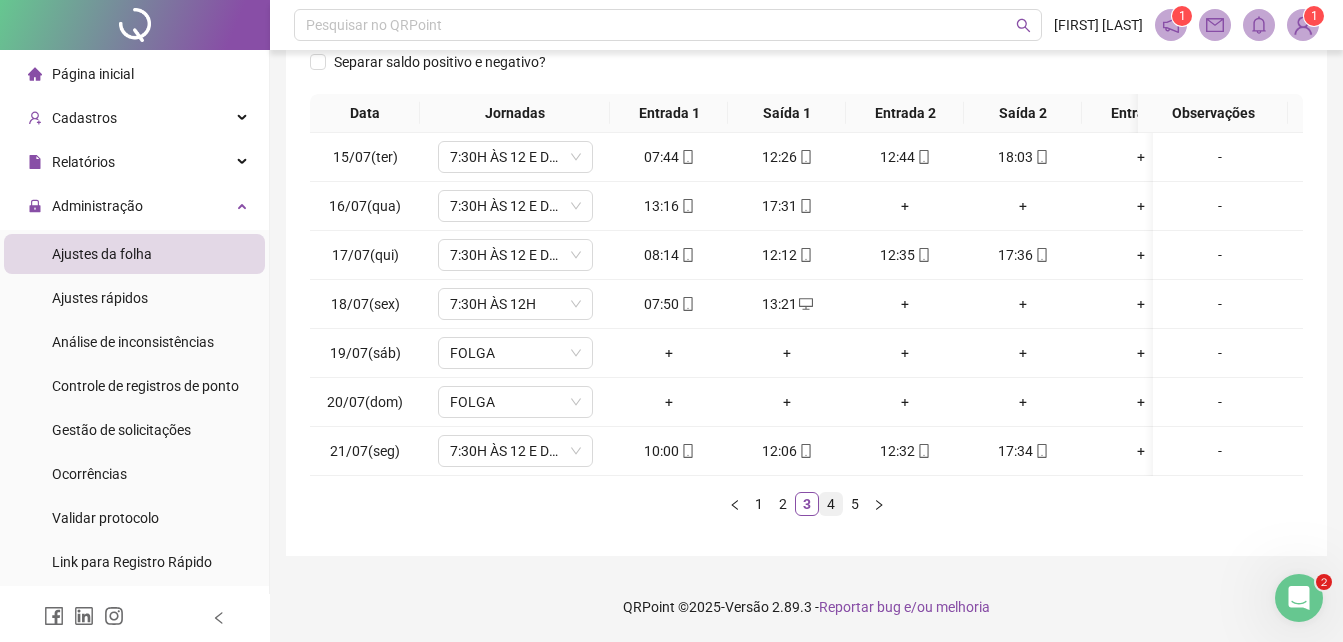click on "4" at bounding box center (831, 504) 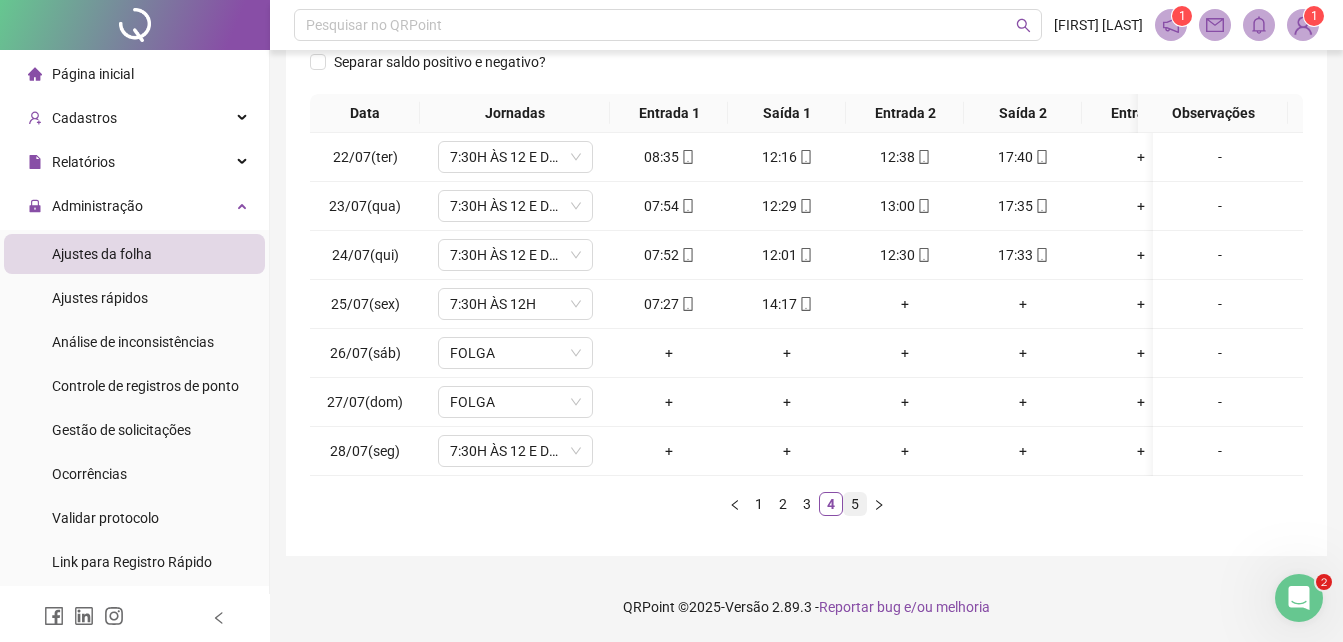 click on "5" at bounding box center [855, 504] 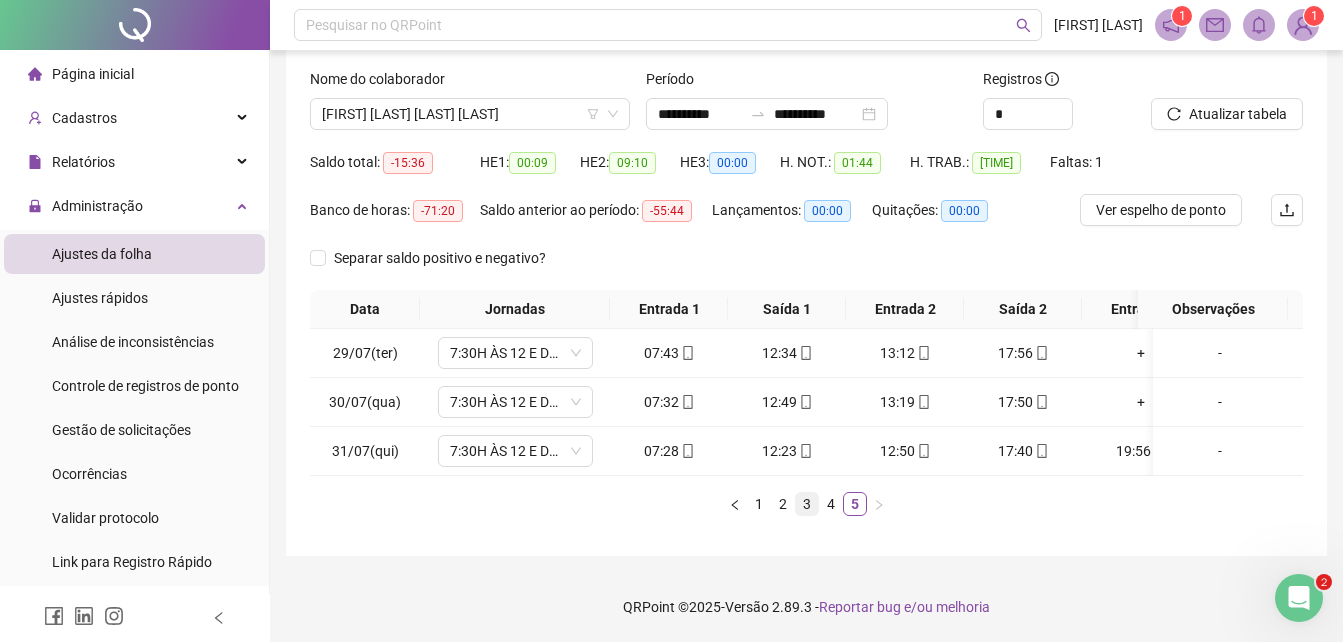 click on "3" at bounding box center (807, 504) 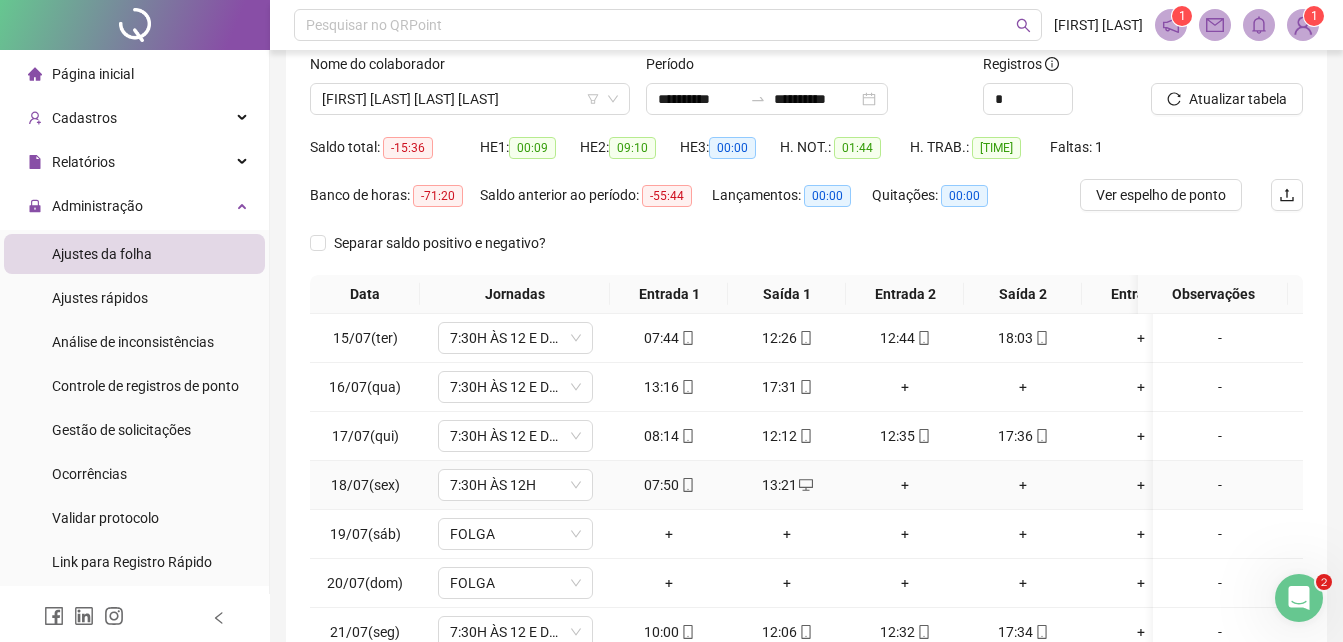 scroll, scrollTop: 327, scrollLeft: 0, axis: vertical 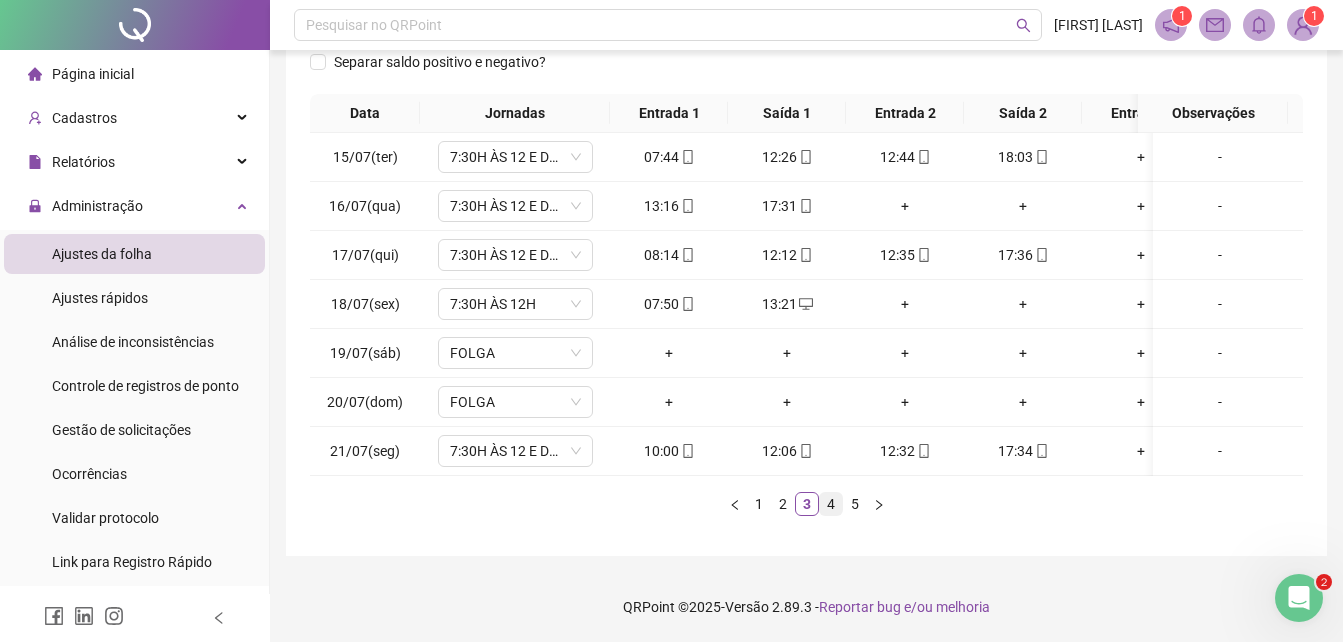 click on "4" at bounding box center [831, 504] 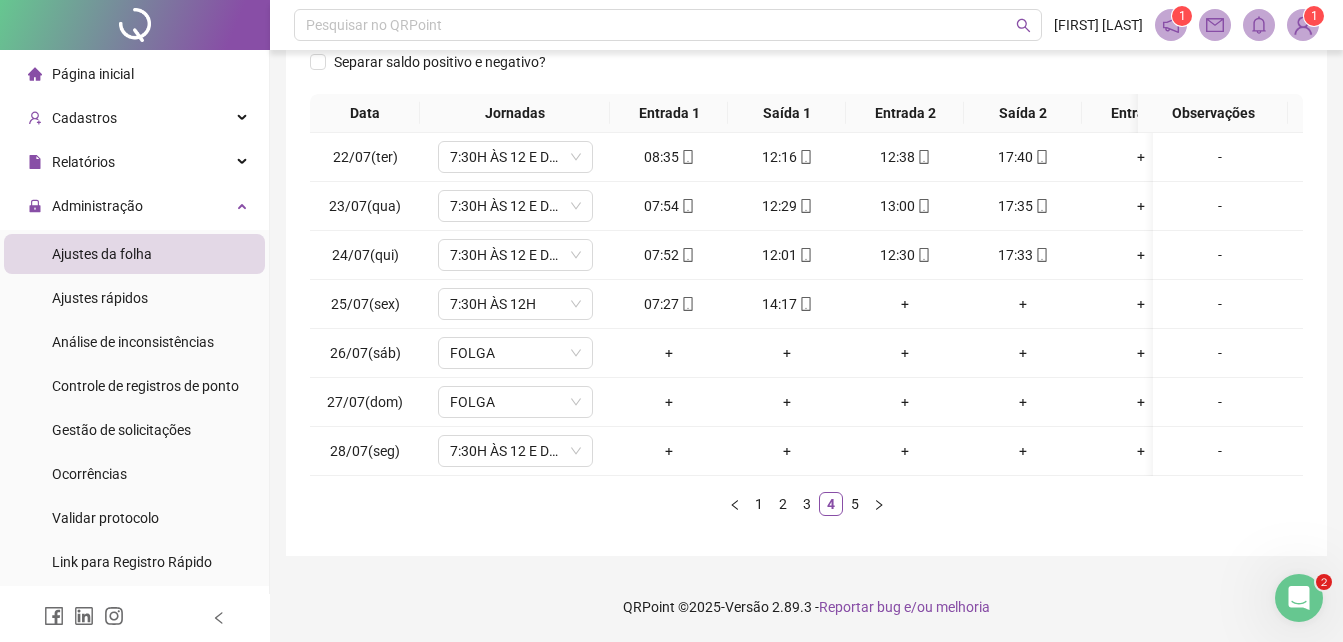 scroll, scrollTop: 127, scrollLeft: 0, axis: vertical 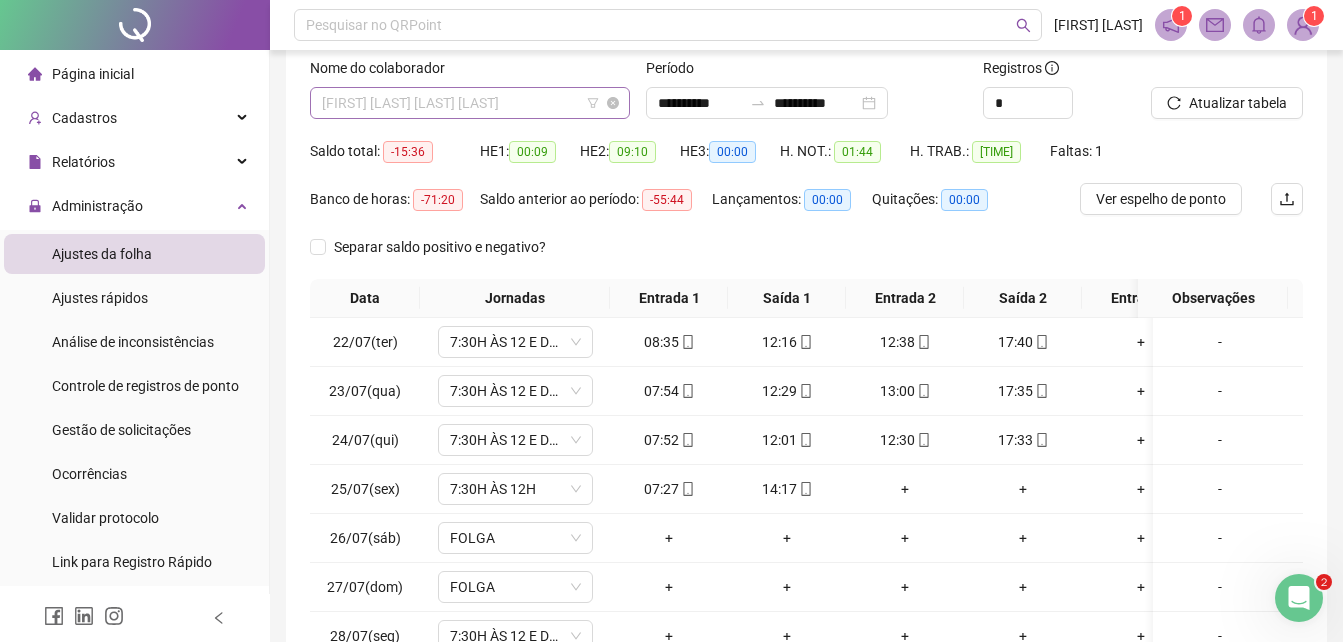 click on "[FIRST] [LAST] [LAST] [LAST]" at bounding box center [470, 103] 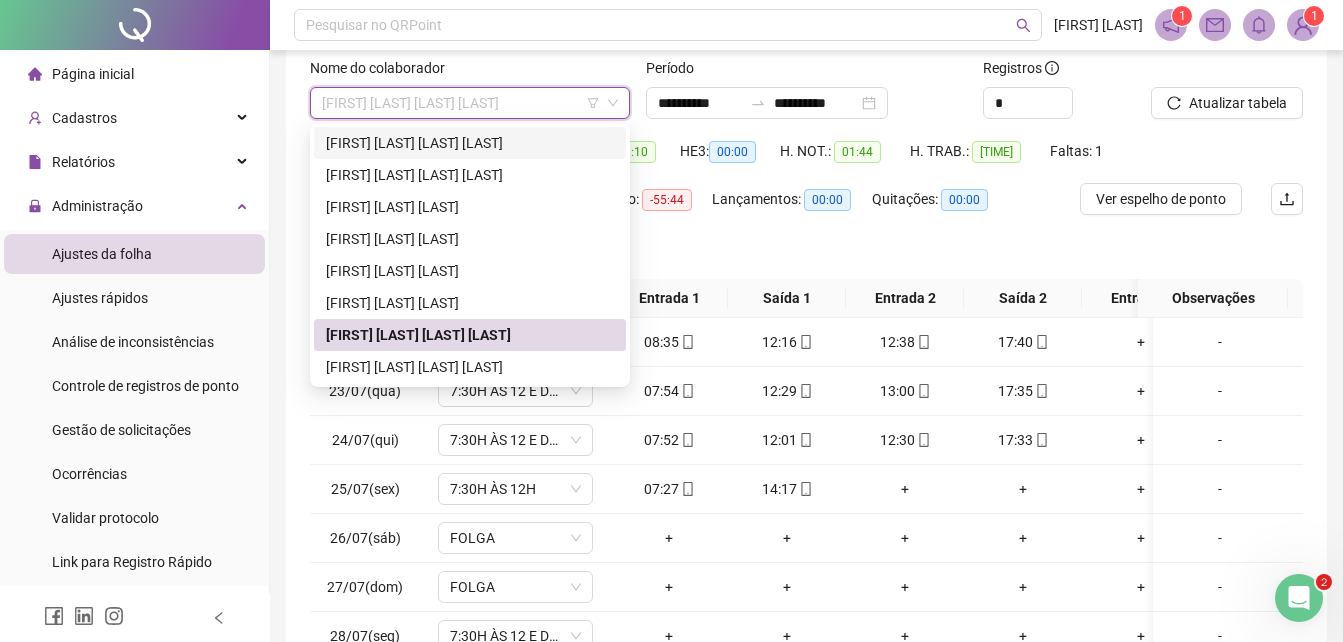 scroll, scrollTop: 288, scrollLeft: 0, axis: vertical 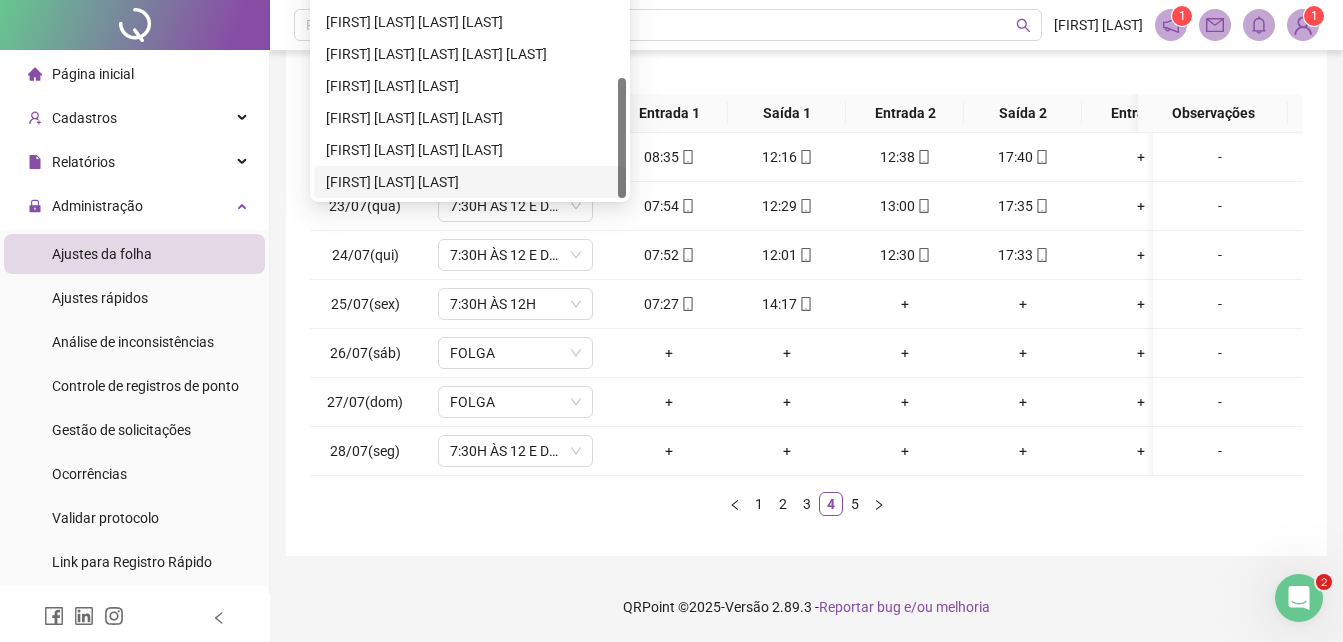click on "[FIRST] [LAST] [LAST]" at bounding box center (470, 182) 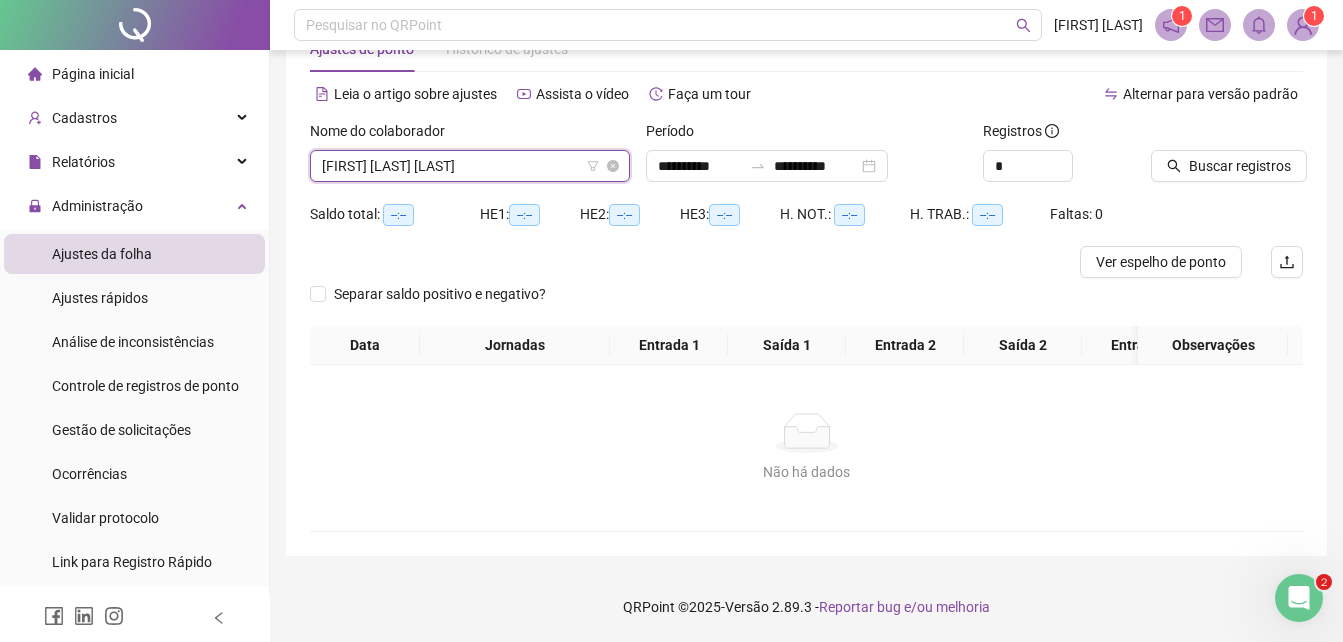 scroll, scrollTop: 79, scrollLeft: 0, axis: vertical 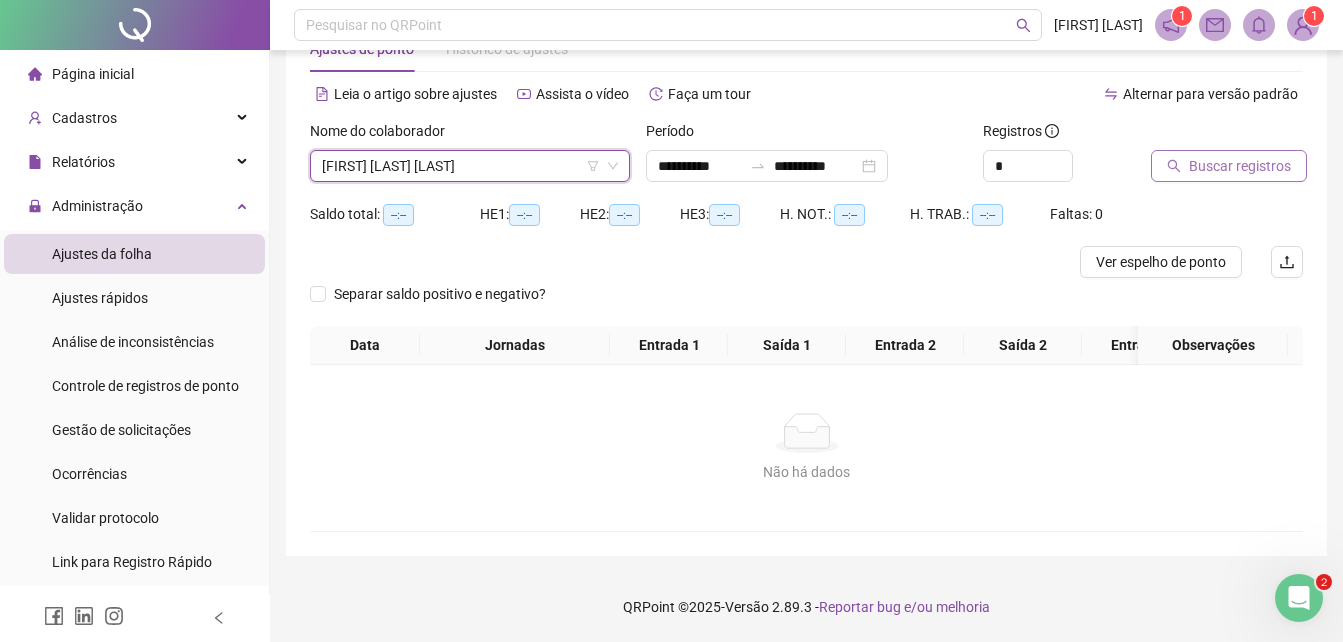 click on "Buscar registros" at bounding box center (1240, 166) 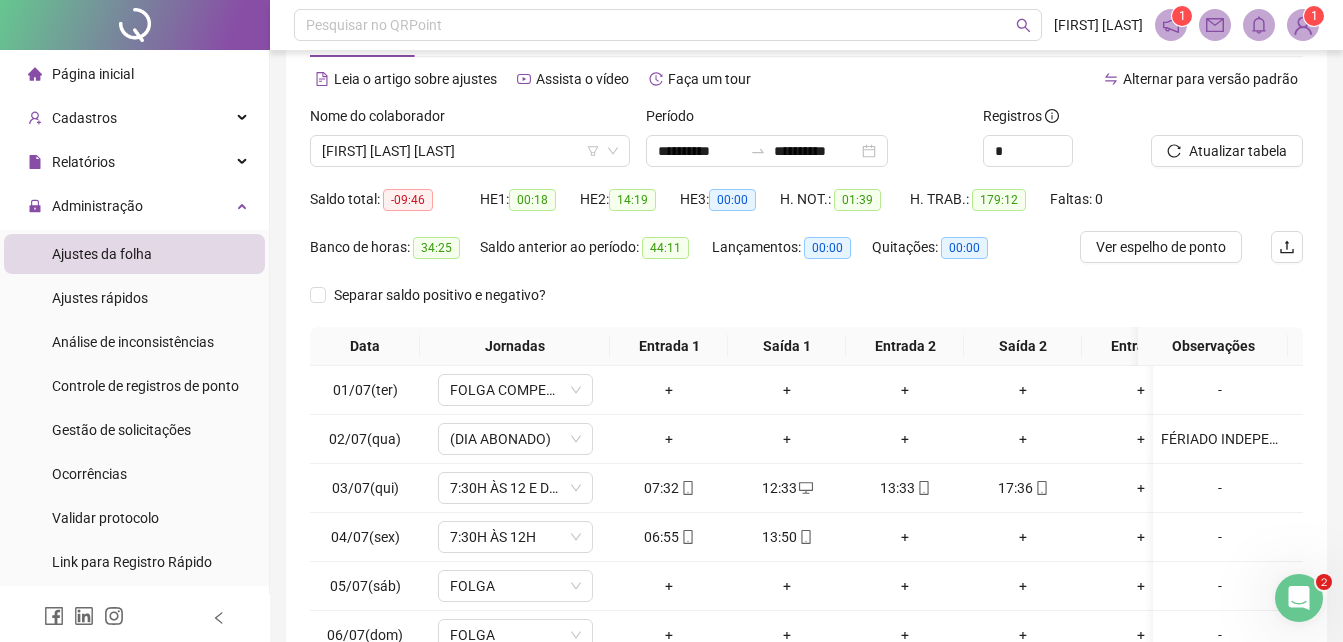 scroll, scrollTop: 327, scrollLeft: 0, axis: vertical 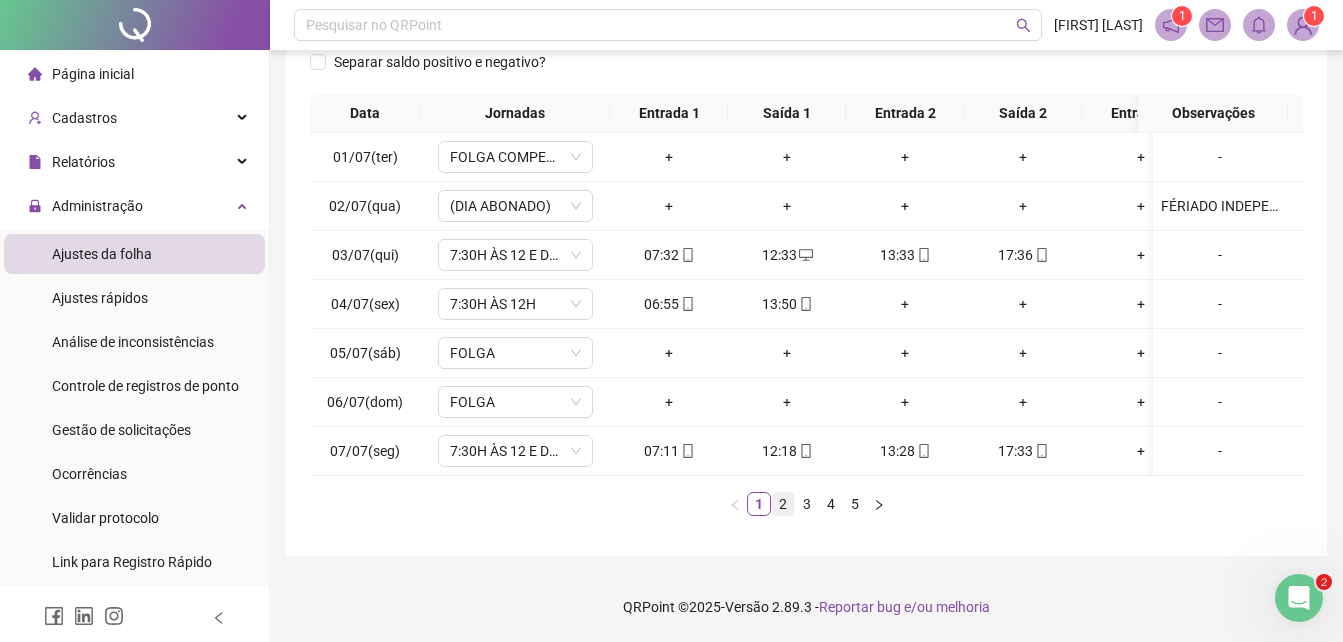 click on "2" at bounding box center (783, 504) 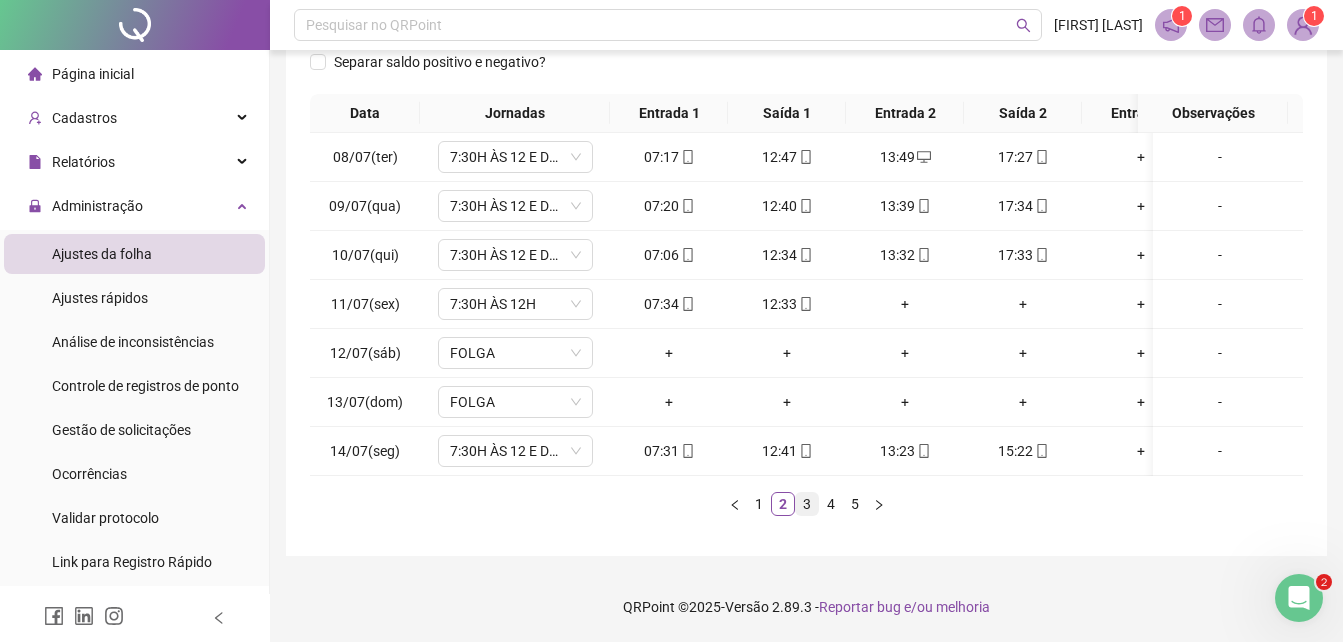 click on "3" at bounding box center [807, 504] 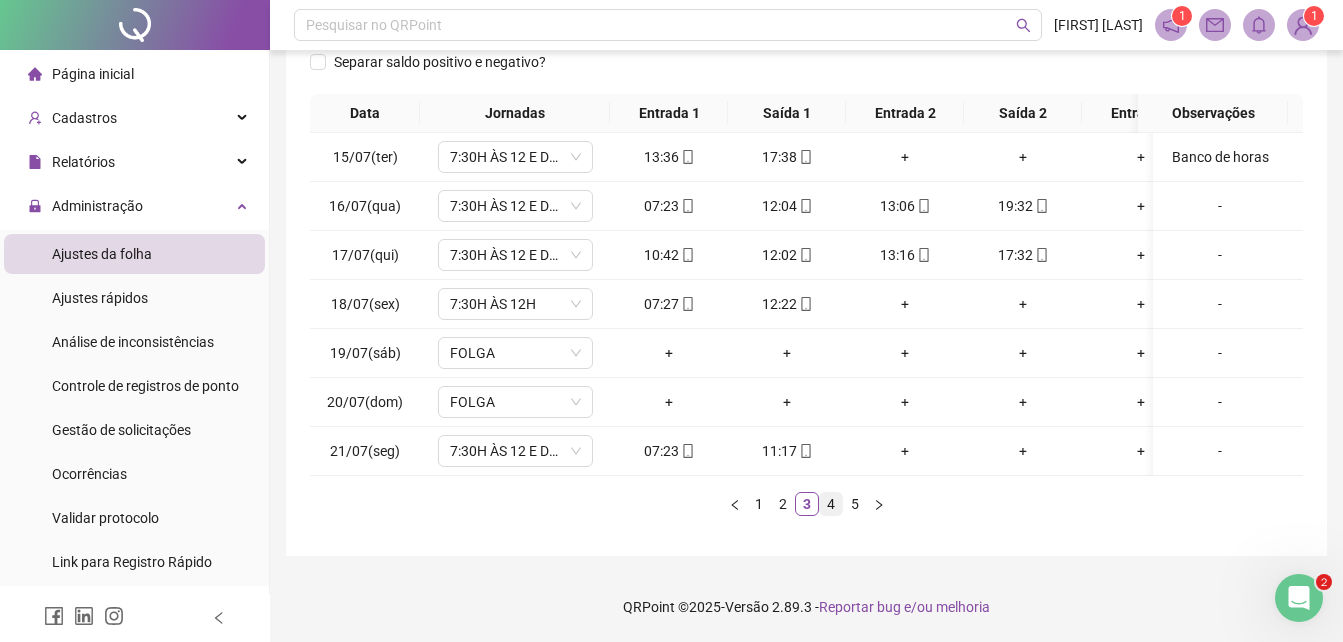 click on "4" at bounding box center [831, 504] 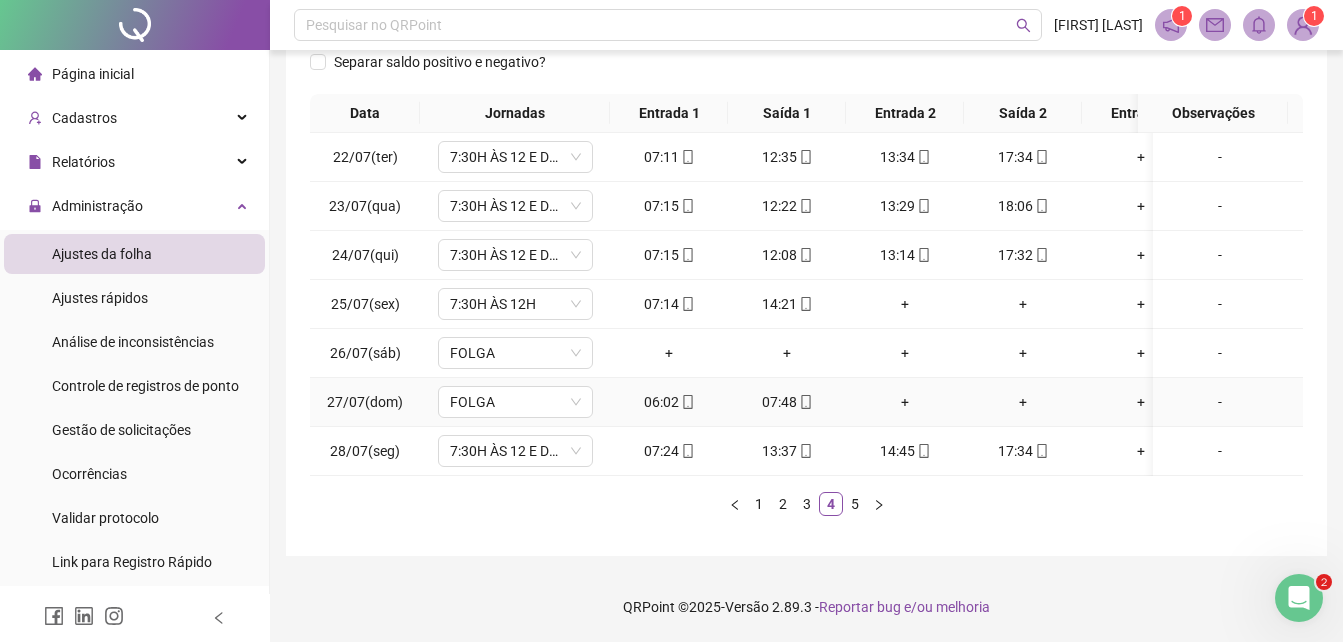 type 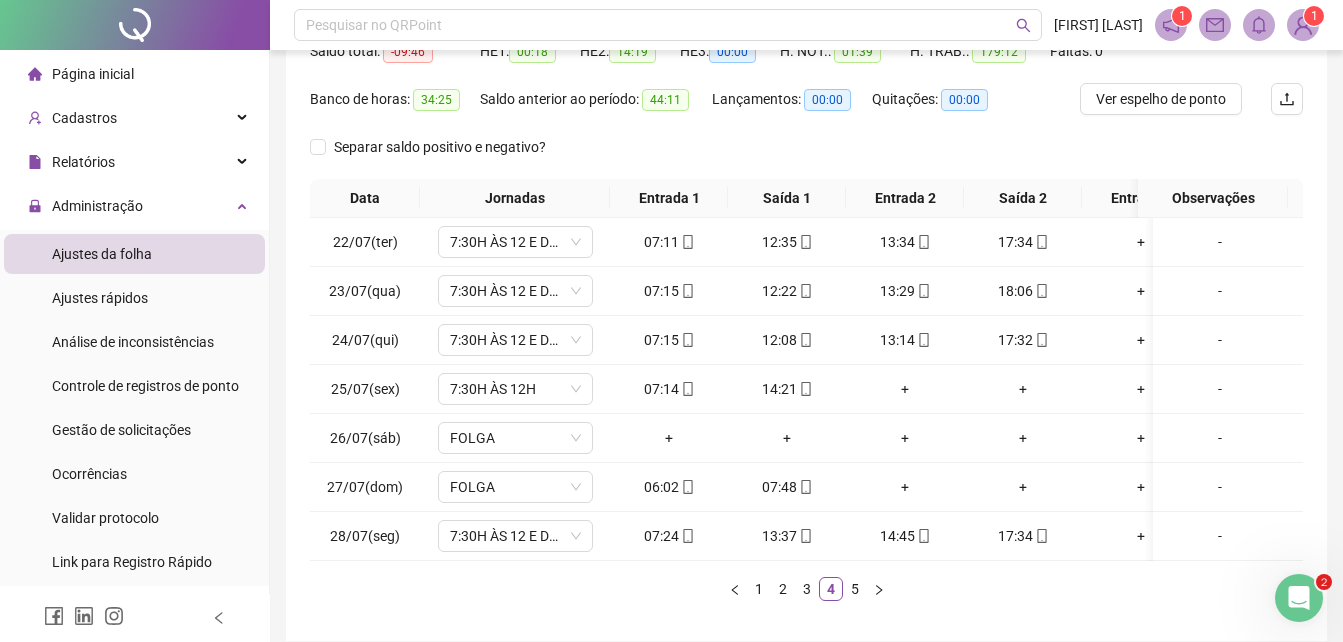 scroll, scrollTop: 327, scrollLeft: 0, axis: vertical 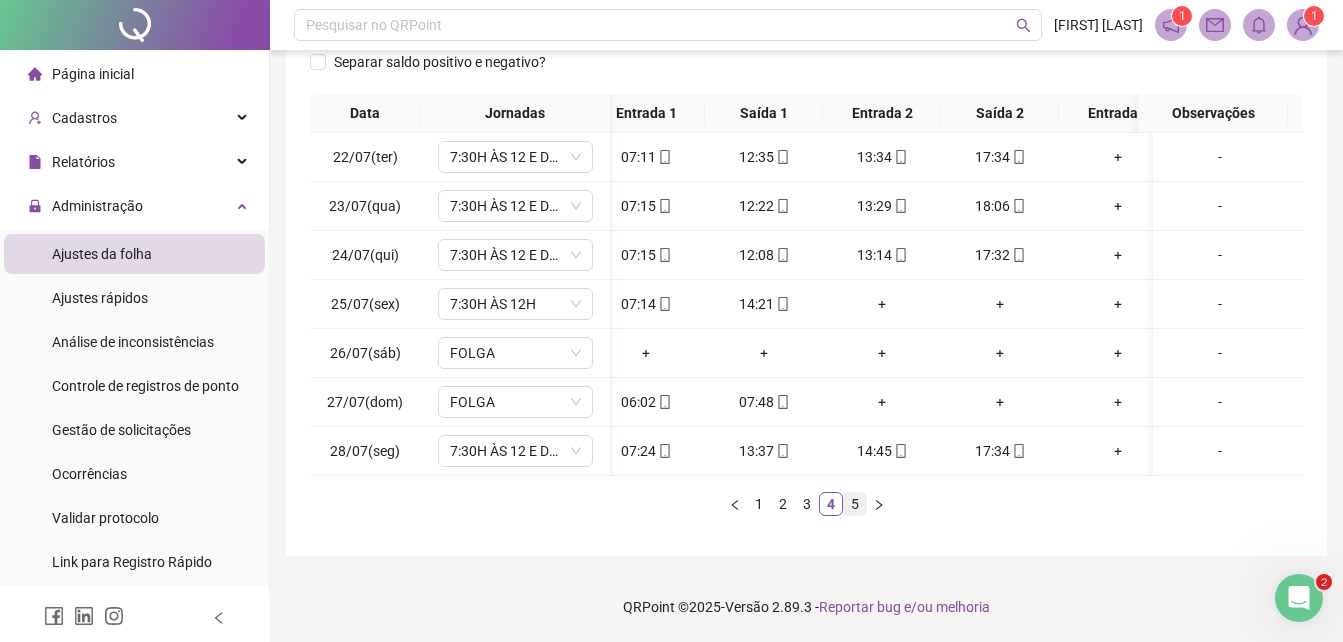 click on "5" at bounding box center [855, 504] 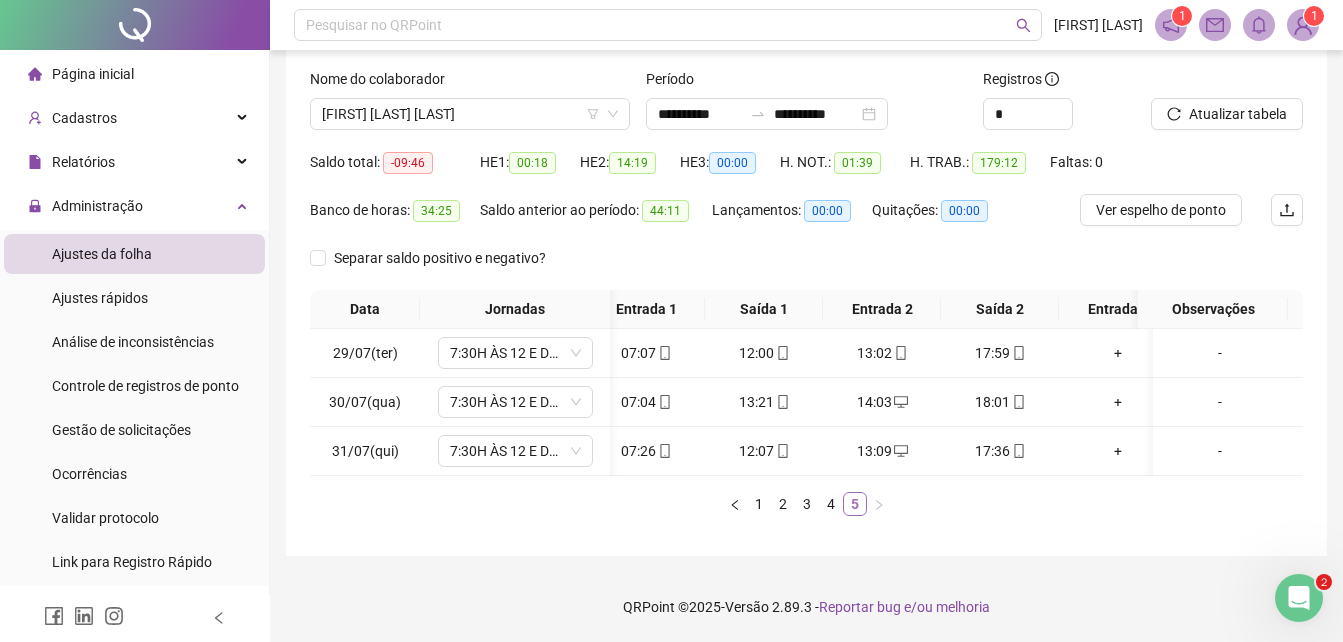 scroll, scrollTop: 131, scrollLeft: 0, axis: vertical 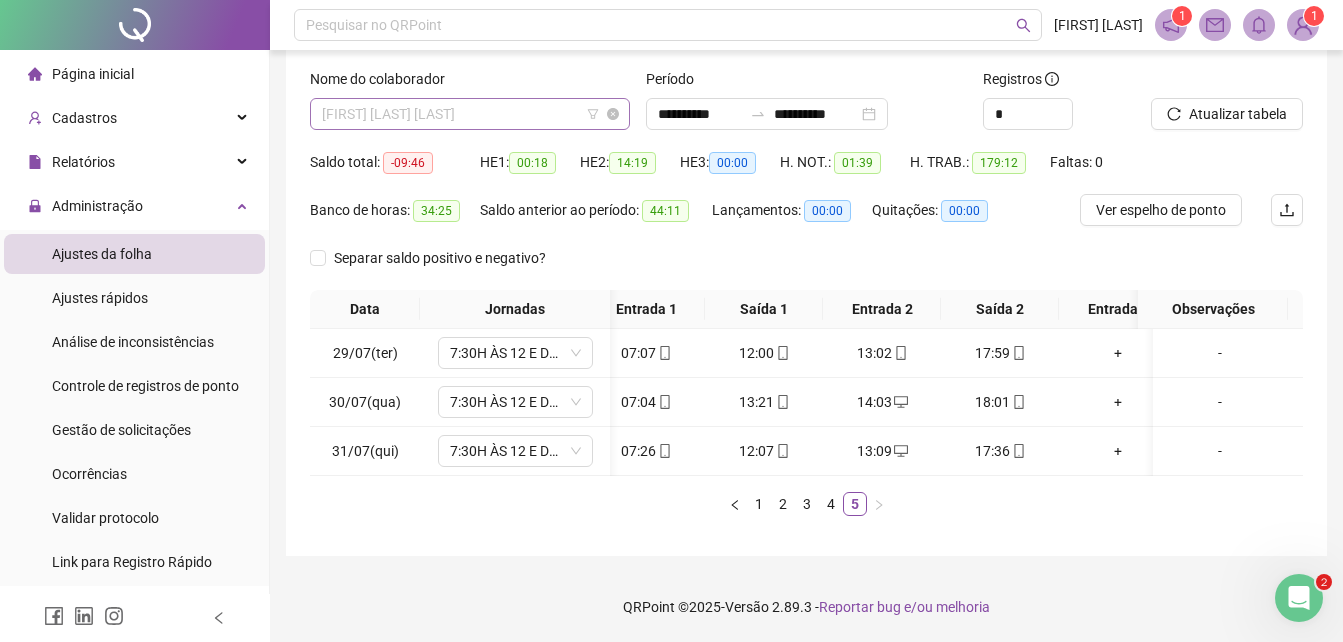 click on "[FIRST] [LAST] [LAST]" at bounding box center (470, 114) 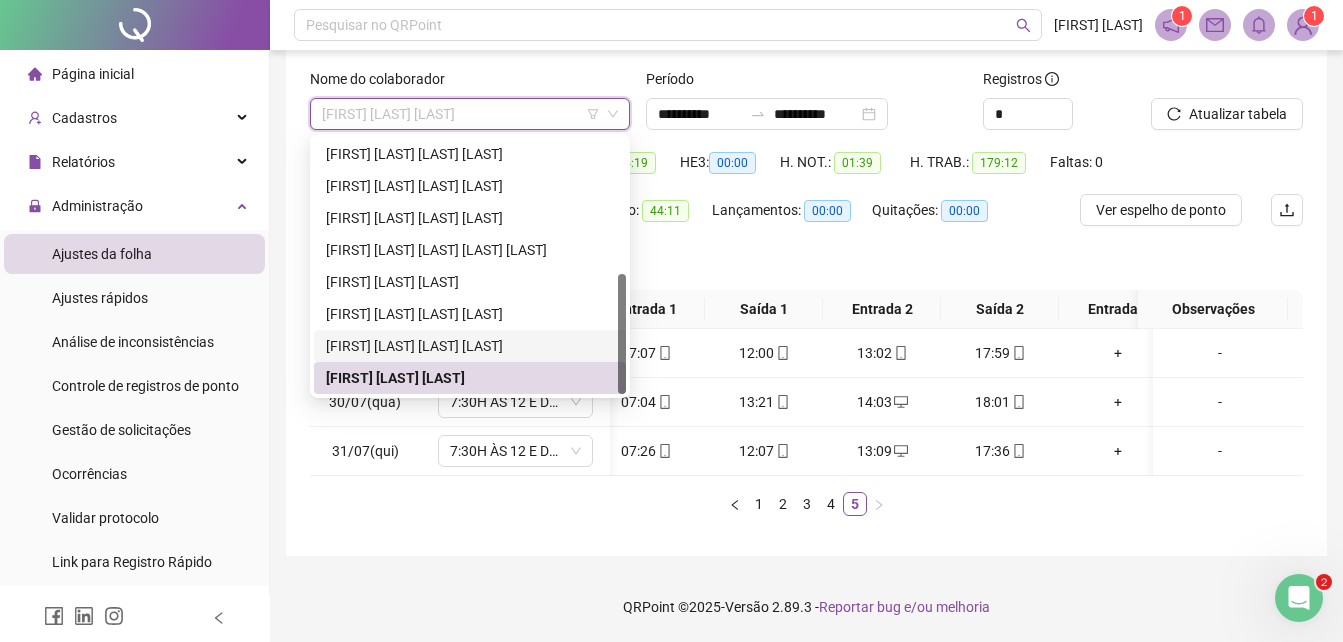 click on "[FIRST] [LAST] [LAST] [LAST]" at bounding box center [470, 346] 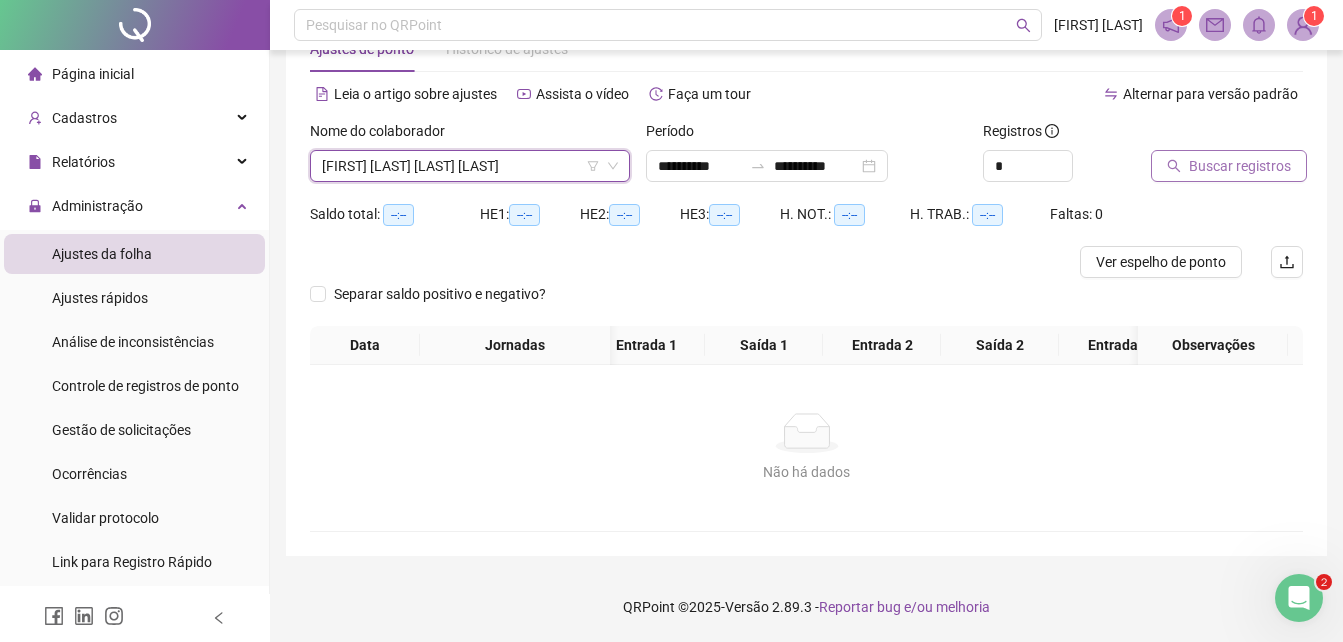 click on "Buscar registros" at bounding box center (1240, 166) 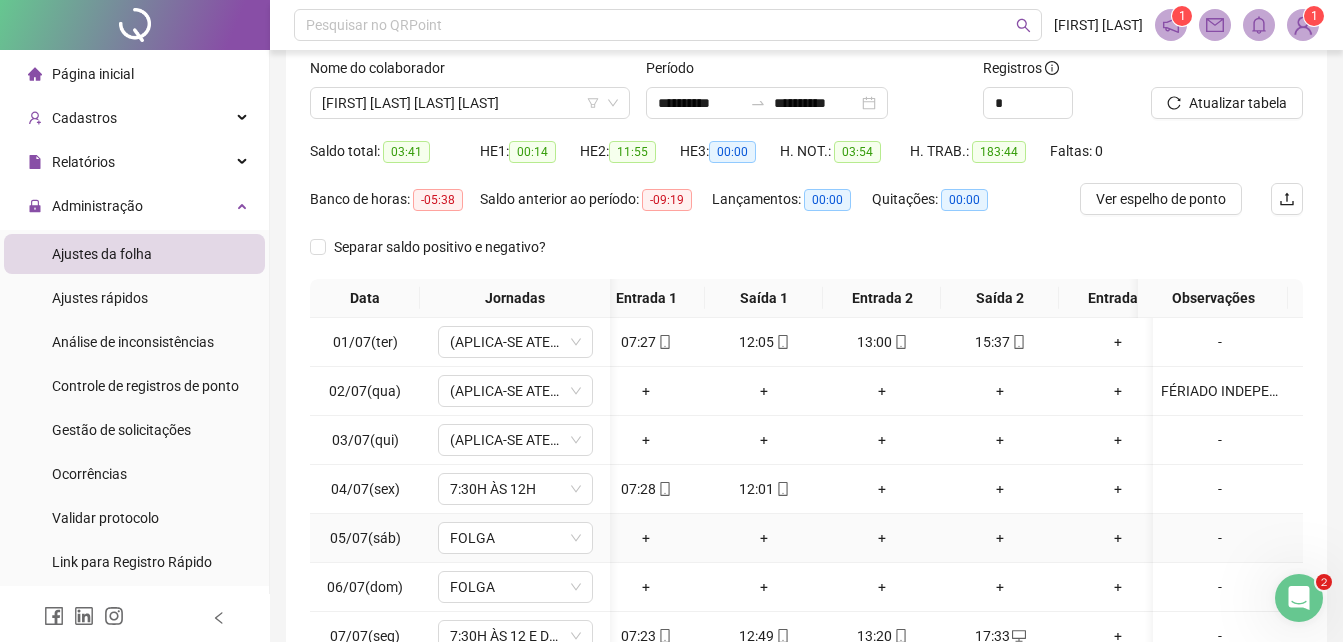 scroll, scrollTop: 227, scrollLeft: 0, axis: vertical 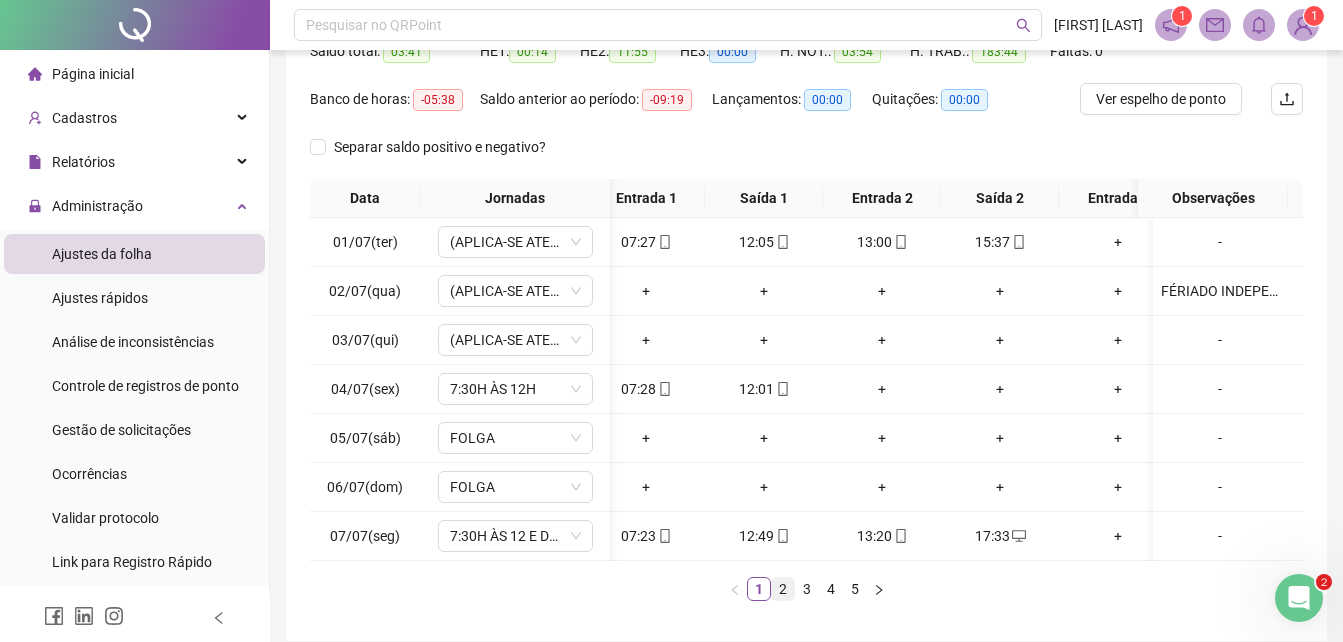click on "2" at bounding box center (783, 589) 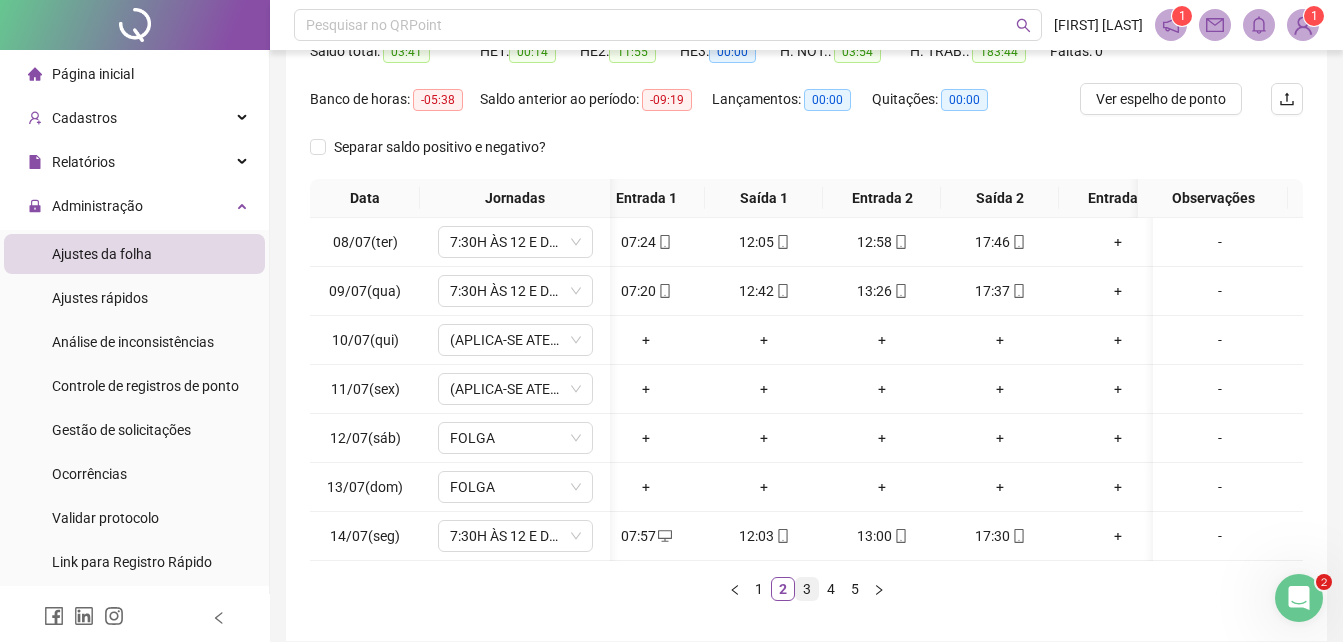 click on "3" at bounding box center [807, 589] 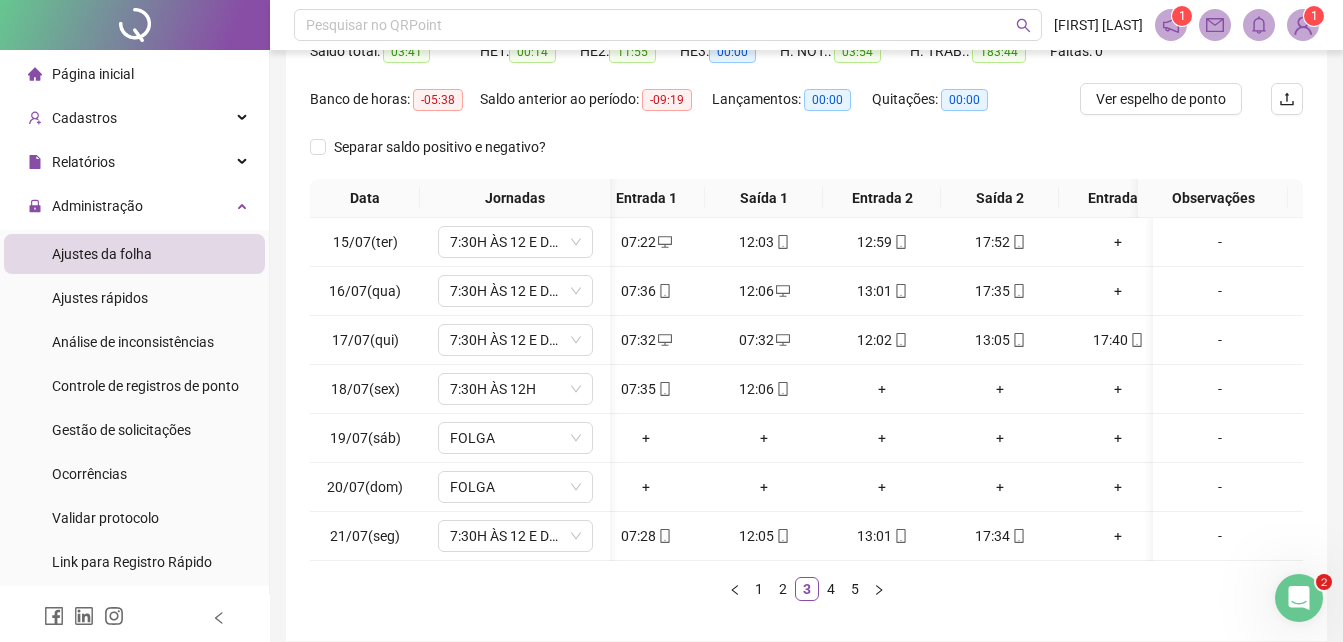 scroll, scrollTop: 0, scrollLeft: 143, axis: horizontal 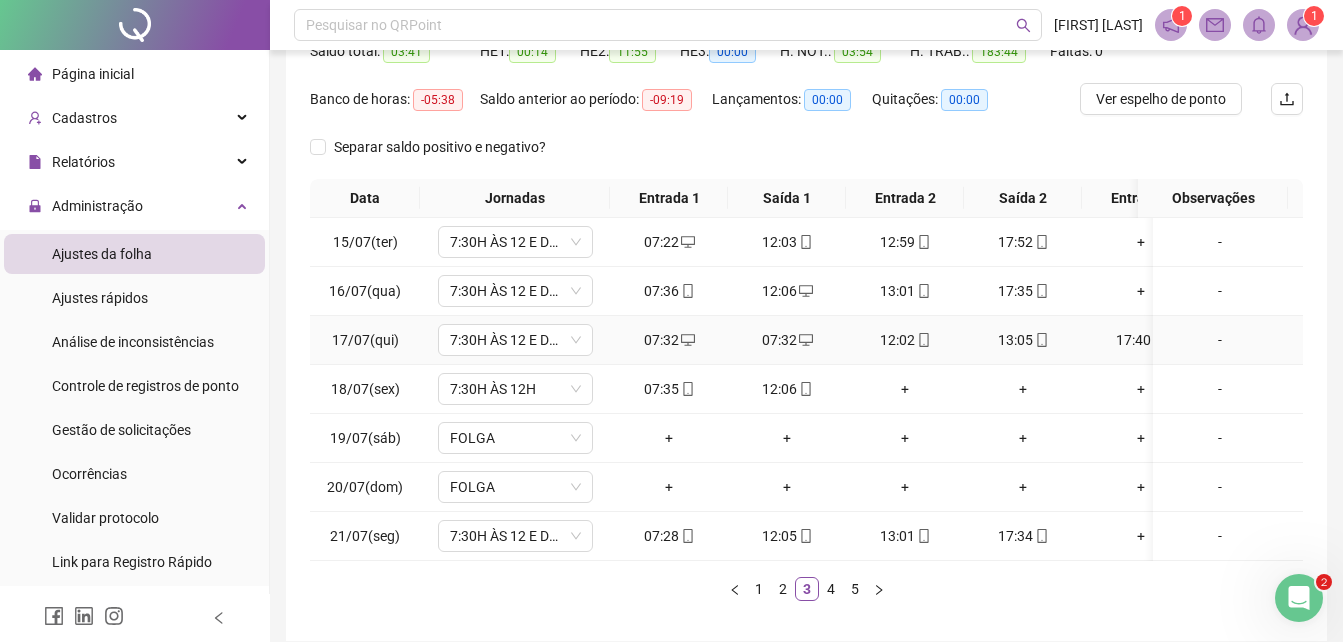 click 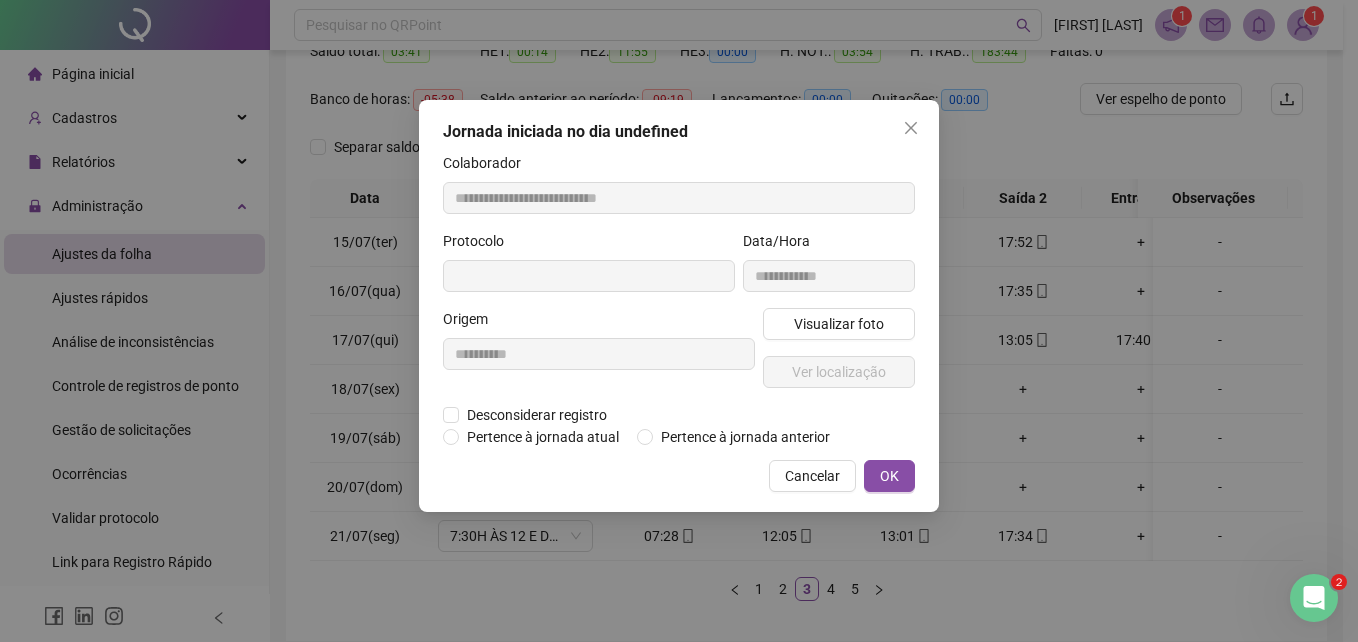 type on "**********" 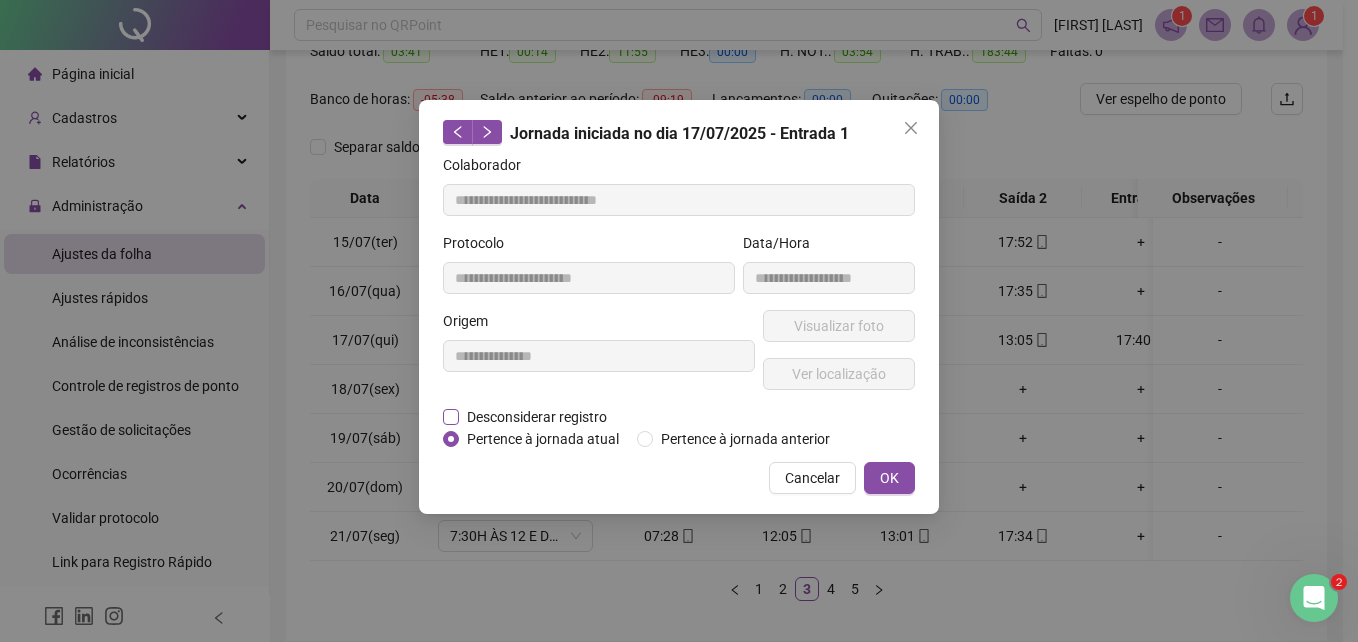 click on "Desconsiderar registro" at bounding box center (537, 417) 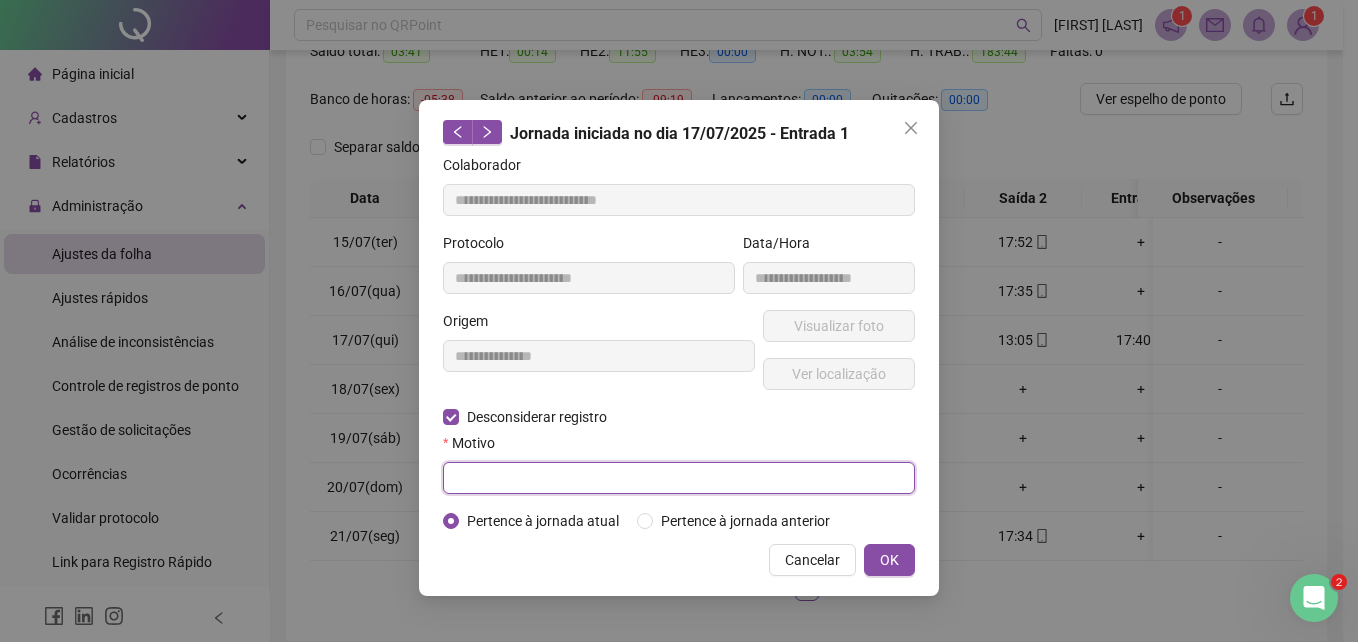 click at bounding box center (679, 478) 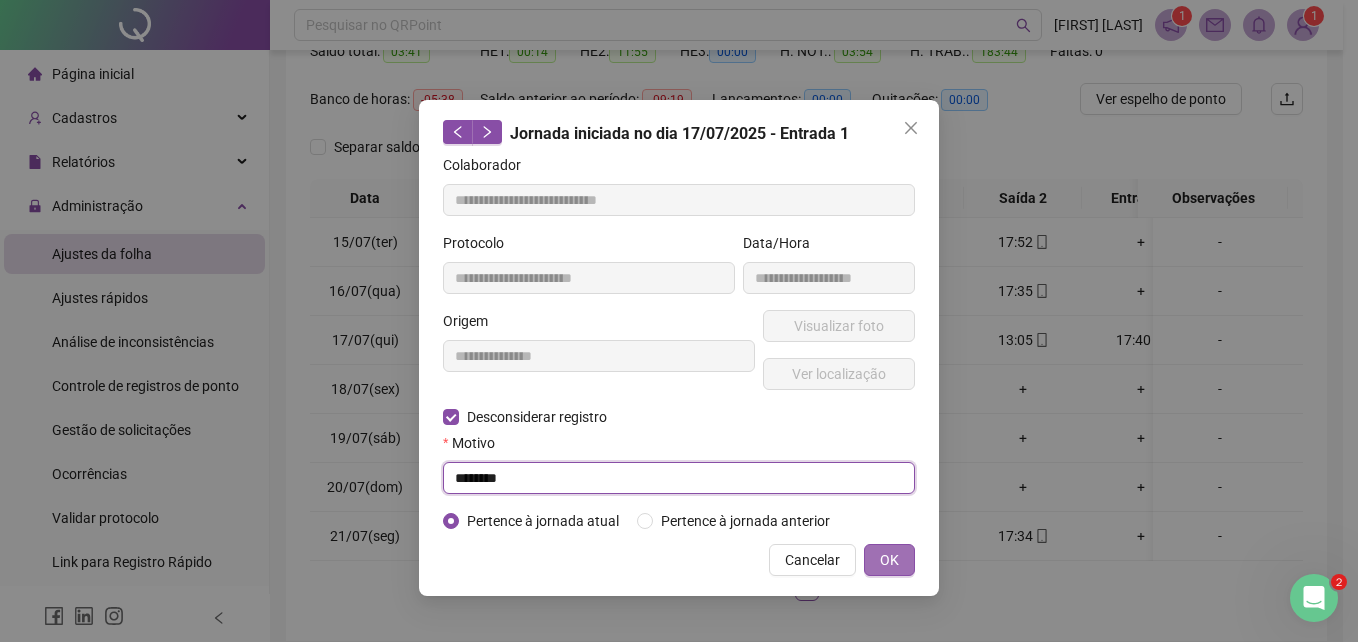 type on "********" 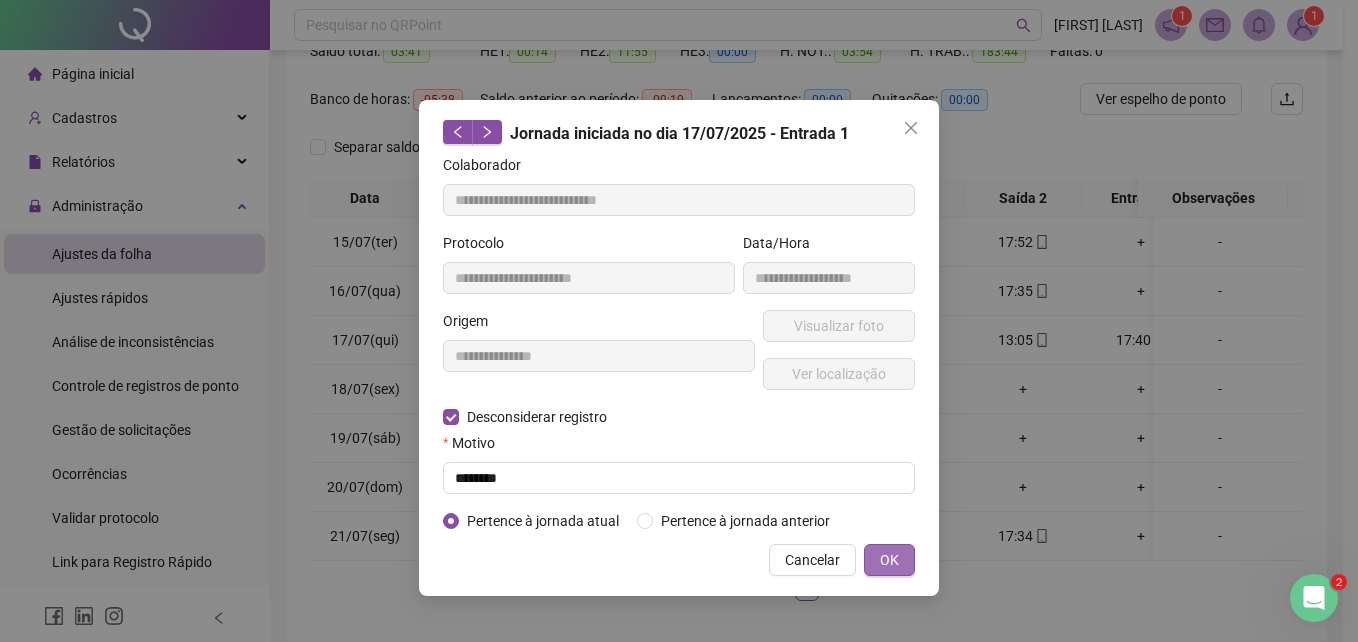 click on "OK" at bounding box center [889, 560] 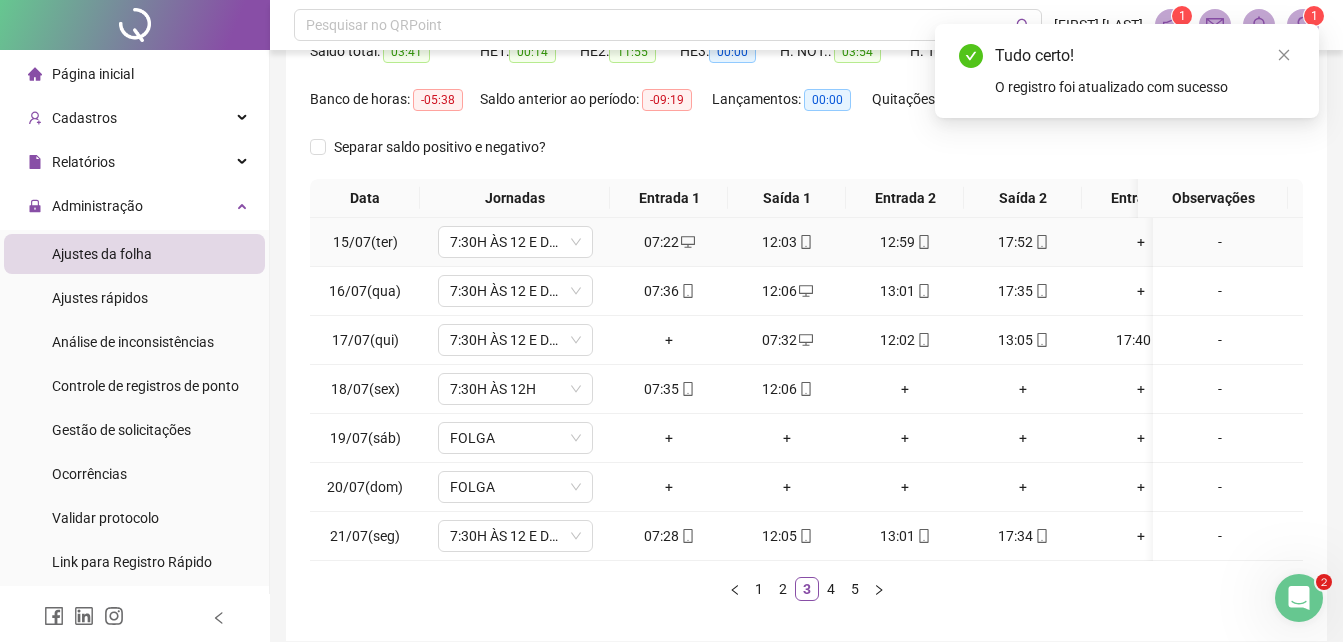 scroll, scrollTop: 0, scrollLeft: 0, axis: both 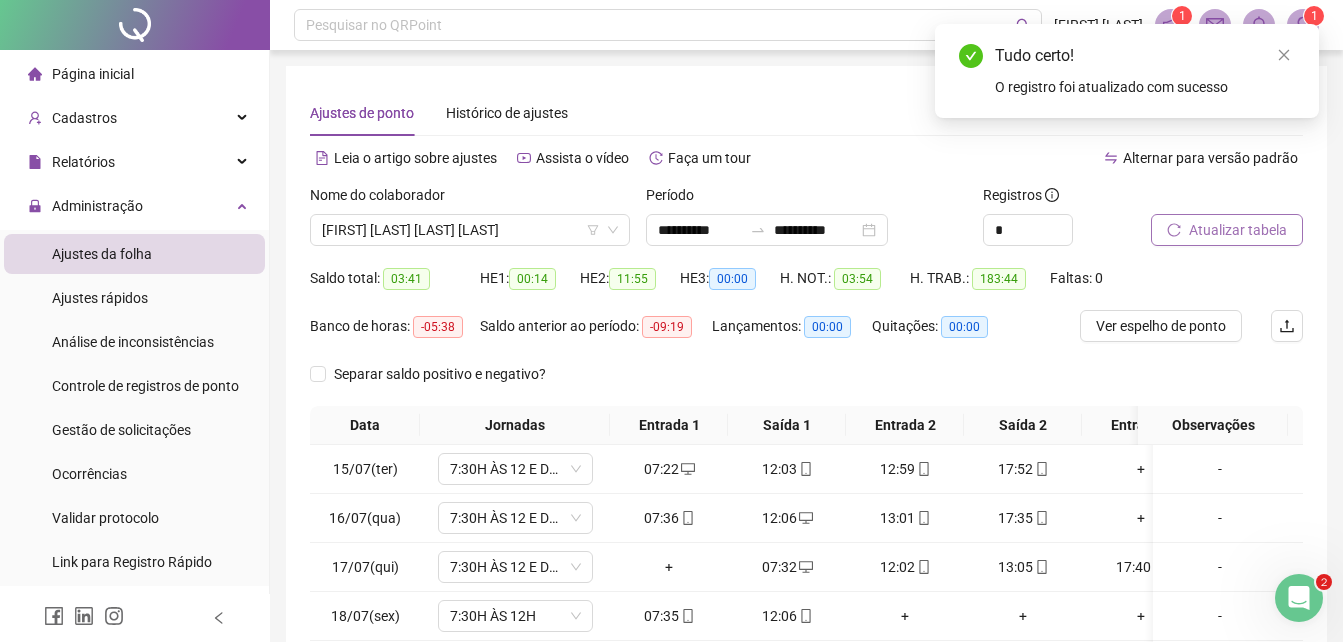 click on "Atualizar tabela" at bounding box center (1238, 230) 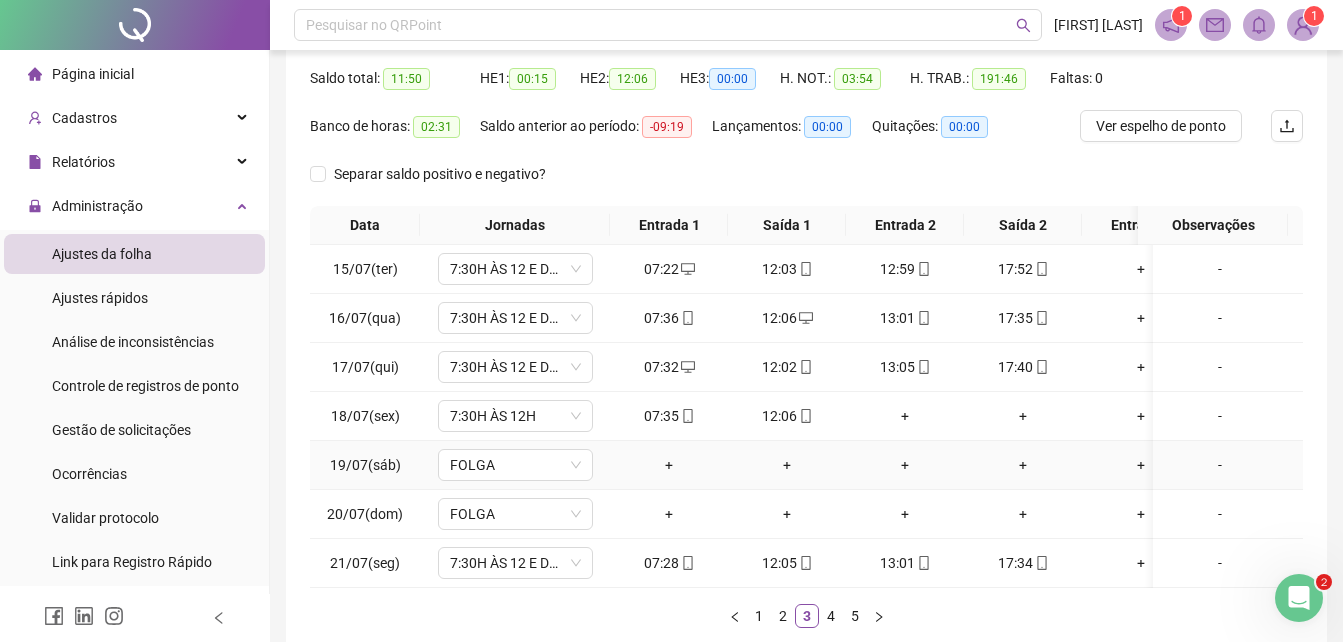 scroll, scrollTop: 300, scrollLeft: 0, axis: vertical 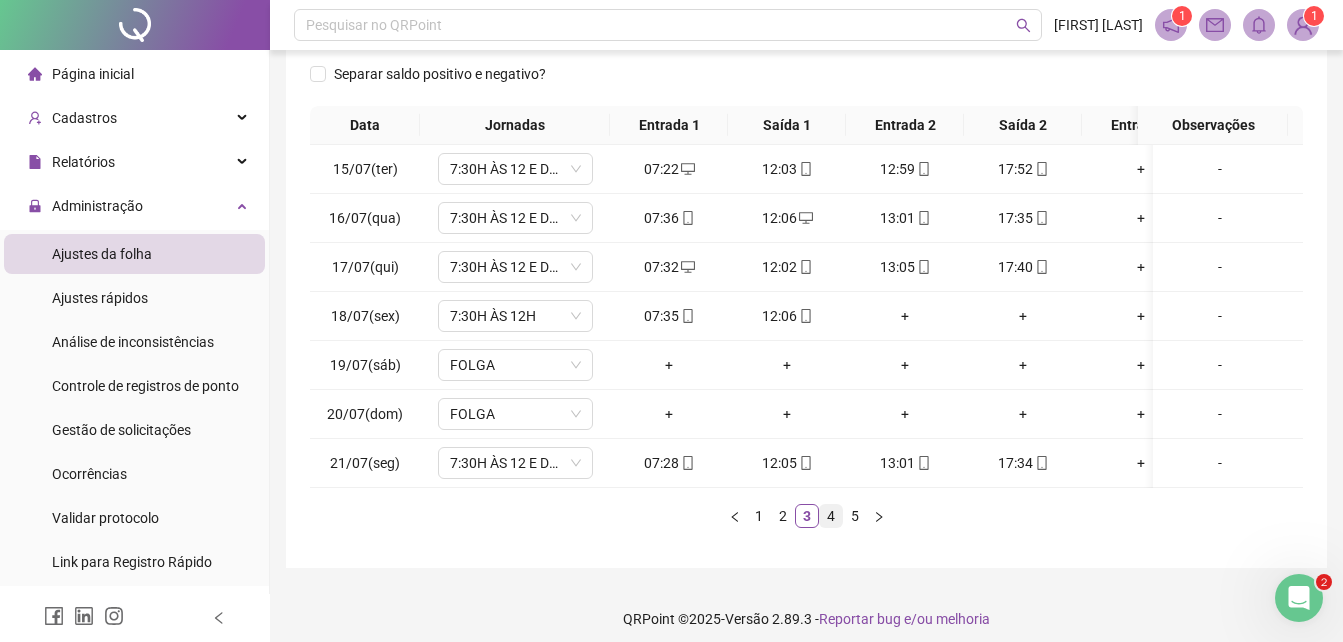 click on "4" at bounding box center (831, 516) 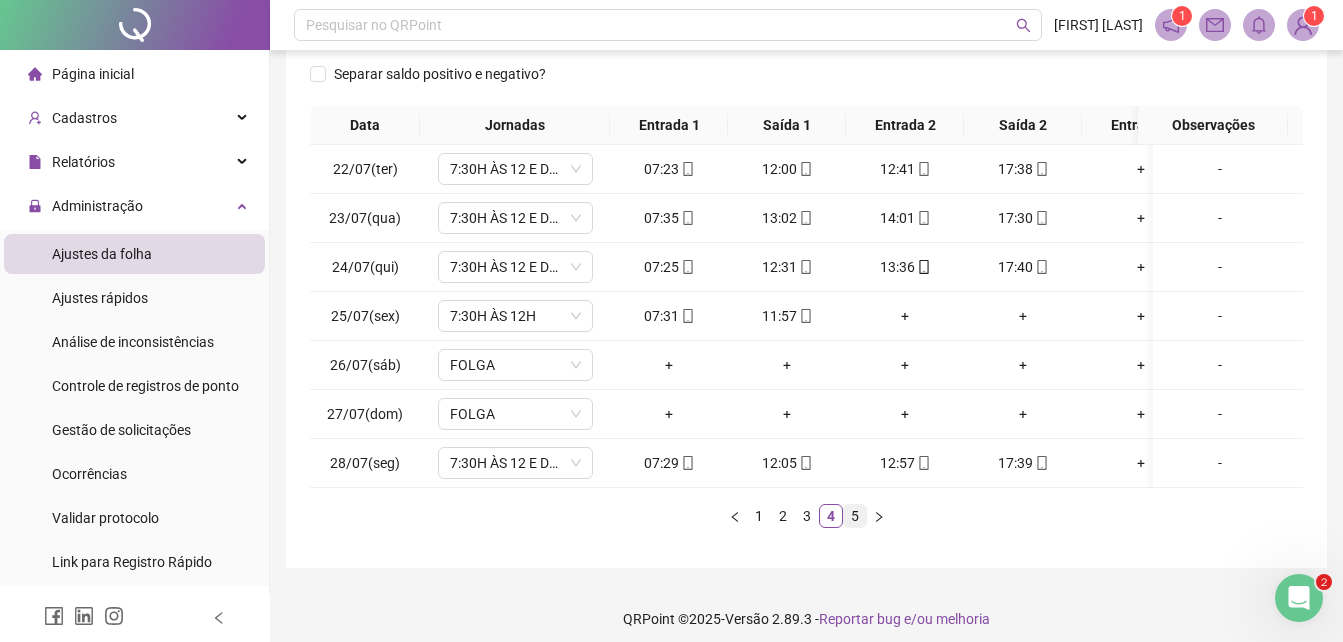 click on "5" at bounding box center (855, 516) 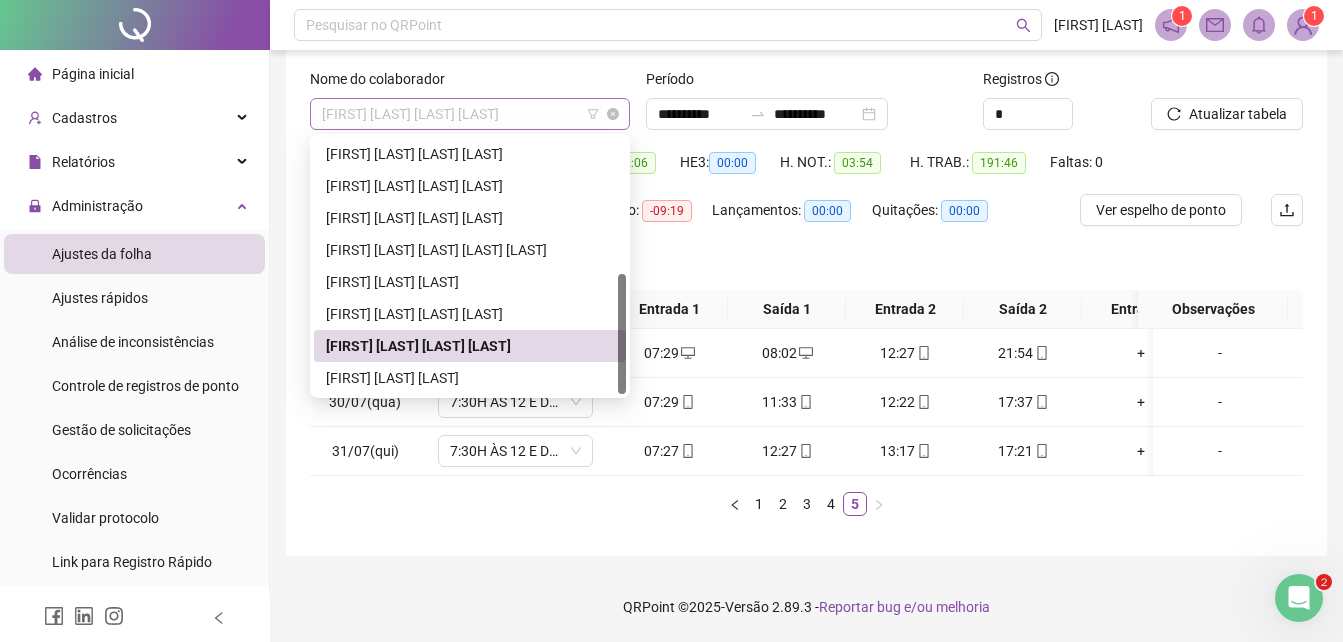 click on "[FIRST] [LAST] [LAST] [LAST]" at bounding box center [470, 114] 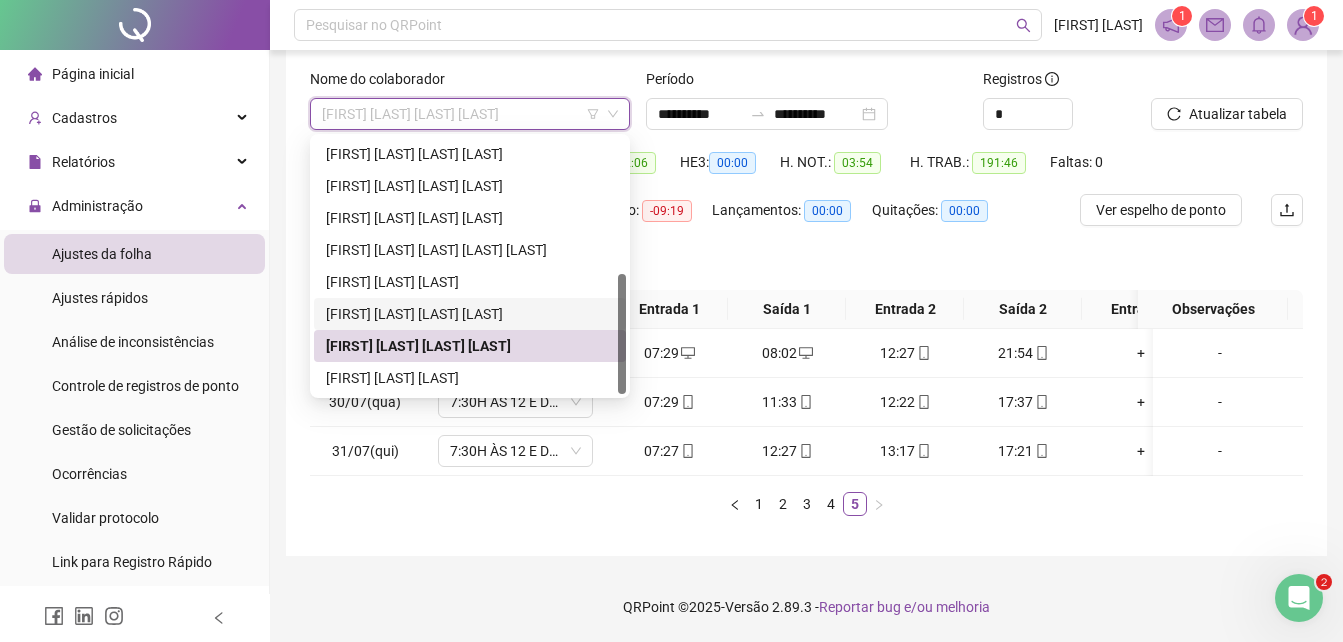 click on "[FIRST] [LAST] [LAST] [LAST]" at bounding box center (470, 314) 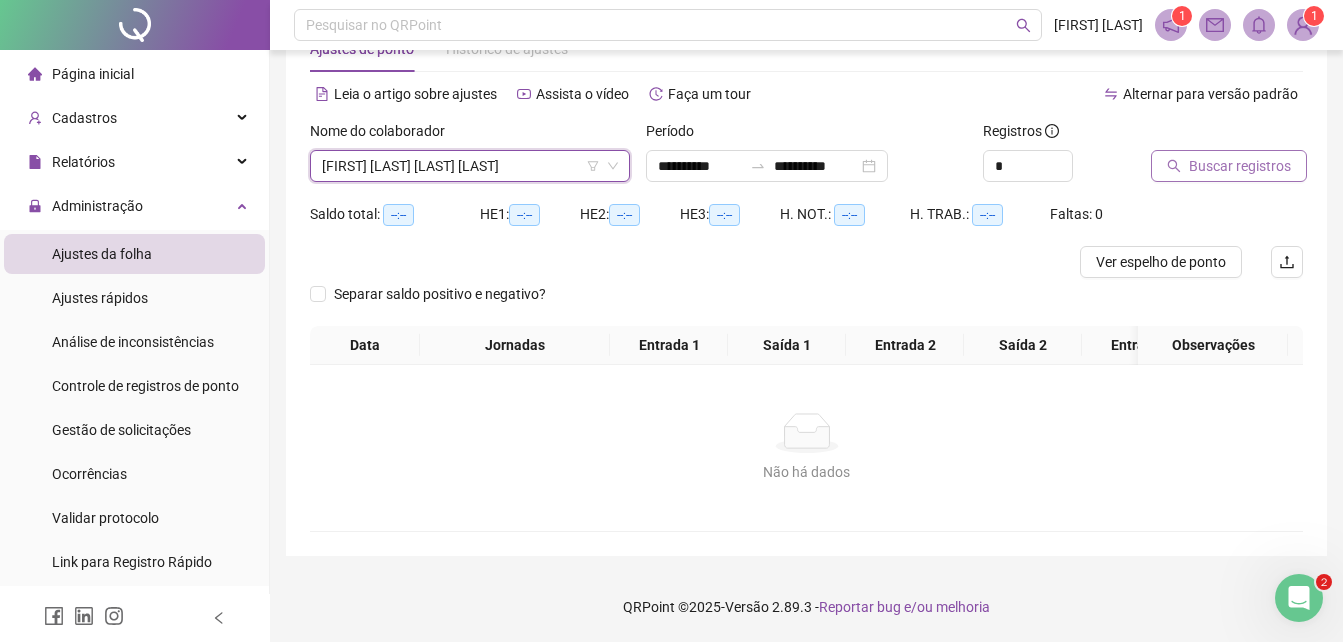 click on "Buscar registros" at bounding box center (1240, 166) 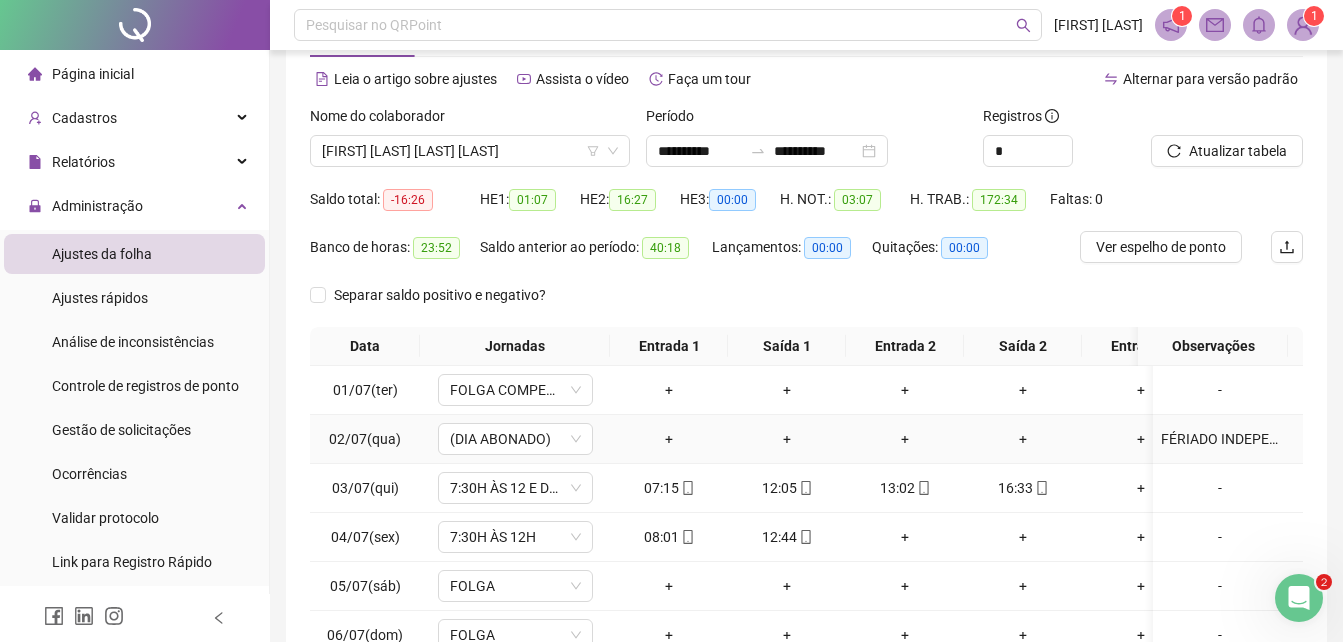 scroll, scrollTop: 327, scrollLeft: 0, axis: vertical 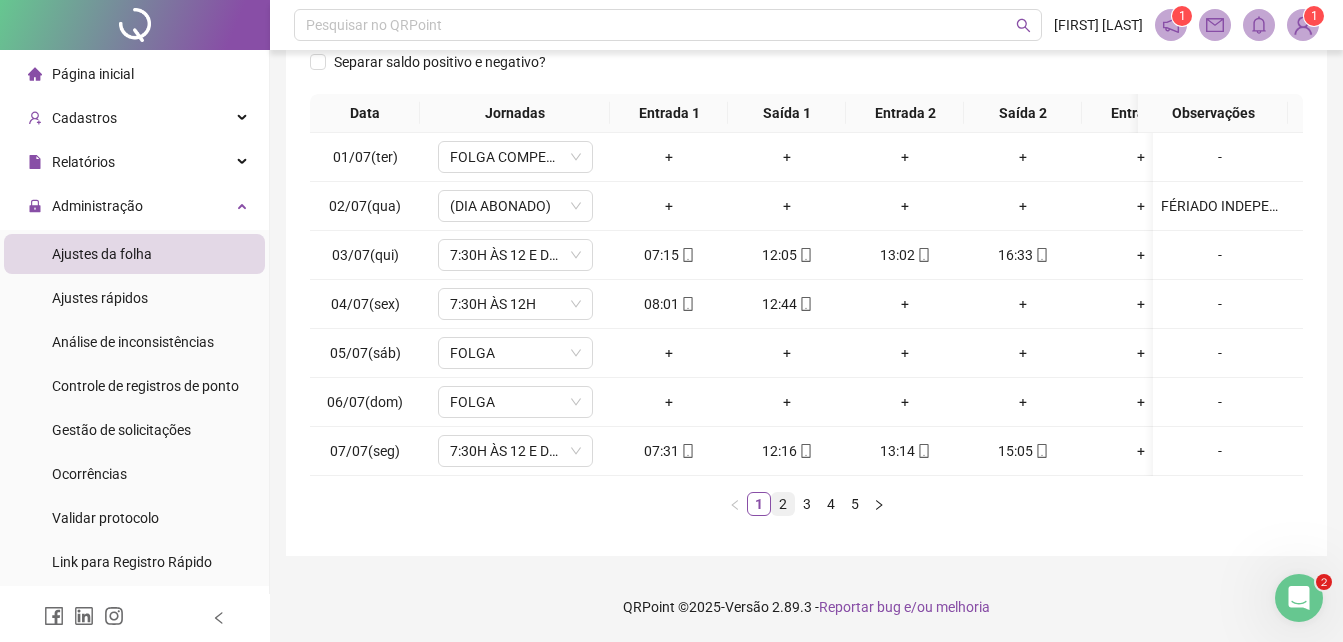 click on "2" at bounding box center [783, 504] 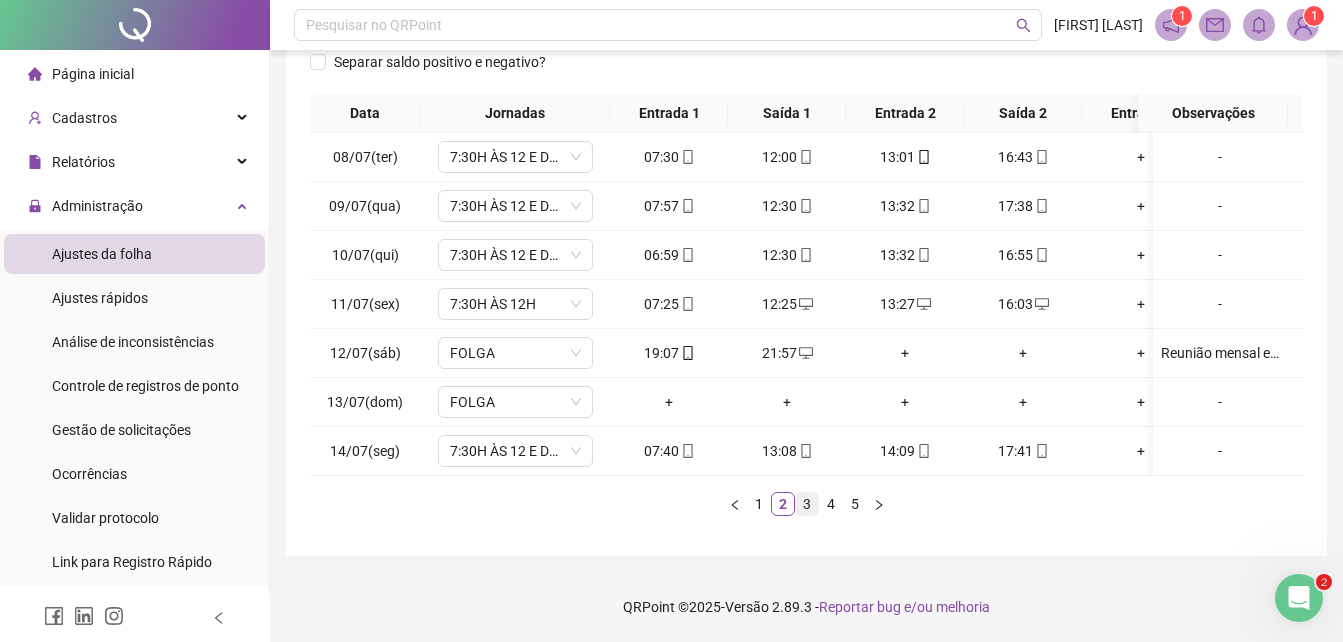 click on "3" at bounding box center [807, 504] 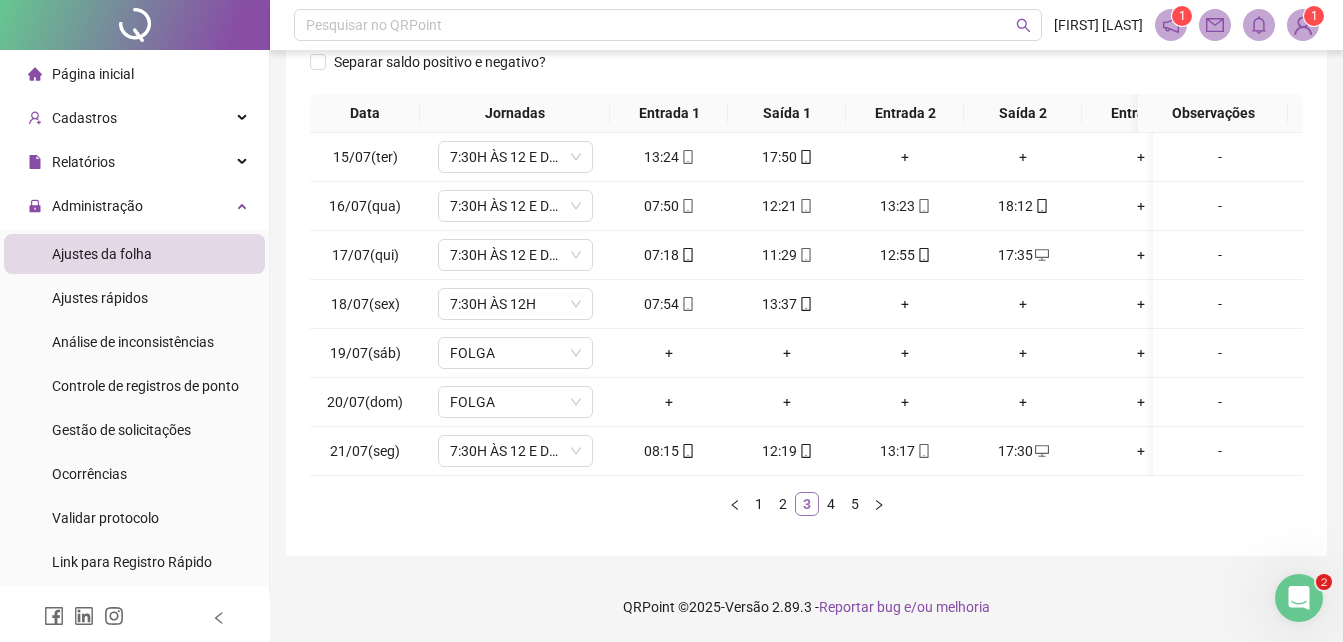 scroll, scrollTop: 227, scrollLeft: 0, axis: vertical 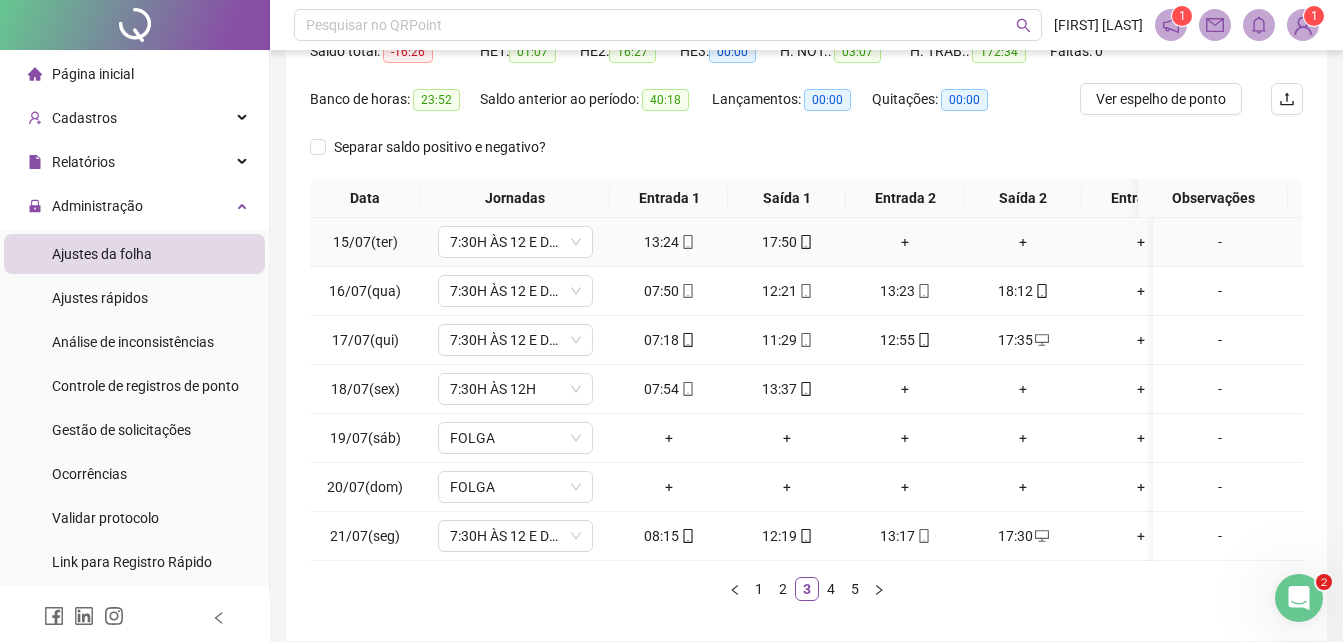 click on "-" at bounding box center (1220, 242) 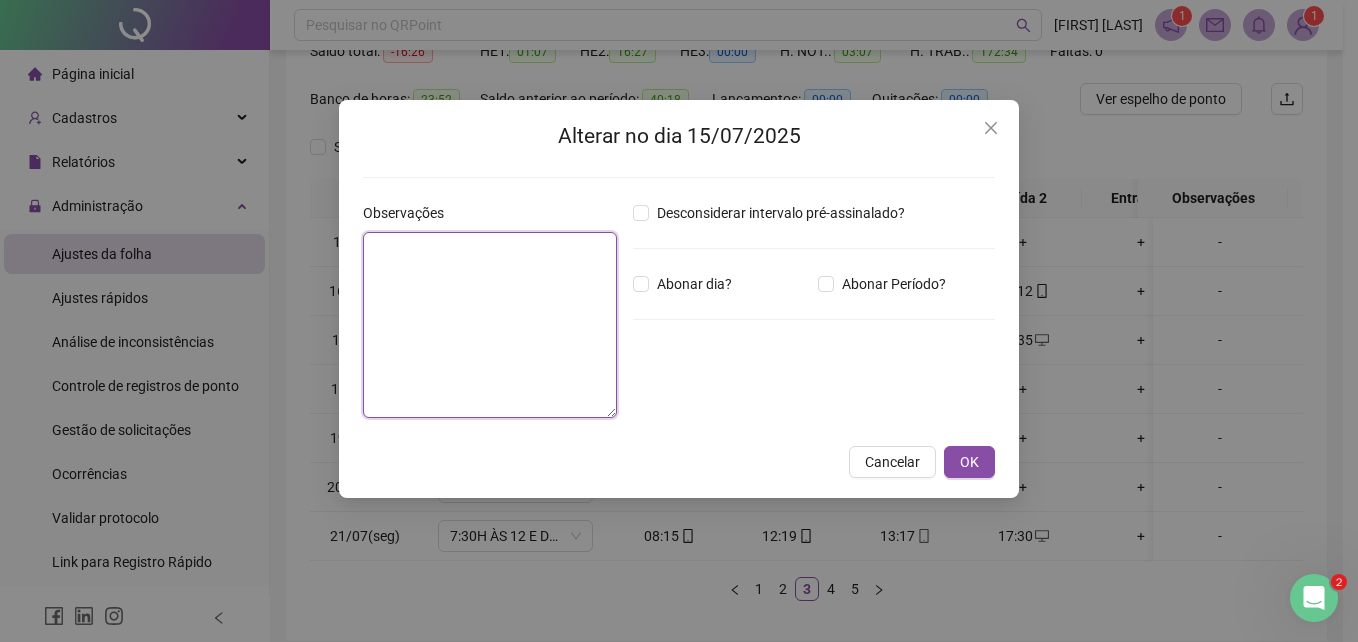 click at bounding box center [490, 325] 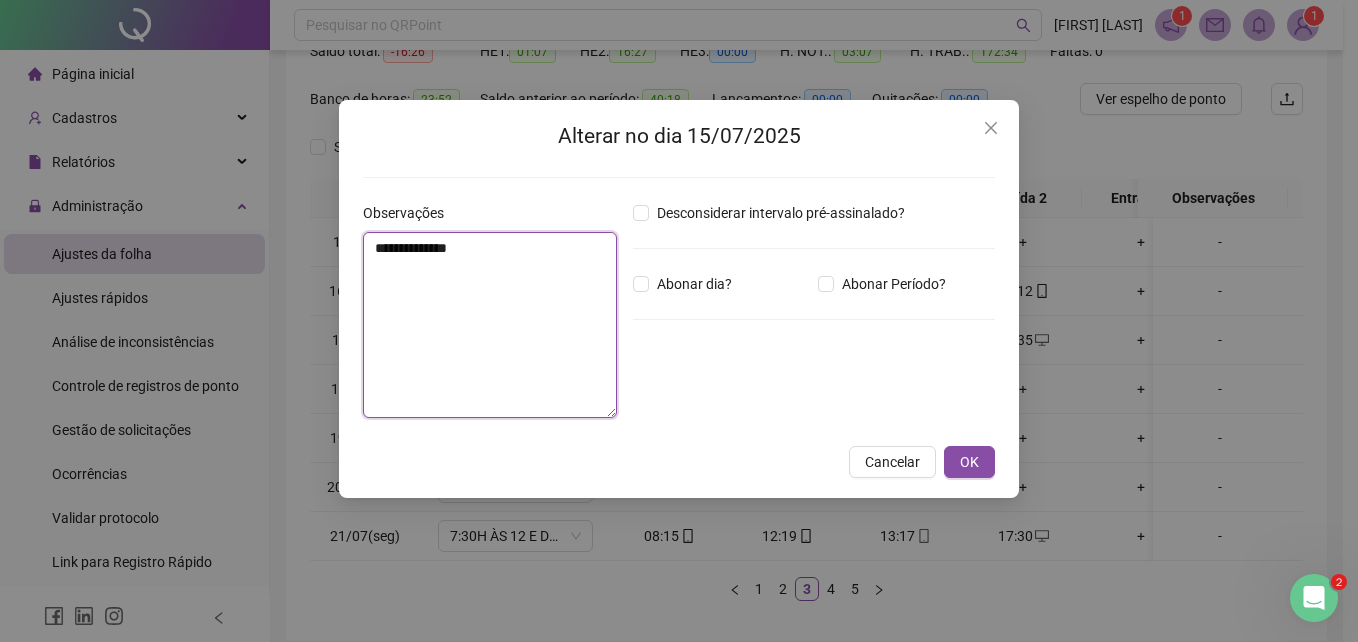 click on "**********" at bounding box center (490, 325) 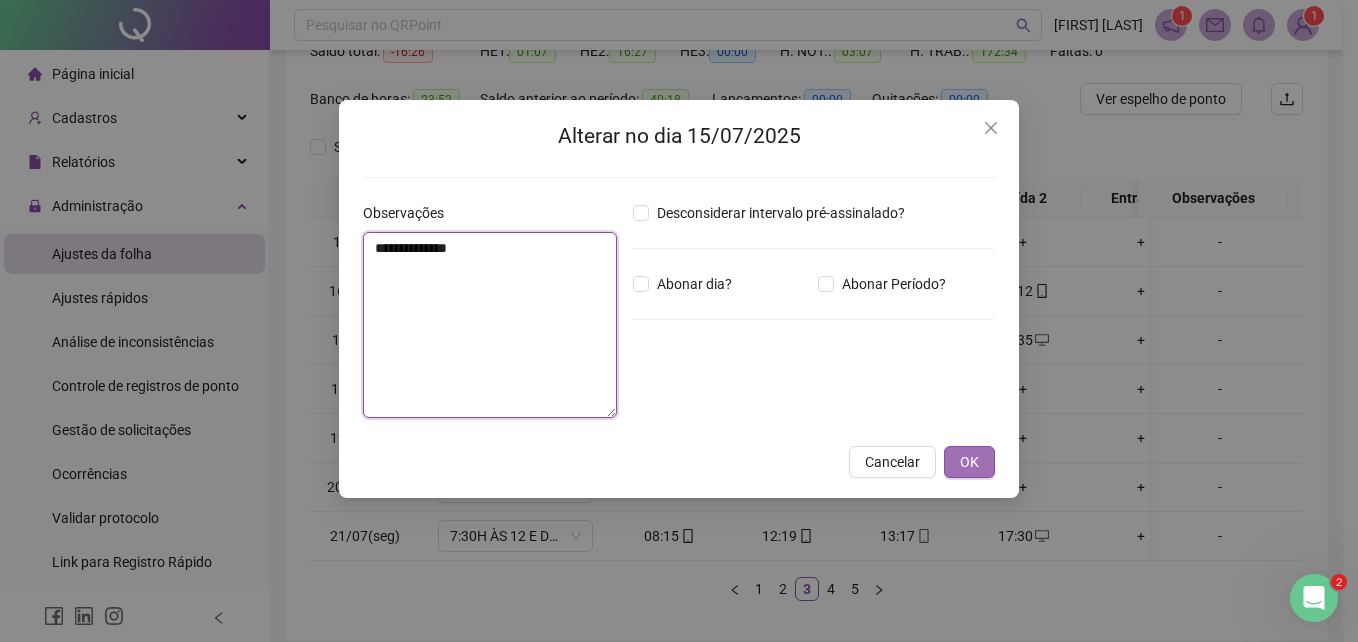 type on "**********" 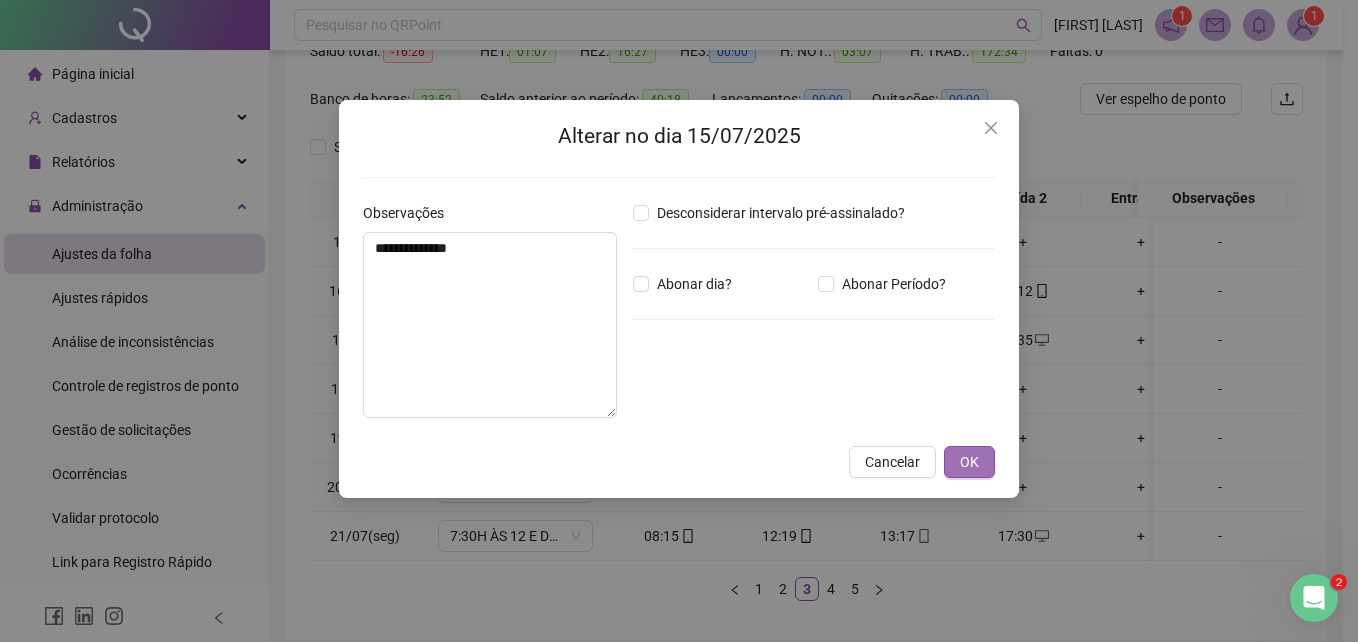 click on "OK" at bounding box center (969, 462) 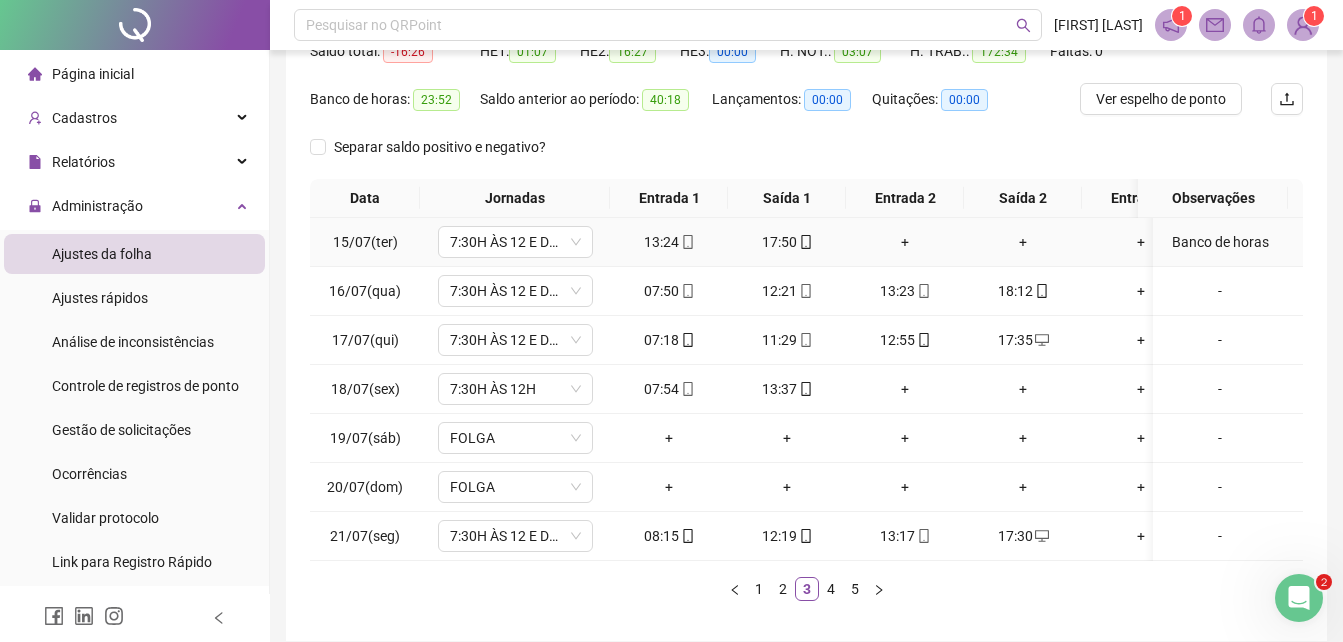 scroll, scrollTop: 27, scrollLeft: 0, axis: vertical 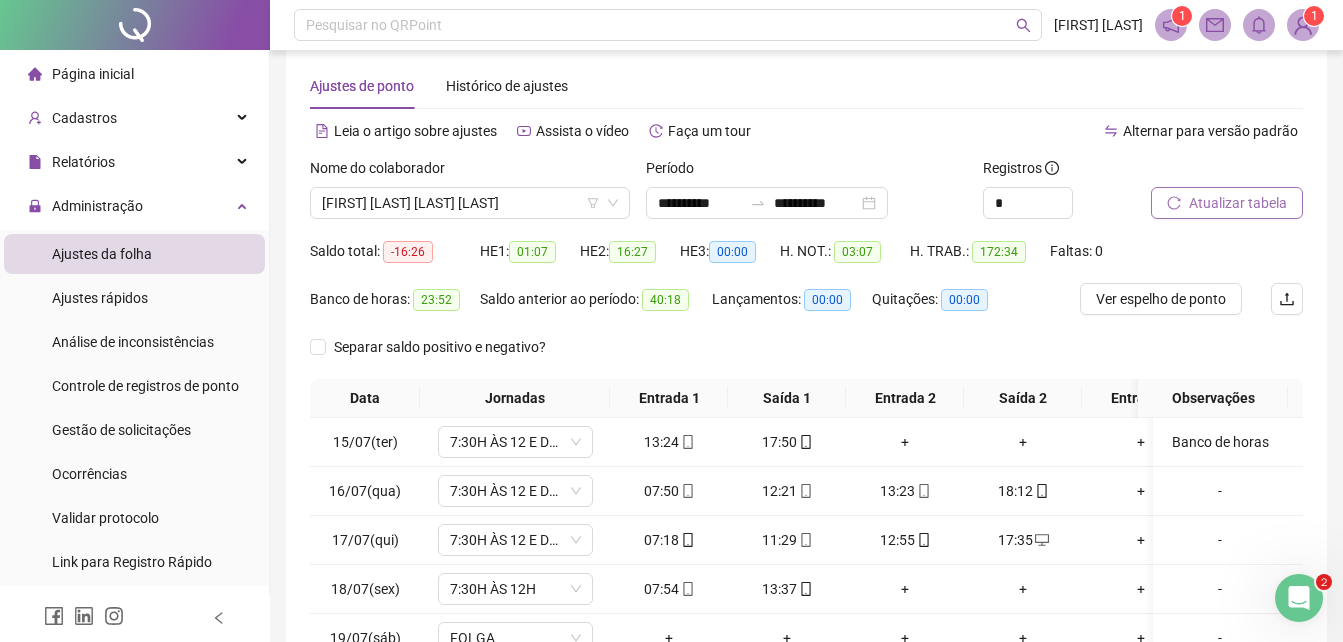 click on "Atualizar tabela" at bounding box center [1238, 203] 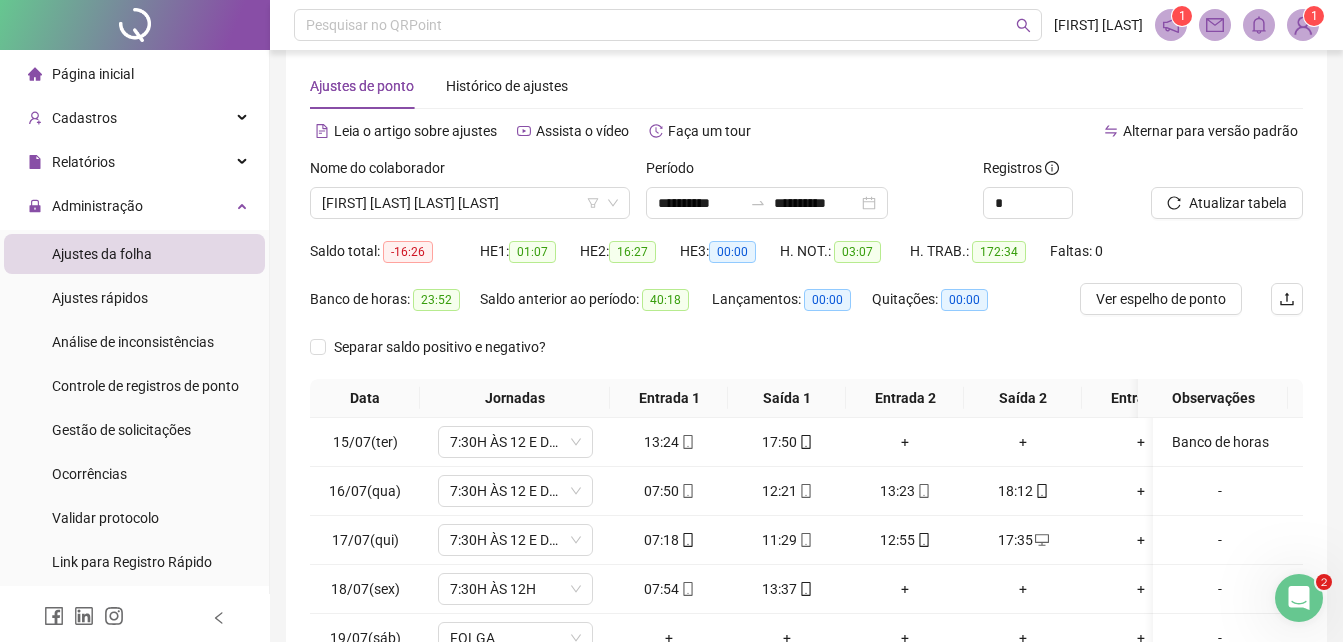 scroll, scrollTop: 127, scrollLeft: 0, axis: vertical 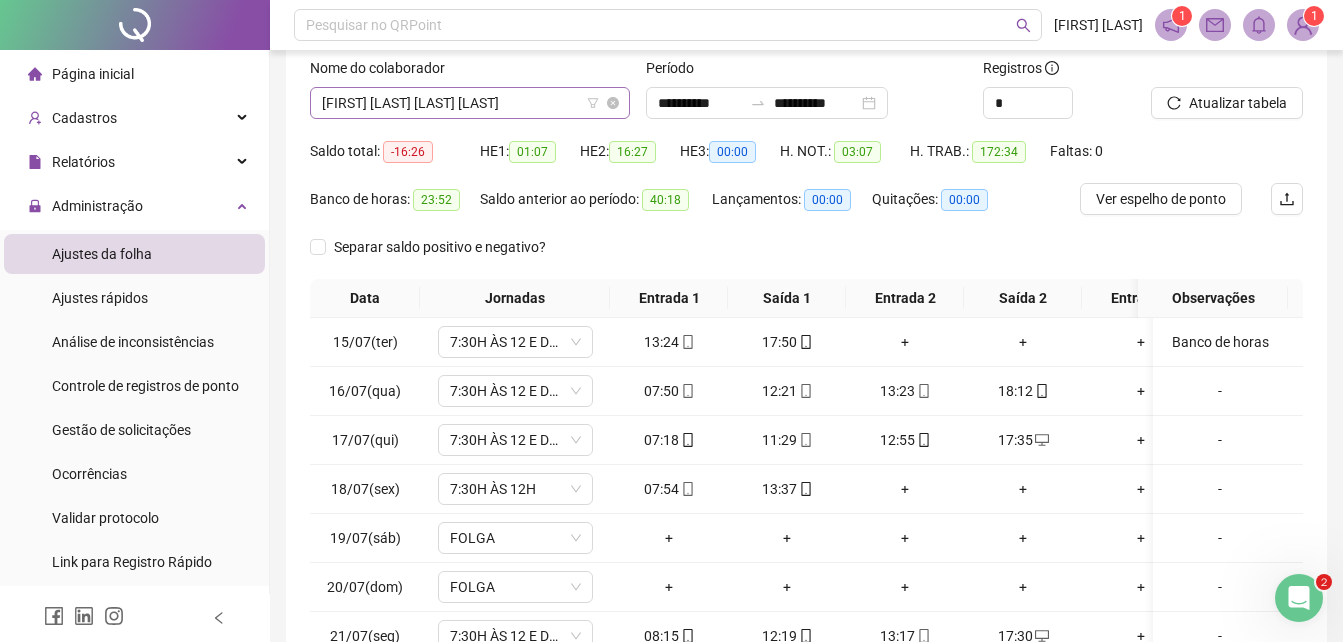 click on "[FIRST] [LAST] [LAST] [LAST]" at bounding box center (470, 103) 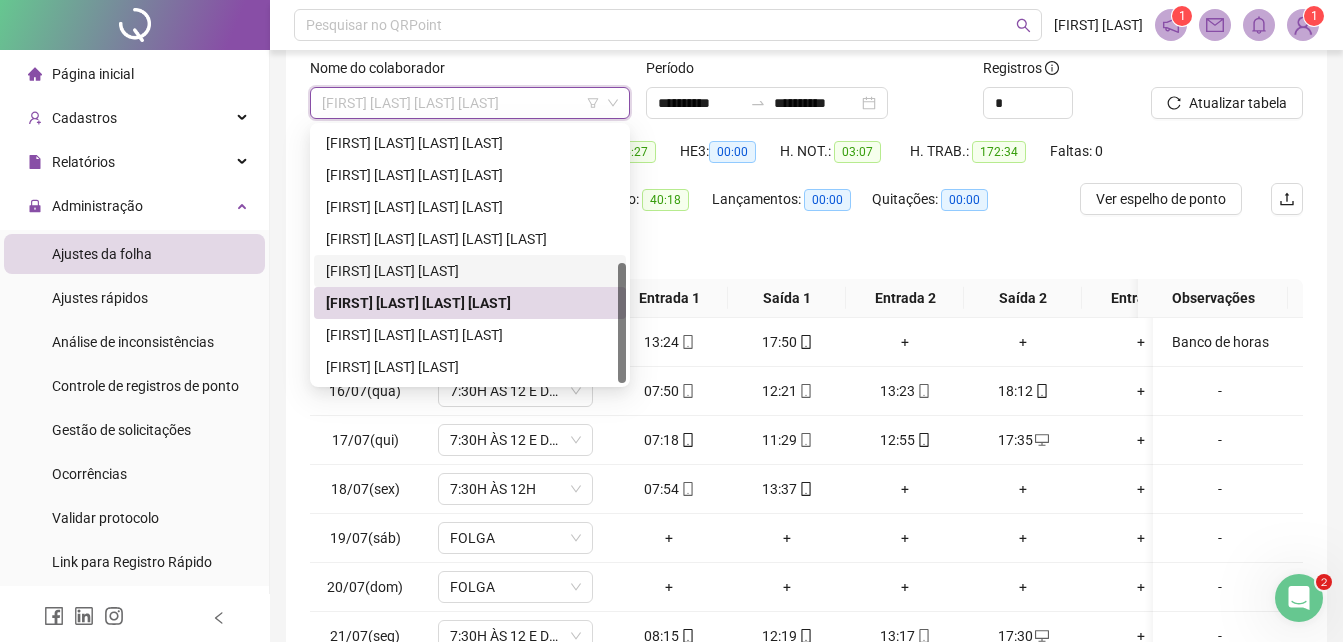 click on "[FIRST] [LAST] [LAST]" at bounding box center (470, 271) 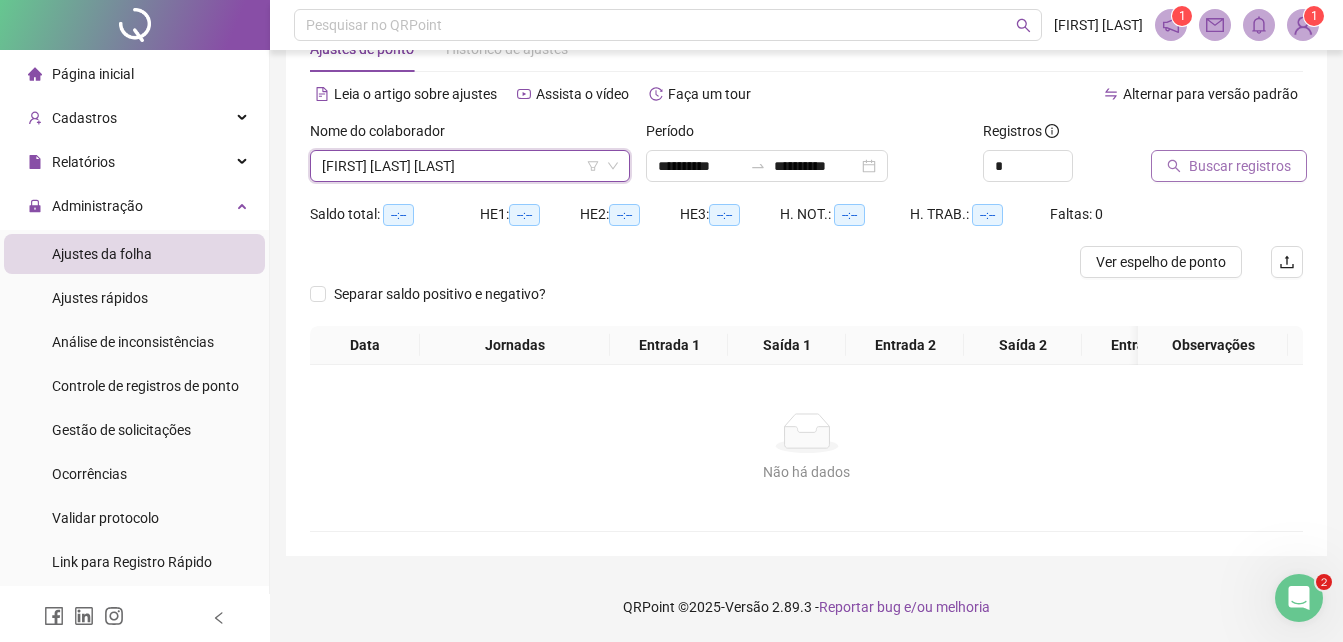 click on "Buscar registros" at bounding box center (1240, 166) 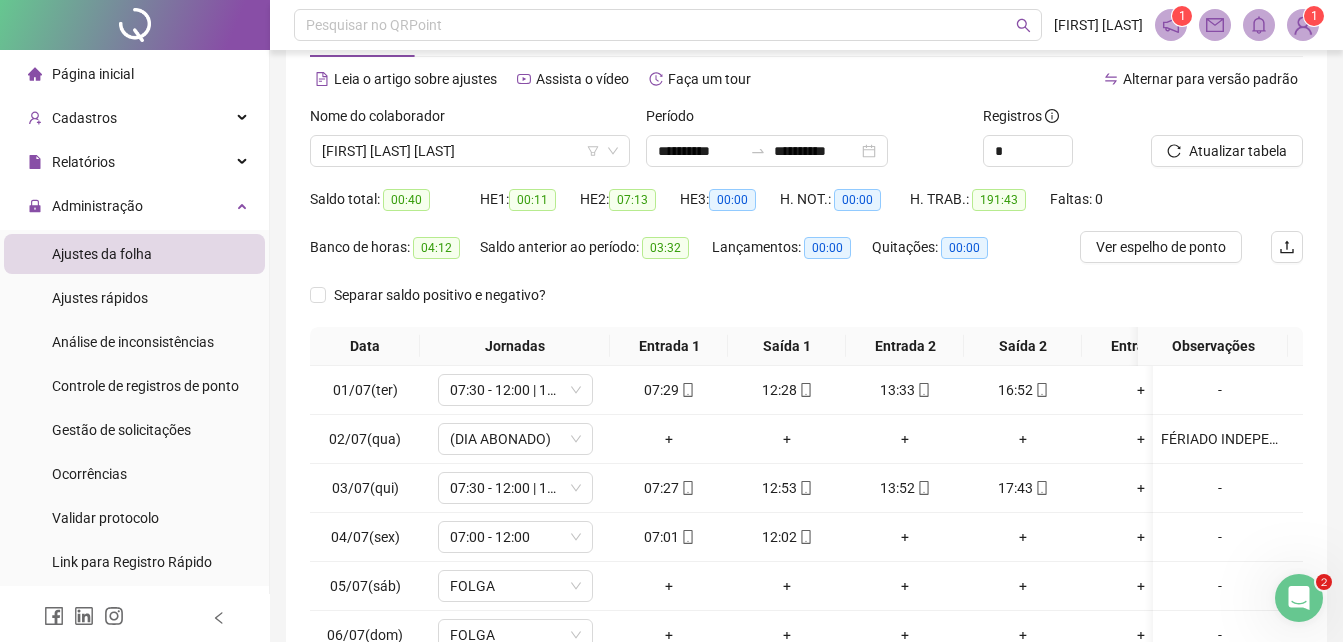 scroll, scrollTop: 279, scrollLeft: 0, axis: vertical 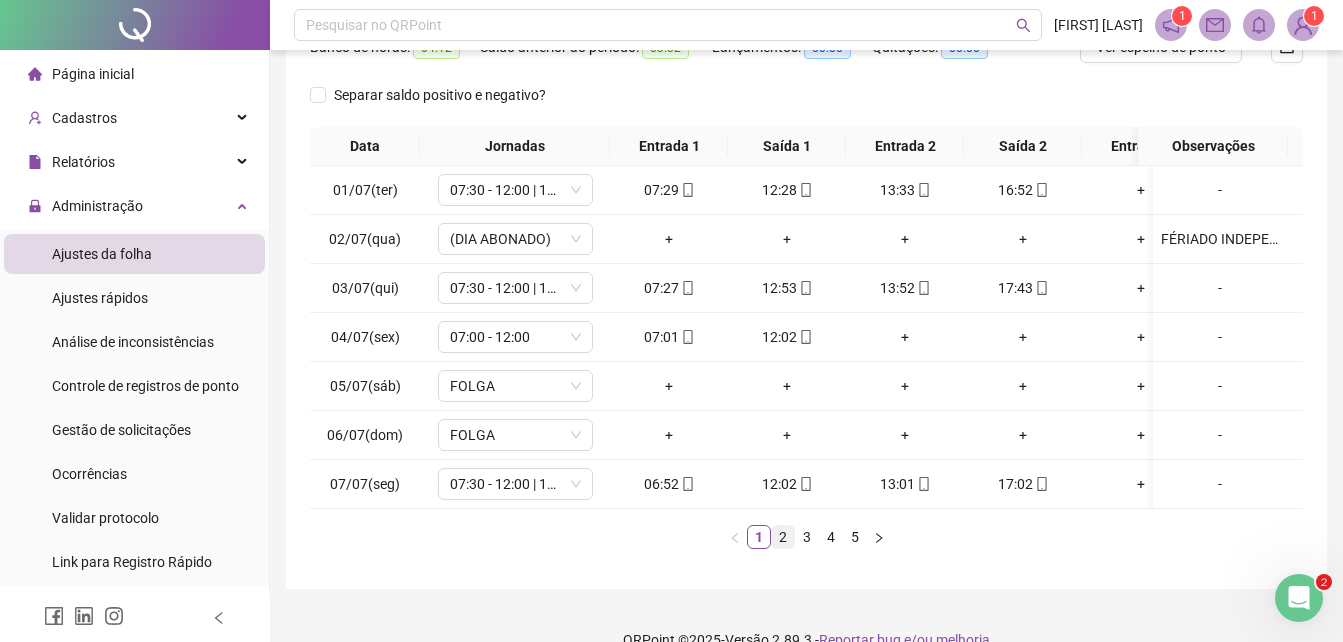 click on "2" at bounding box center [783, 537] 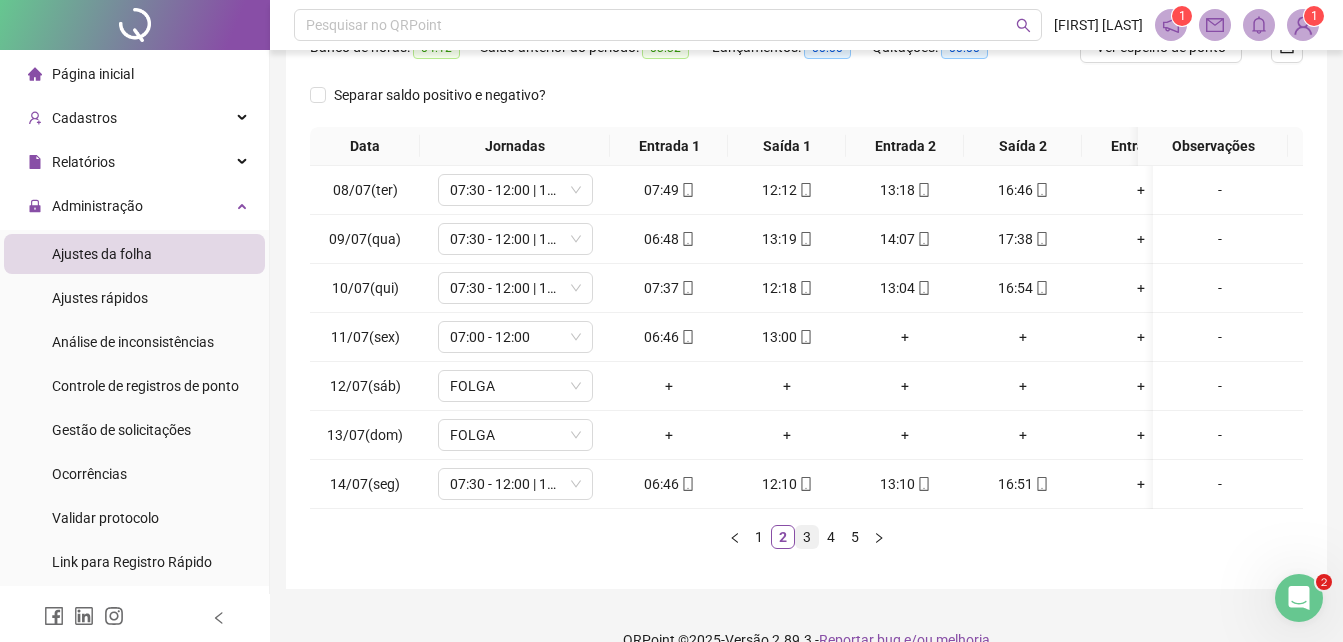 click on "3" at bounding box center [807, 537] 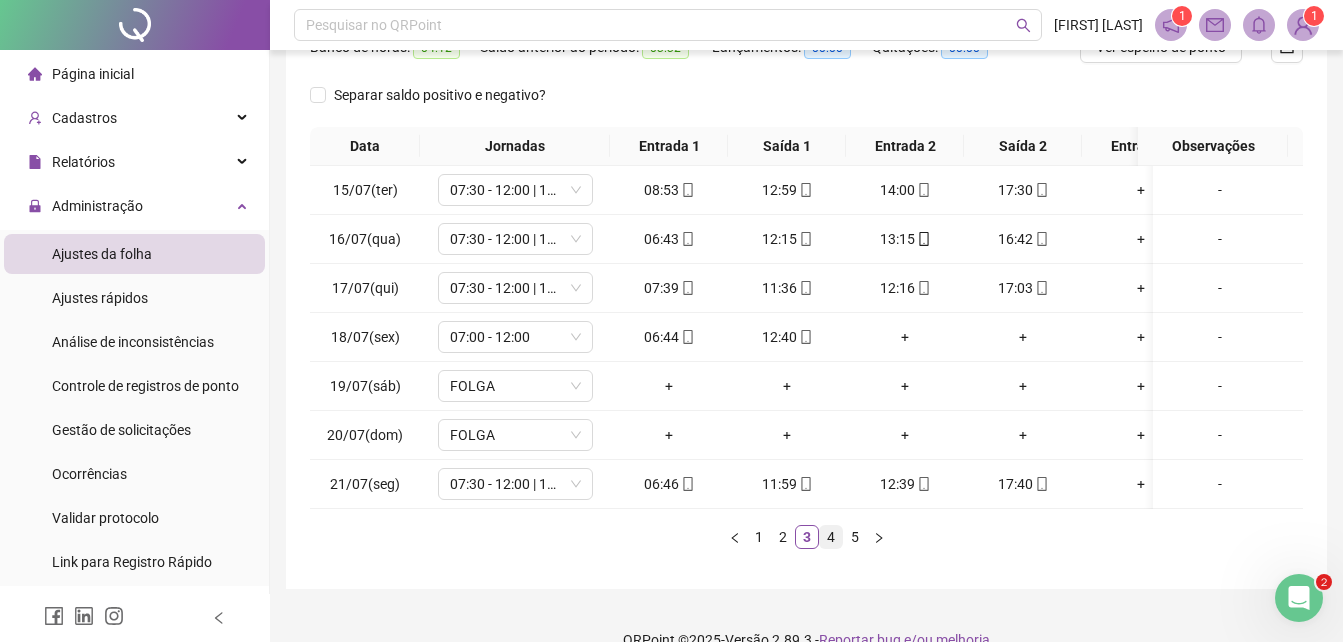 click on "4" at bounding box center [831, 537] 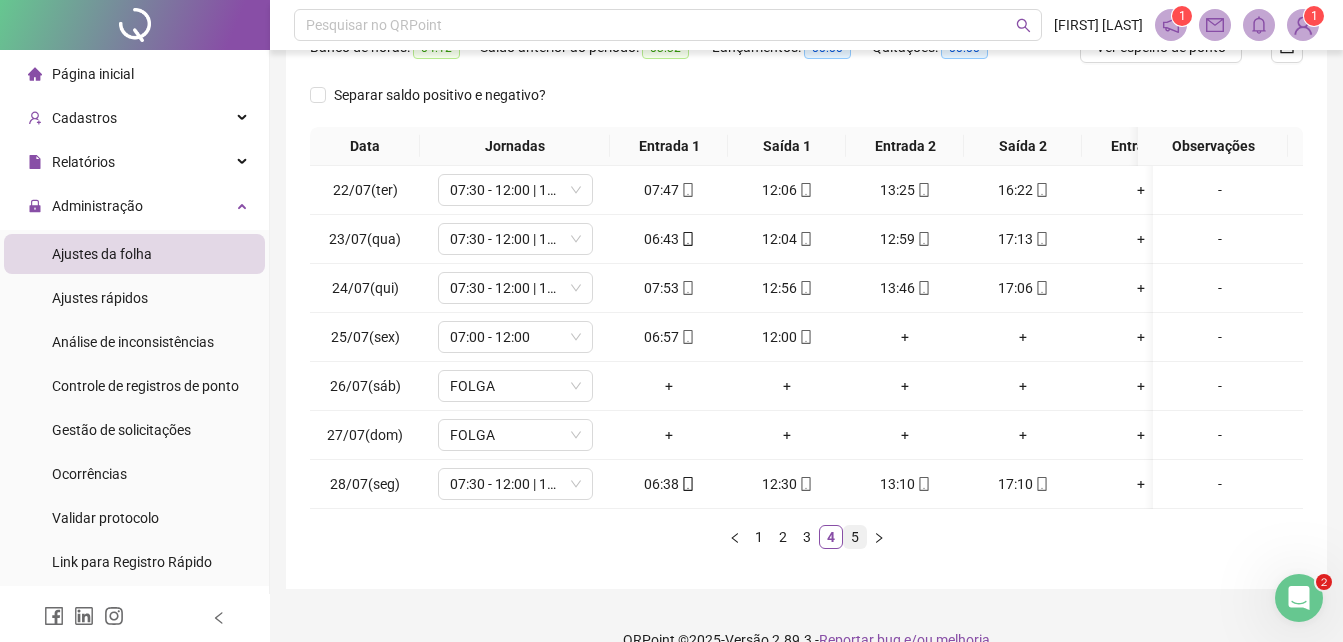 click on "5" at bounding box center [855, 537] 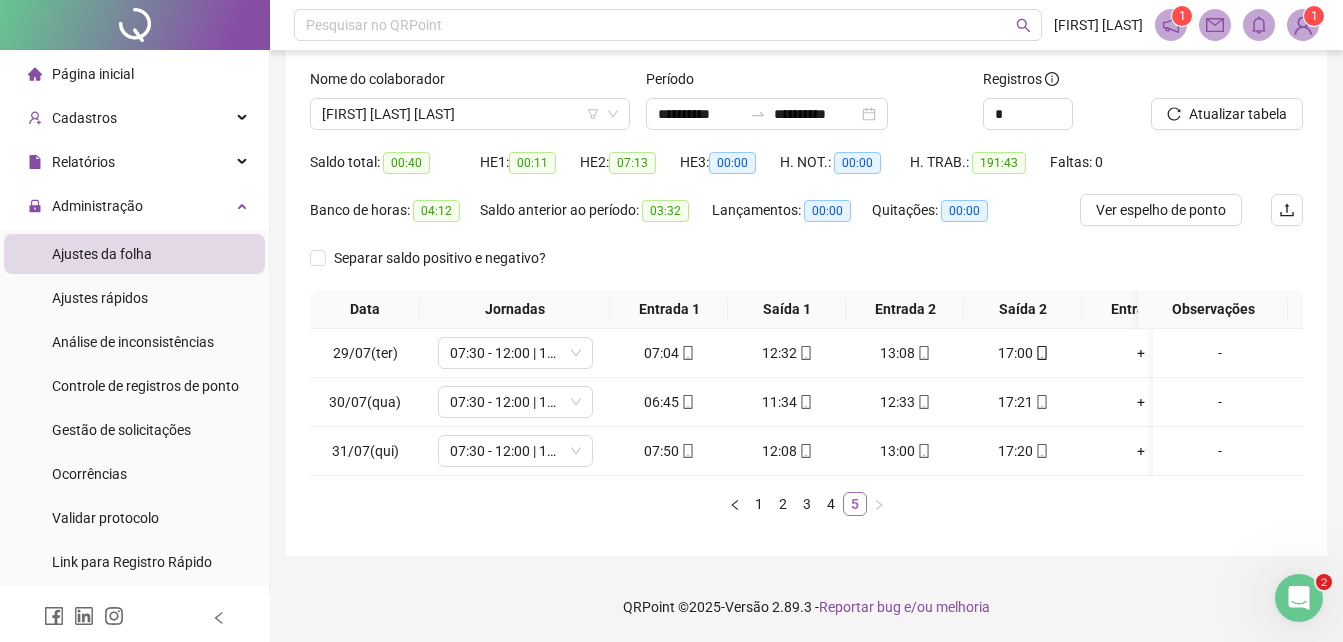 scroll, scrollTop: 131, scrollLeft: 0, axis: vertical 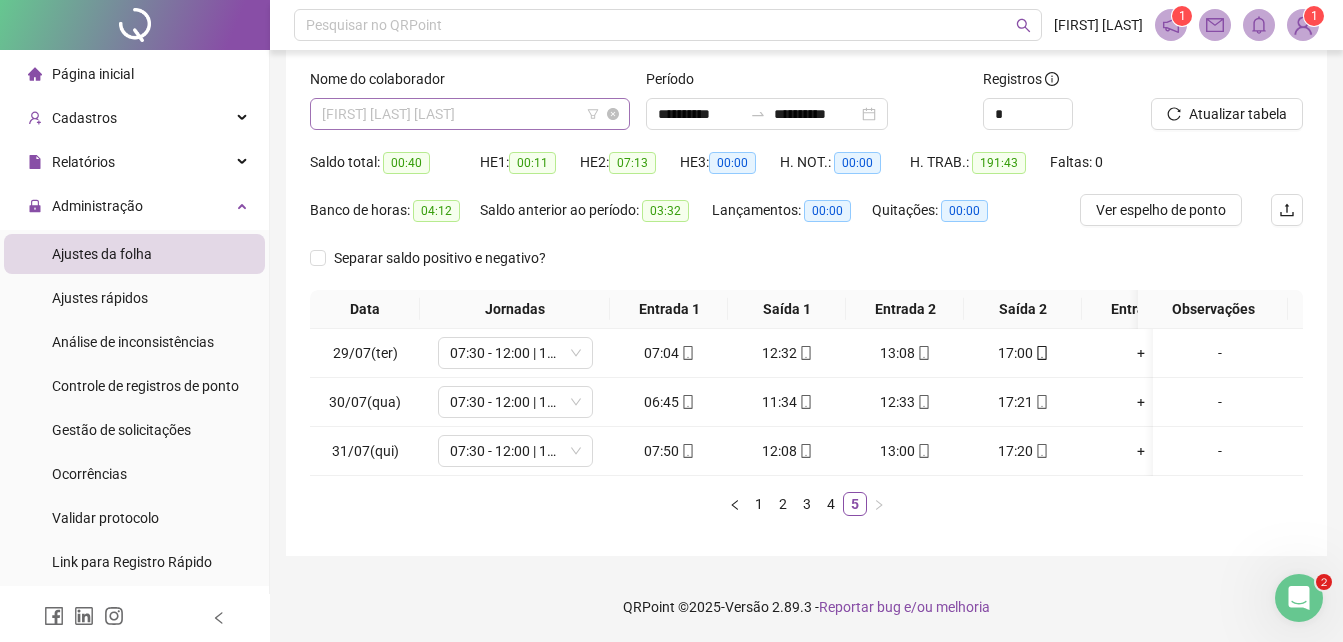 click on "[FIRST] [LAST] [LAST]" at bounding box center [470, 114] 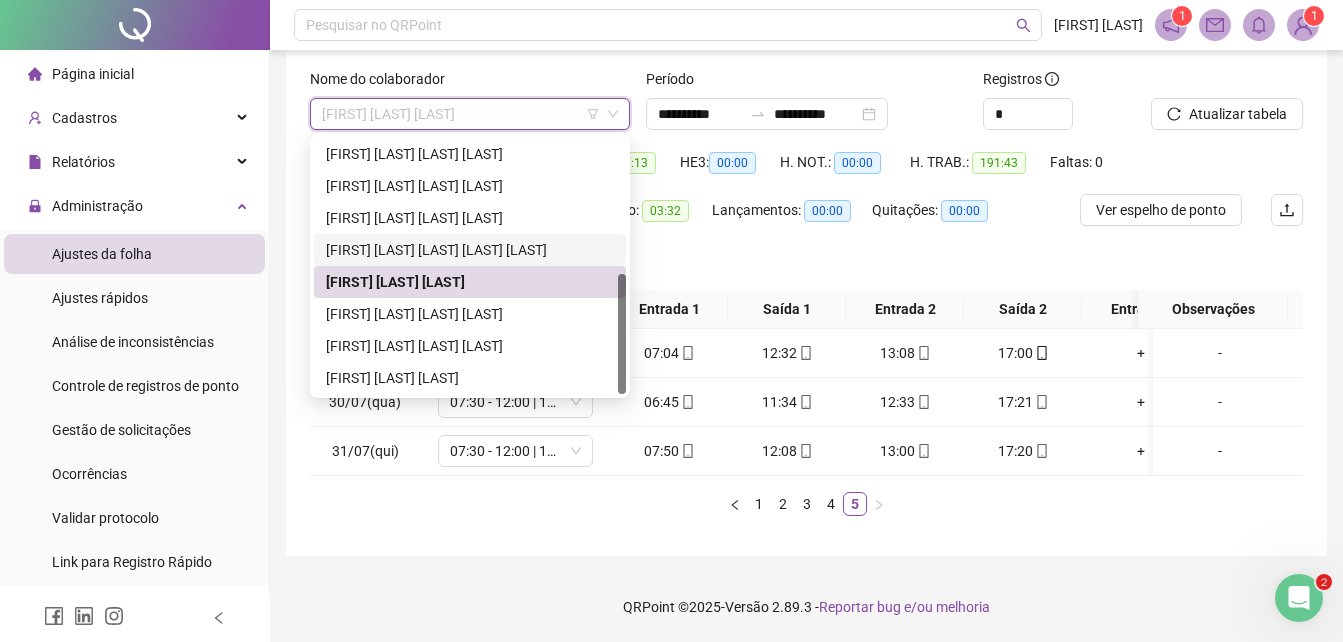 click on "[FIRST] [LAST] [LAST] [LAST] [LAST]" at bounding box center [470, 250] 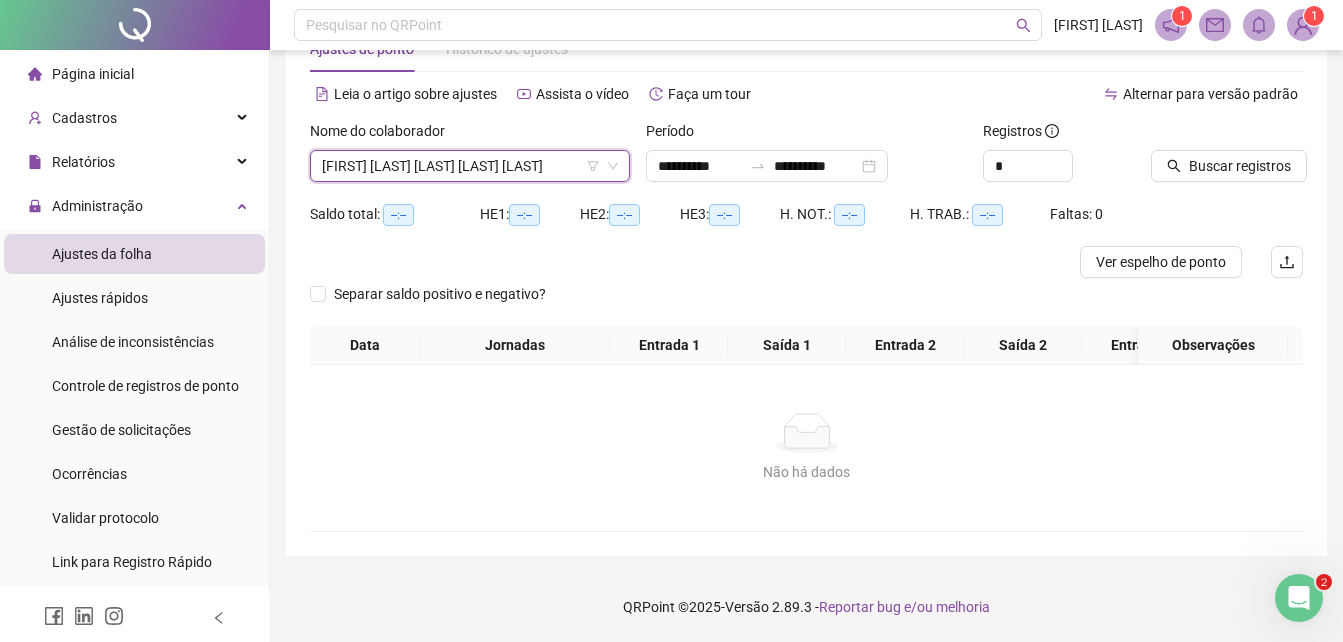 scroll, scrollTop: 79, scrollLeft: 0, axis: vertical 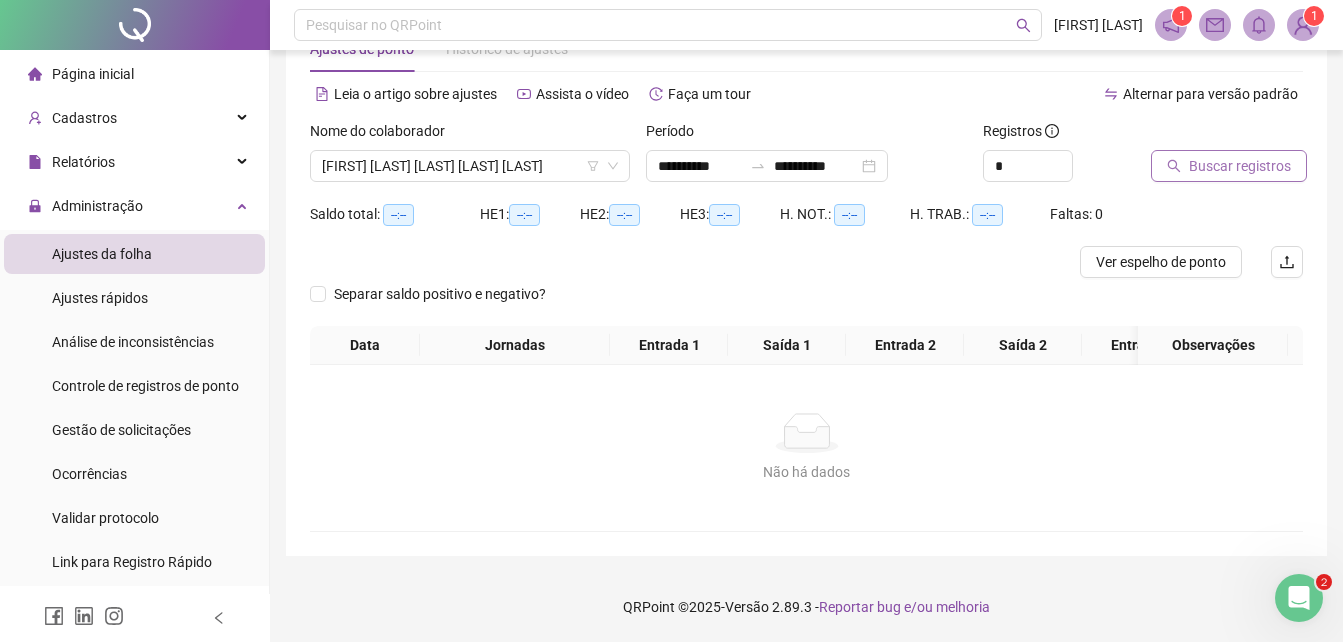 click on "Buscar registros" at bounding box center (1240, 166) 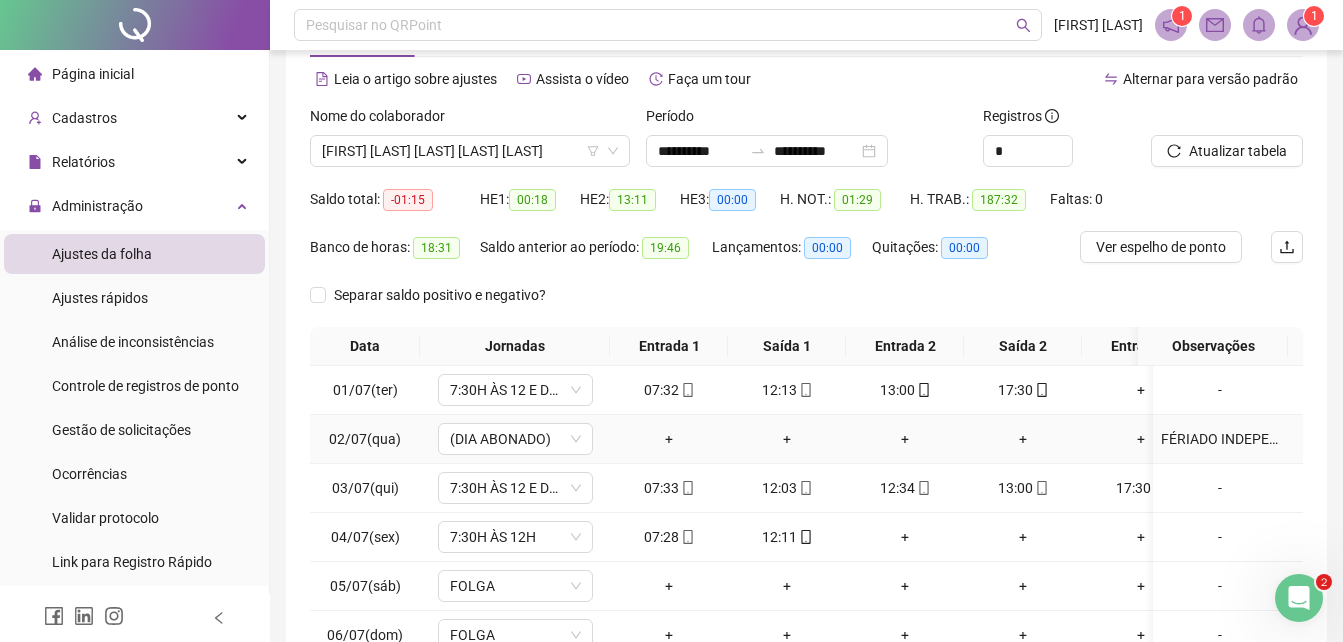 scroll, scrollTop: 279, scrollLeft: 0, axis: vertical 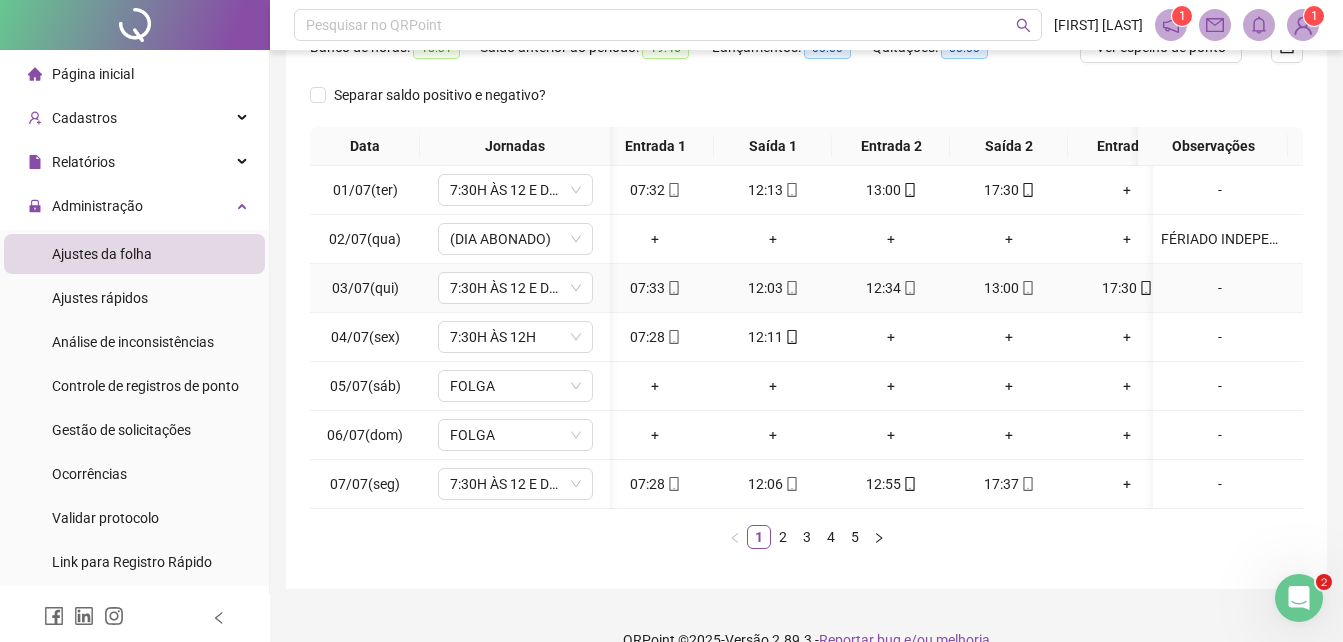 click on "12:34" at bounding box center (891, 288) 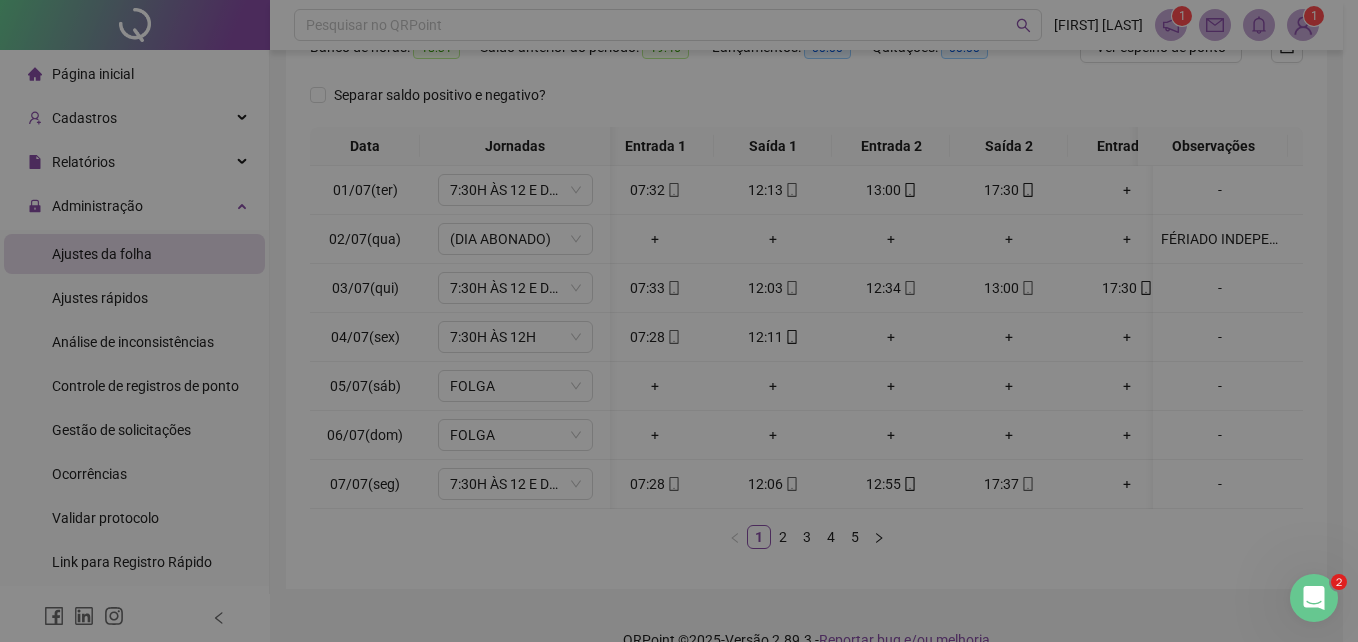 type on "**********" 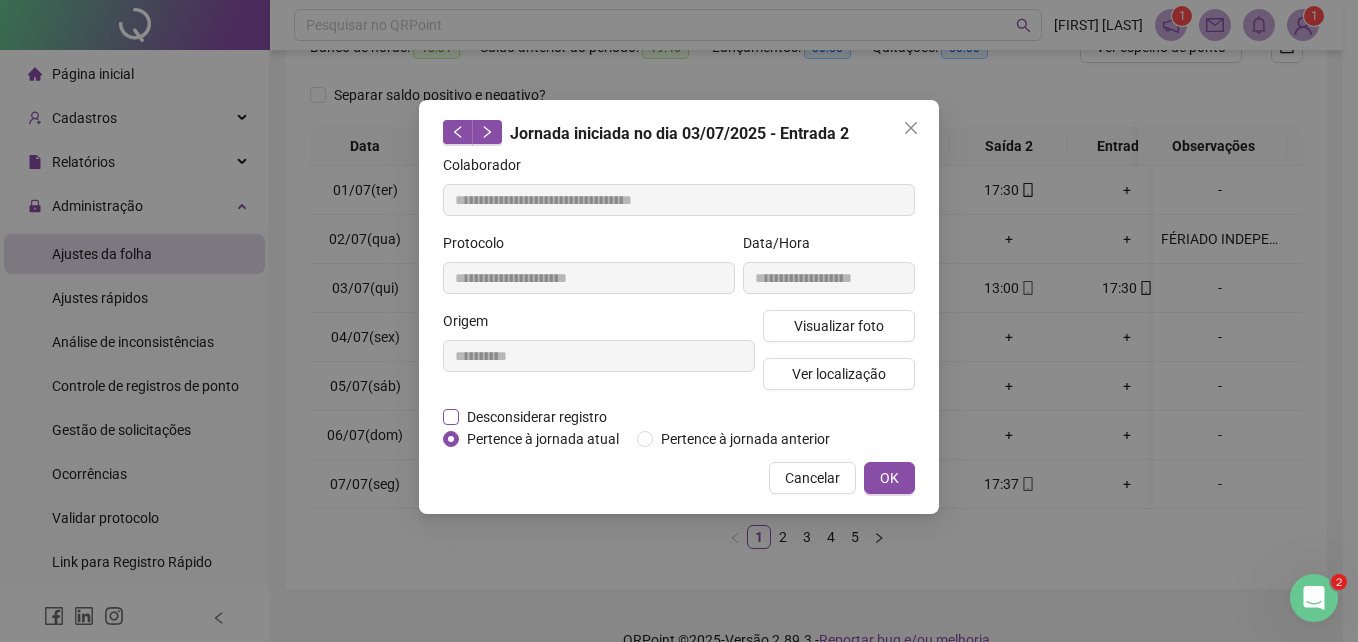 click on "Desconsiderar registro" at bounding box center [537, 417] 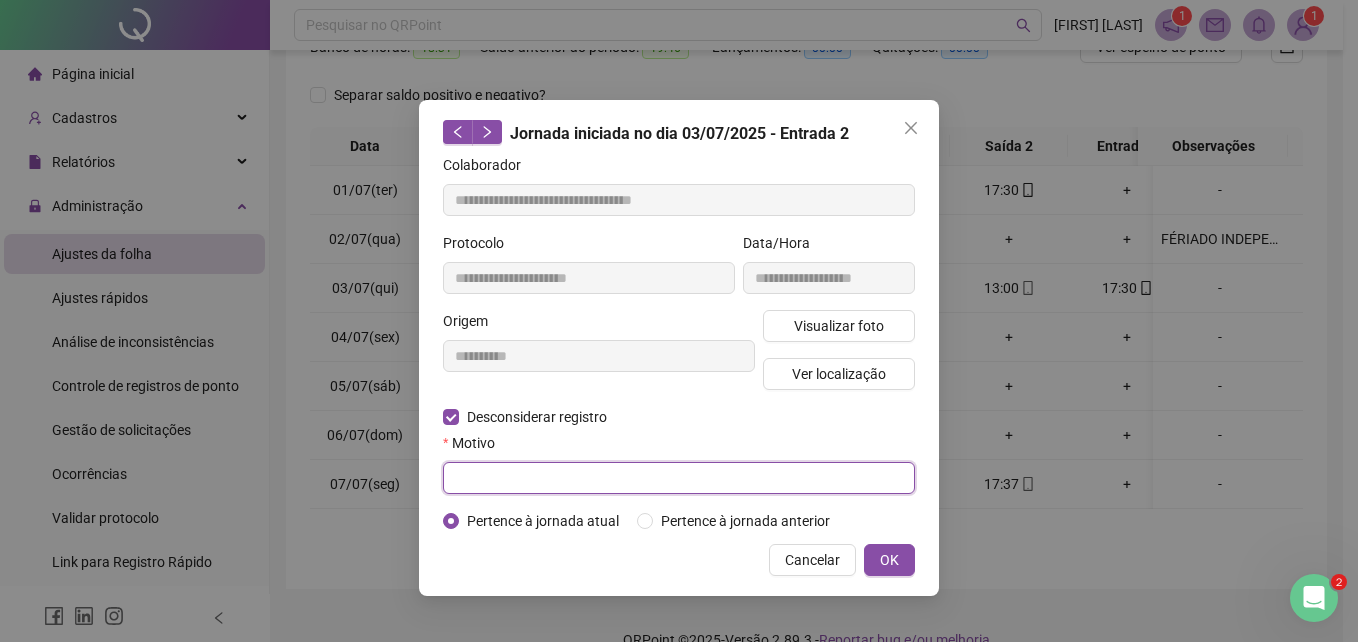click at bounding box center [679, 478] 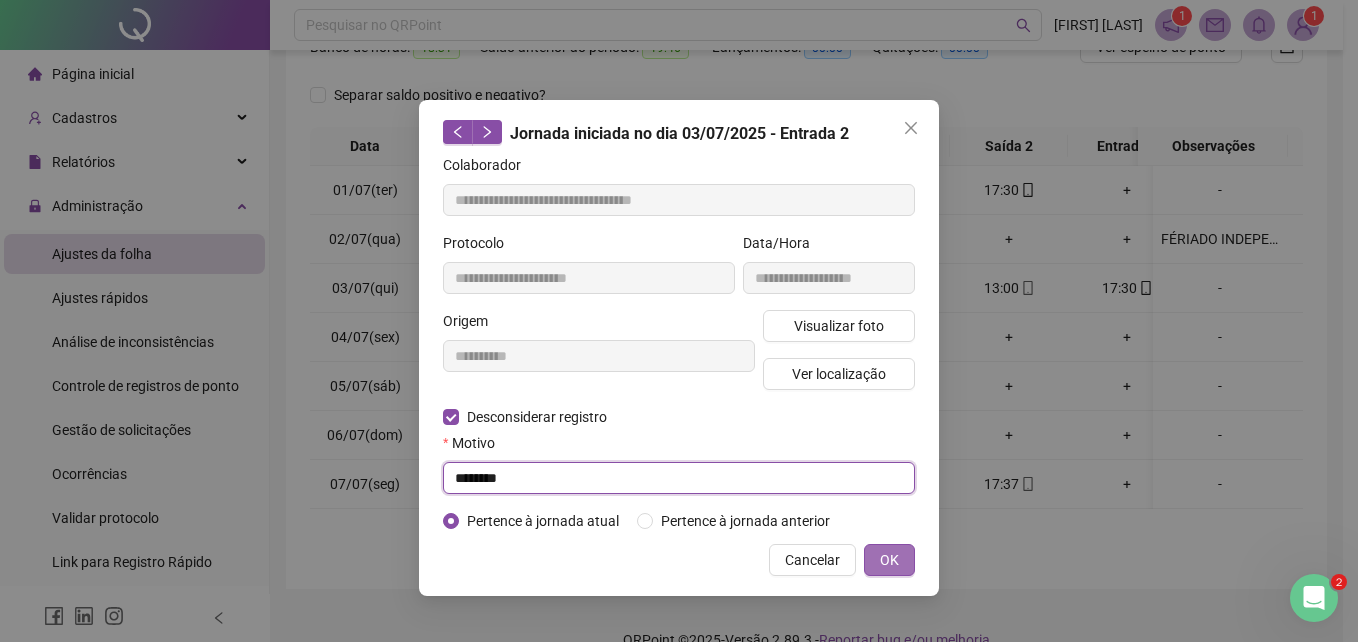 type on "********" 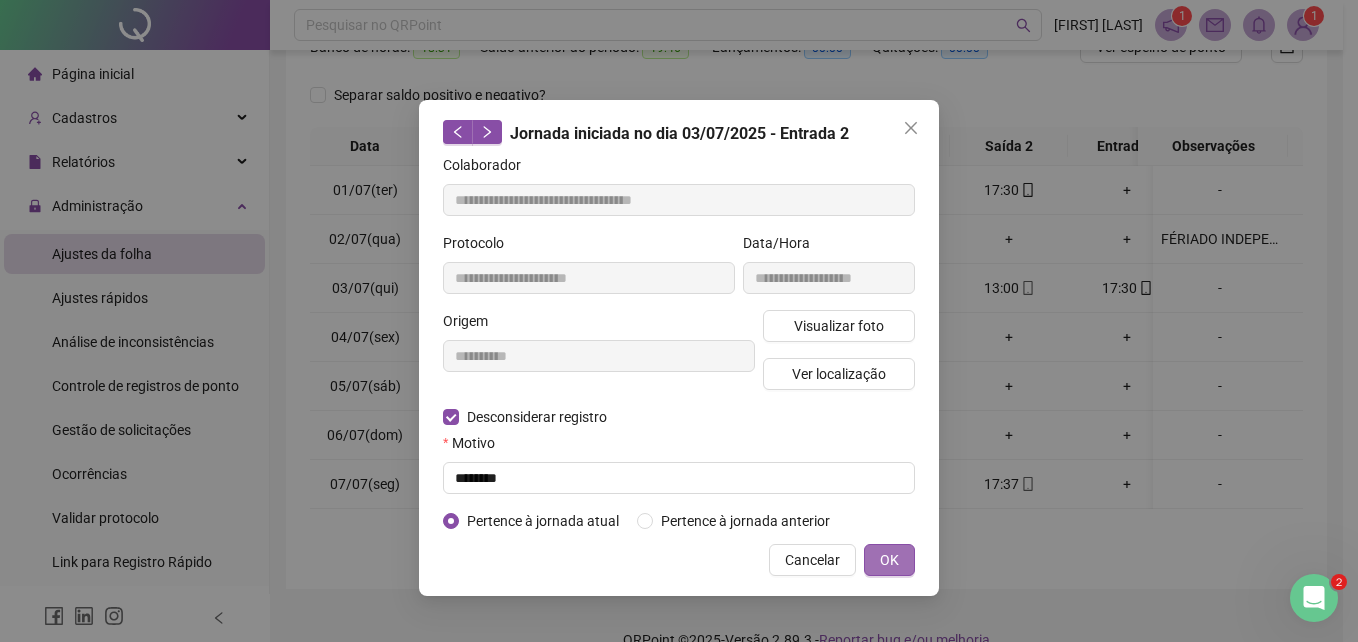 click on "OK" at bounding box center (889, 560) 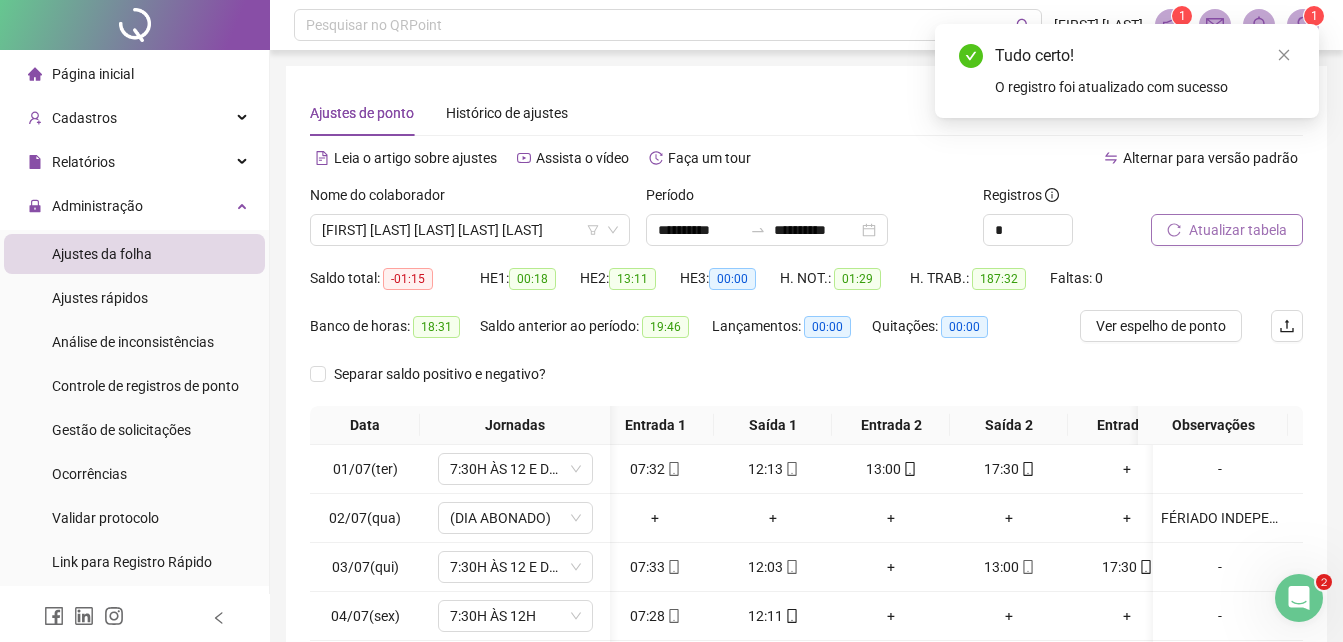 click on "Atualizar tabela" at bounding box center (1238, 230) 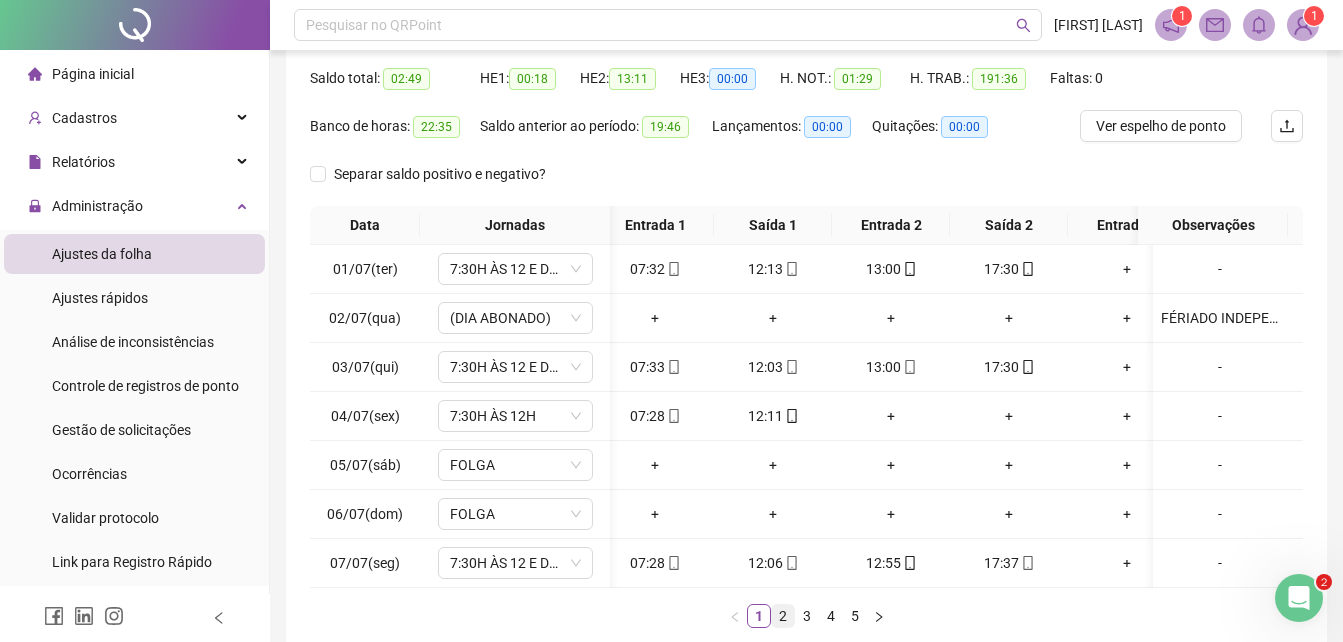 click on "2" at bounding box center (783, 616) 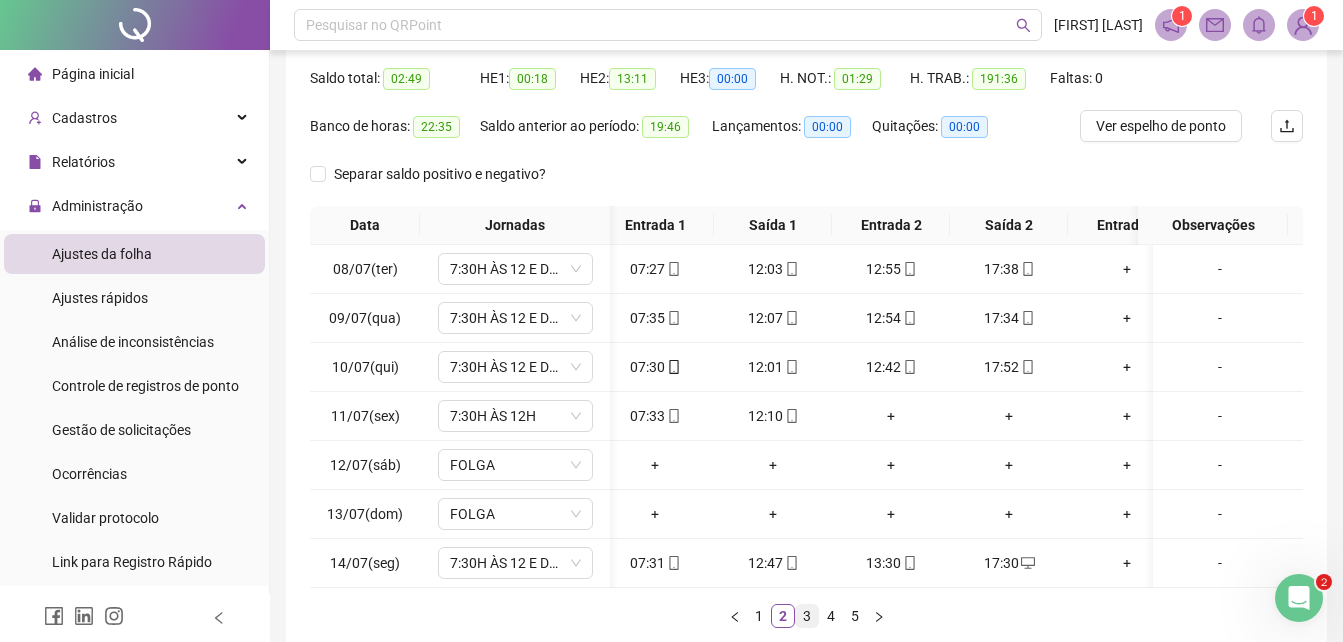 click on "3" at bounding box center [807, 616] 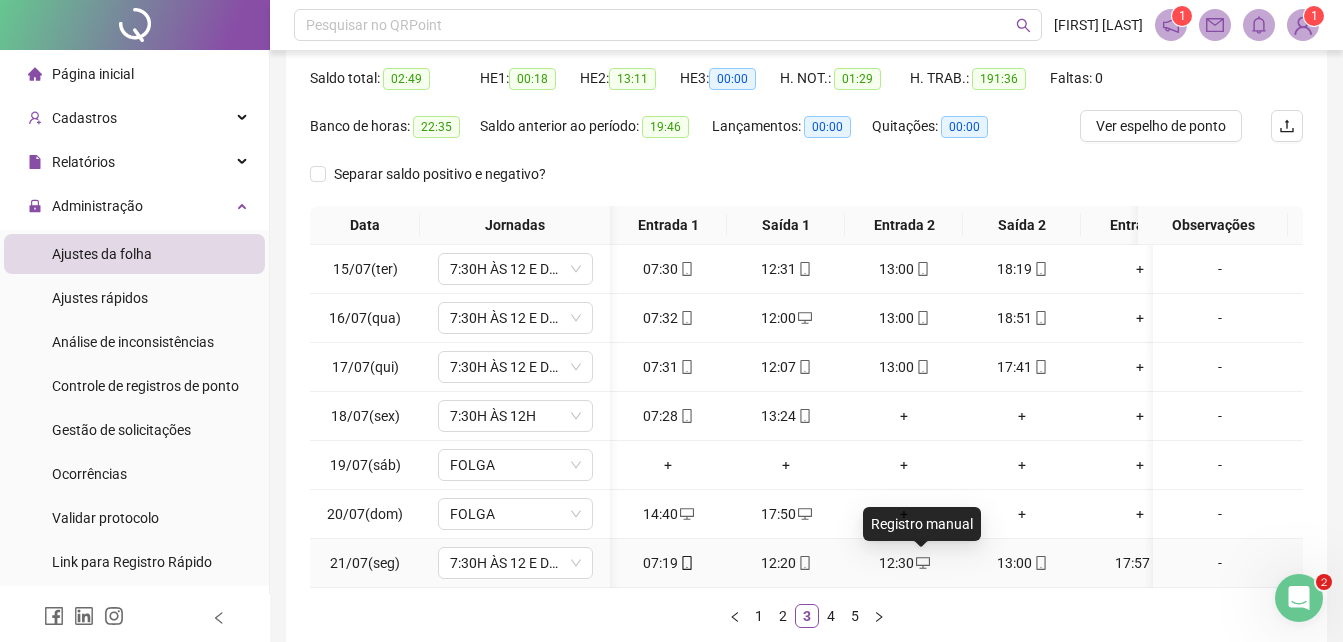 click on "12:30" at bounding box center [904, 563] 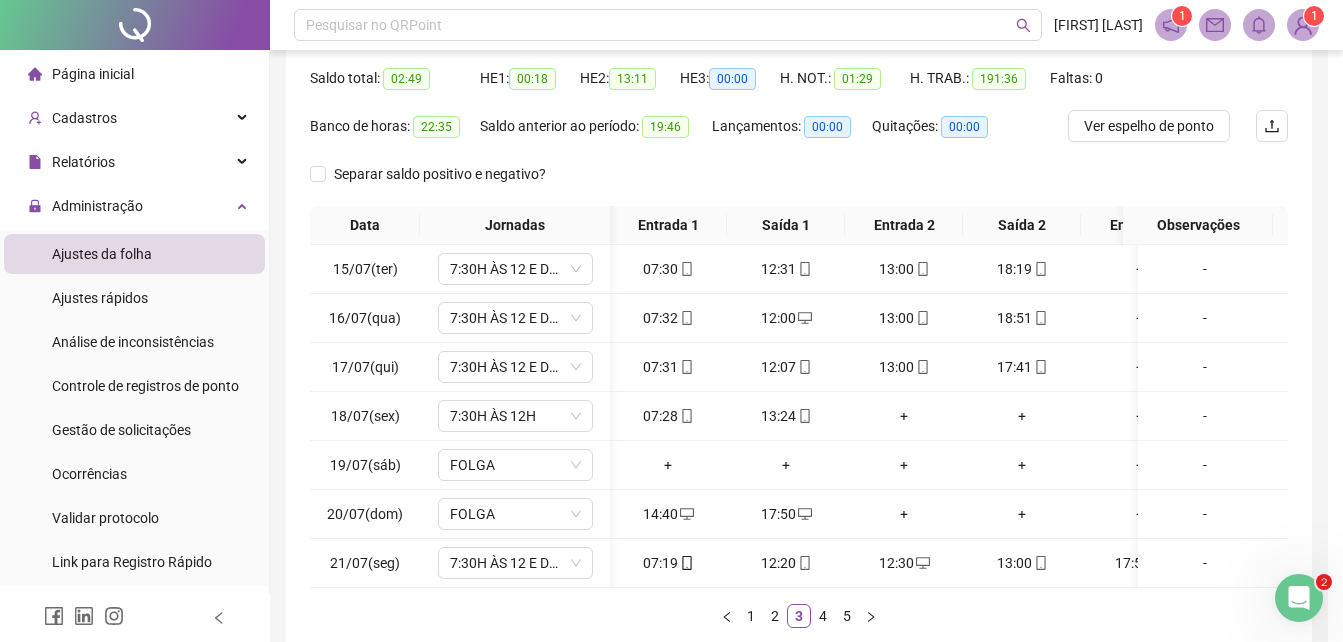 type on "**********" 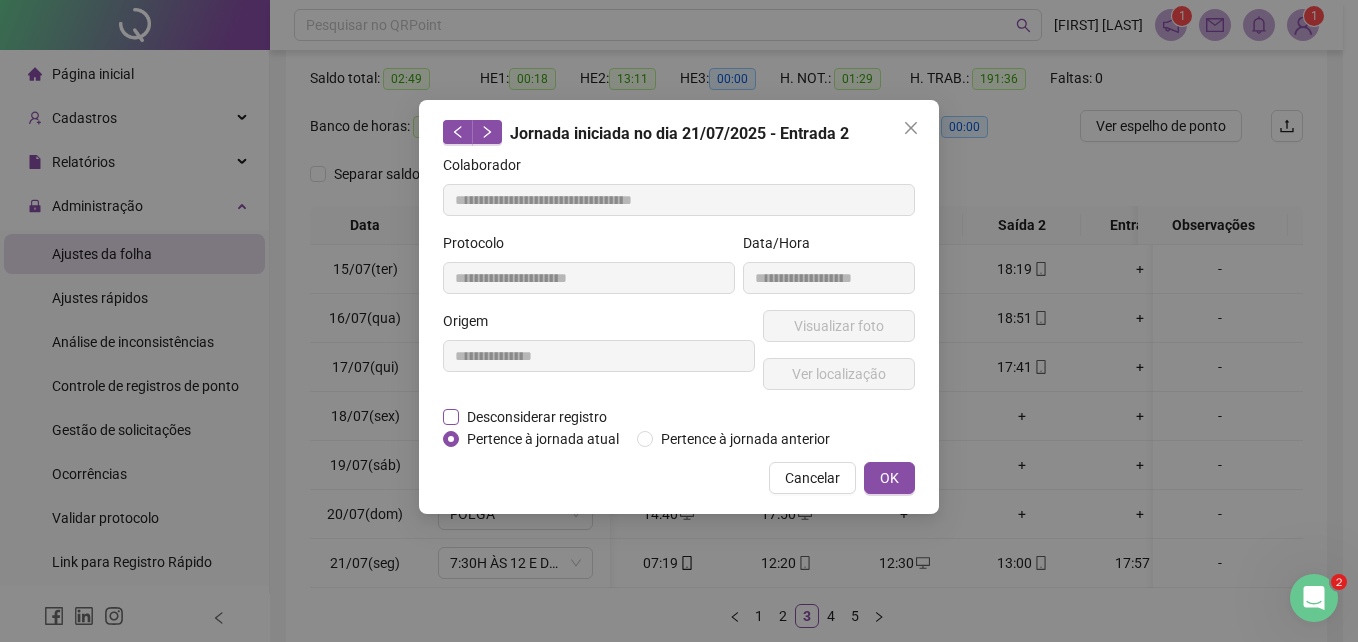 click on "Desconsiderar registro" at bounding box center (537, 417) 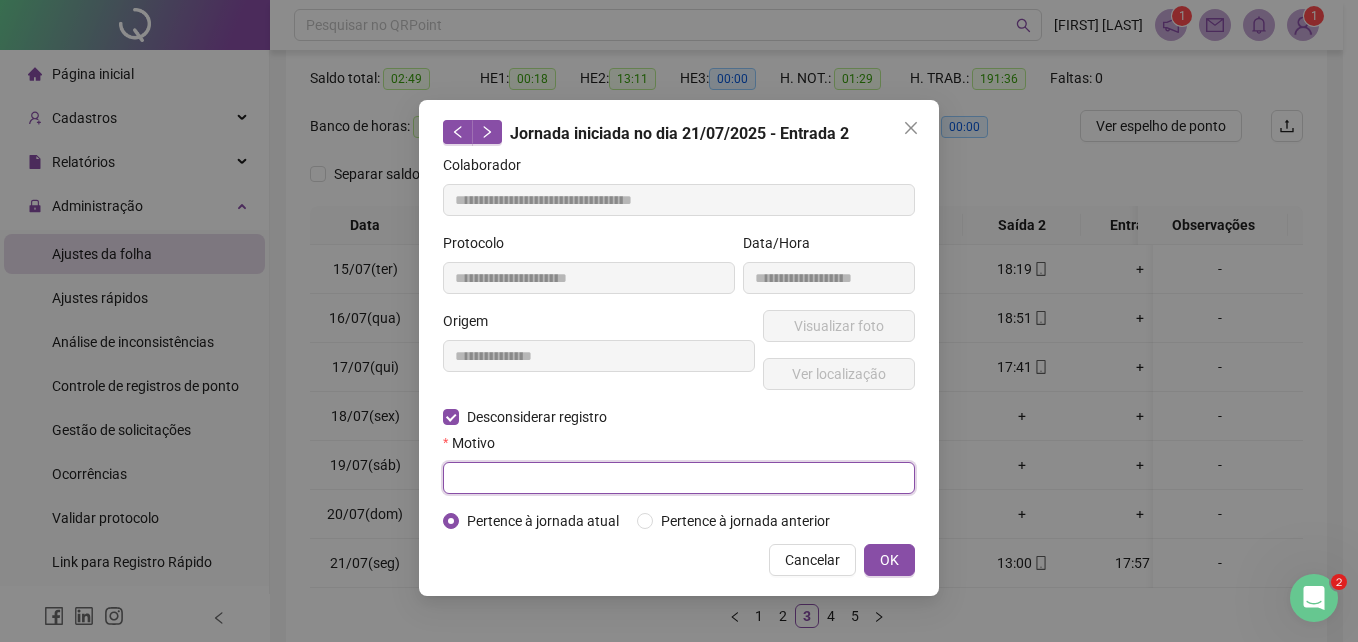 click at bounding box center (679, 478) 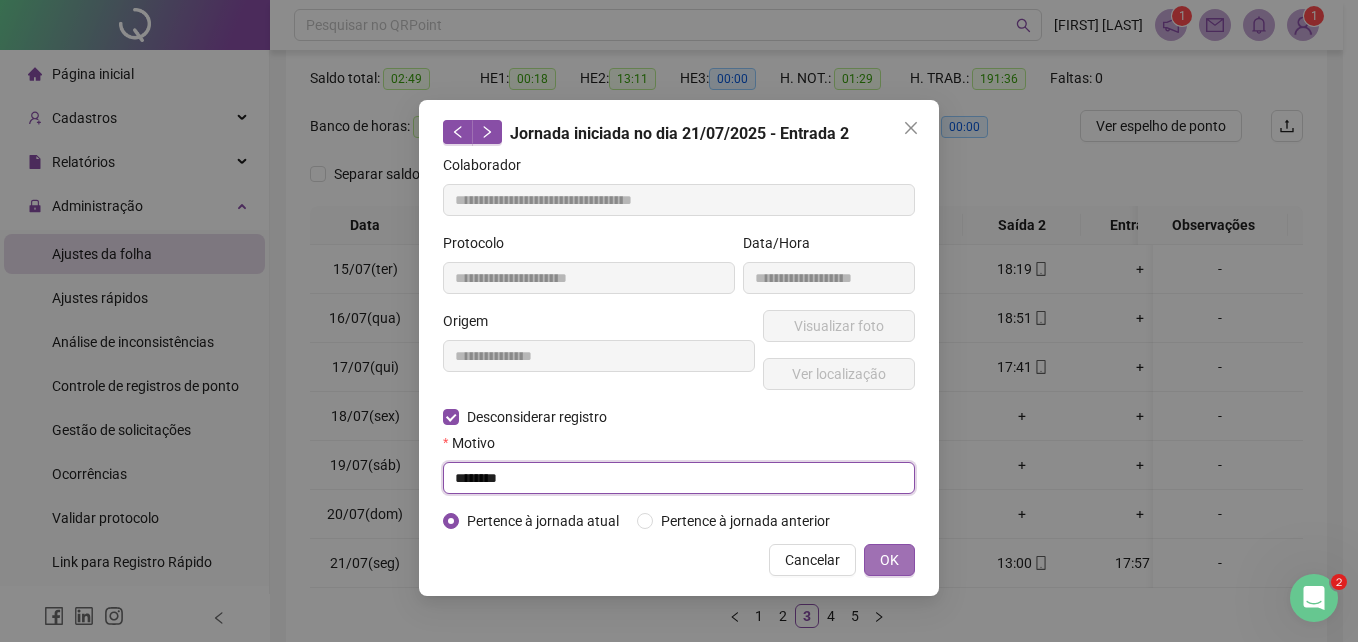 type on "********" 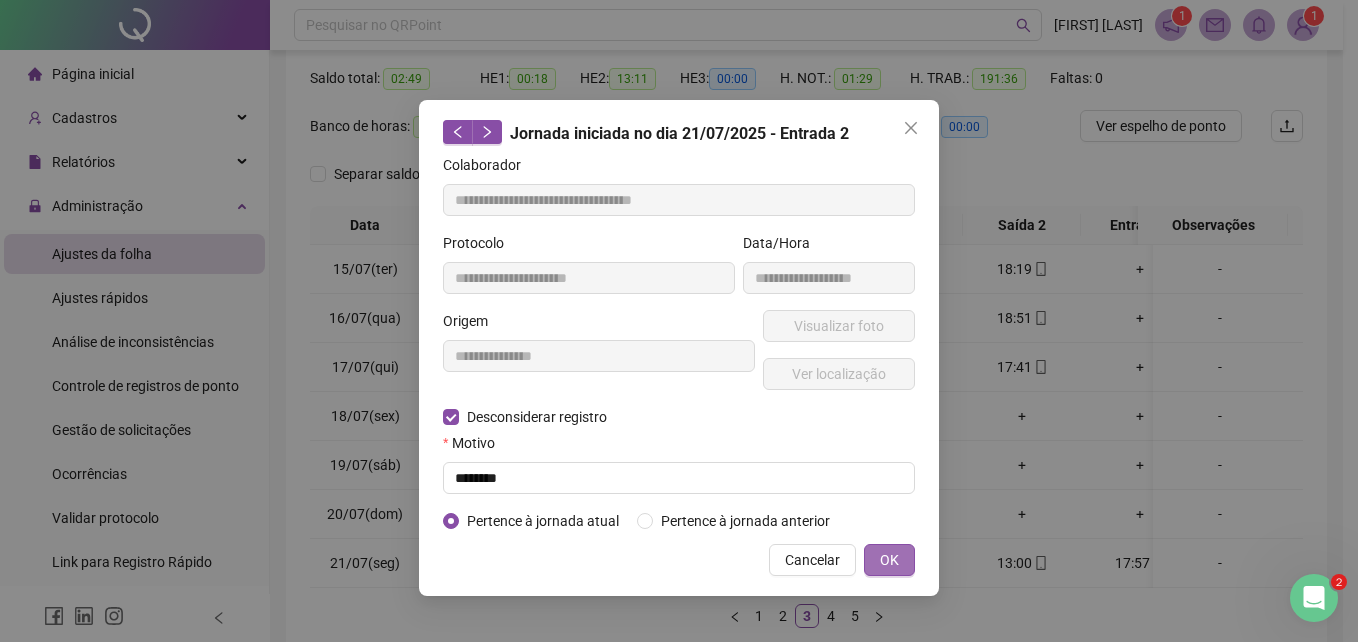 click on "OK" at bounding box center (889, 560) 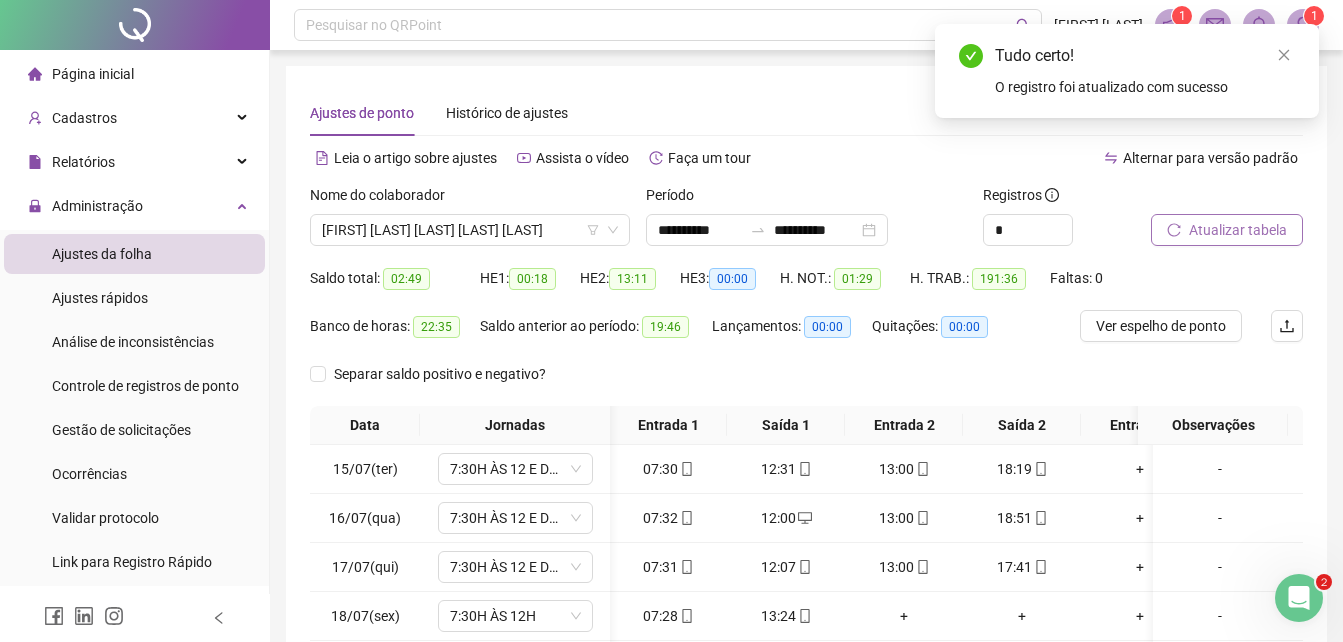 click on "Atualizar tabela" at bounding box center (1238, 230) 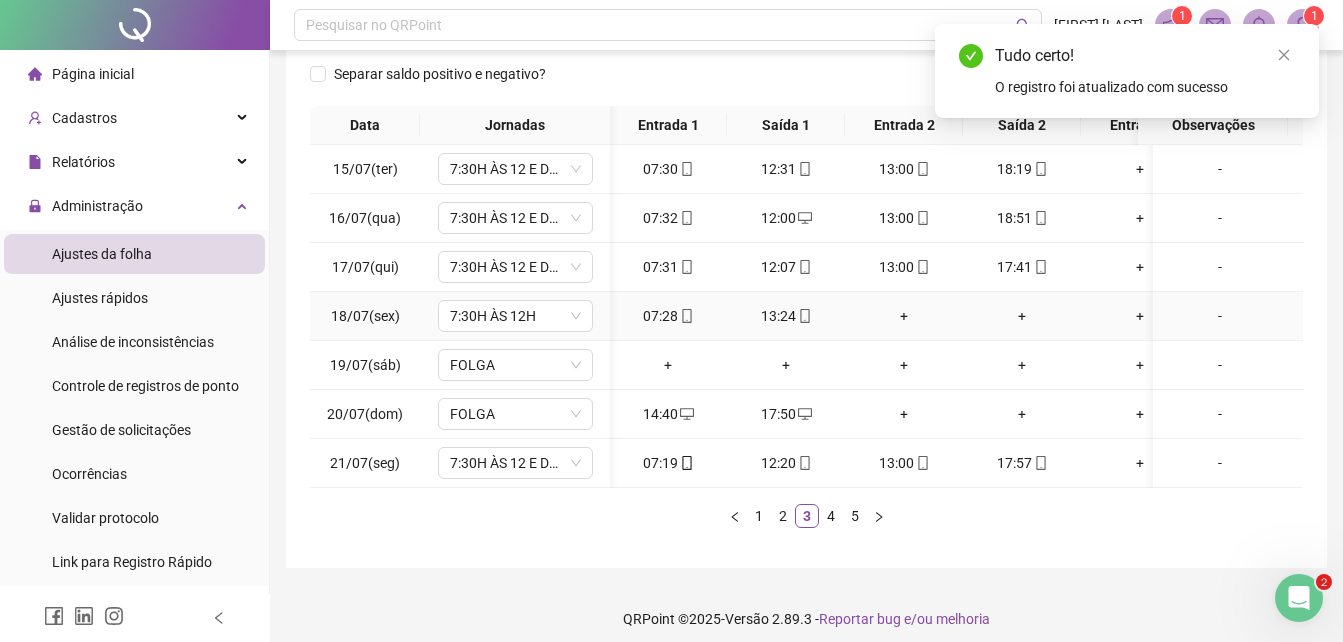scroll, scrollTop: 327, scrollLeft: 0, axis: vertical 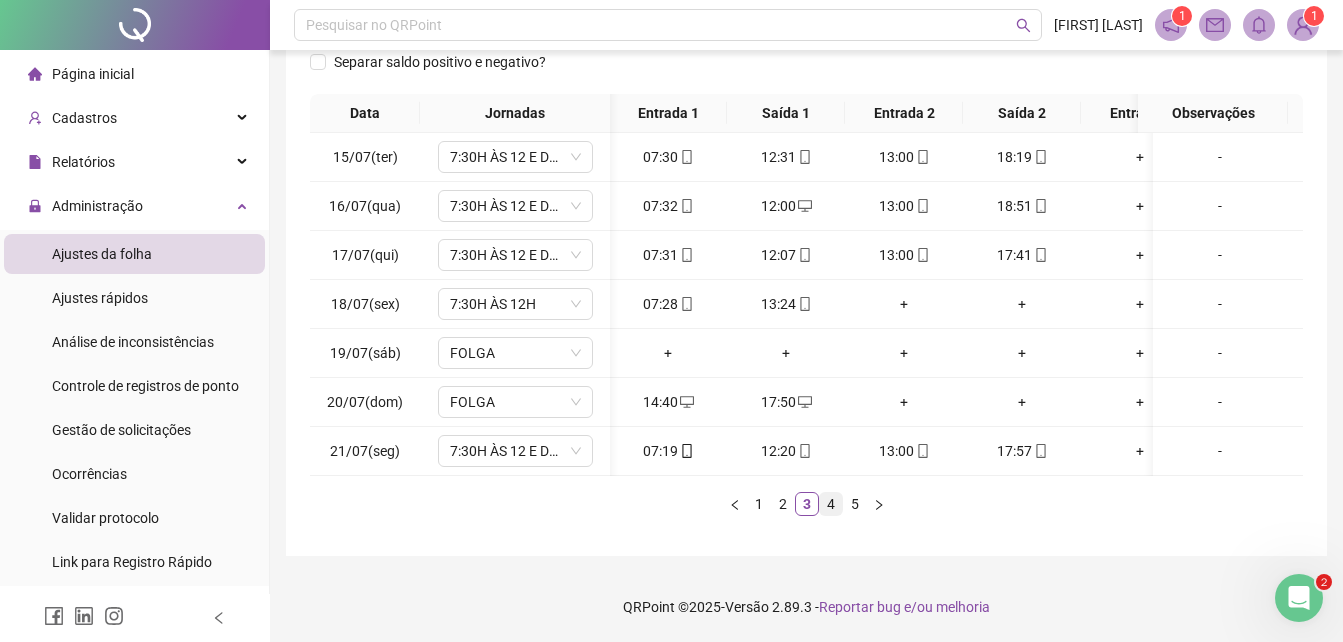 click on "4" at bounding box center (831, 504) 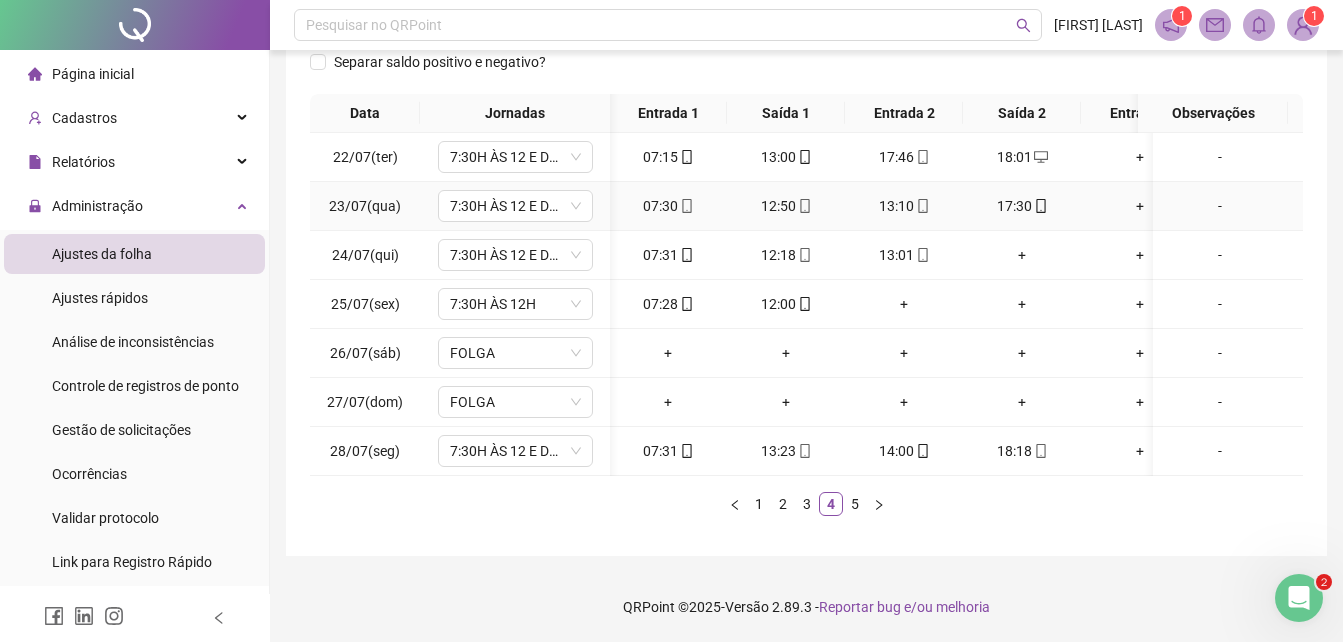 scroll, scrollTop: 227, scrollLeft: 0, axis: vertical 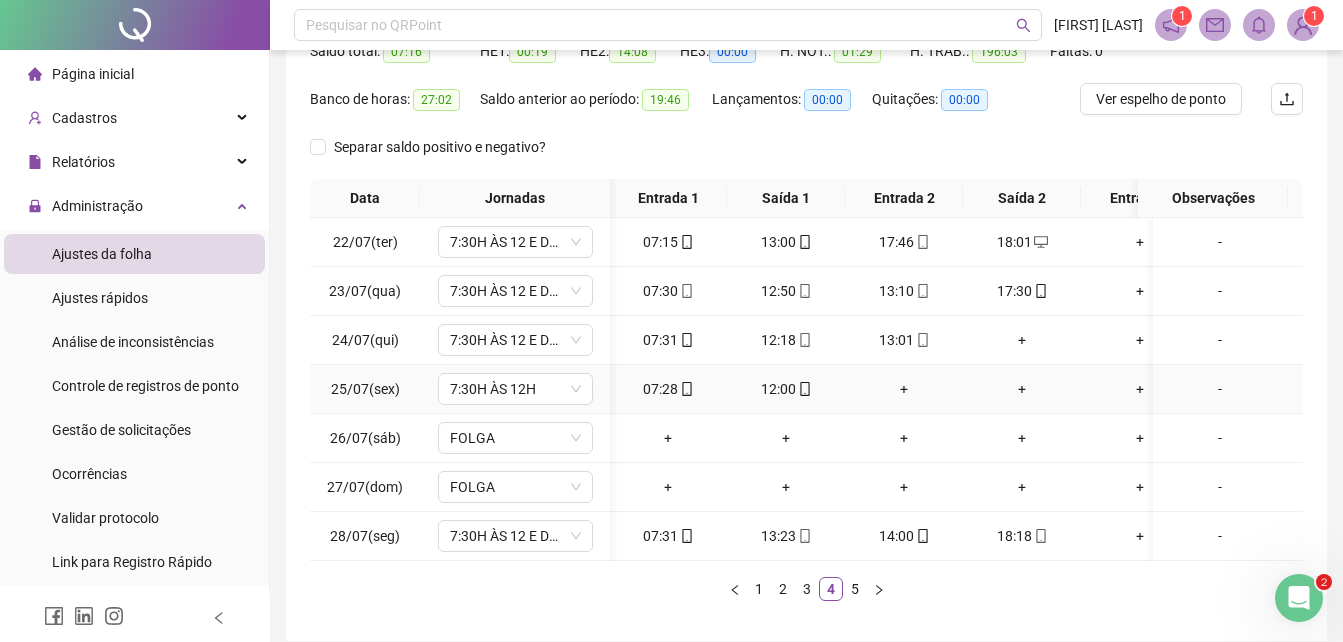 type 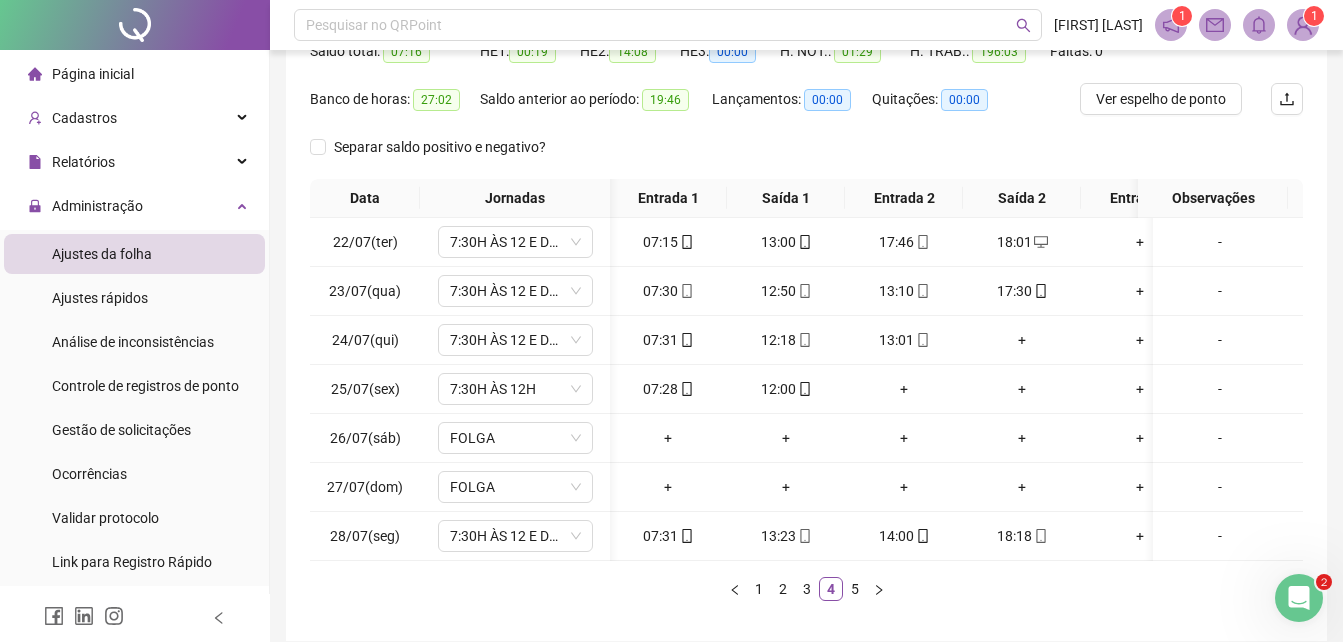 scroll, scrollTop: 0, scrollLeft: 148, axis: horizontal 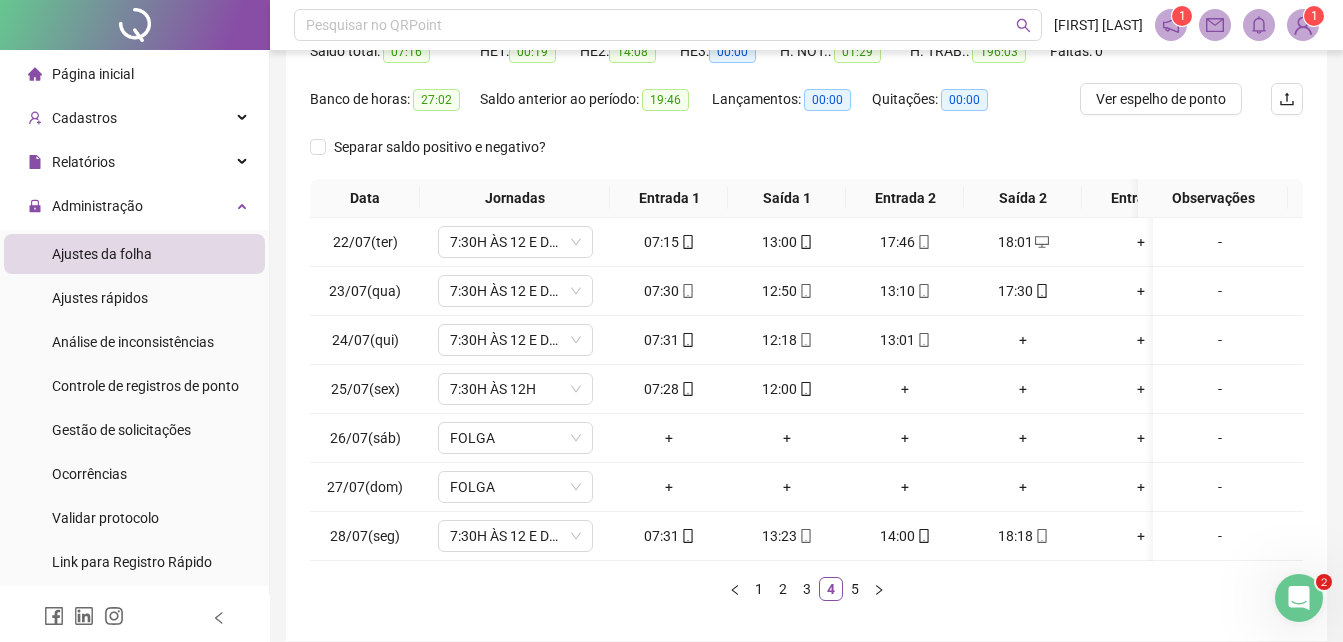 click on "5" at bounding box center (855, 589) 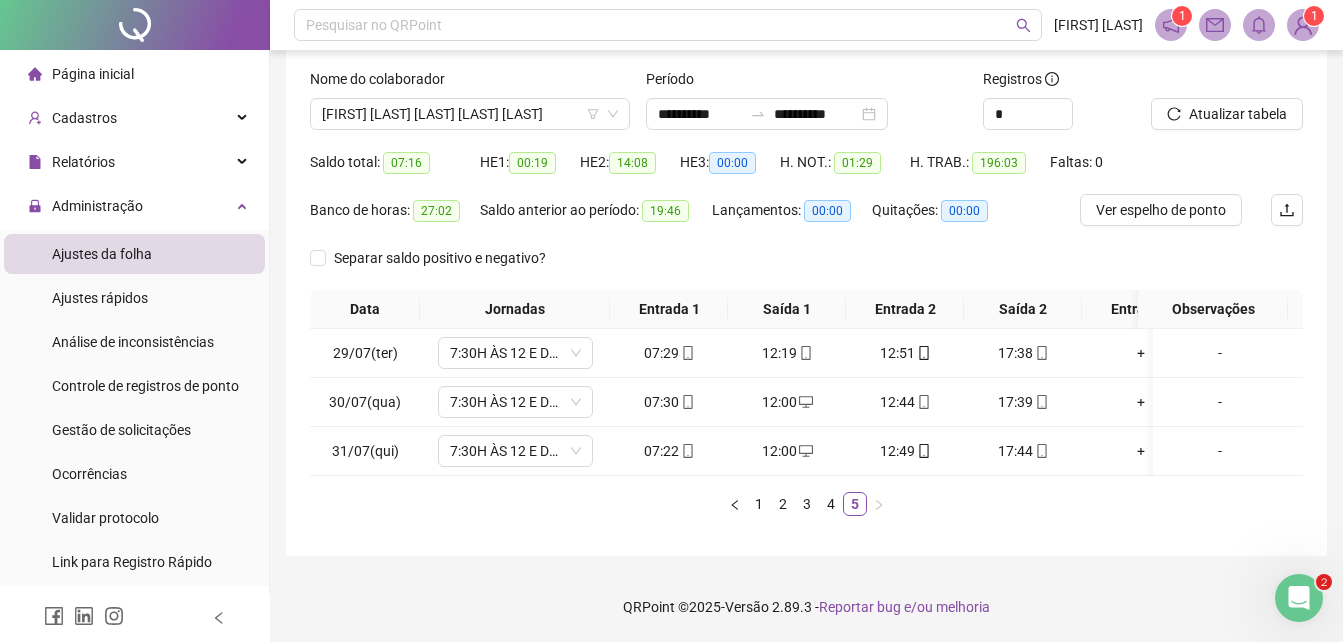 scroll, scrollTop: 131, scrollLeft: 0, axis: vertical 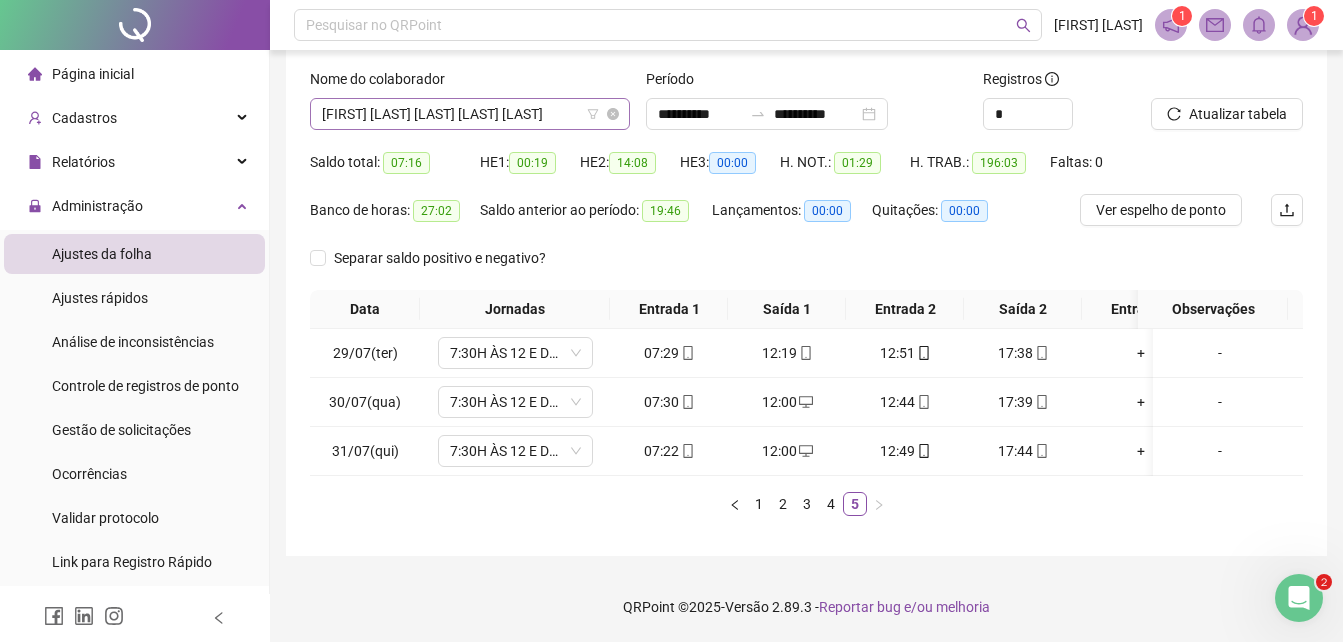 click on "[FIRST] [LAST] [LAST] [LAST] [LAST]" at bounding box center (470, 114) 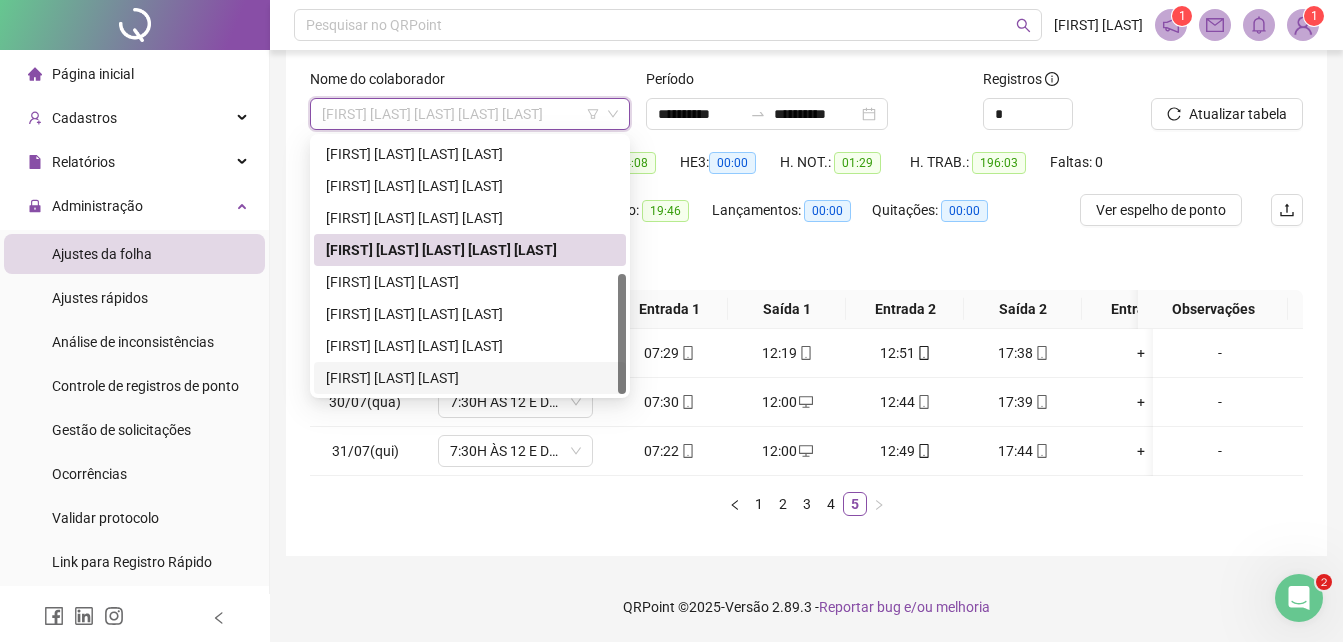 click on "[FIRST] [LAST] [LAST]" at bounding box center (470, 378) 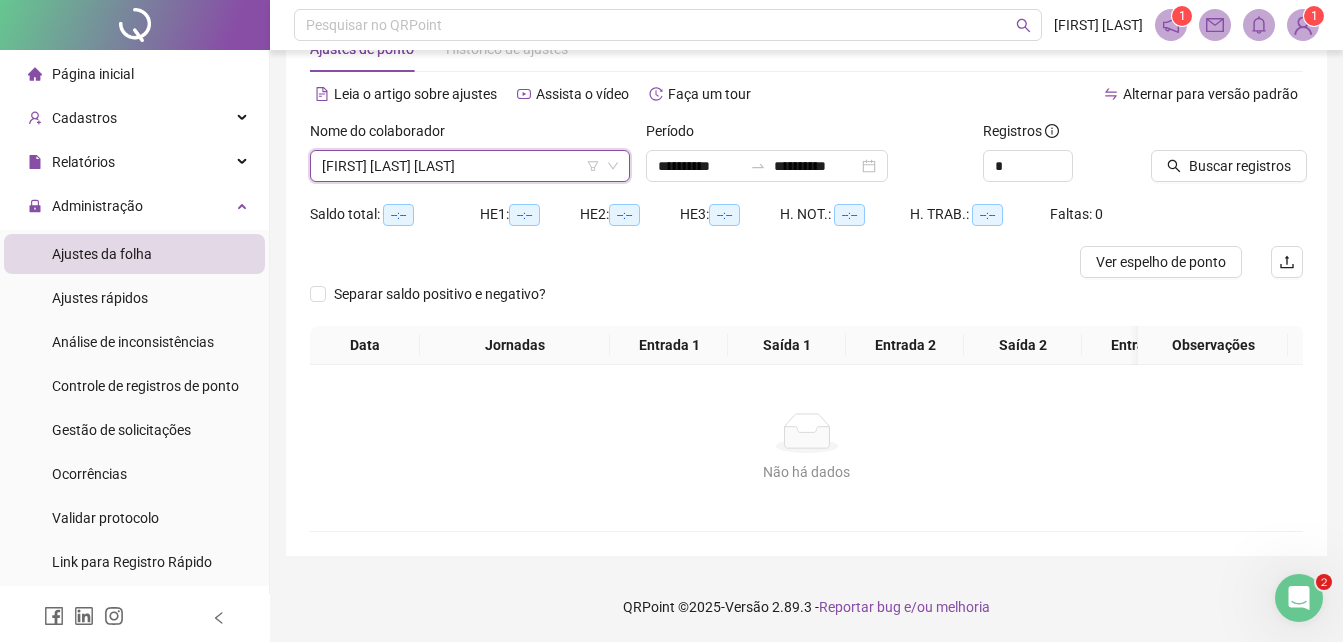 scroll, scrollTop: 79, scrollLeft: 0, axis: vertical 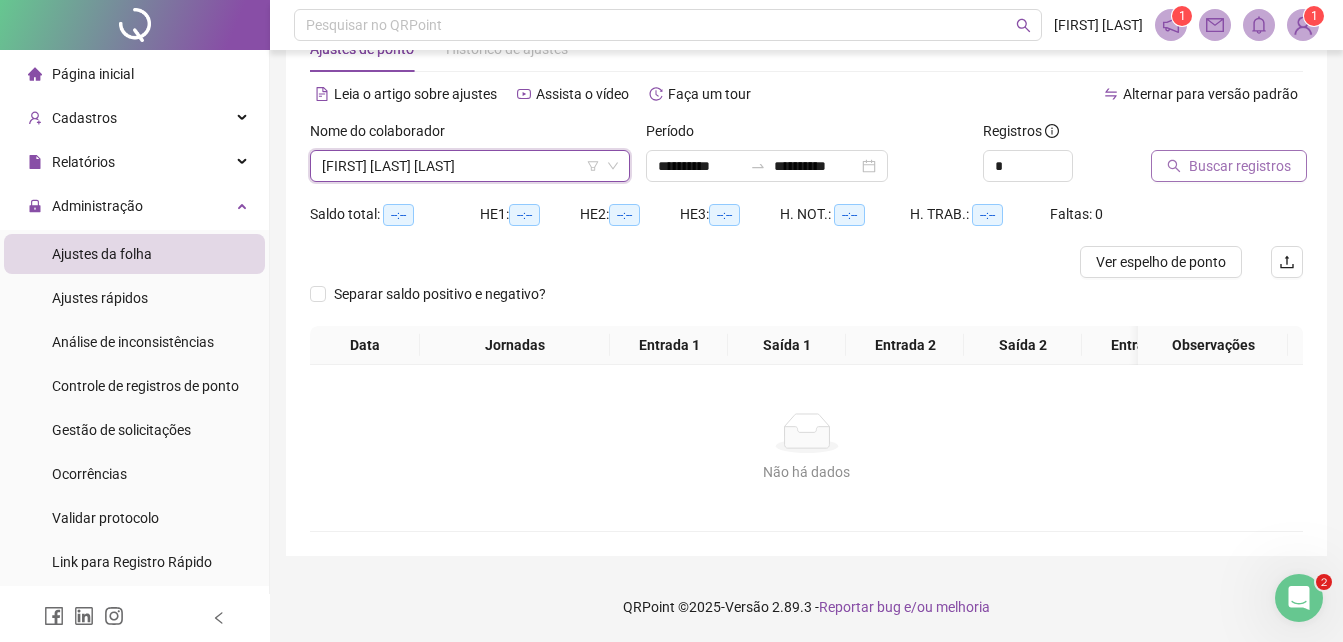click on "Buscar registros" at bounding box center (1240, 166) 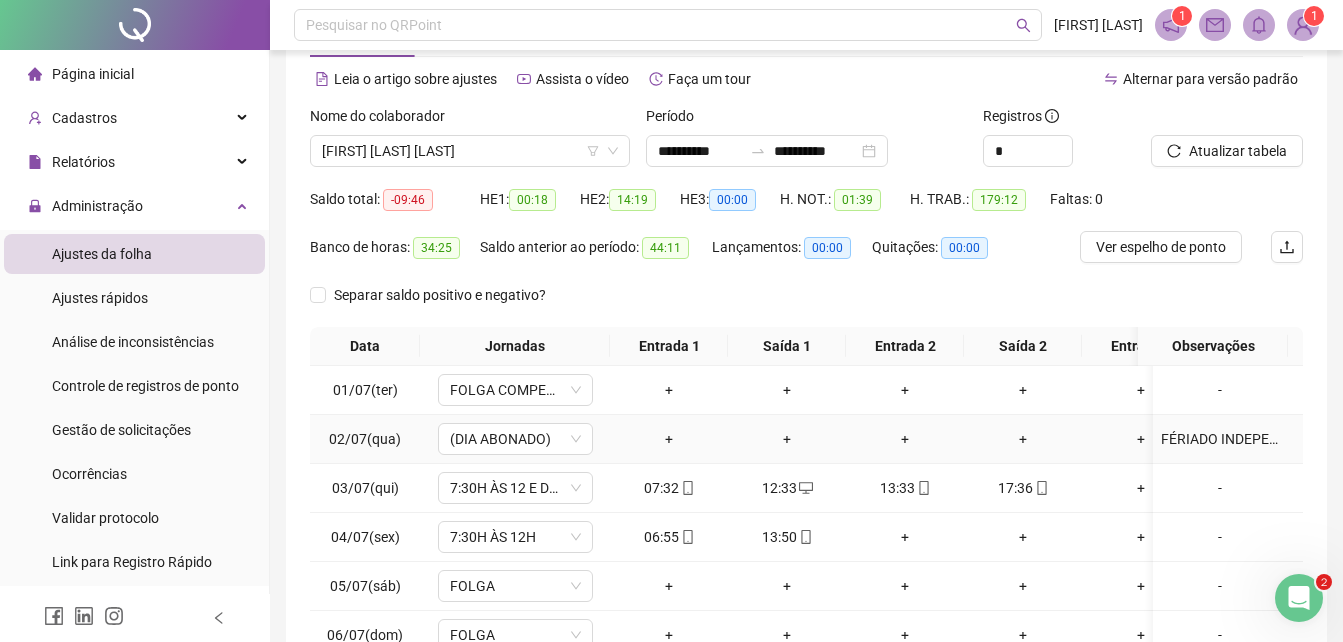 scroll, scrollTop: 279, scrollLeft: 0, axis: vertical 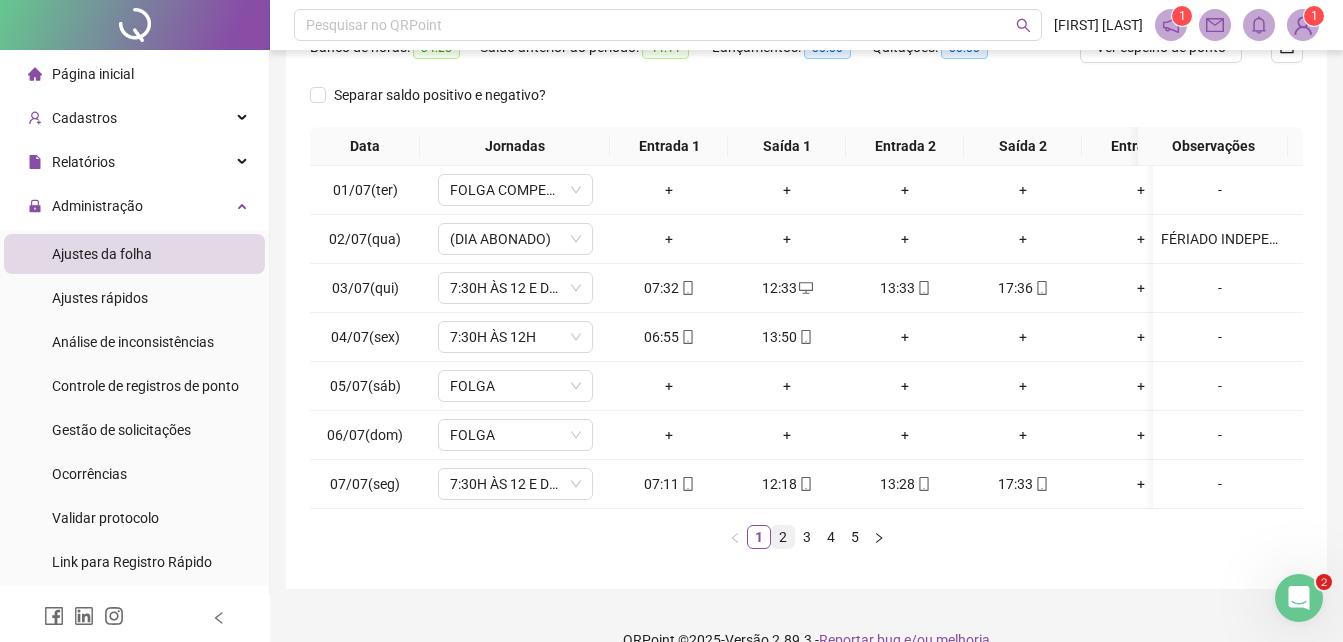click on "2" at bounding box center (783, 537) 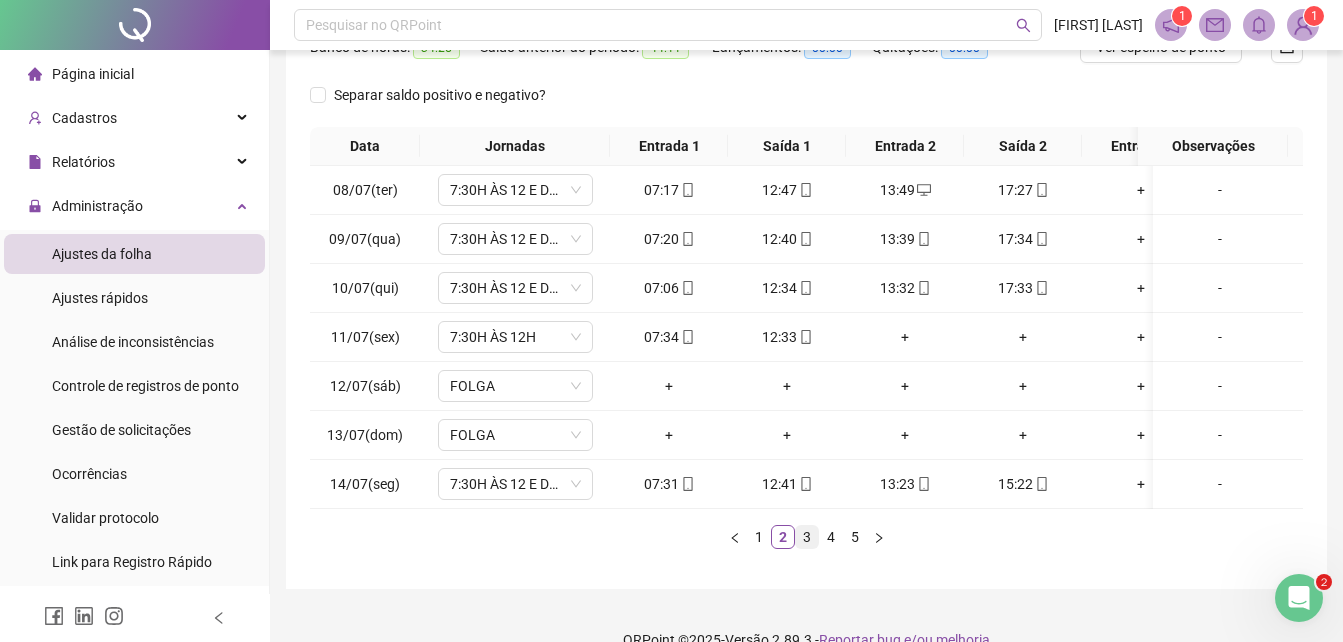 click on "3" at bounding box center (807, 537) 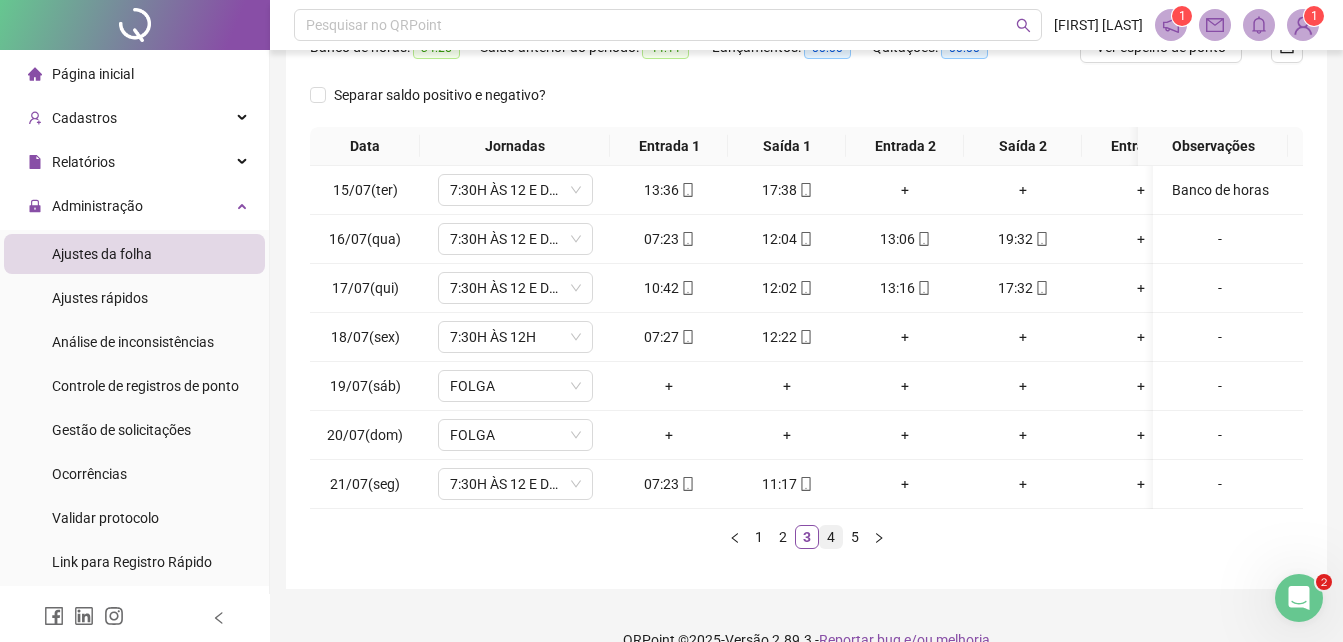 click on "4" at bounding box center (831, 537) 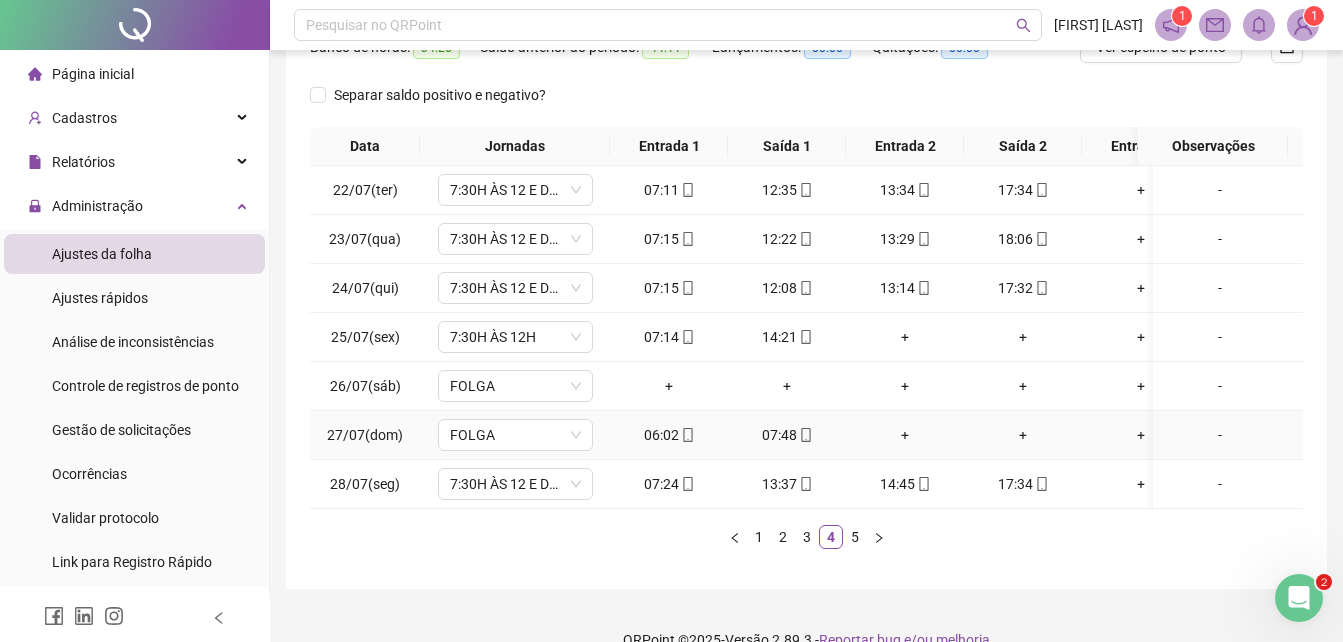 click on "-" at bounding box center [1220, 435] 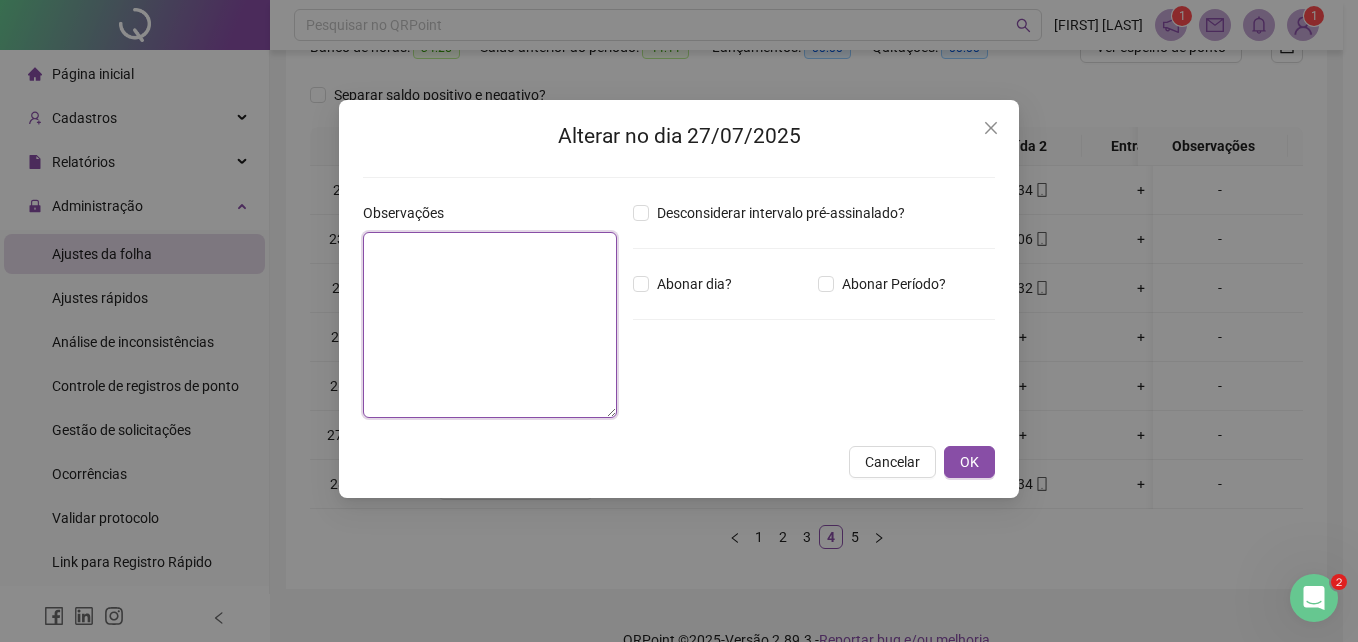 drag, startPoint x: 495, startPoint y: 293, endPoint x: 455, endPoint y: 277, distance: 43.081318 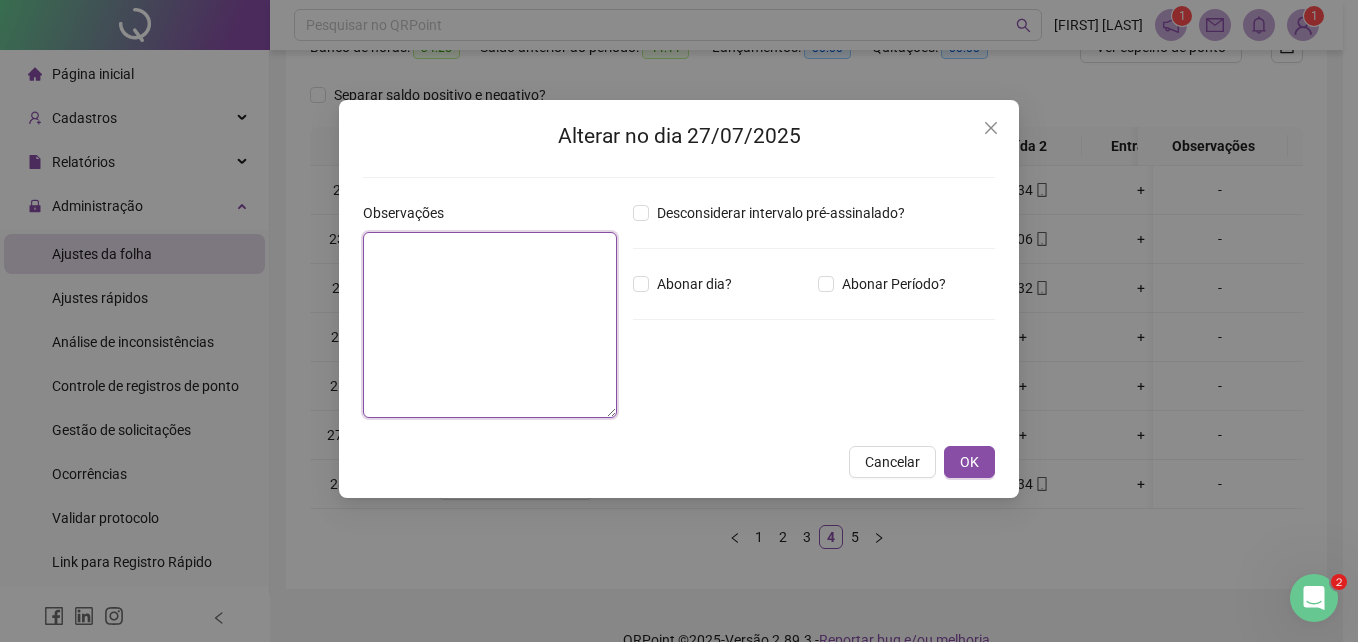 paste on "**********" 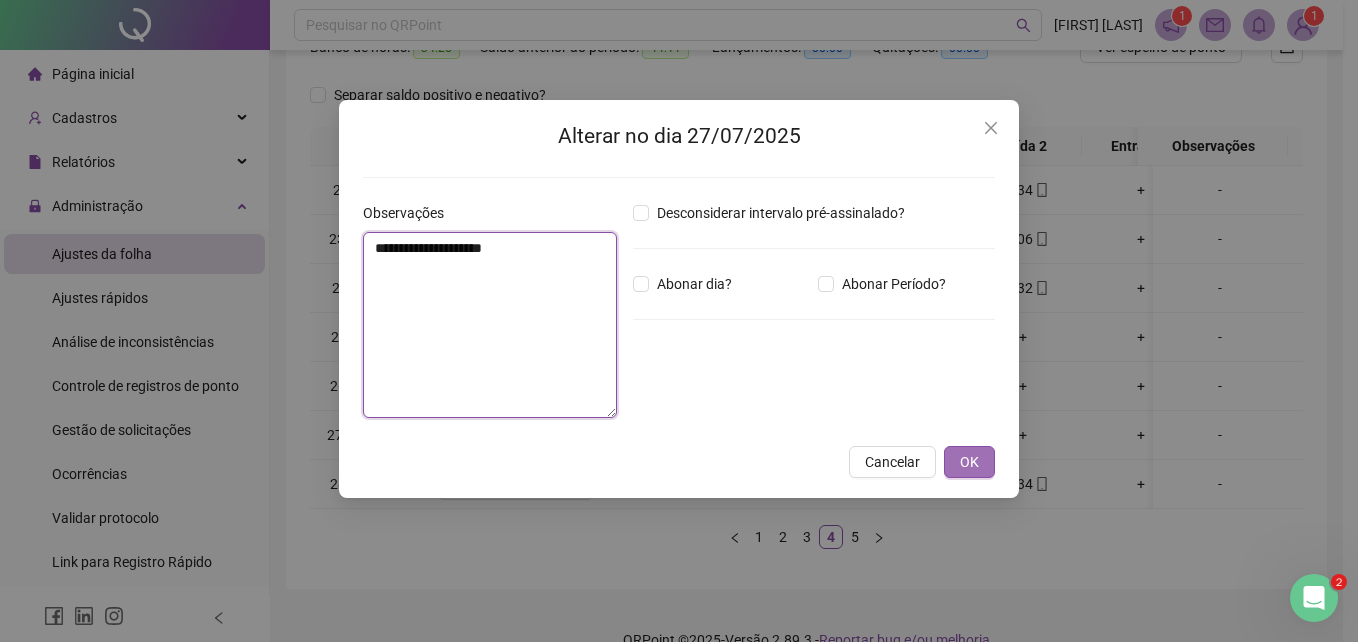 type on "**********" 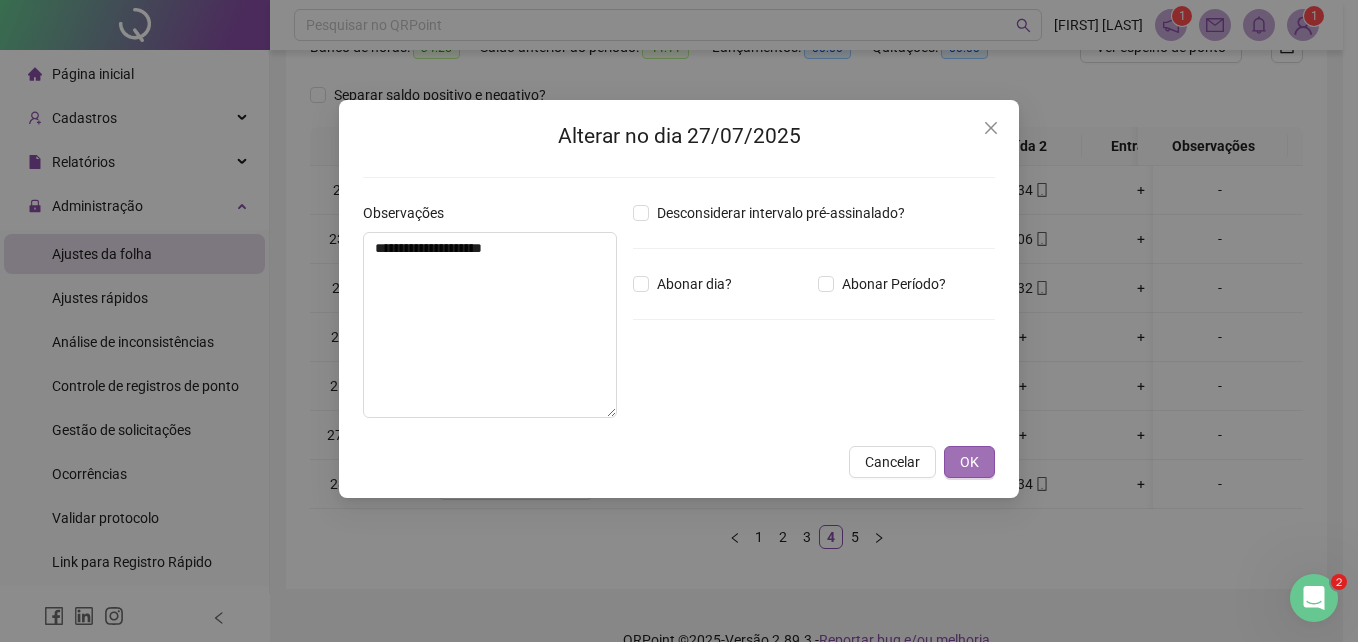 click on "OK" at bounding box center [969, 462] 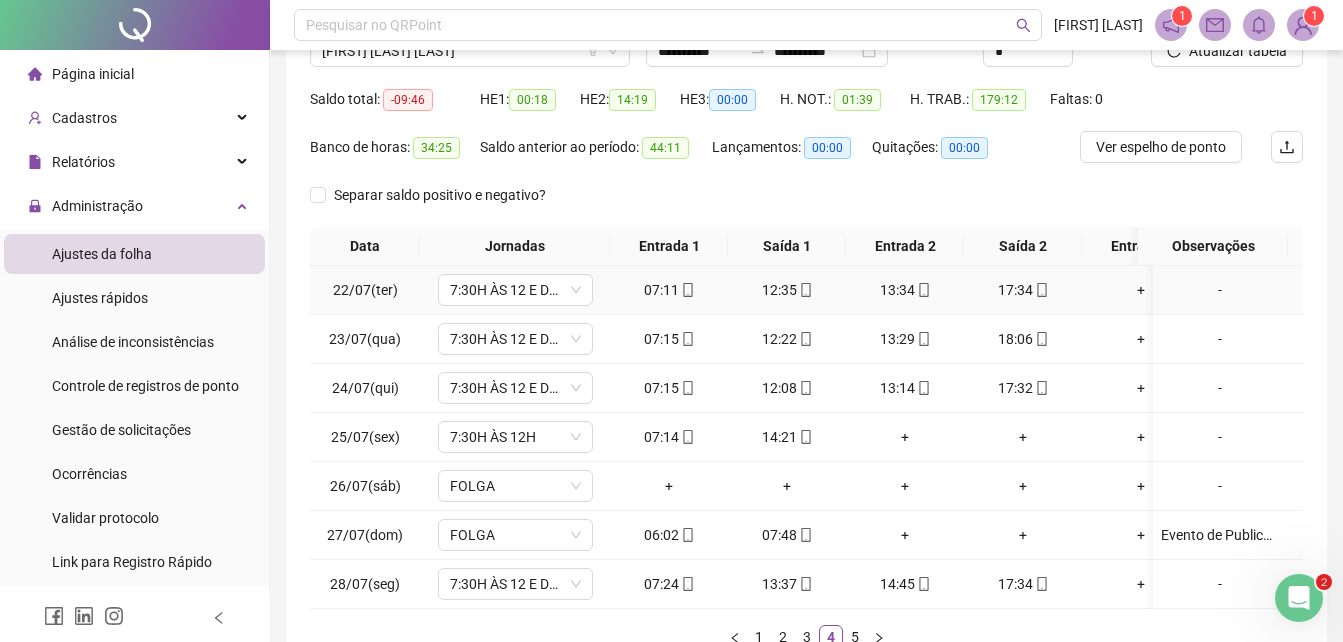 scroll, scrollTop: 79, scrollLeft: 0, axis: vertical 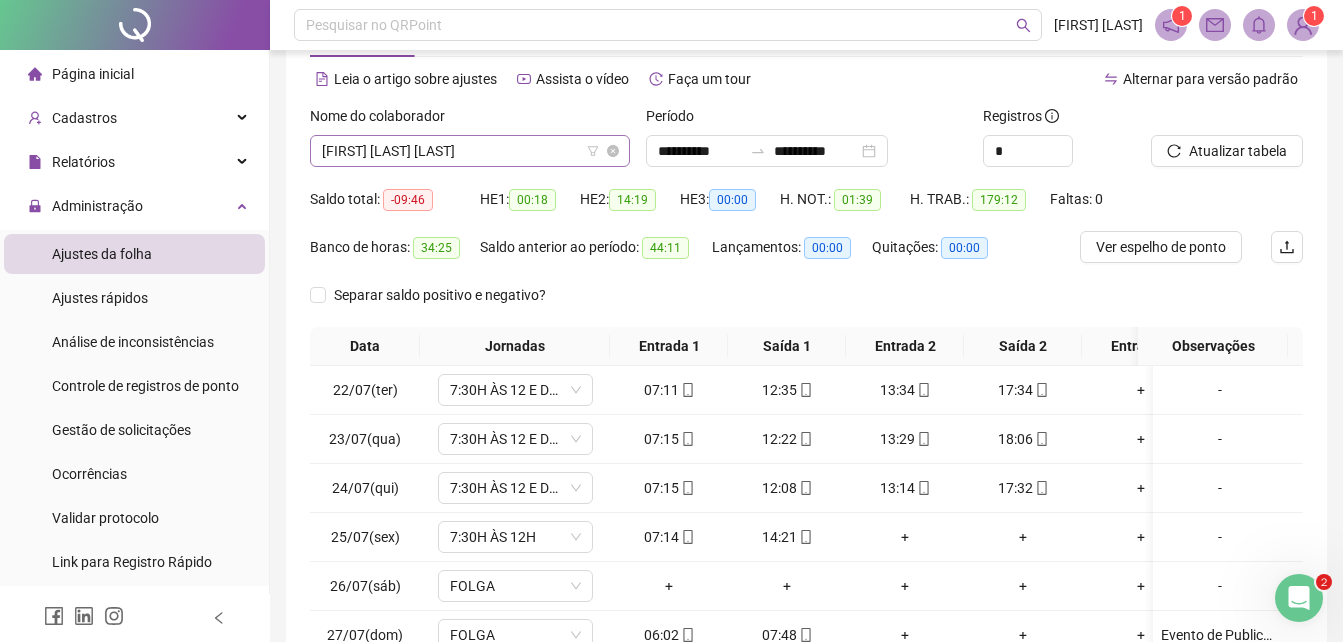click on "[FIRST] [LAST] [LAST]" at bounding box center [470, 151] 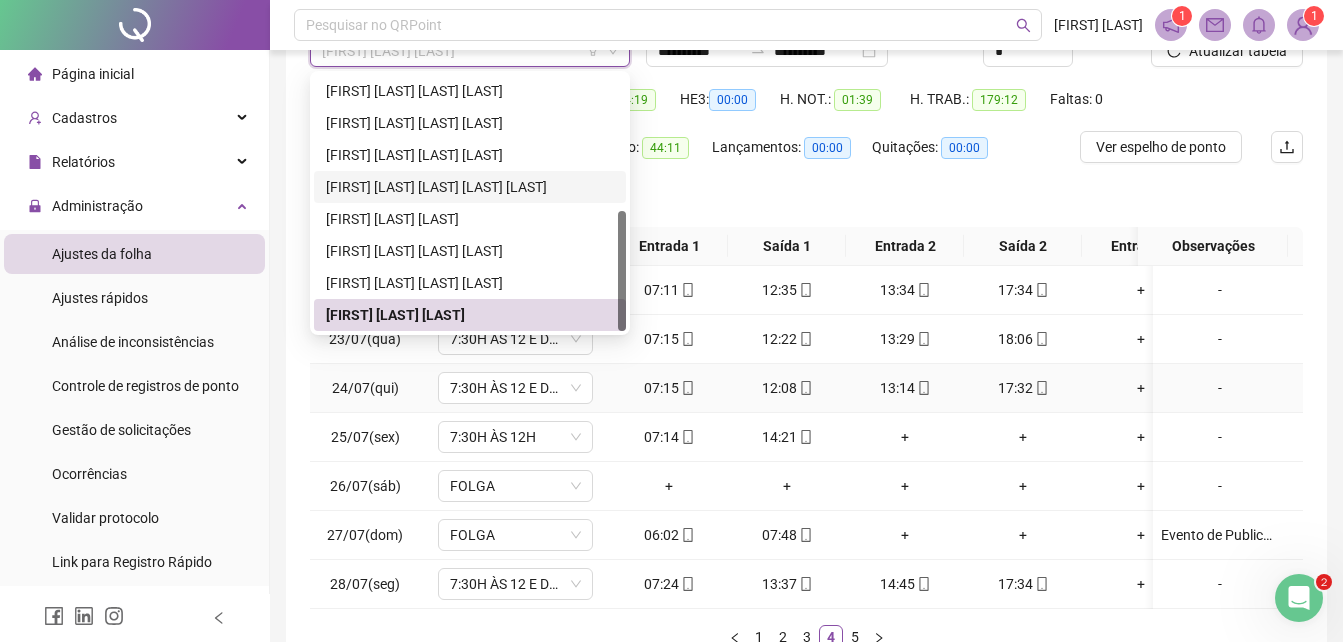 scroll, scrollTop: 79, scrollLeft: 0, axis: vertical 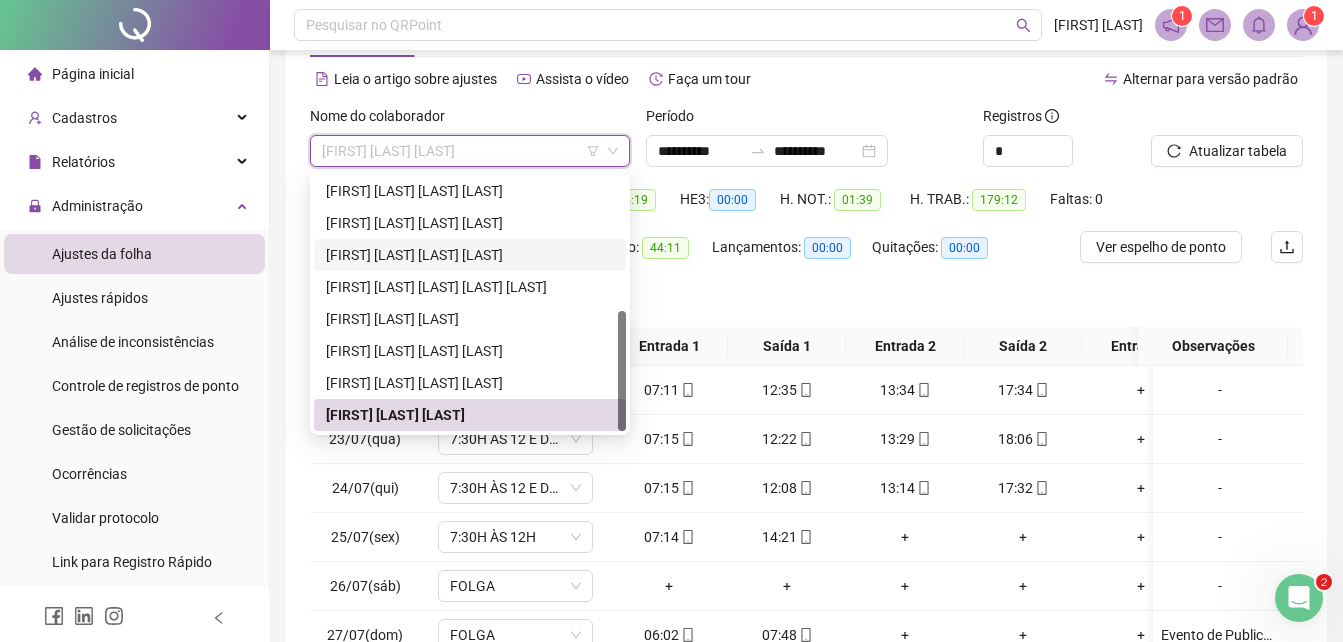 click on "[FIRST] [LAST] [LAST] [LAST]" at bounding box center [470, 255] 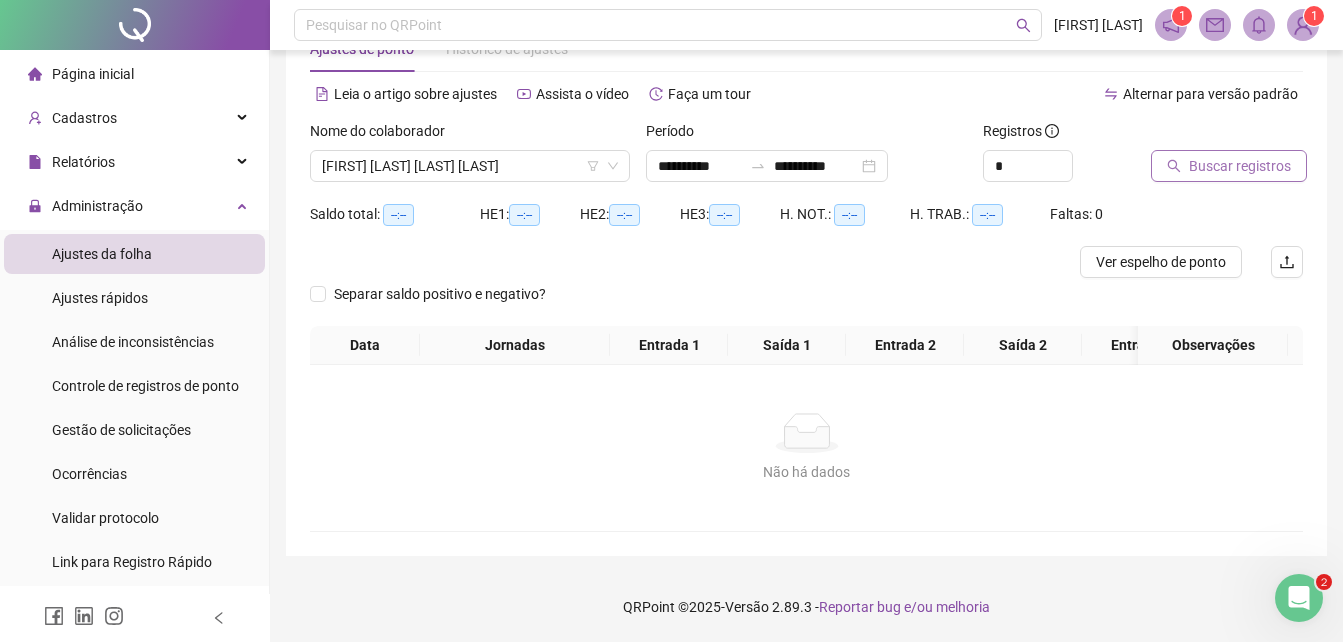 click on "Buscar registros" at bounding box center [1240, 166] 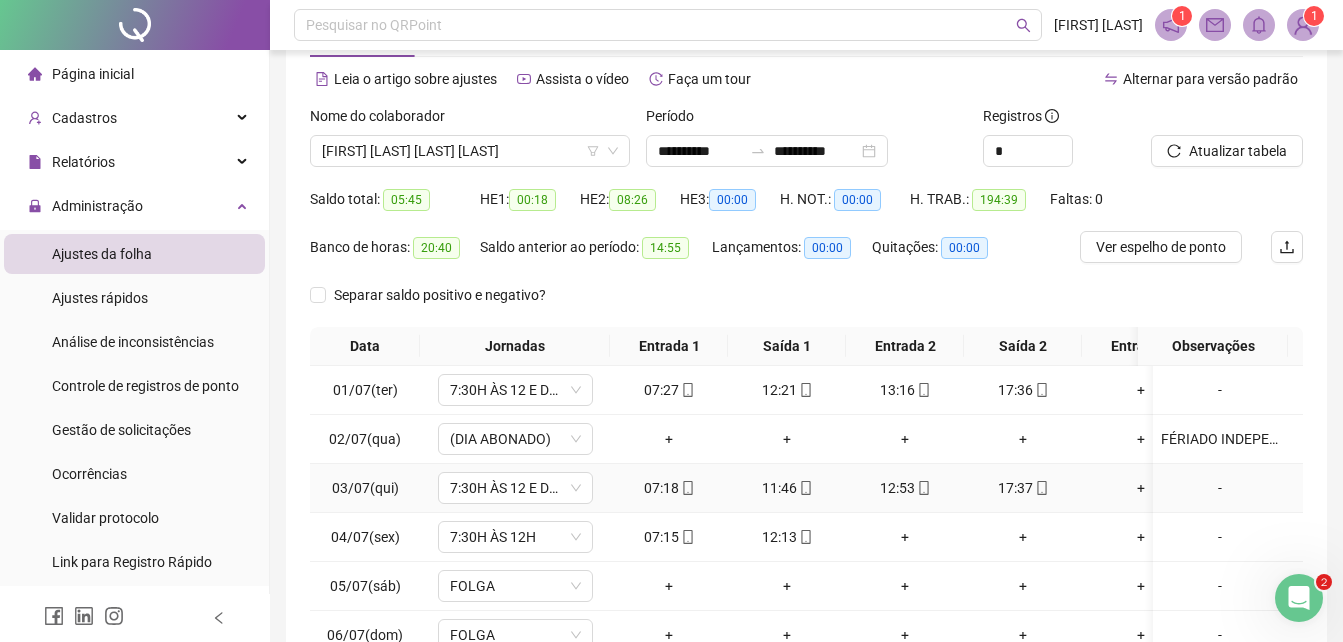 scroll, scrollTop: 279, scrollLeft: 0, axis: vertical 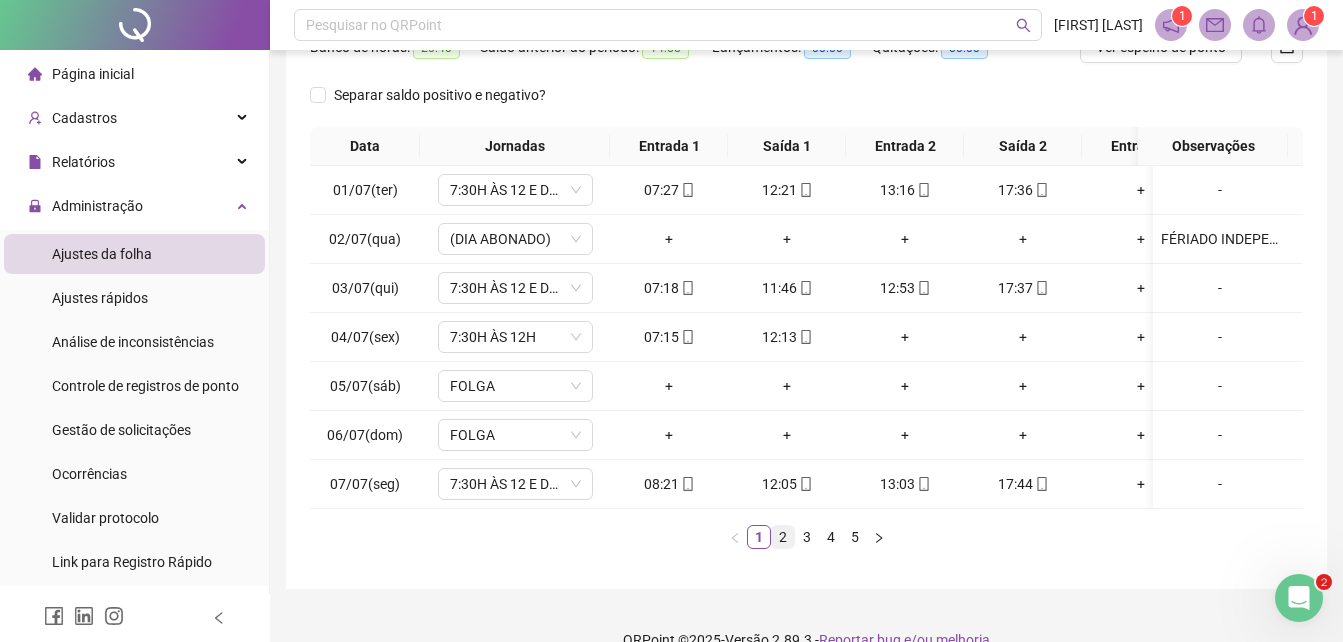 click on "2" at bounding box center (783, 537) 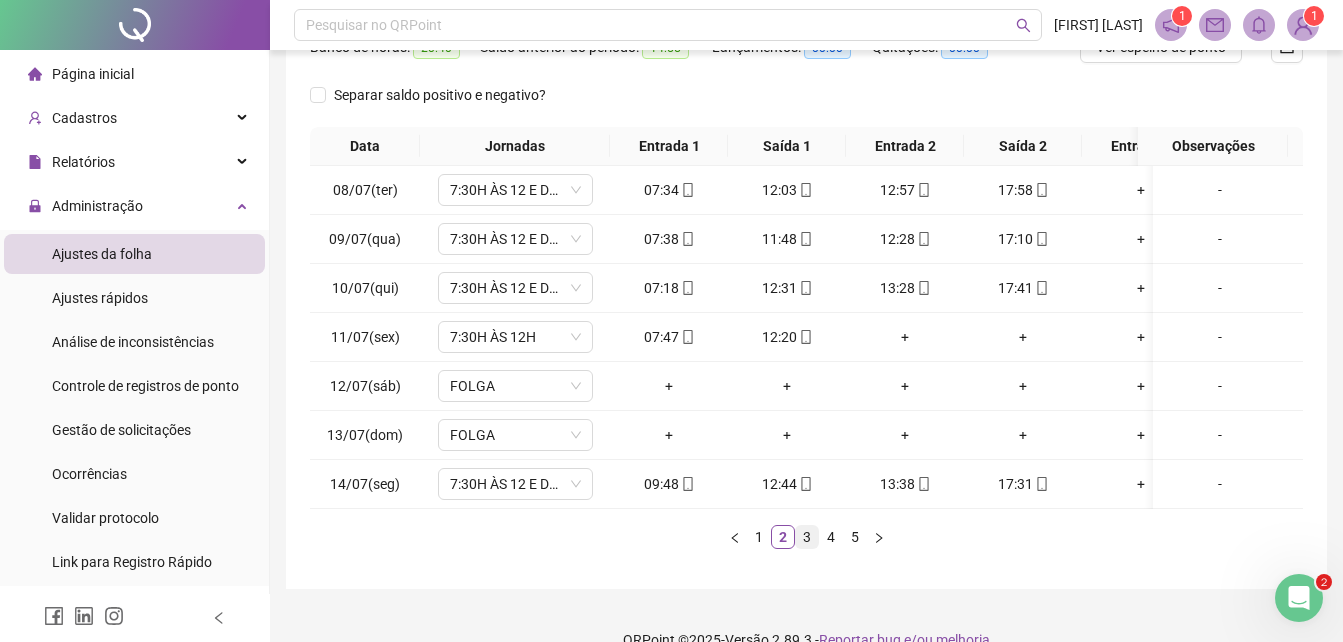 click on "3" at bounding box center [807, 537] 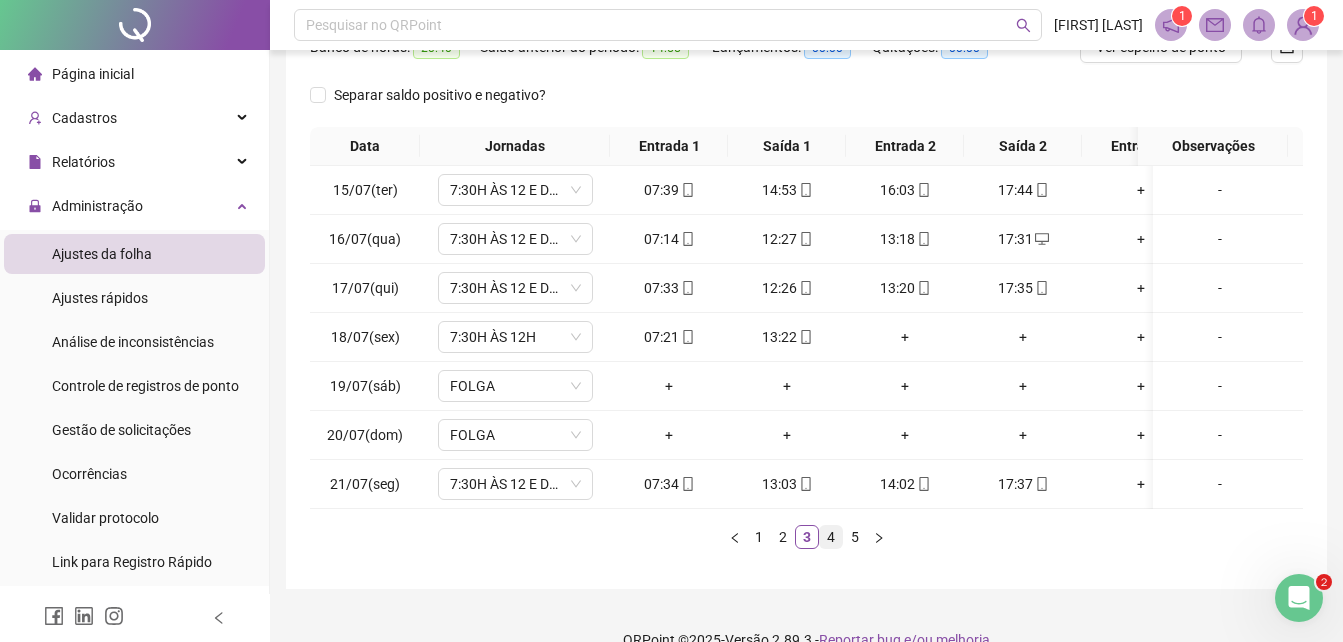 click on "4" at bounding box center (831, 537) 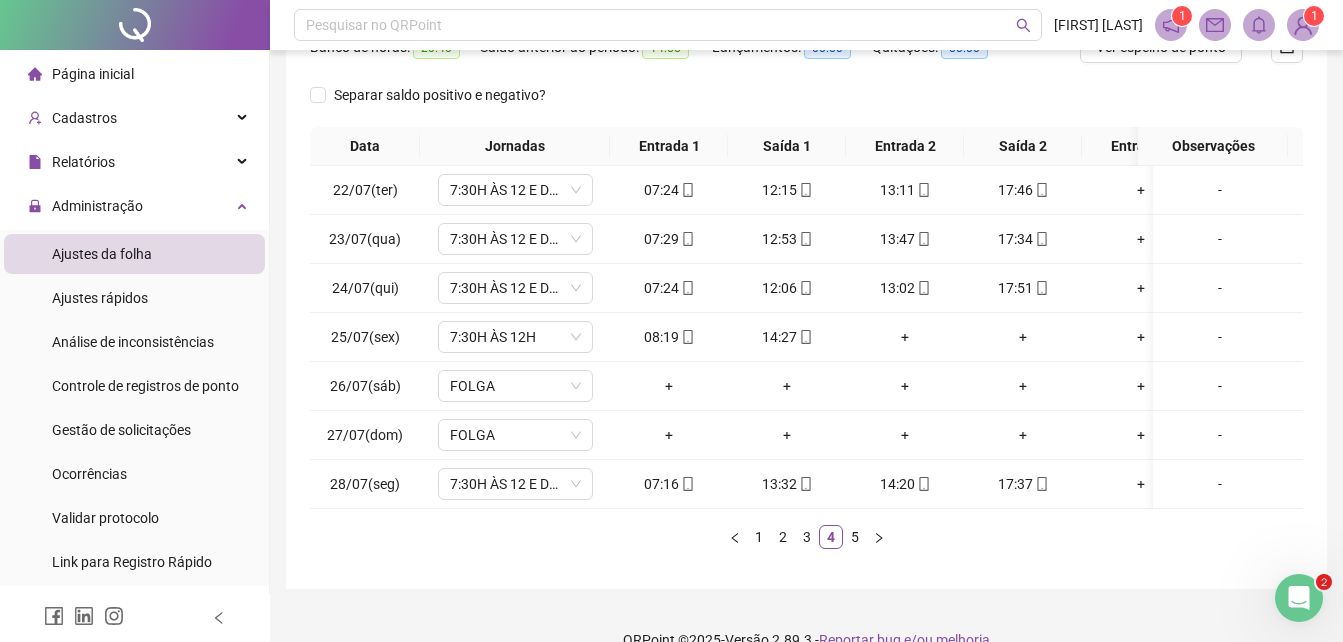 click on "5" at bounding box center (855, 537) 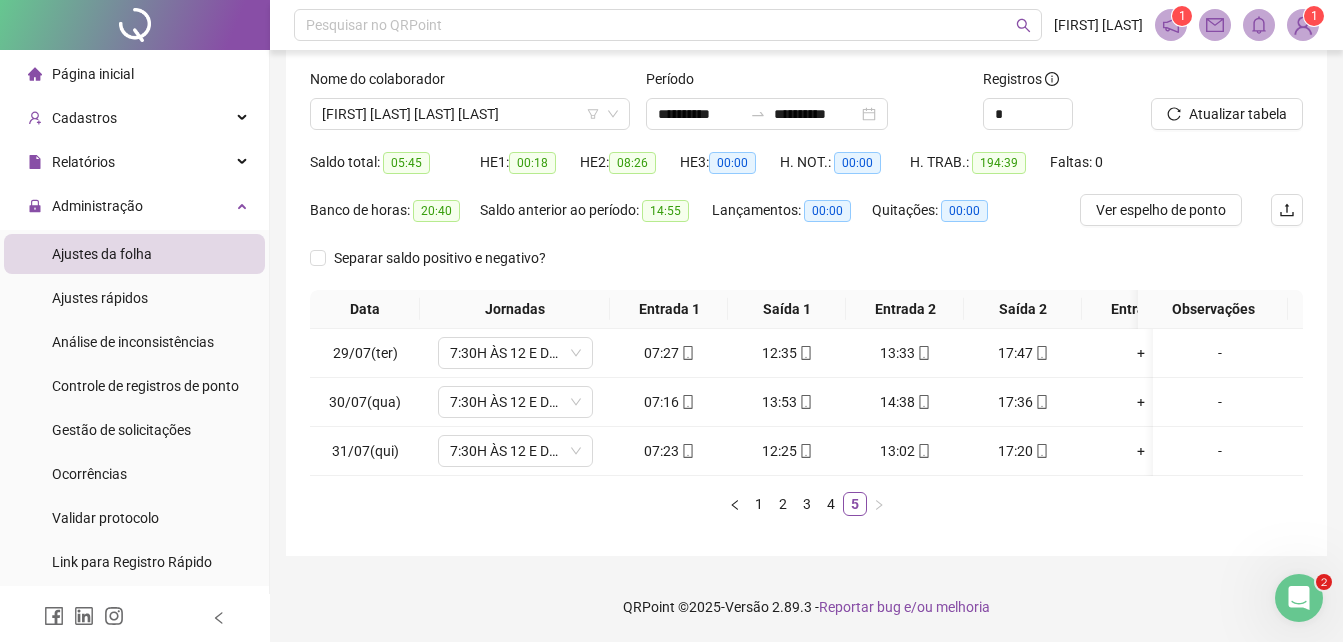 scroll, scrollTop: 131, scrollLeft: 0, axis: vertical 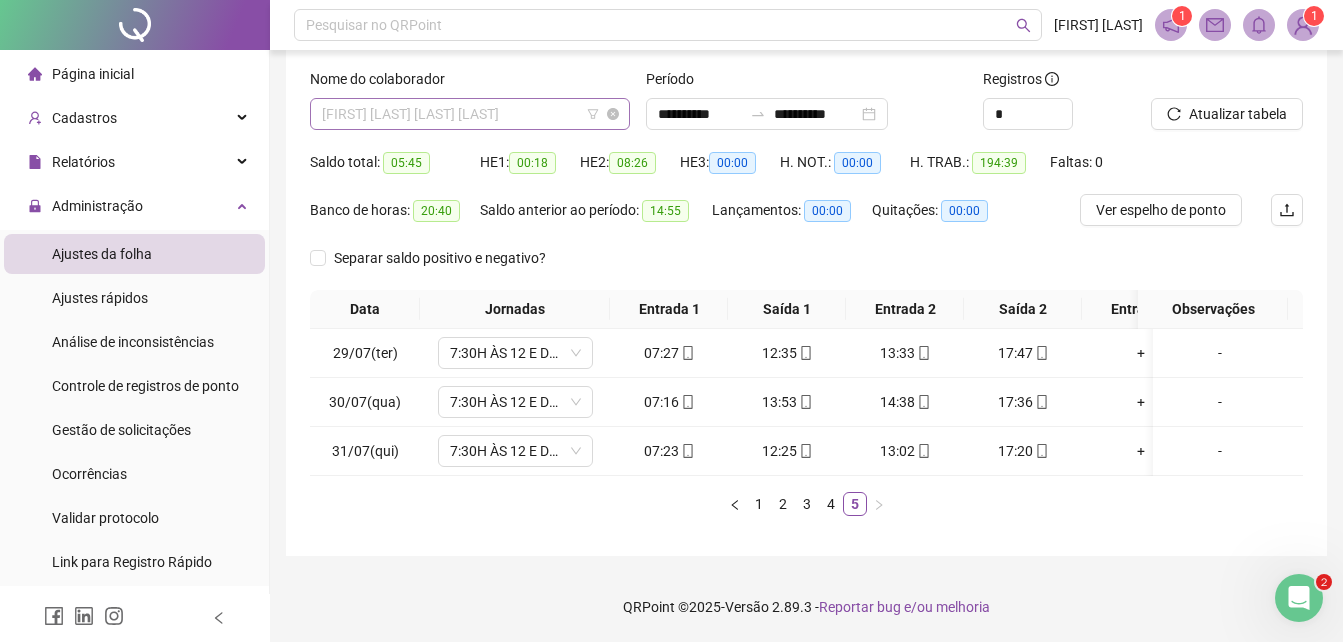 click on "[FIRST] [LAST] [LAST] [LAST]" at bounding box center [470, 114] 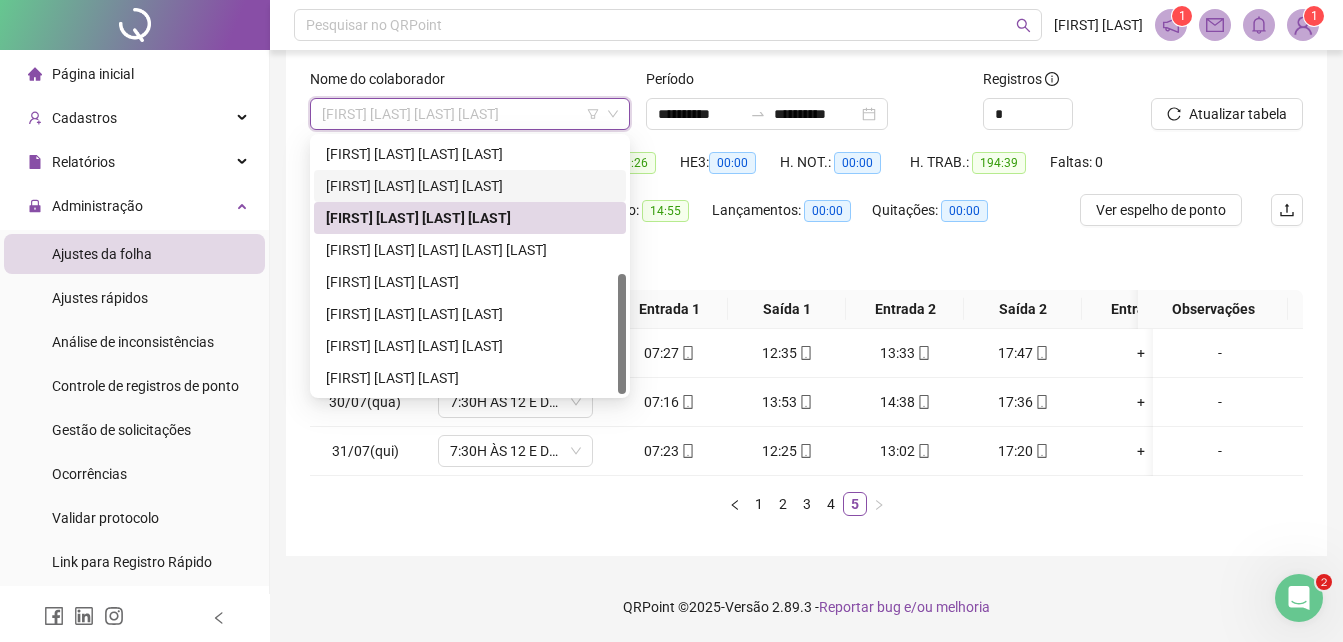 click on "[FIRST] [LAST] [LAST] [LAST]" at bounding box center [470, 186] 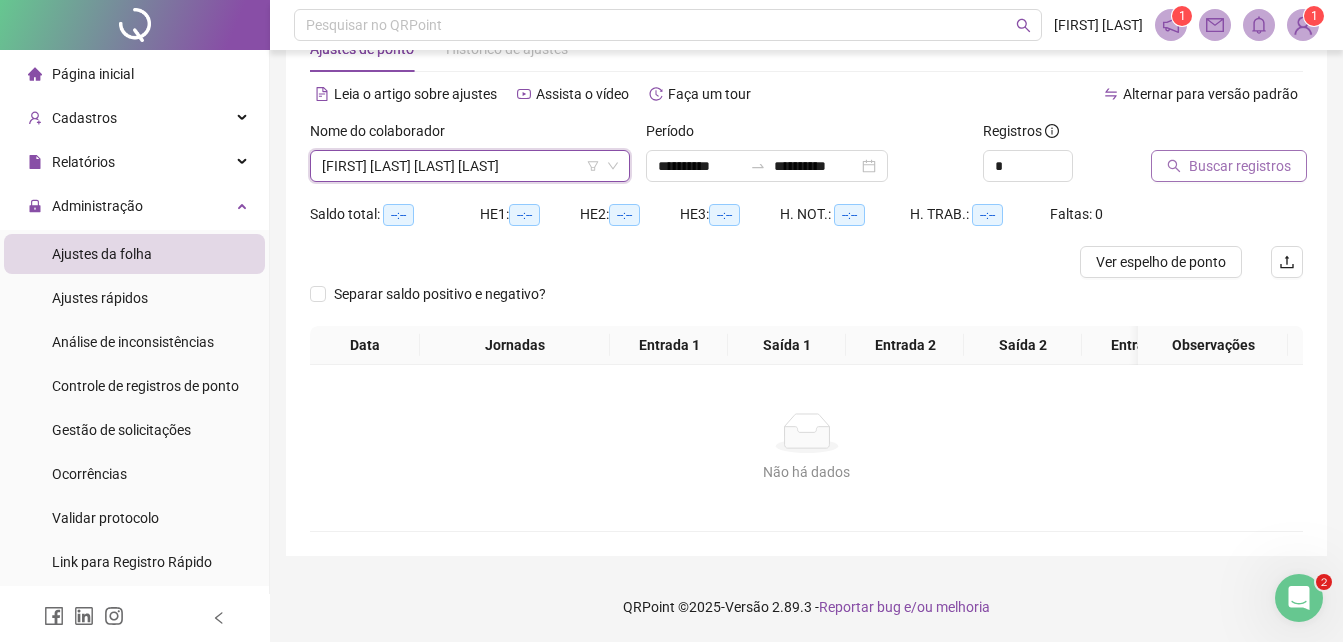 click on "Buscar registros" at bounding box center (1240, 166) 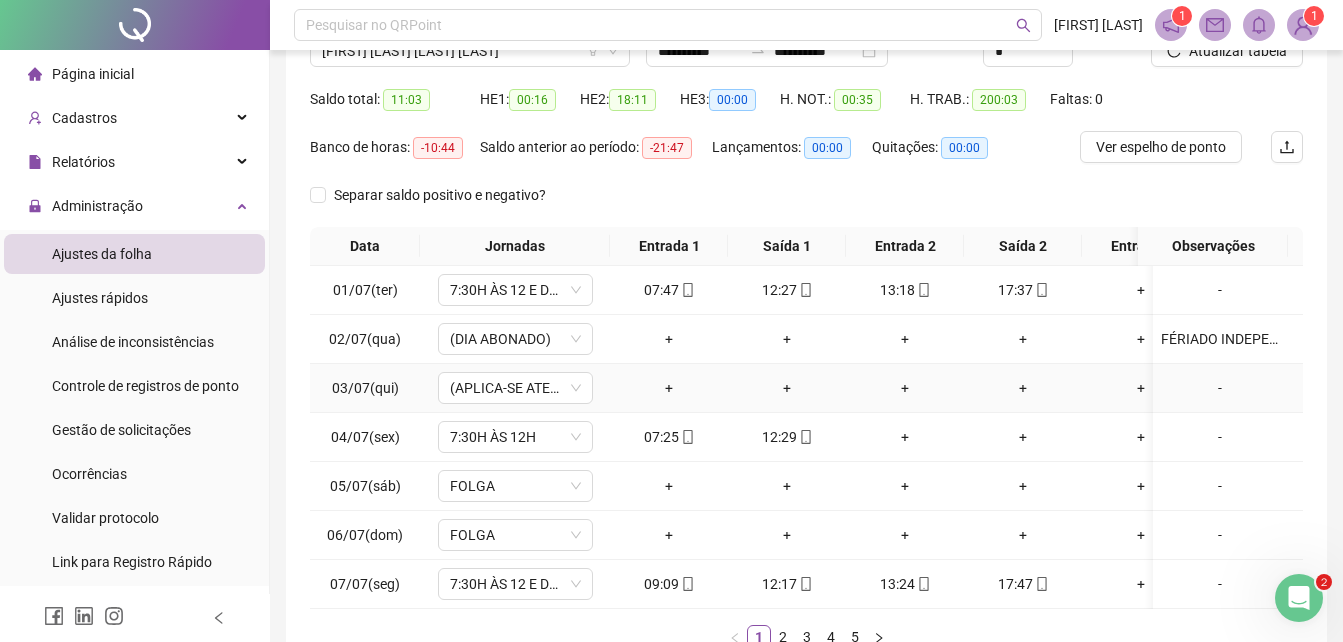 scroll, scrollTop: 279, scrollLeft: 0, axis: vertical 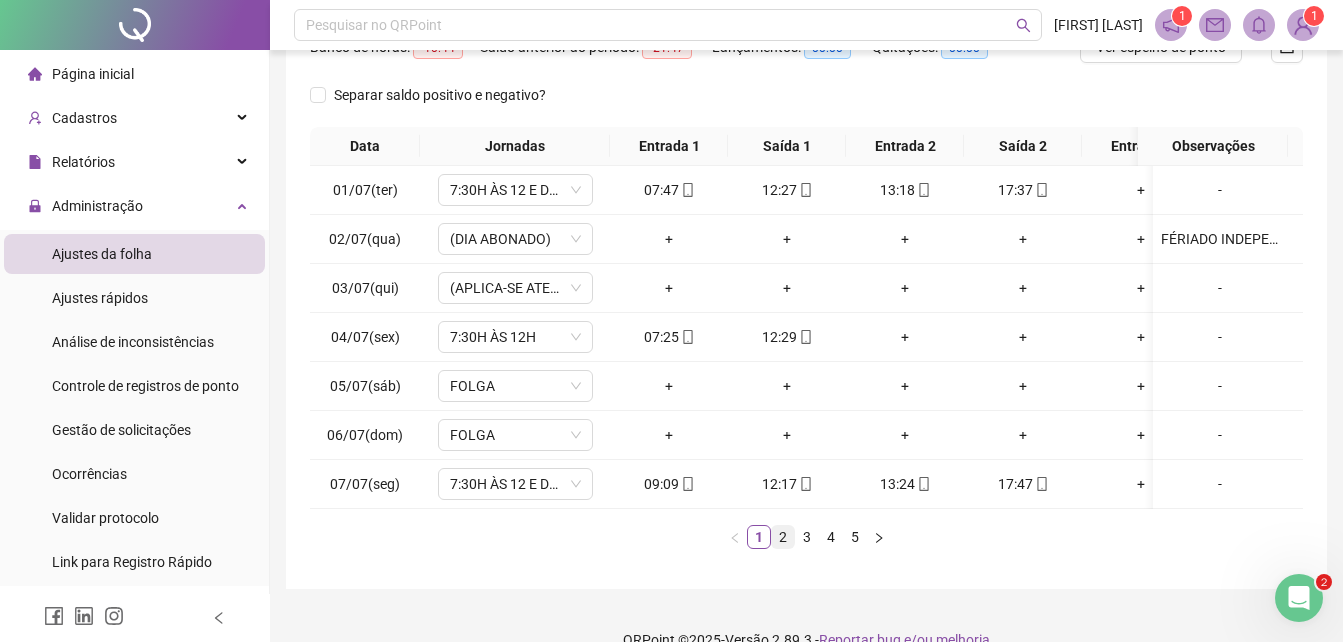 click on "2" at bounding box center [783, 537] 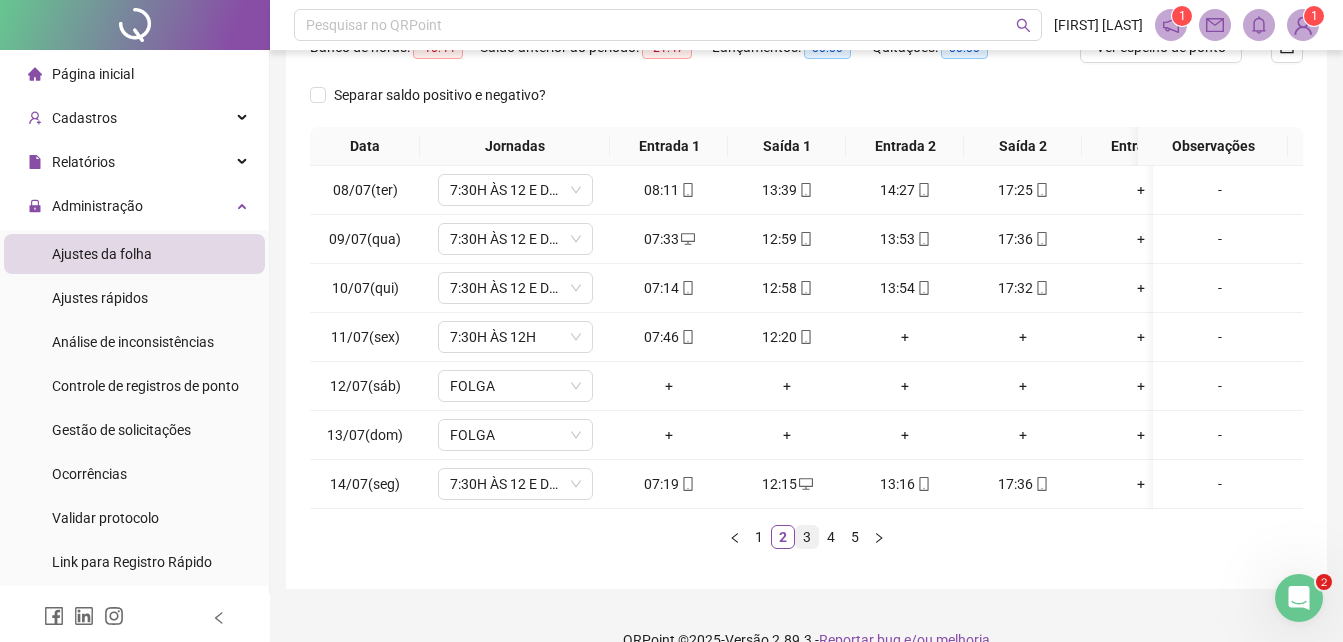 click on "3" at bounding box center (807, 537) 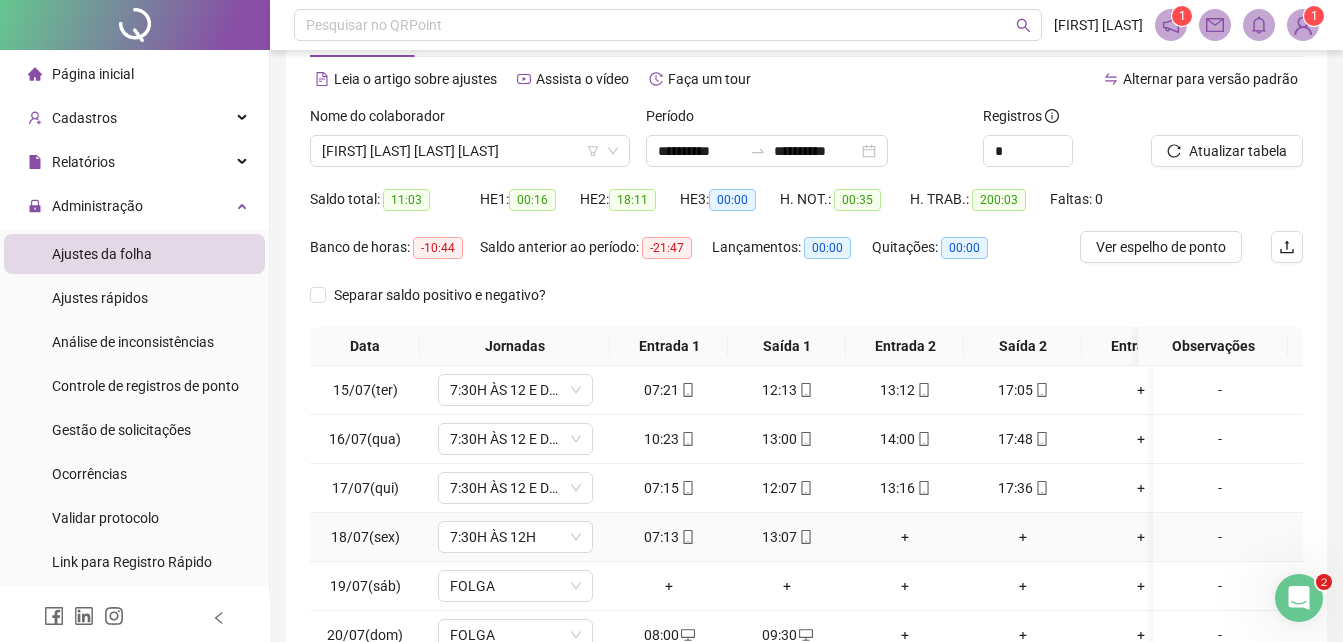 scroll, scrollTop: 279, scrollLeft: 0, axis: vertical 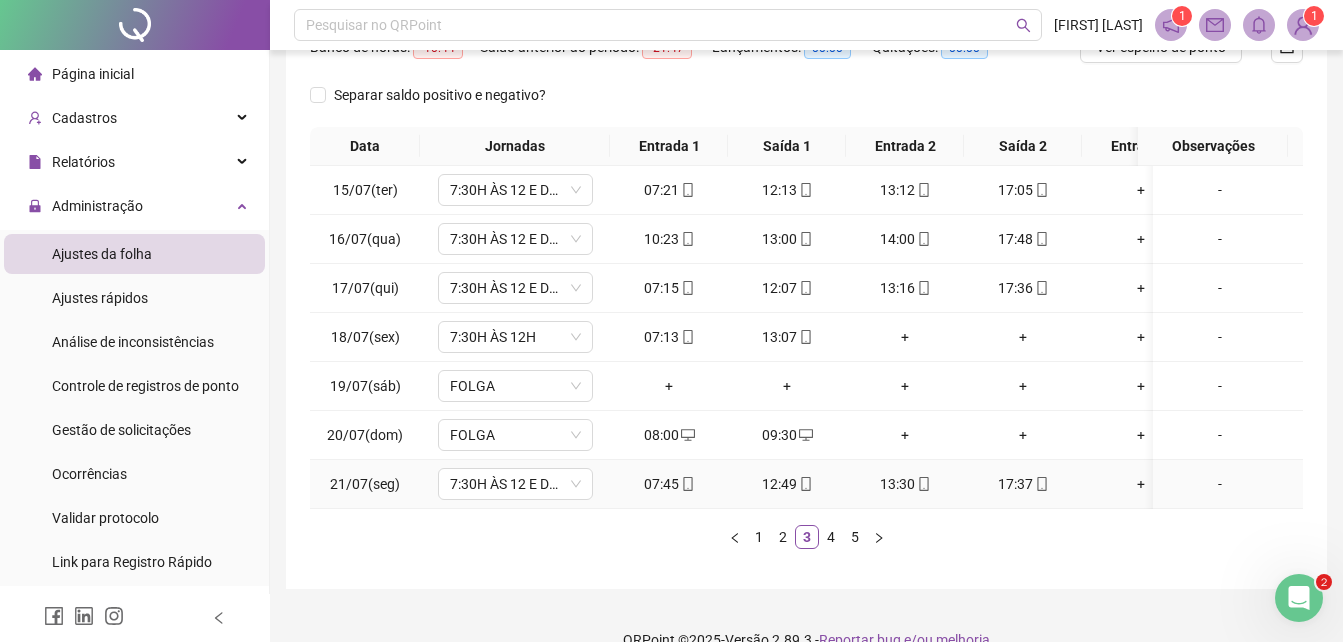 type 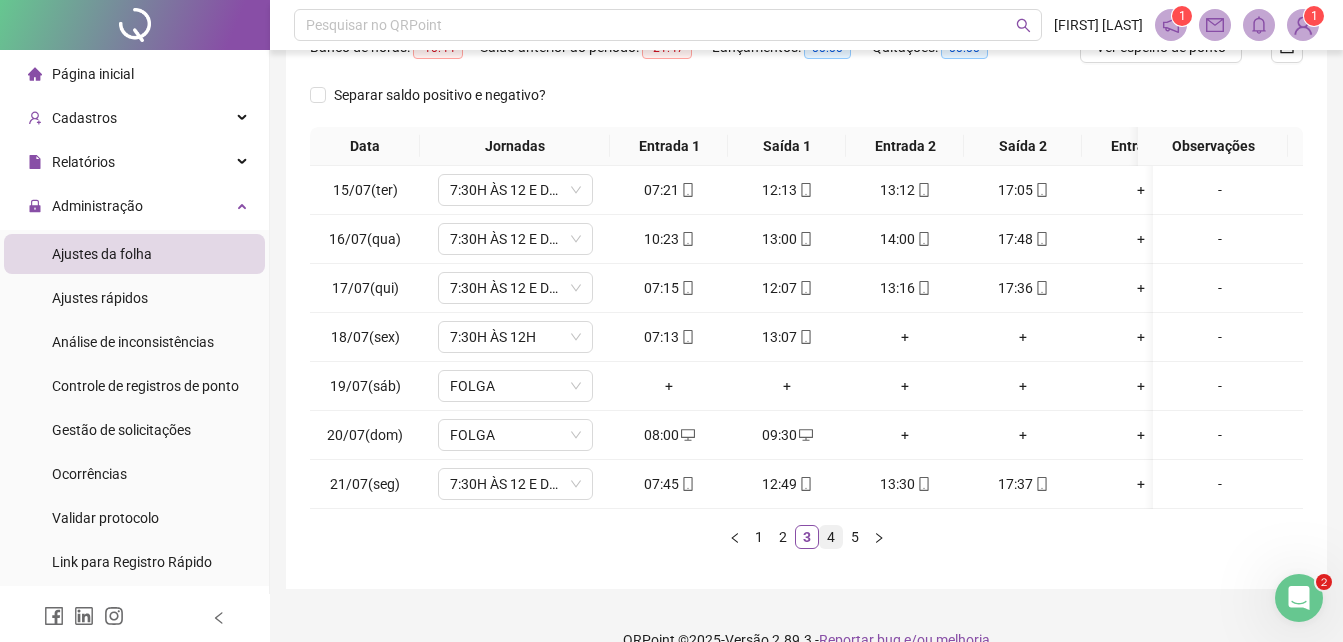 click on "4" at bounding box center [831, 537] 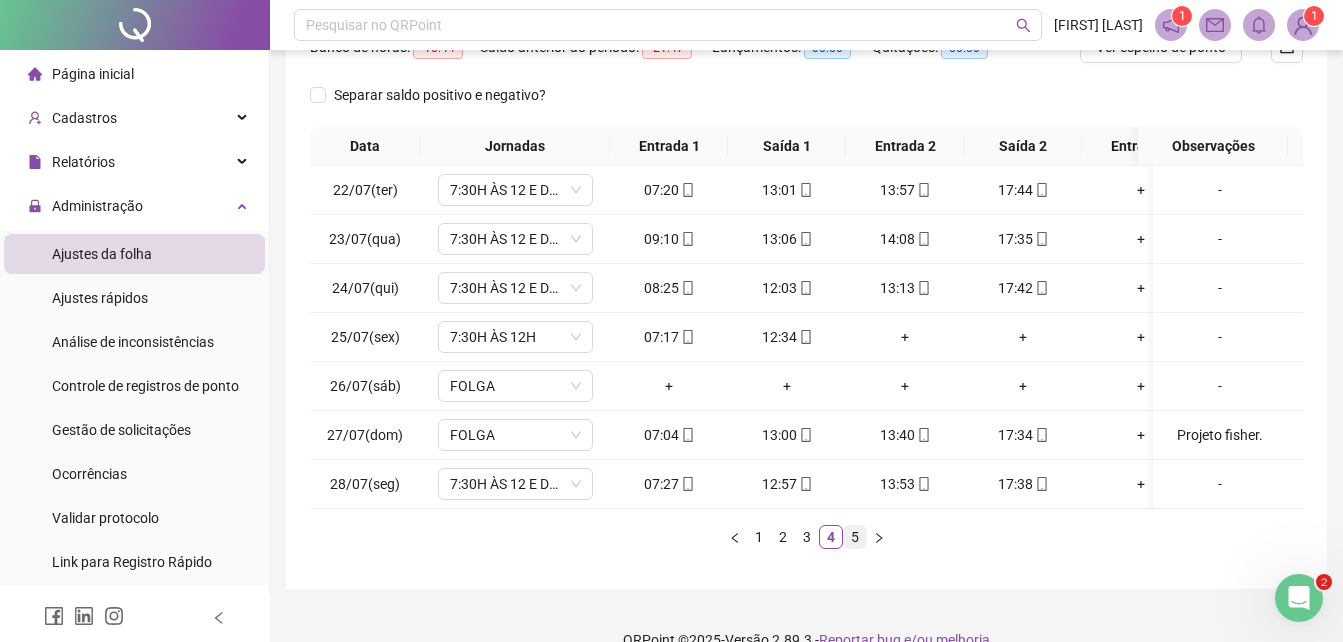 click on "5" at bounding box center [855, 537] 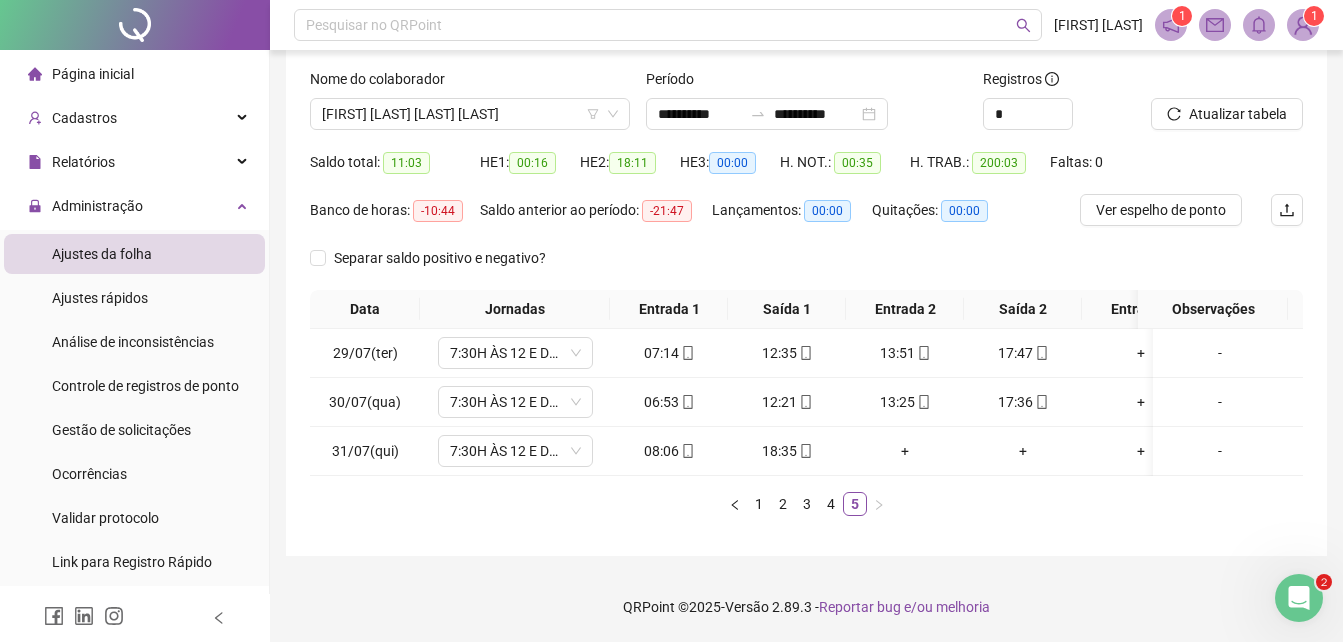 type 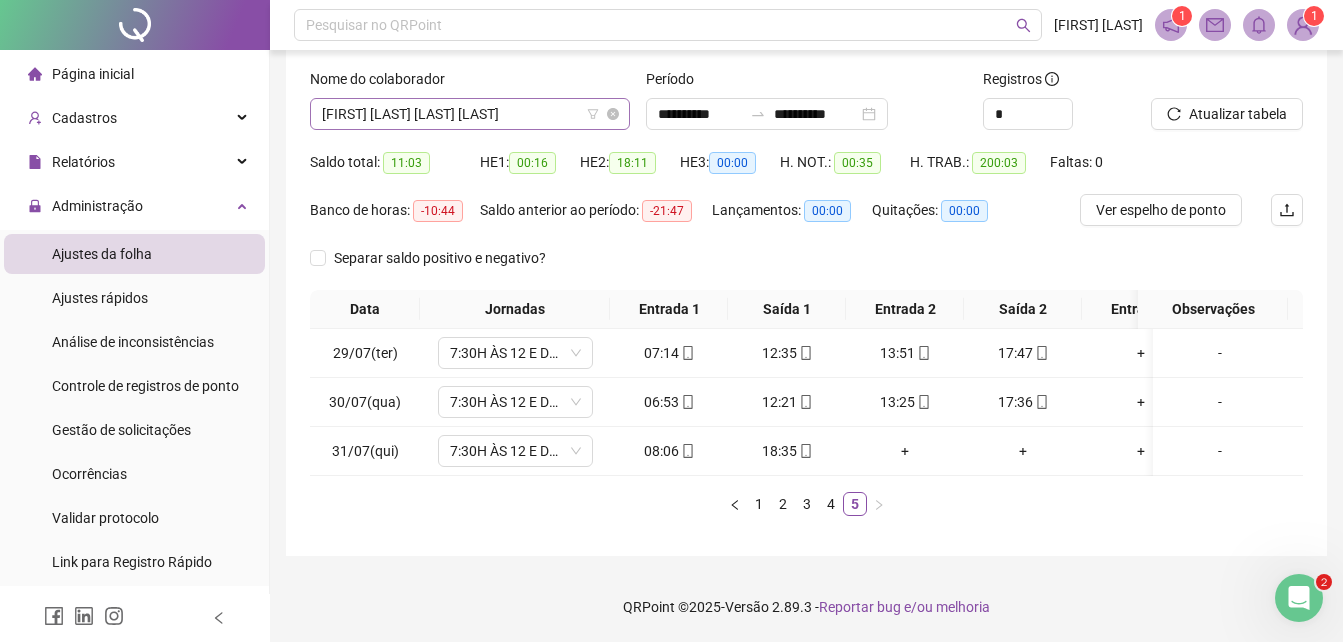 click on "[FIRST] [LAST] [LAST] [LAST]" at bounding box center [470, 114] 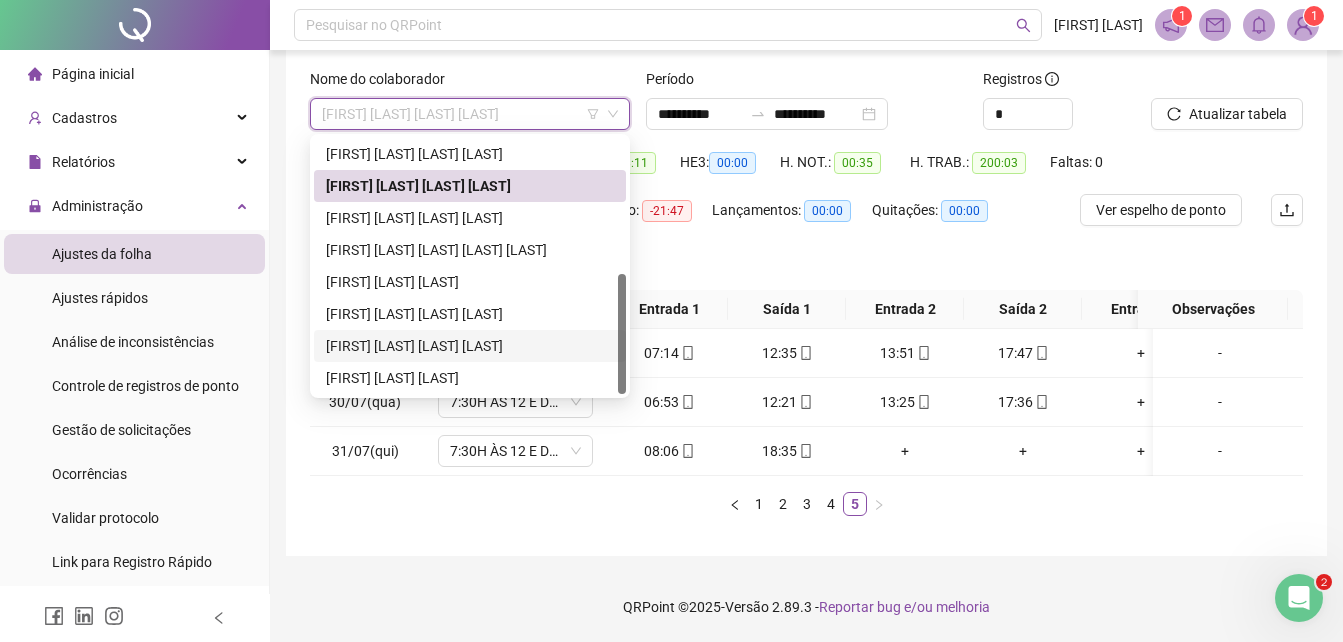 scroll, scrollTop: 188, scrollLeft: 0, axis: vertical 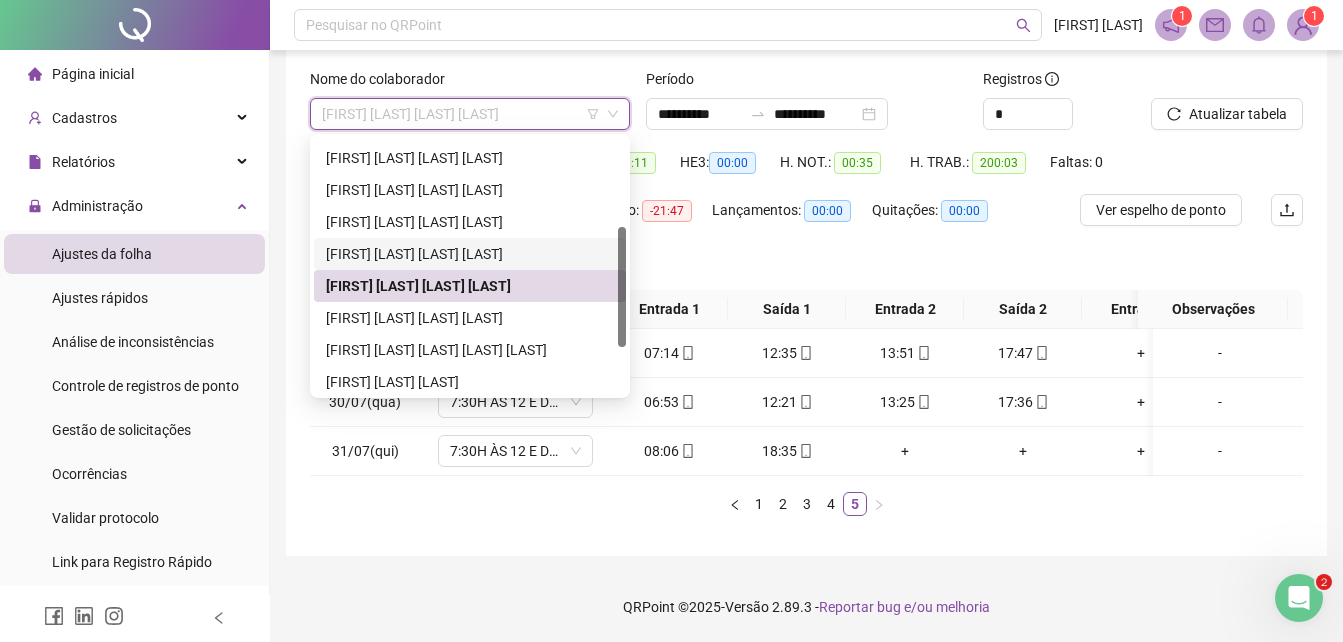 click on "[FIRST] [LAST] [LAST] [LAST]" at bounding box center [470, 254] 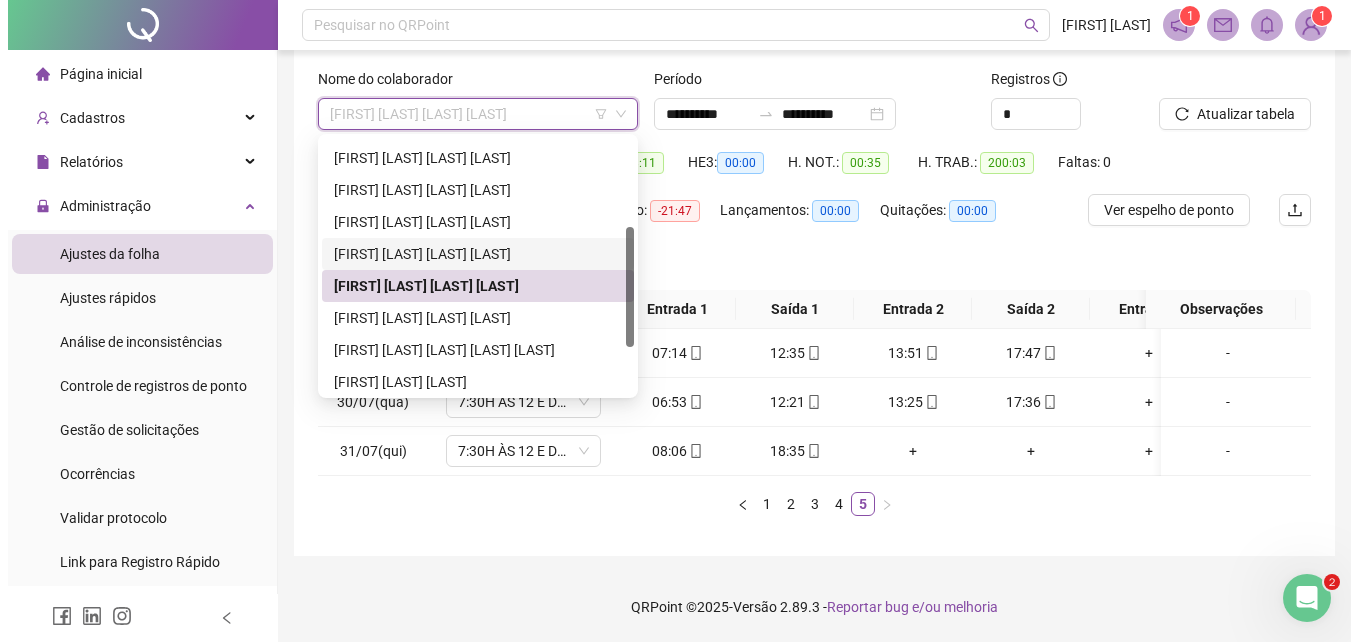 scroll, scrollTop: 79, scrollLeft: 0, axis: vertical 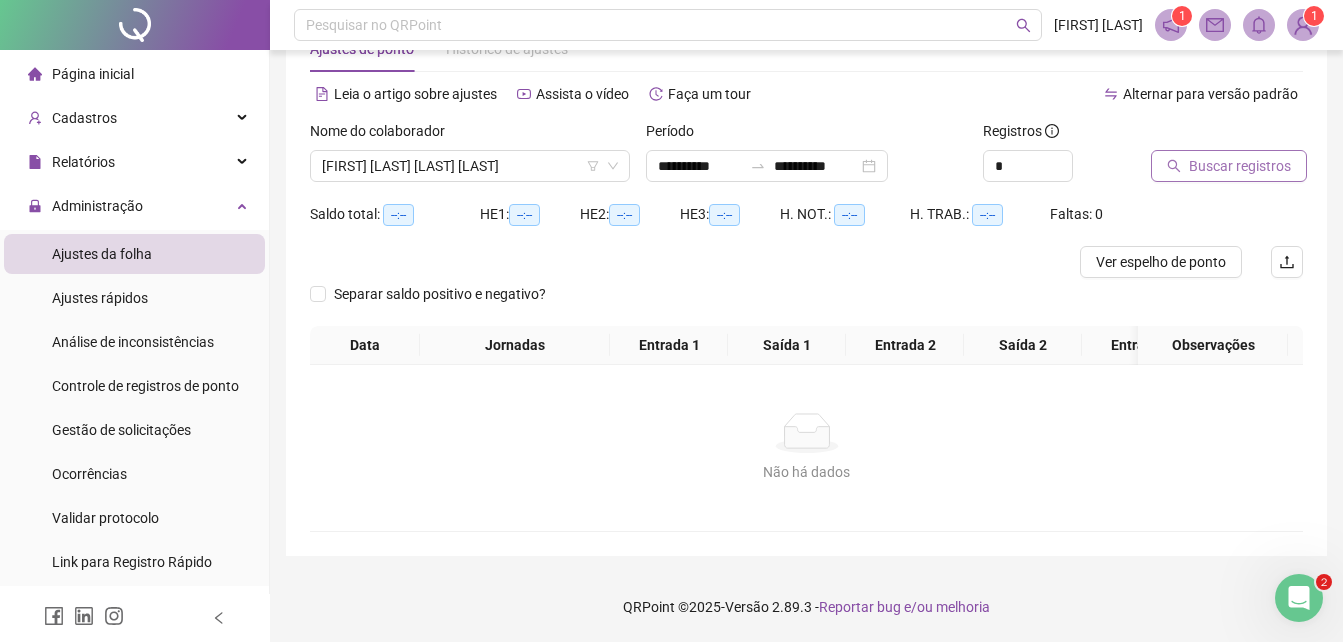 click on "Buscar registros" at bounding box center (1240, 166) 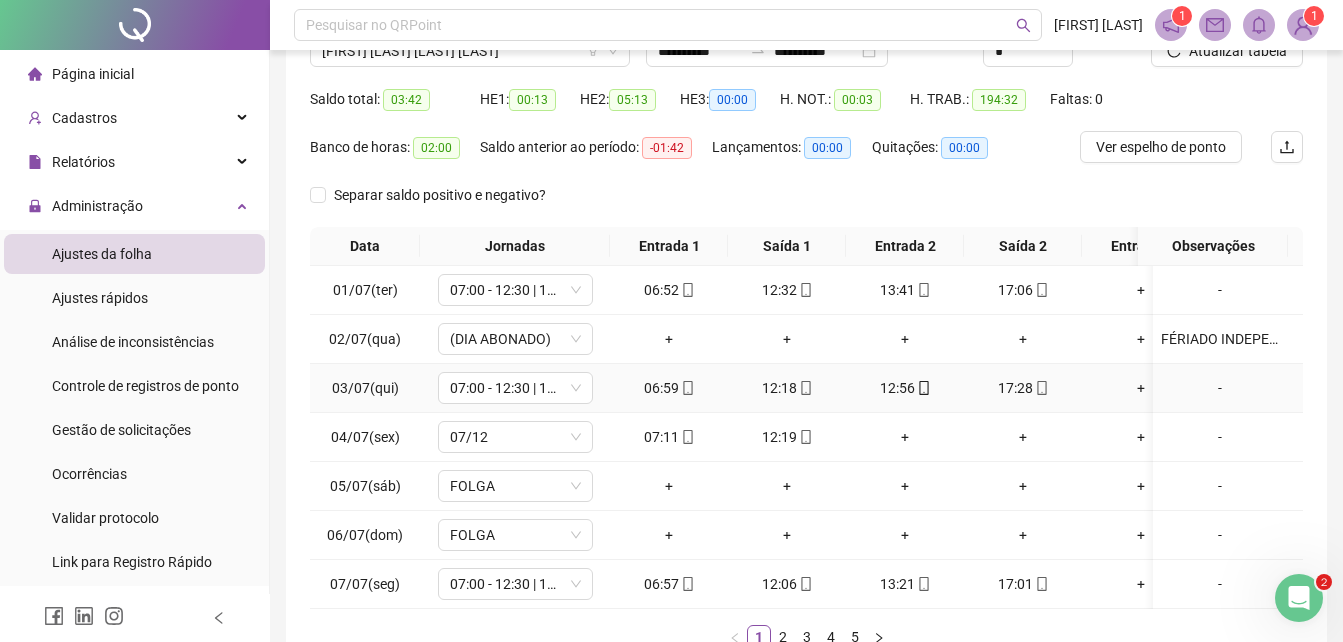 scroll, scrollTop: 279, scrollLeft: 0, axis: vertical 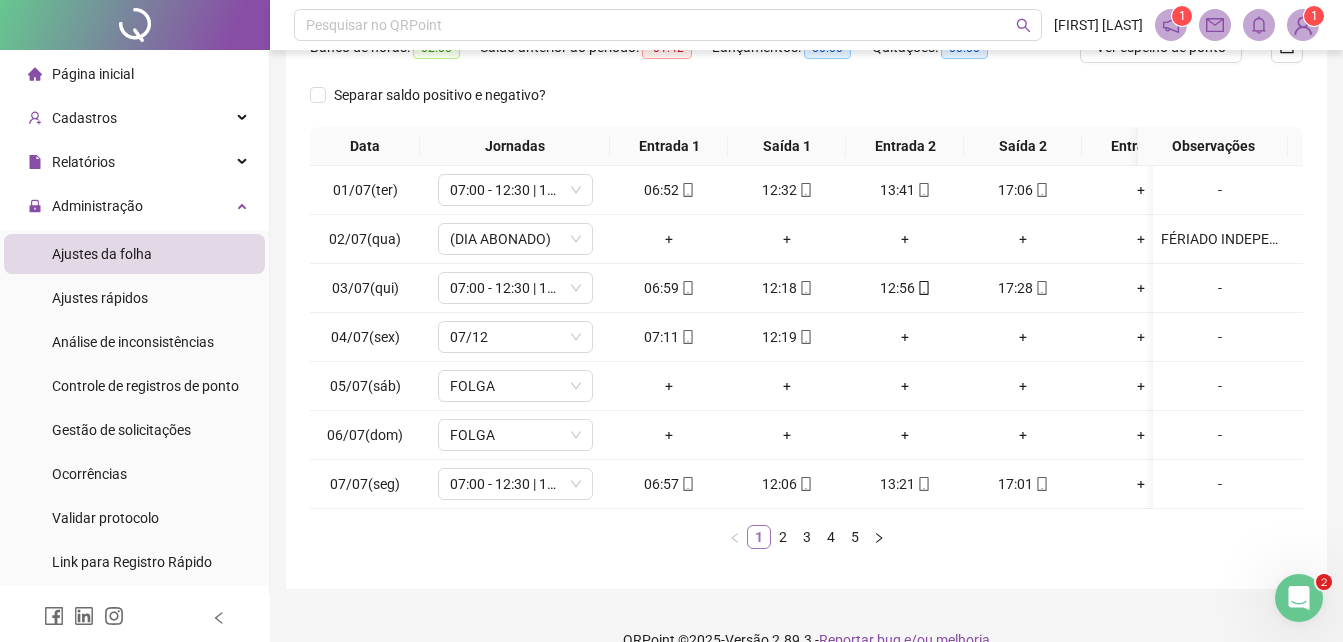 click on "1" at bounding box center (759, 537) 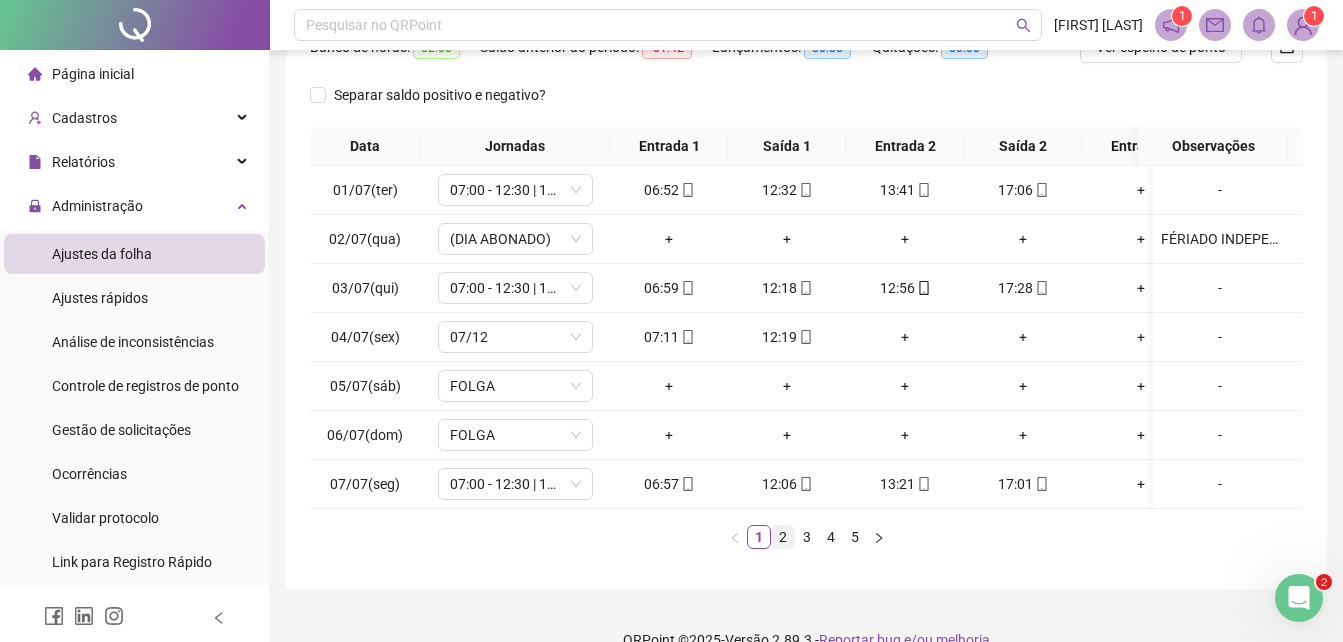 click on "2" at bounding box center (783, 537) 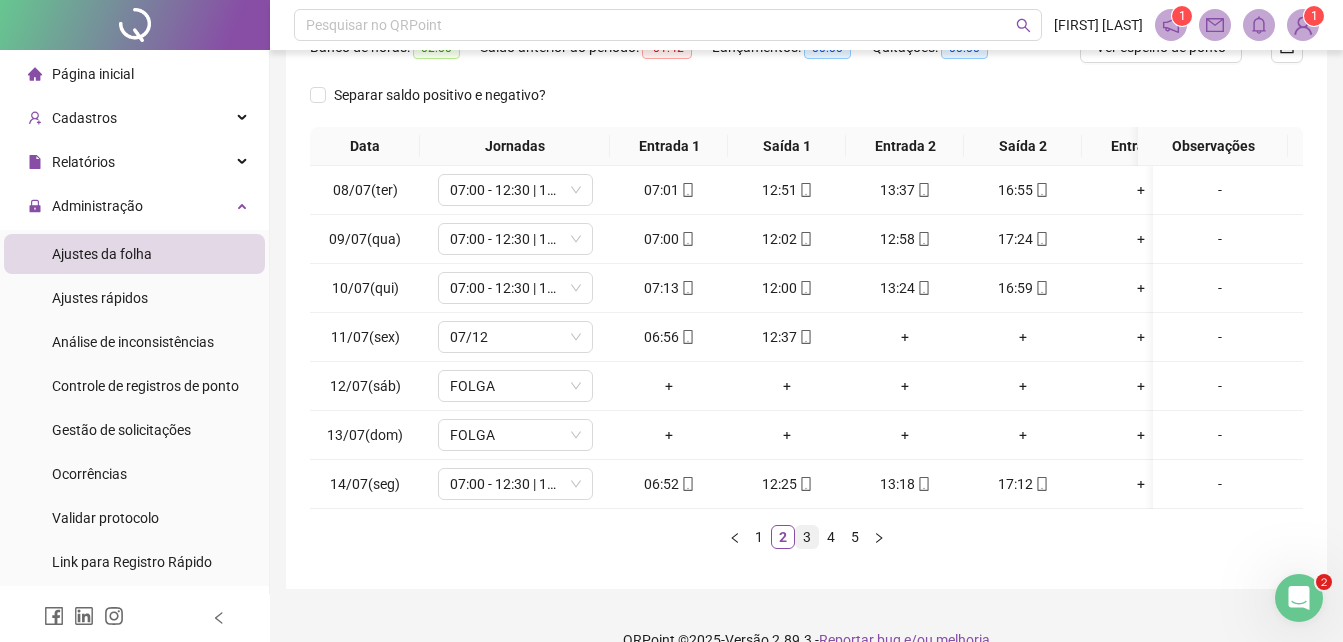 click on "3" at bounding box center (807, 537) 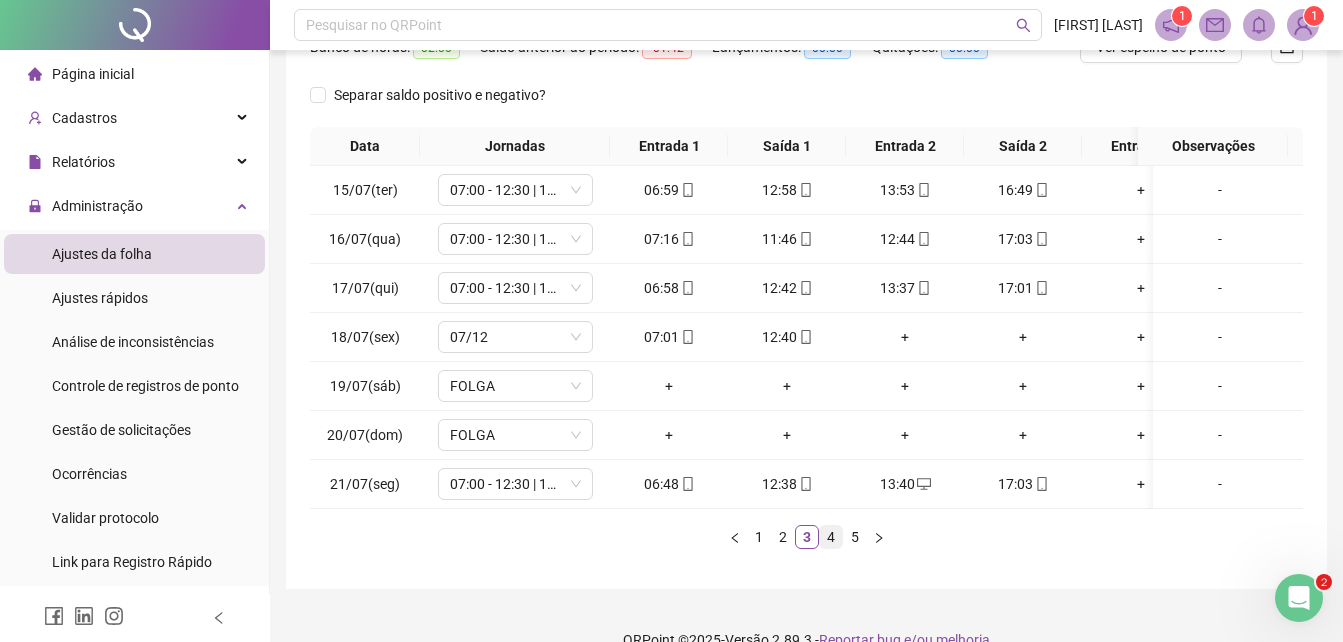 click on "4" at bounding box center [831, 537] 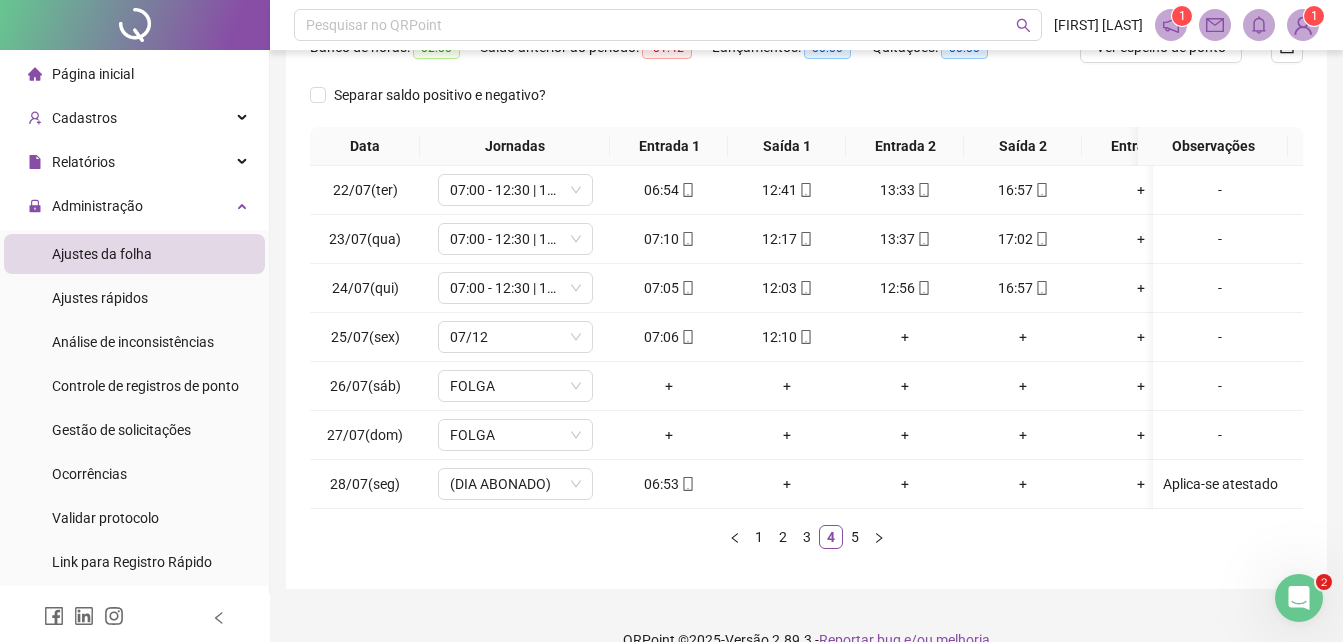 click on "5" at bounding box center (855, 537) 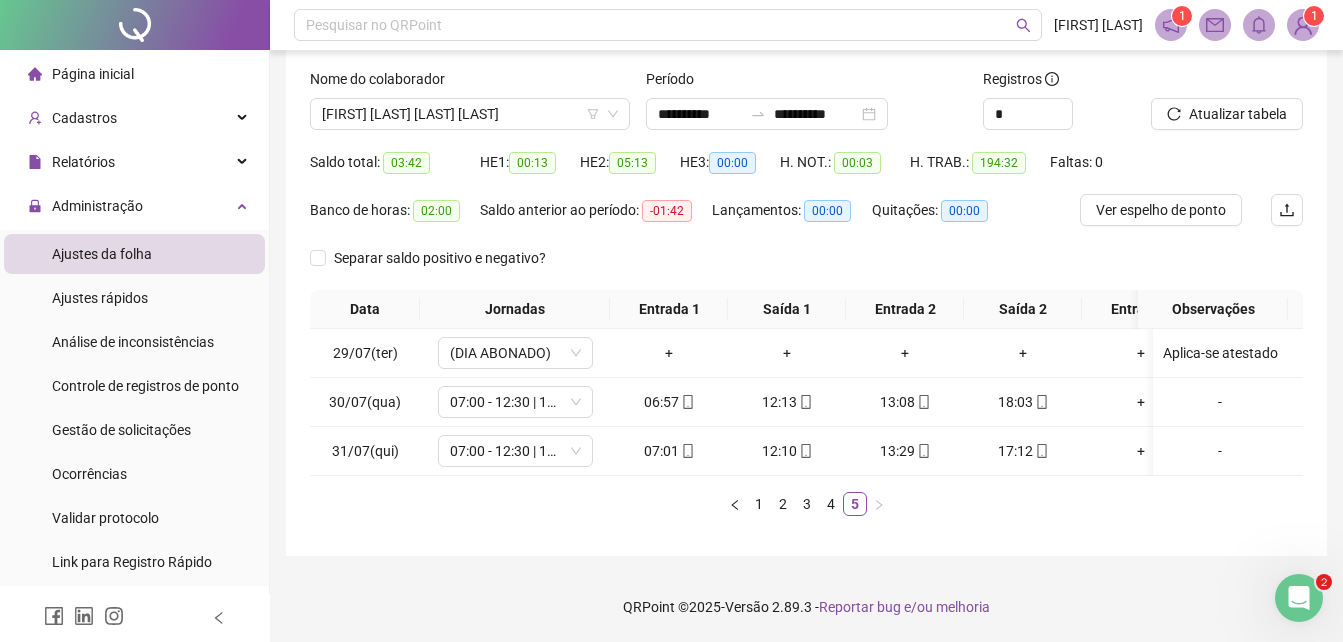 scroll, scrollTop: 131, scrollLeft: 0, axis: vertical 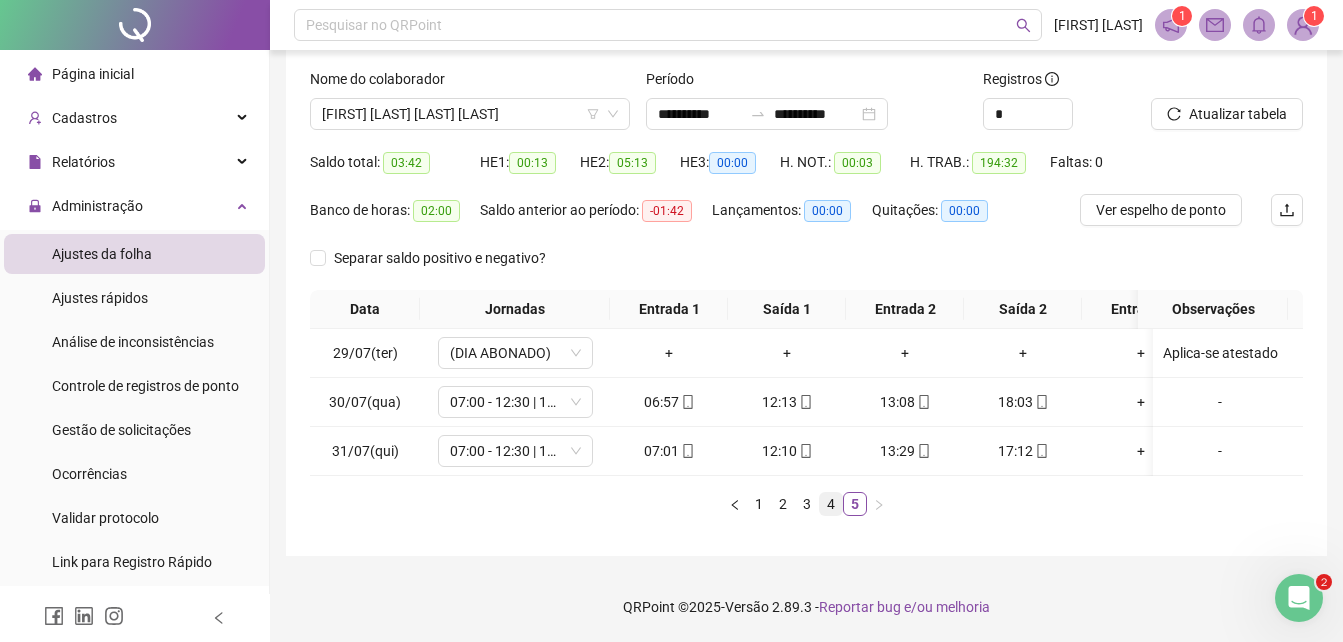 click on "4" at bounding box center [831, 504] 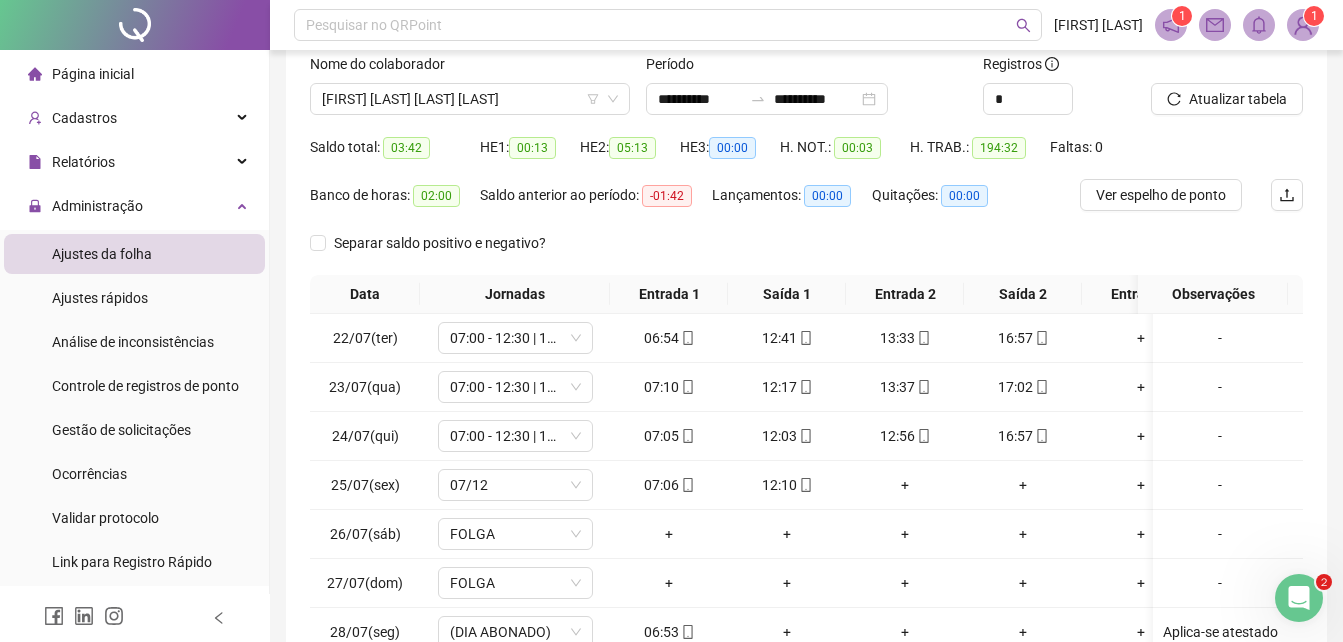 scroll, scrollTop: 327, scrollLeft: 0, axis: vertical 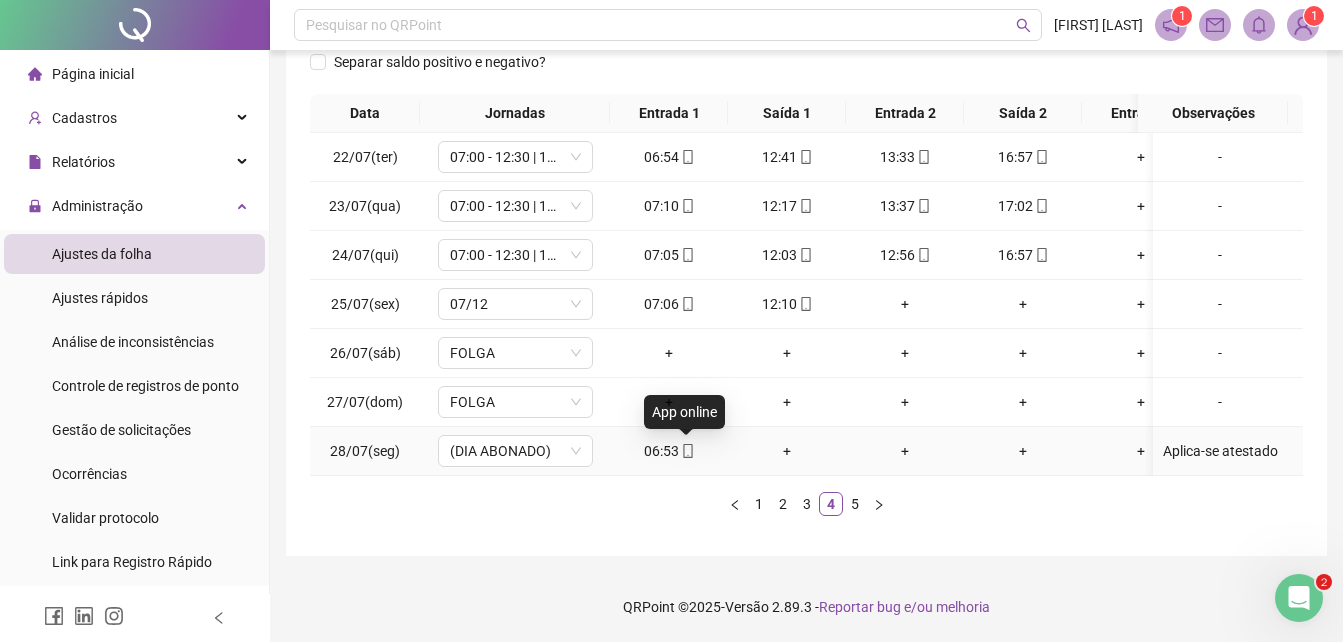 click 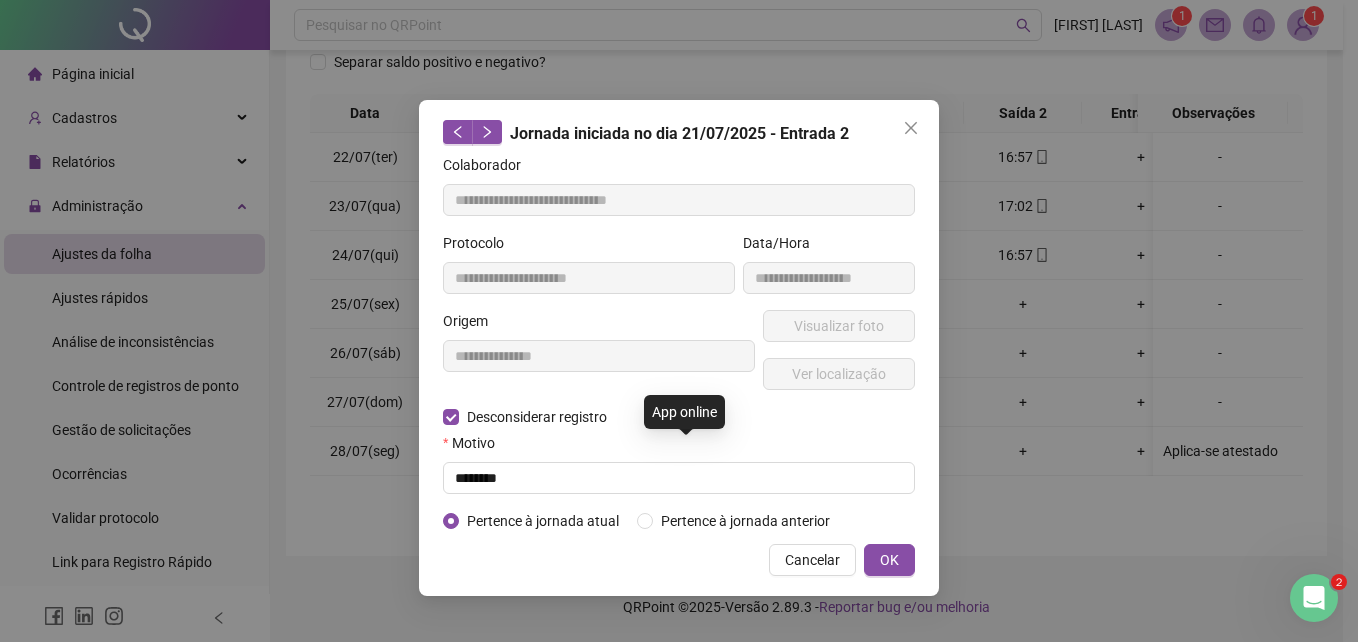type on "**********" 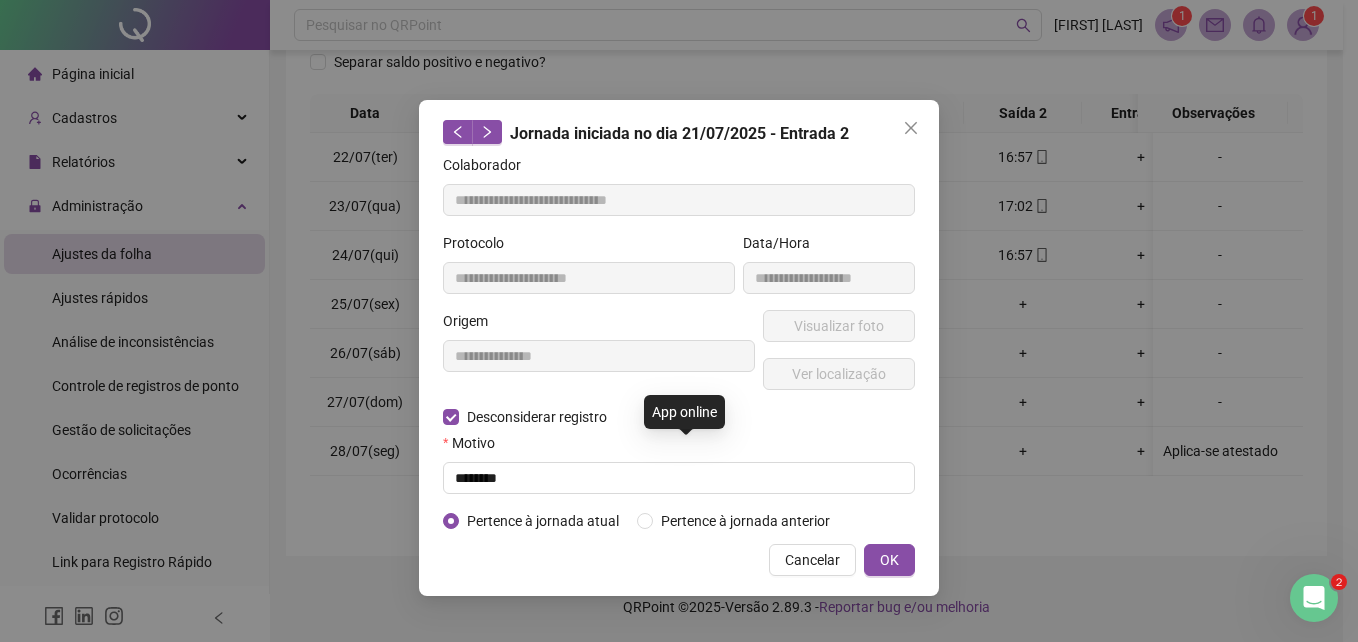 type on "**********" 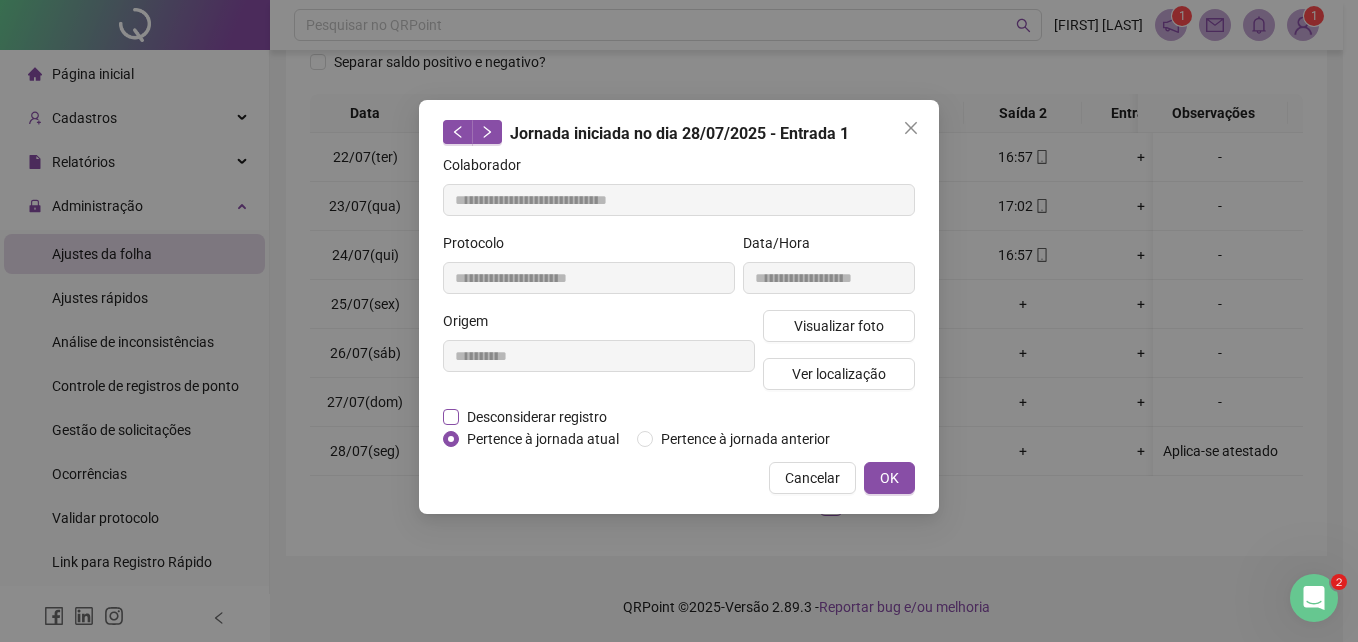 click on "Desconsiderar registro" at bounding box center [537, 417] 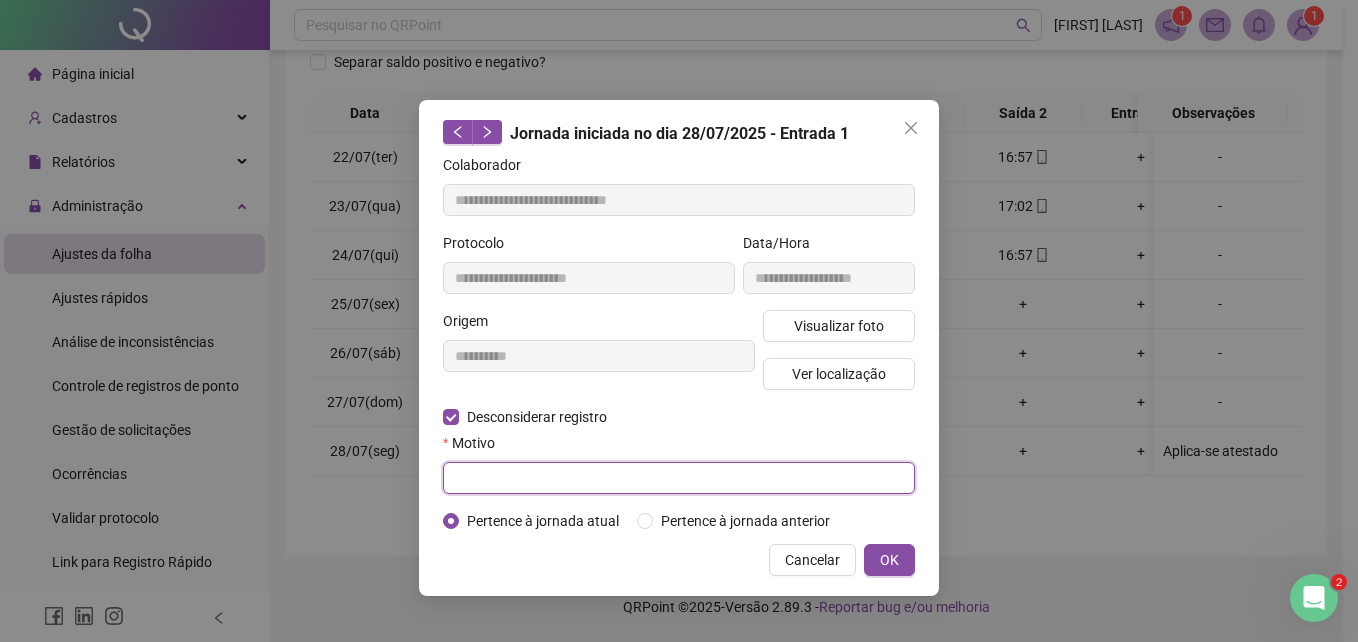 click at bounding box center [679, 478] 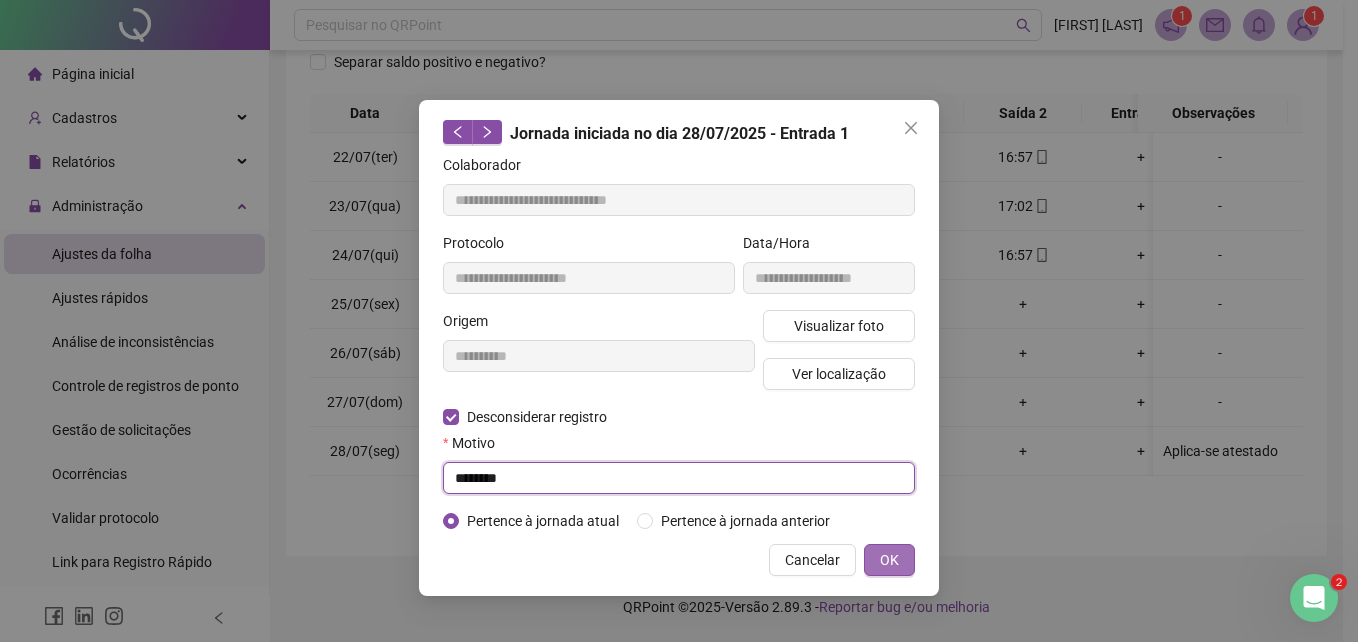 type on "********" 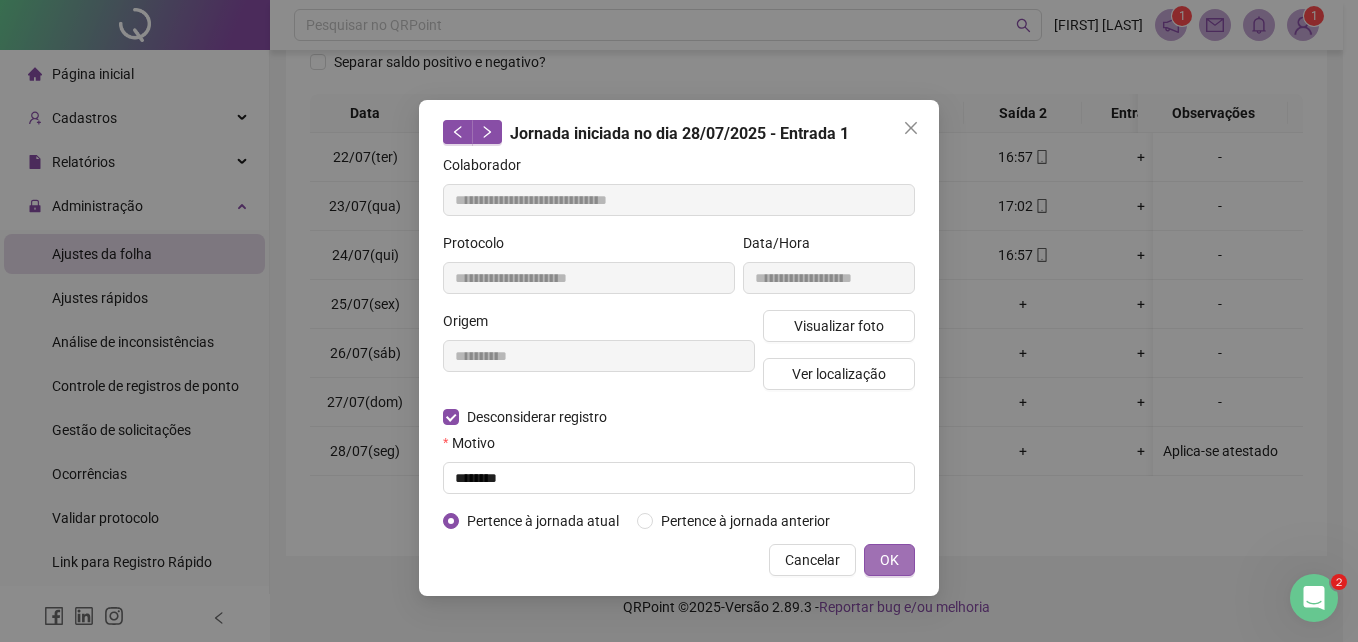 click on "OK" at bounding box center (889, 560) 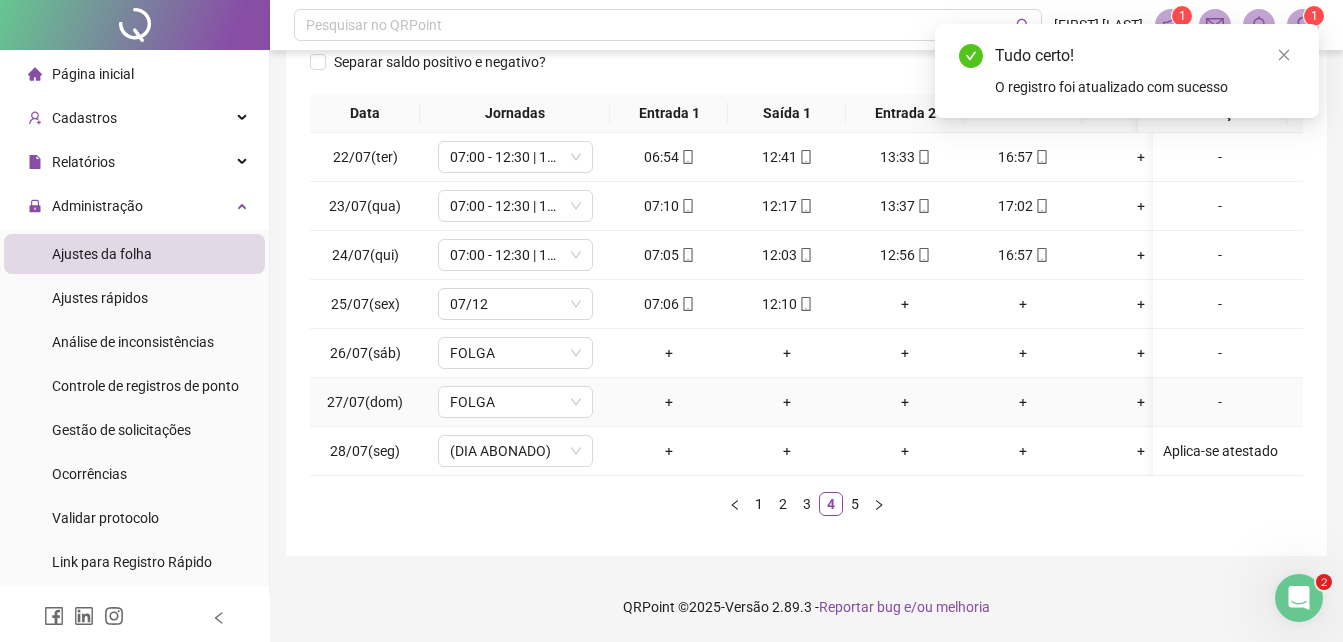 scroll, scrollTop: 0, scrollLeft: 0, axis: both 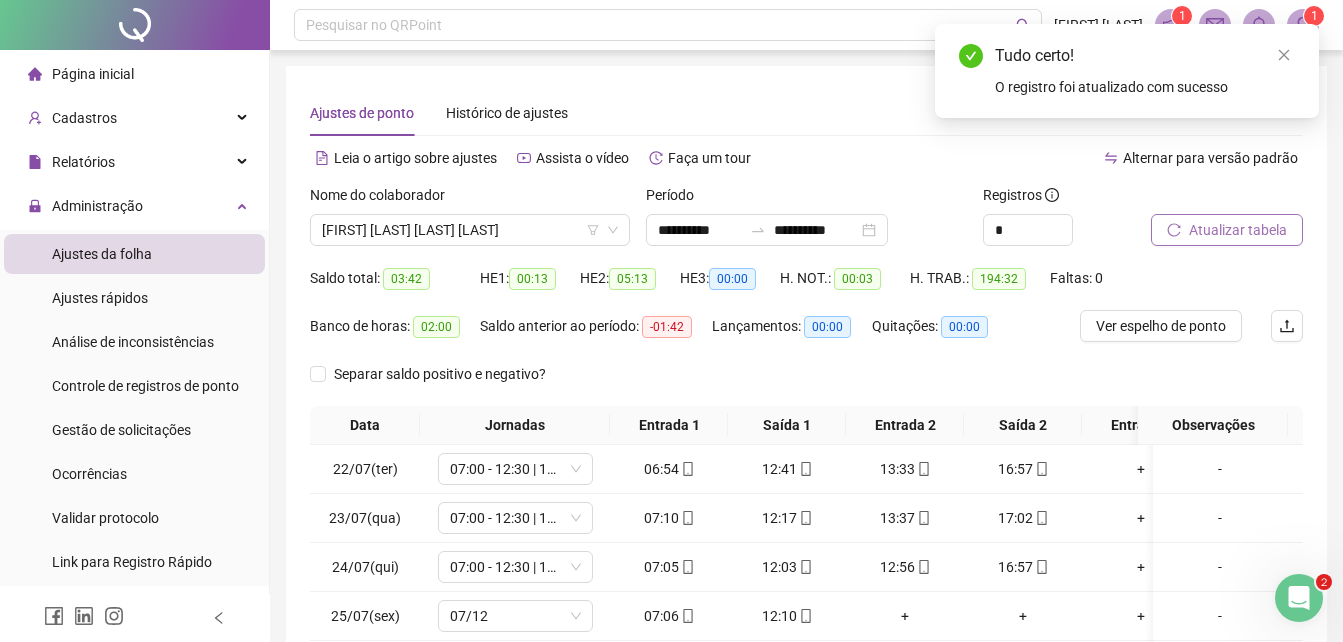 click on "Atualizar tabela" at bounding box center [1238, 230] 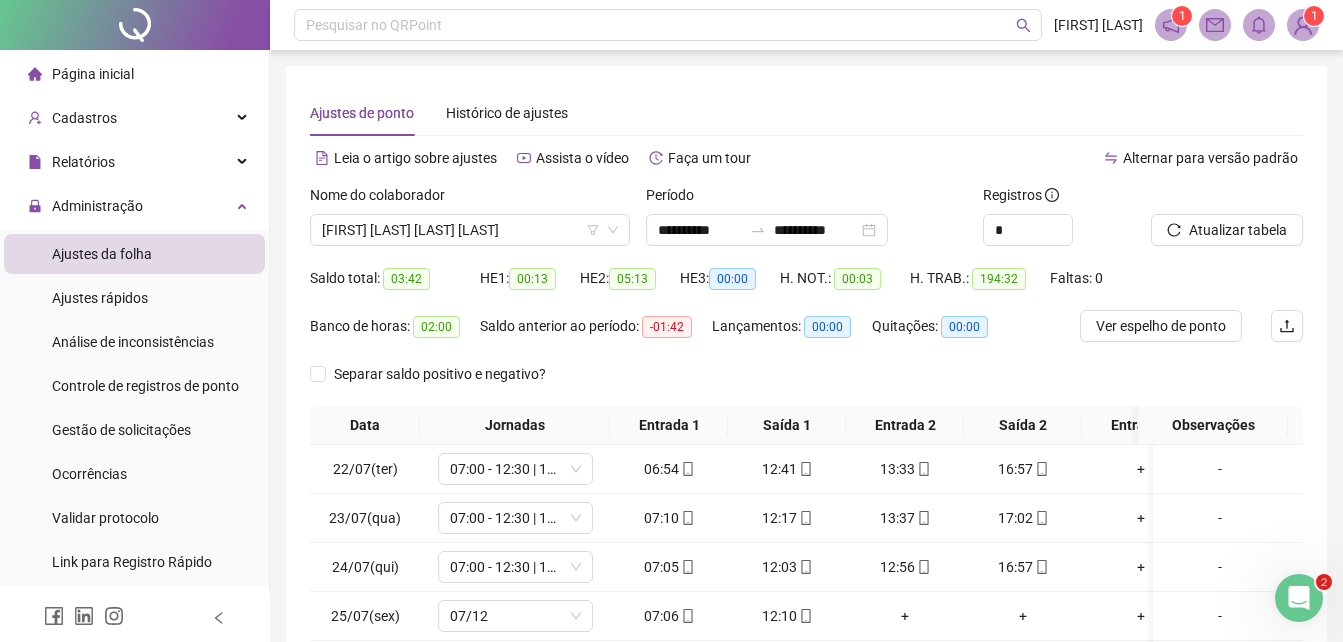 scroll, scrollTop: 327, scrollLeft: 0, axis: vertical 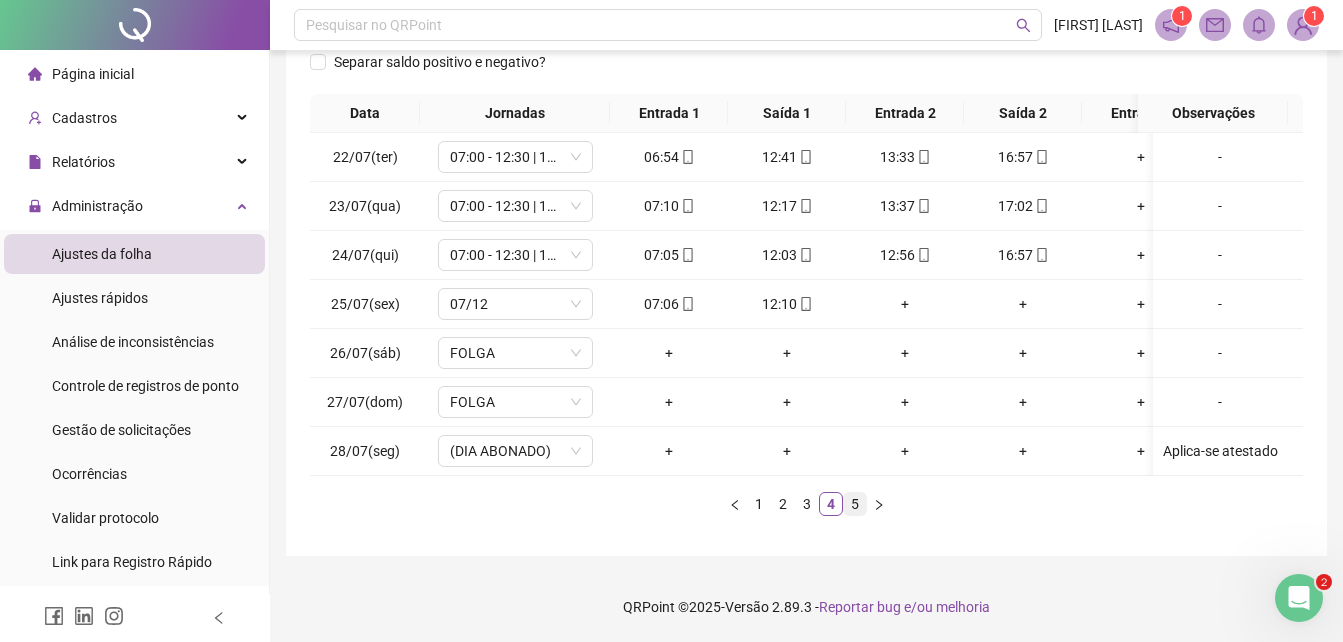 click on "5" at bounding box center (855, 504) 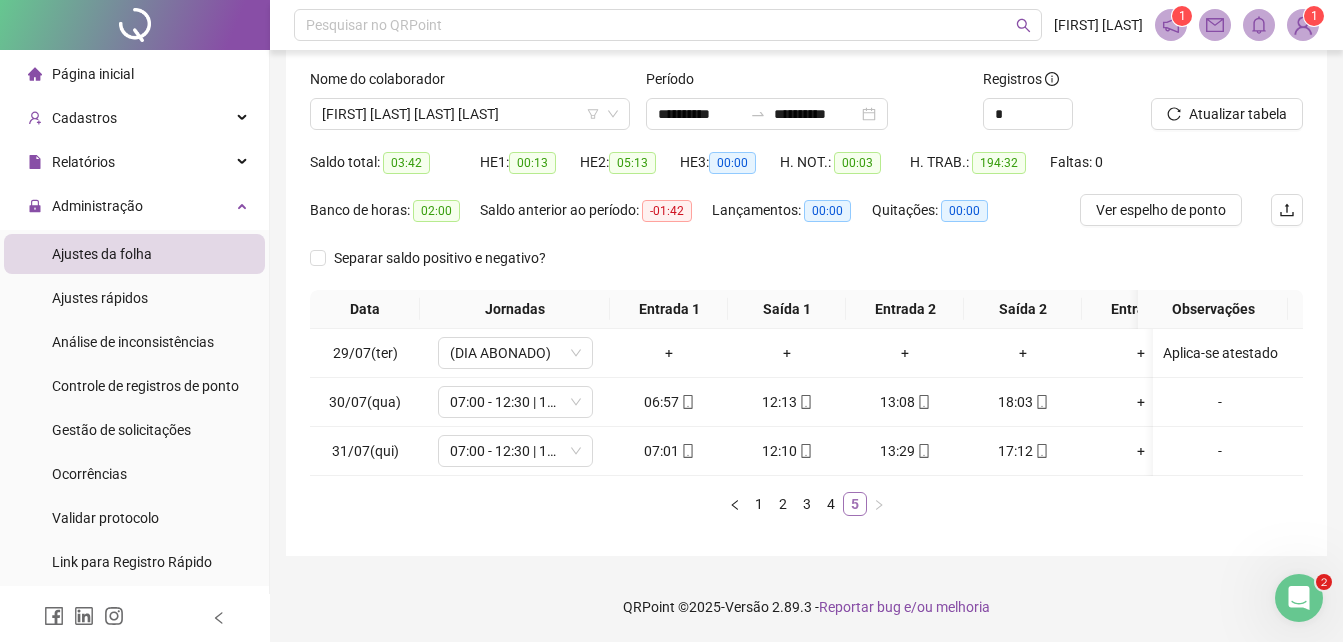 scroll, scrollTop: 131, scrollLeft: 0, axis: vertical 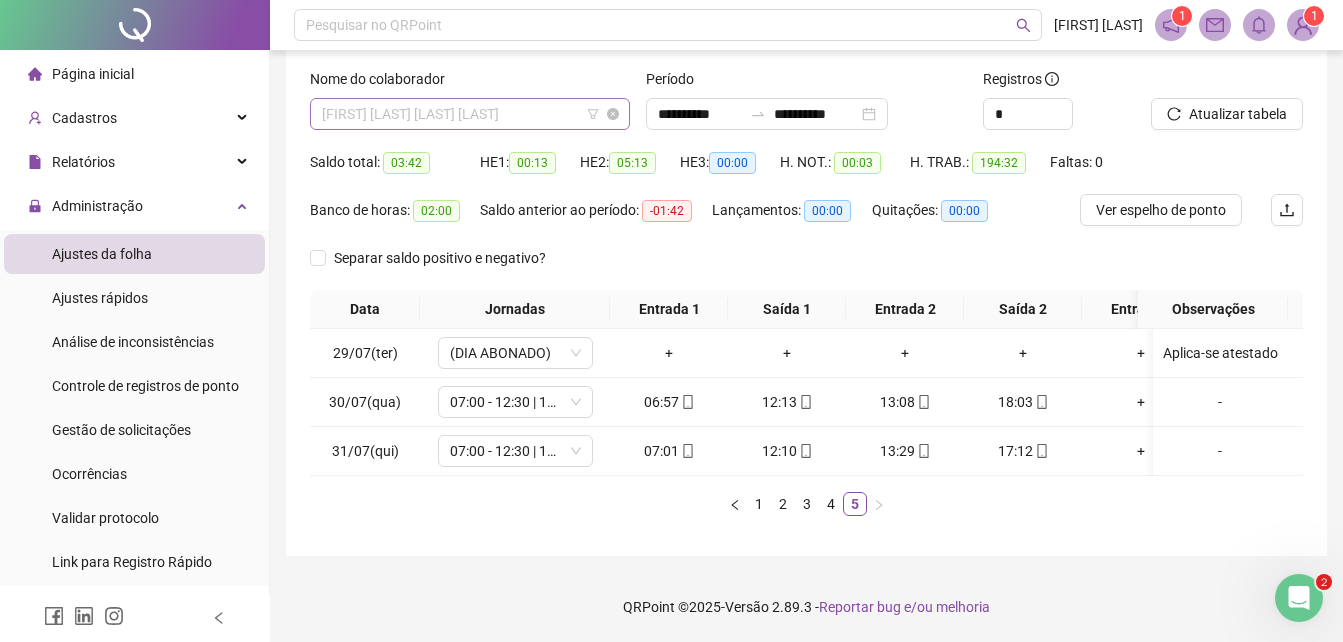 click on "[FIRST] [LAST] [LAST] [LAST]" at bounding box center [470, 114] 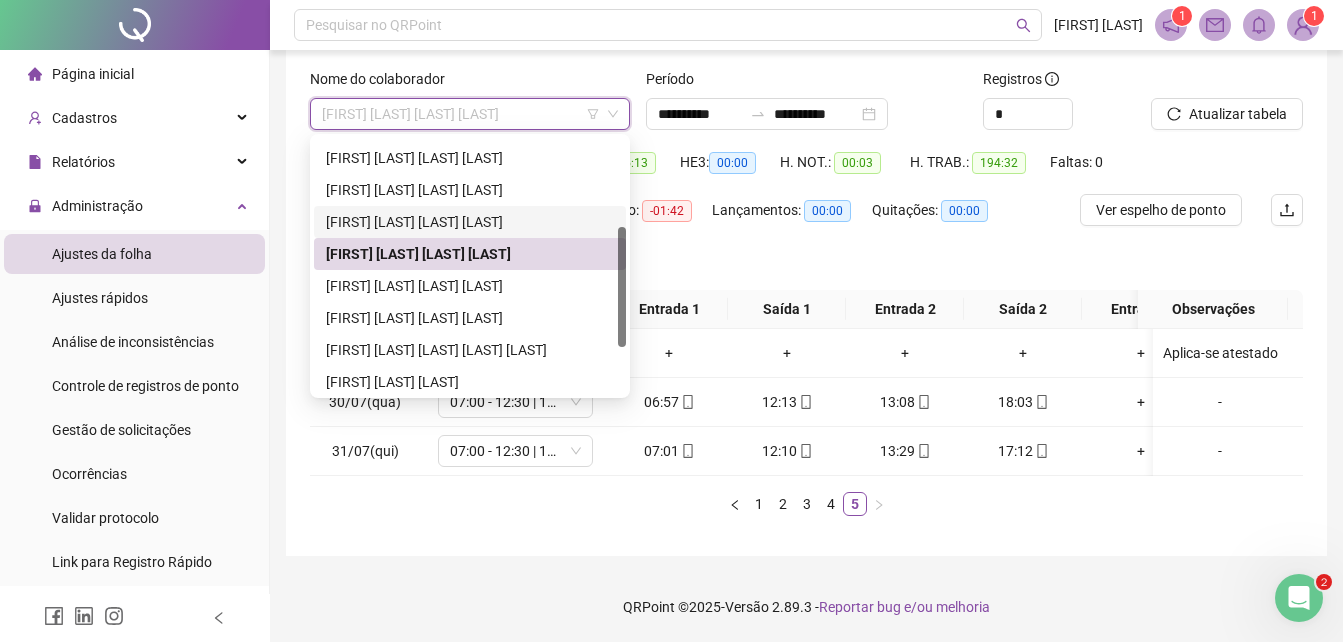 click on "[FIRST] [LAST] [LAST] [LAST]" at bounding box center (470, 222) 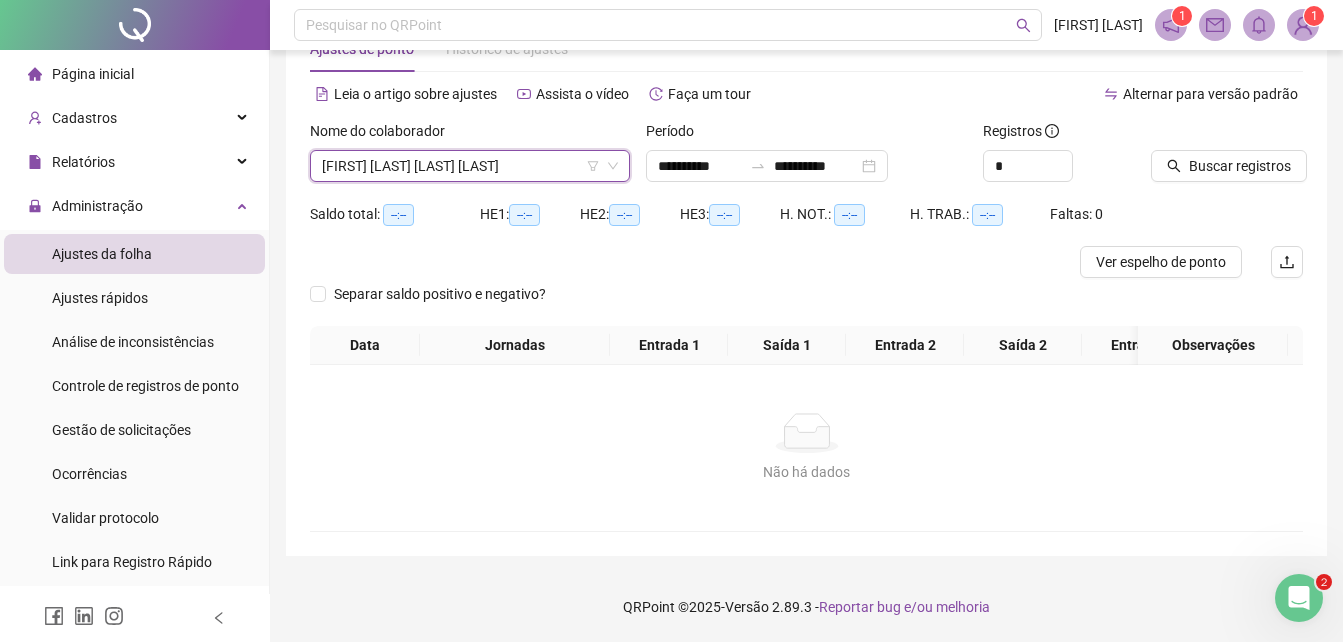 scroll, scrollTop: 79, scrollLeft: 0, axis: vertical 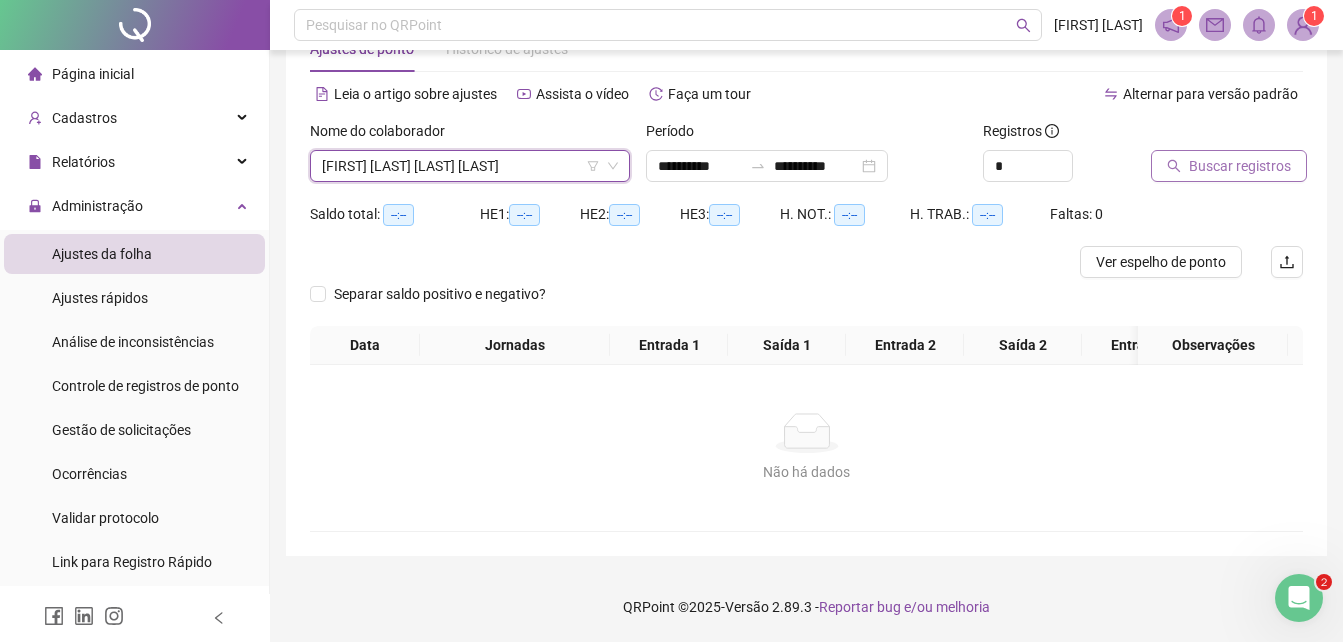 click on "Buscar registros" at bounding box center (1229, 166) 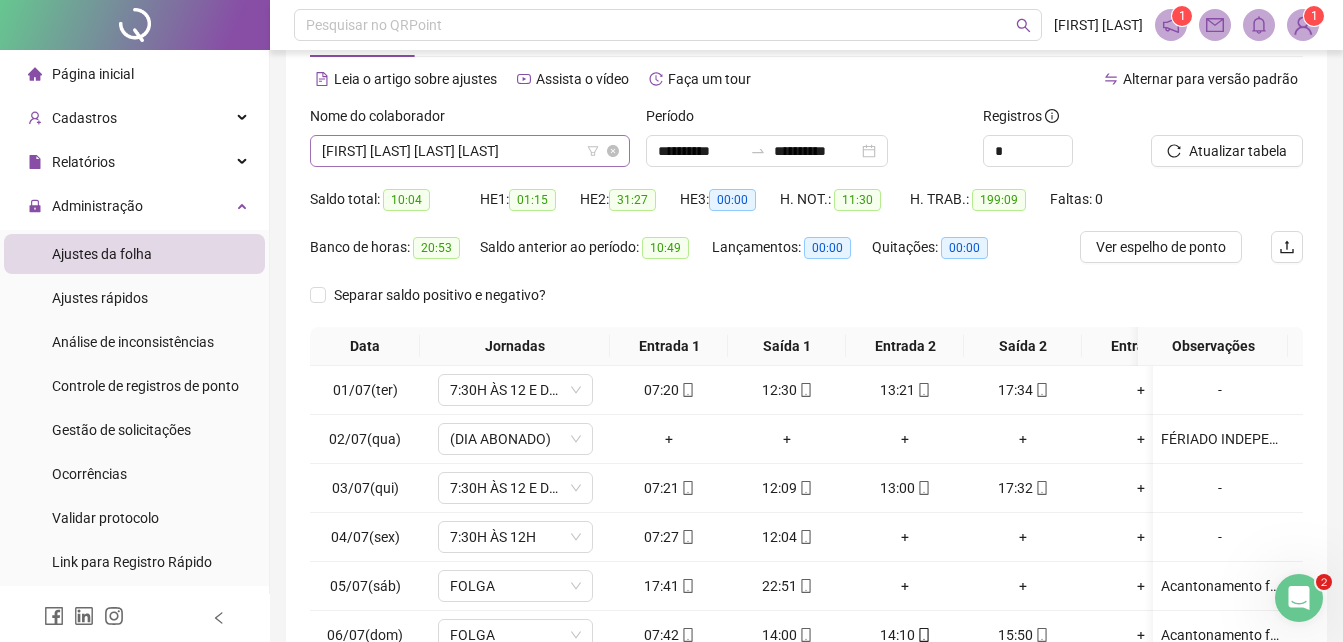 click on "[FIRST] [LAST] [LAST] [LAST]" at bounding box center [470, 151] 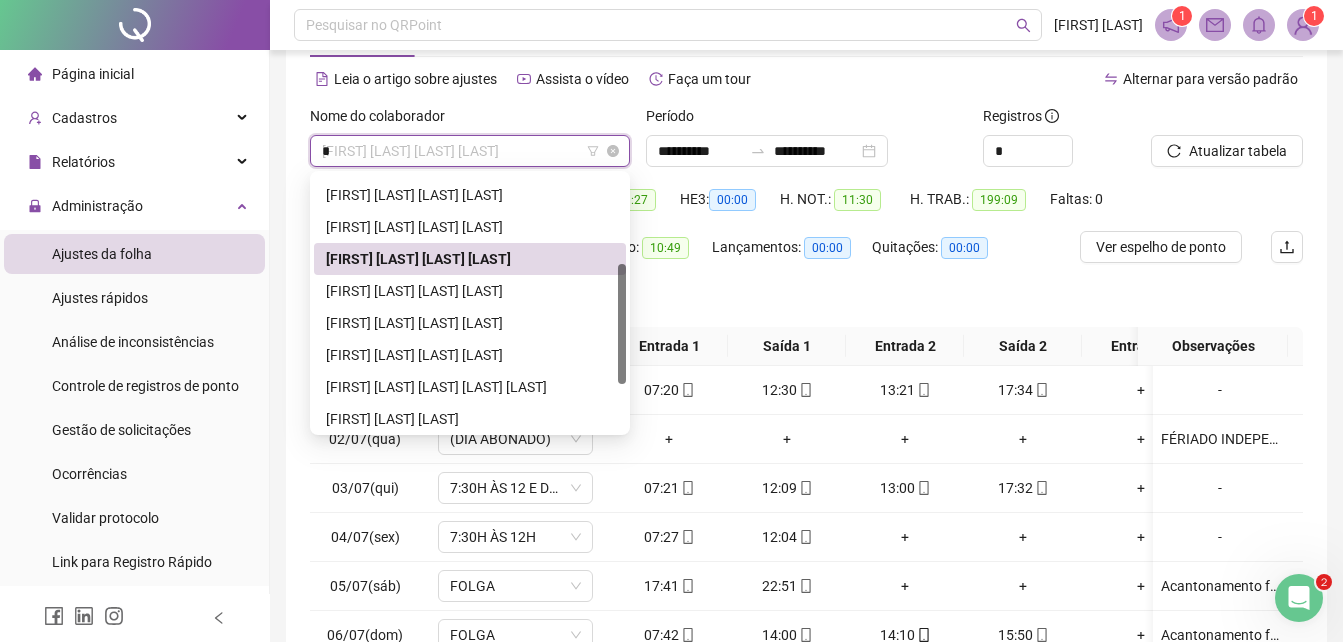 scroll, scrollTop: 0, scrollLeft: 0, axis: both 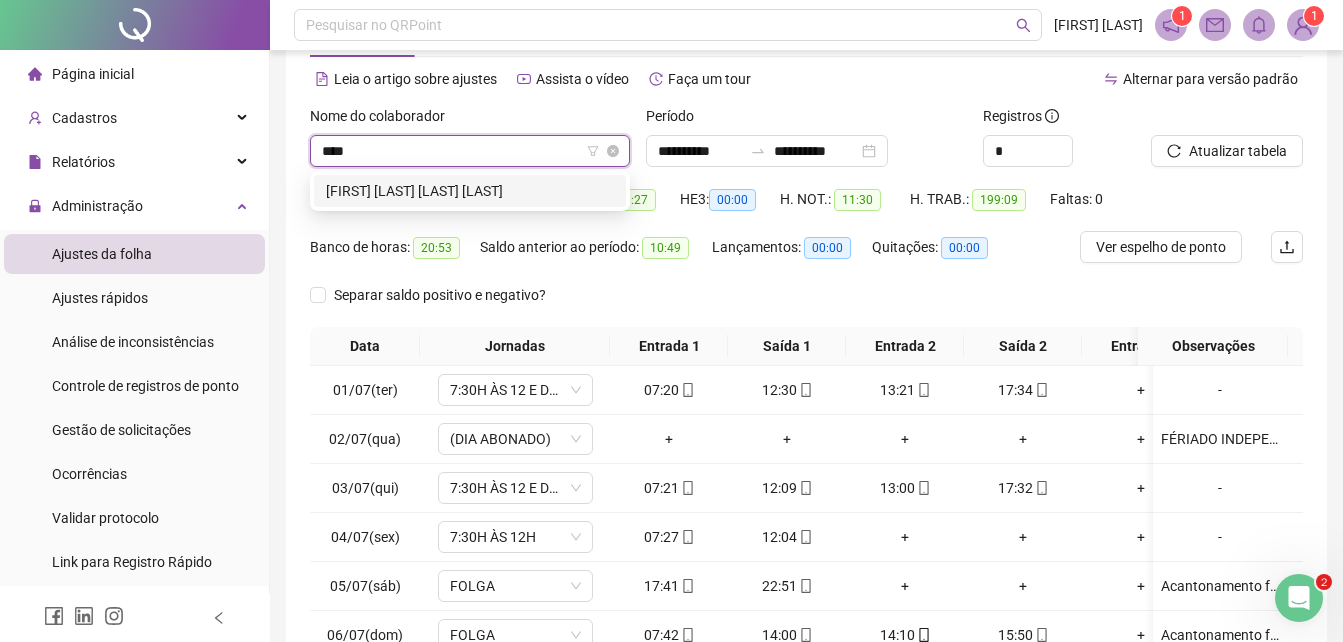type on "*****" 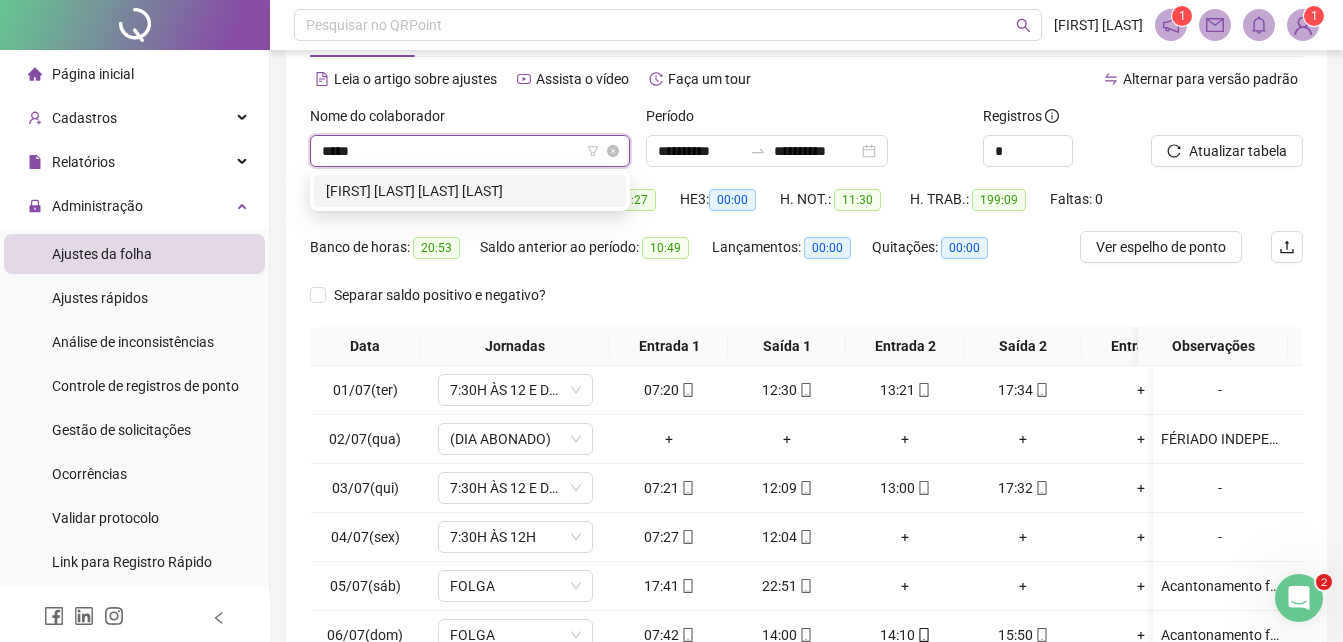 type 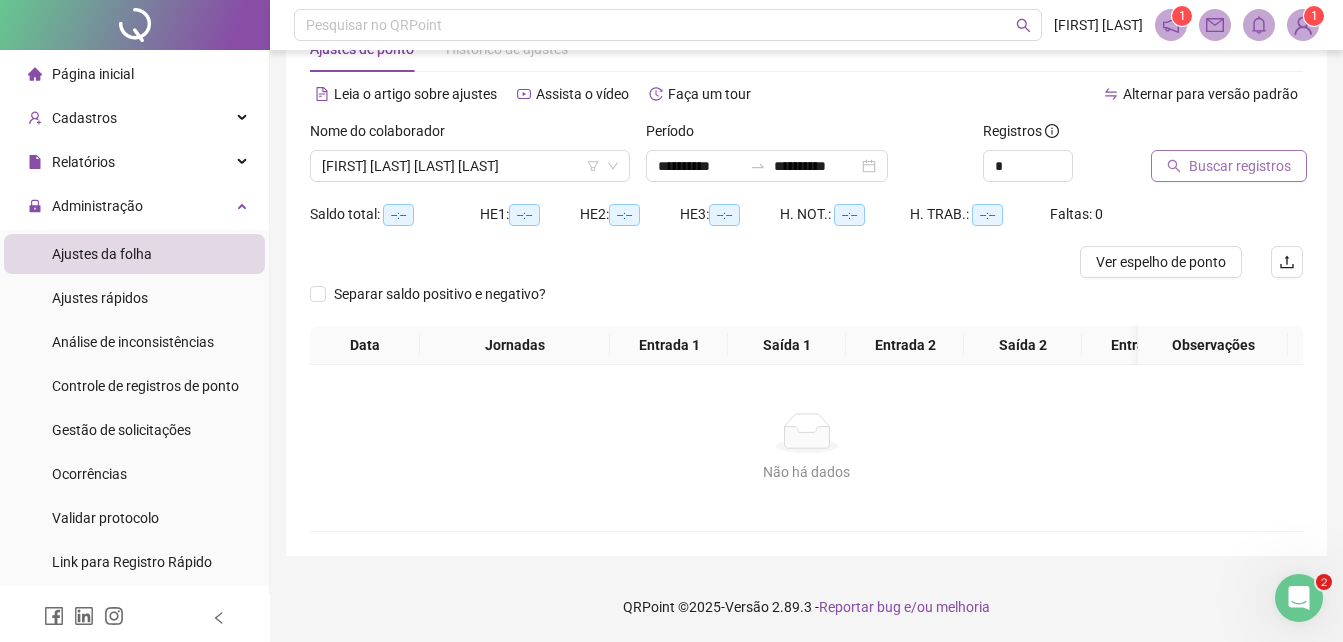 click on "Buscar registros" at bounding box center [1240, 166] 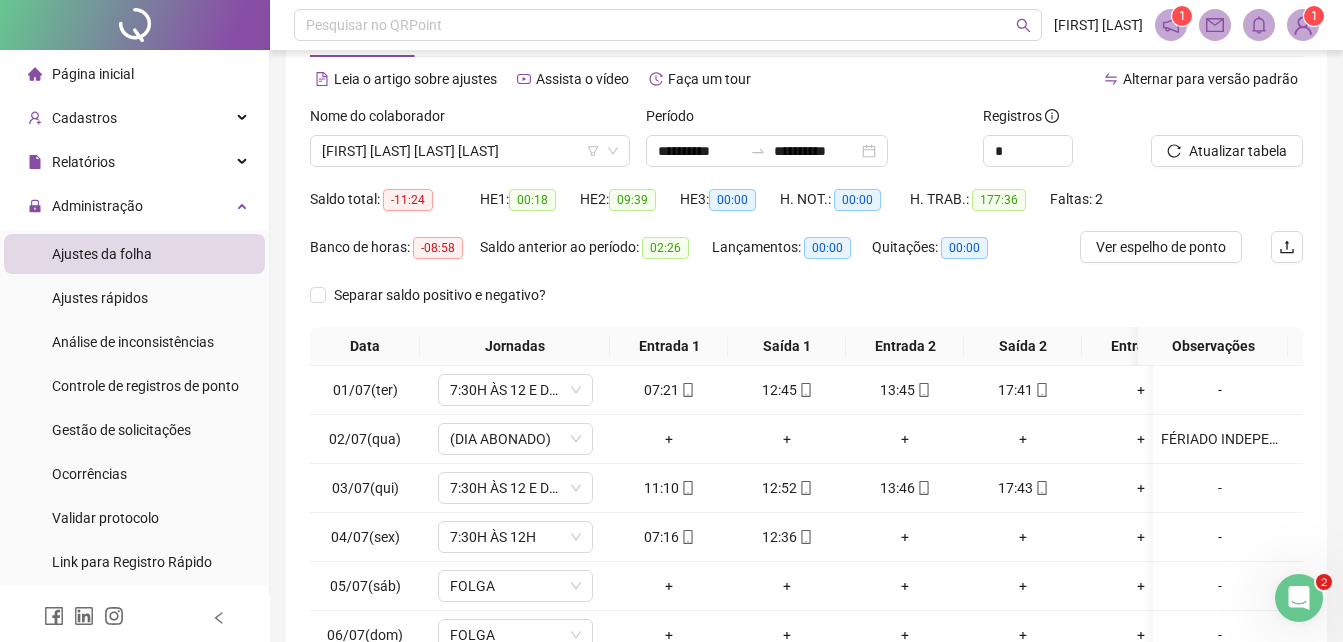 scroll, scrollTop: 279, scrollLeft: 0, axis: vertical 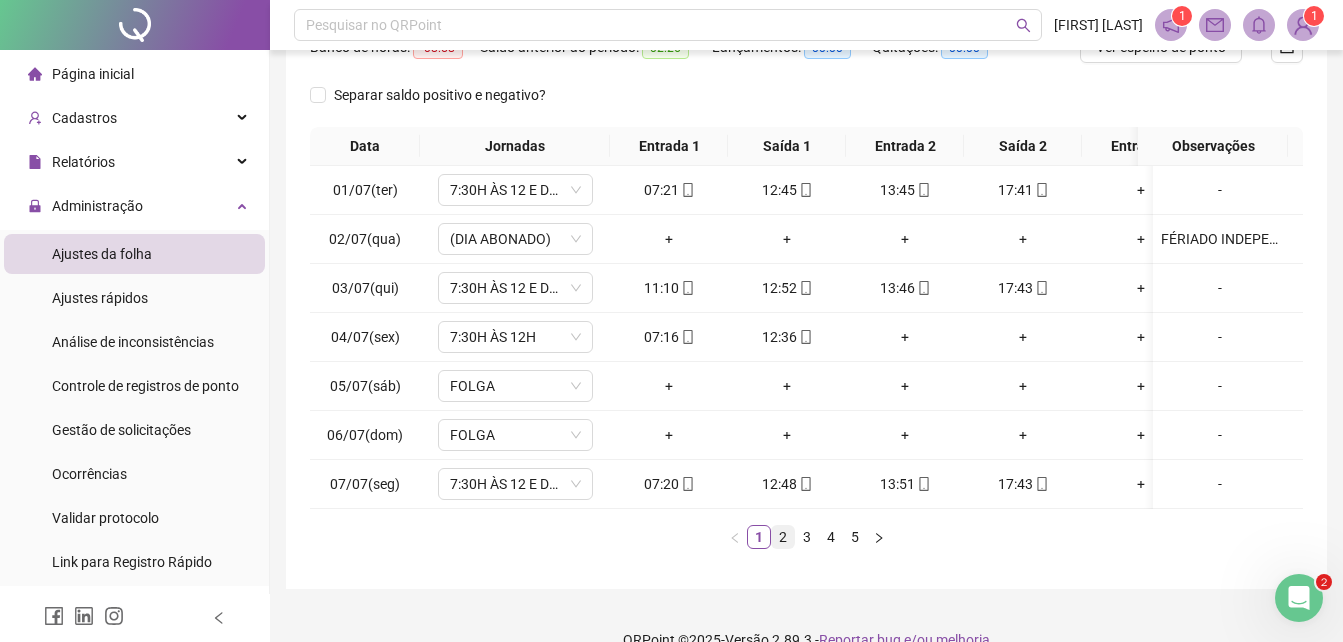 click on "2" at bounding box center [783, 537] 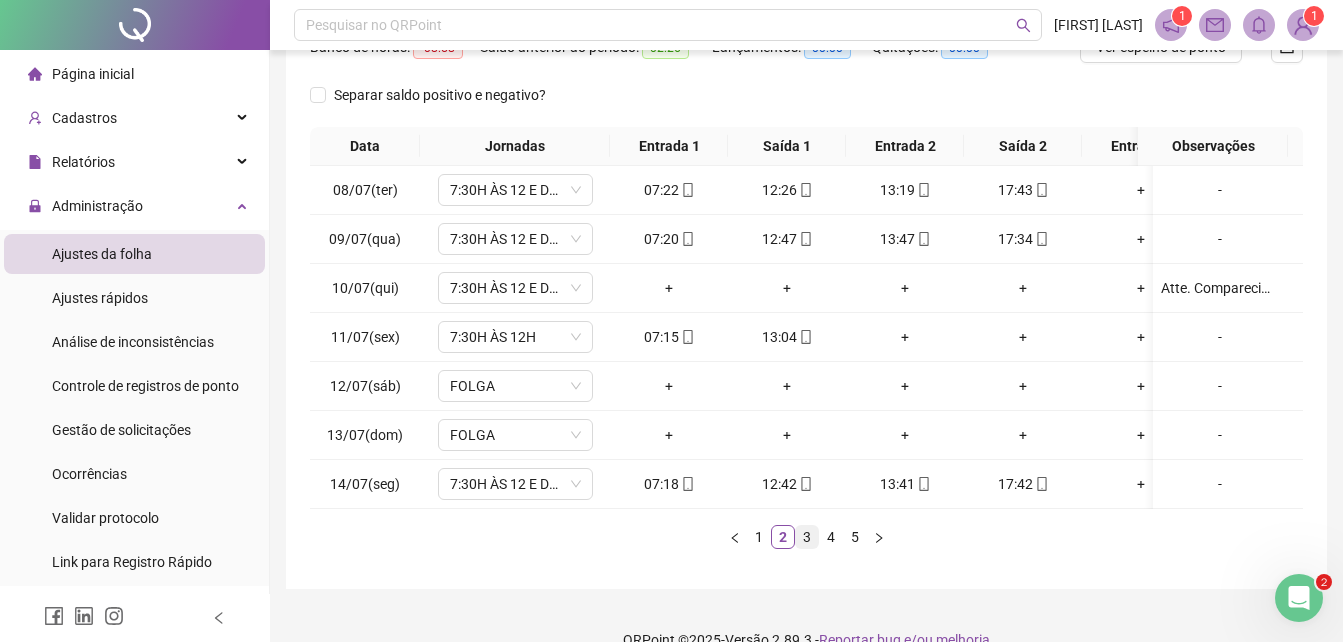 click on "3" at bounding box center (807, 537) 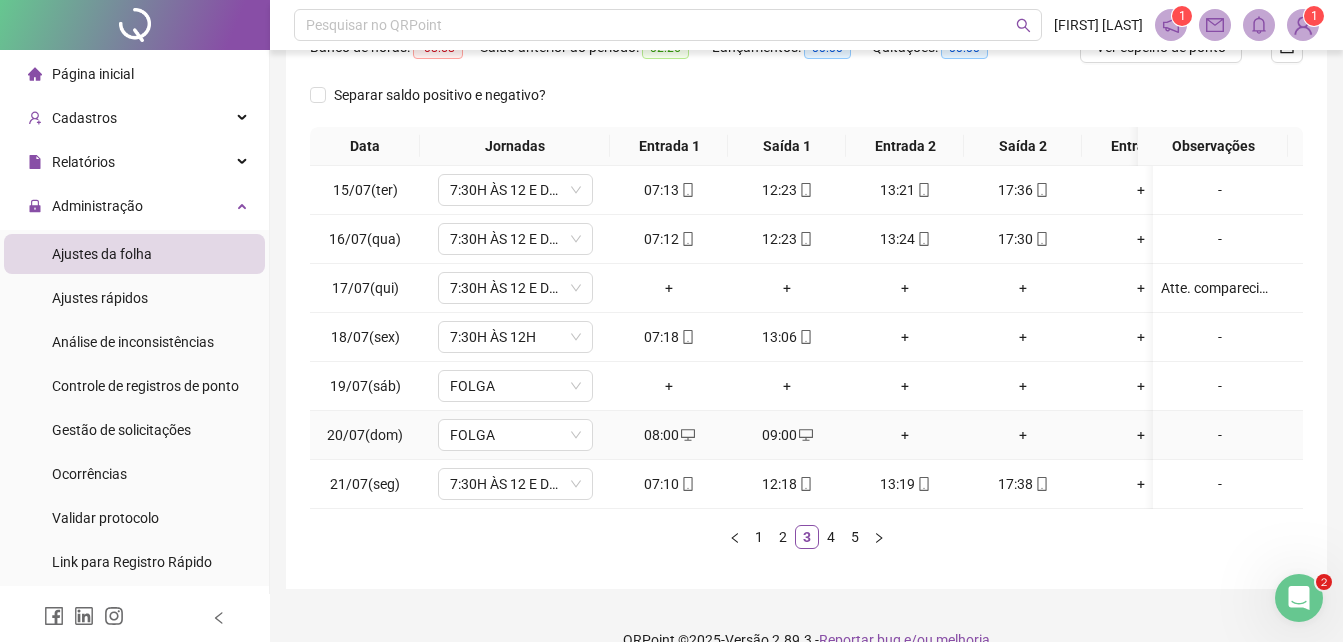 click on "-" at bounding box center (1220, 435) 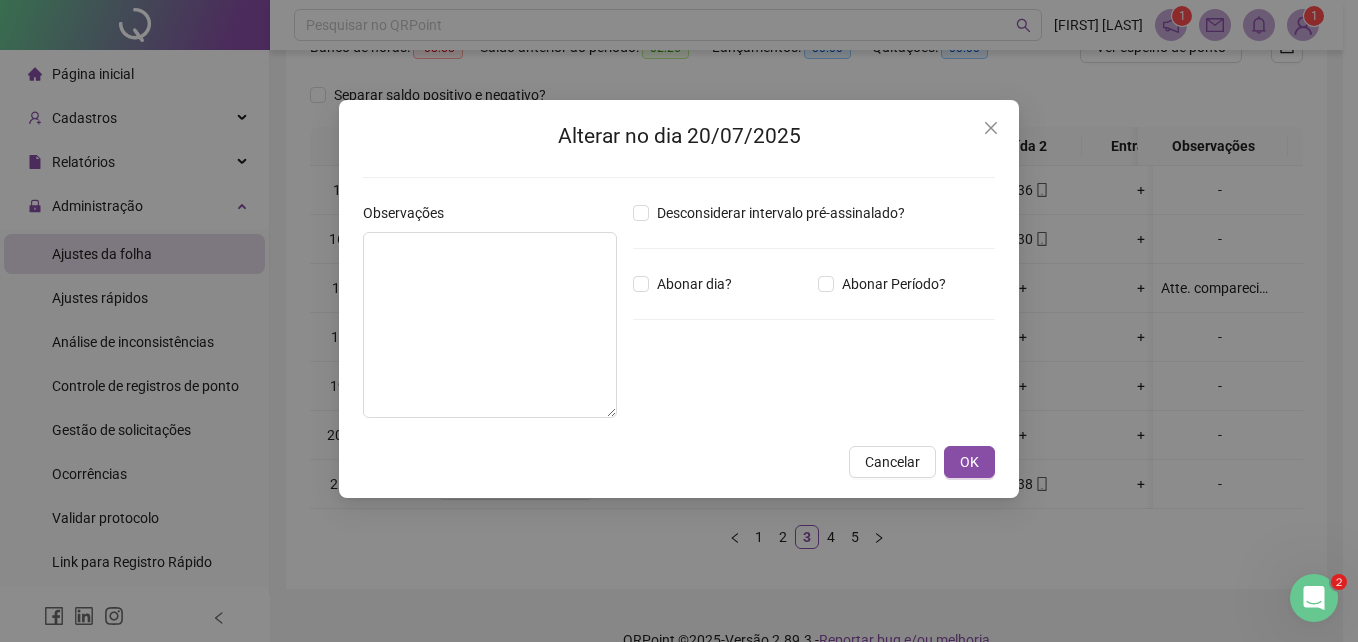 type 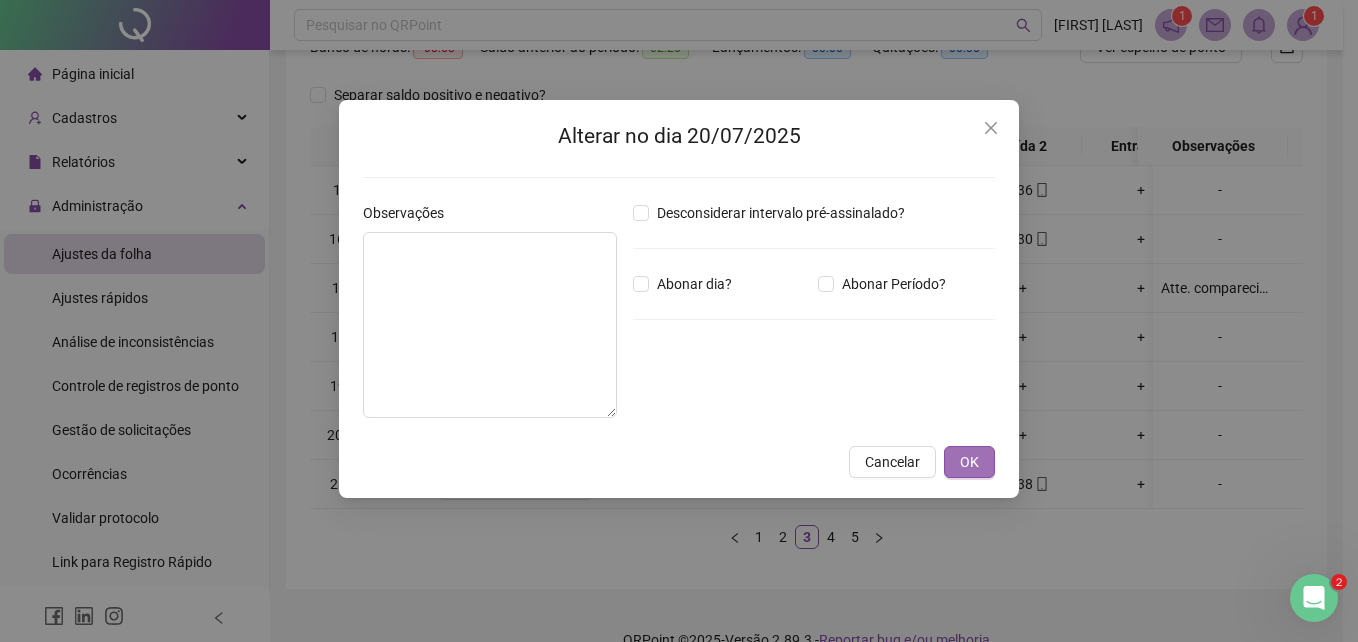 click on "OK" at bounding box center [969, 462] 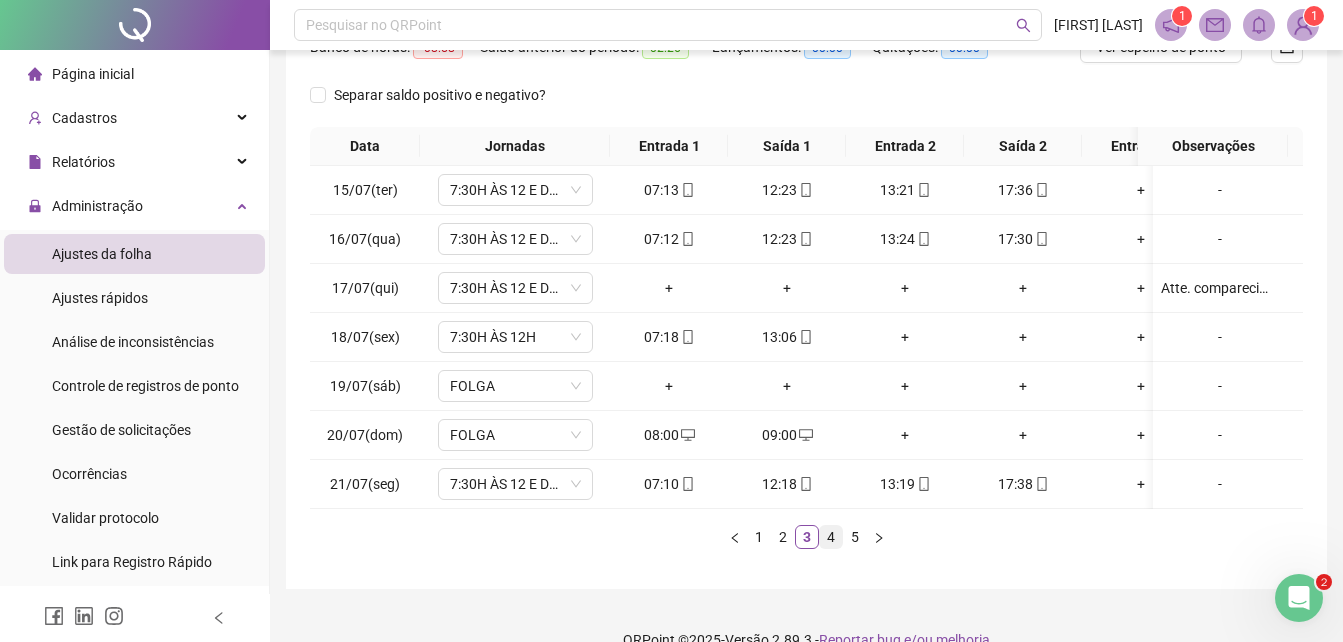 click on "4" at bounding box center [831, 537] 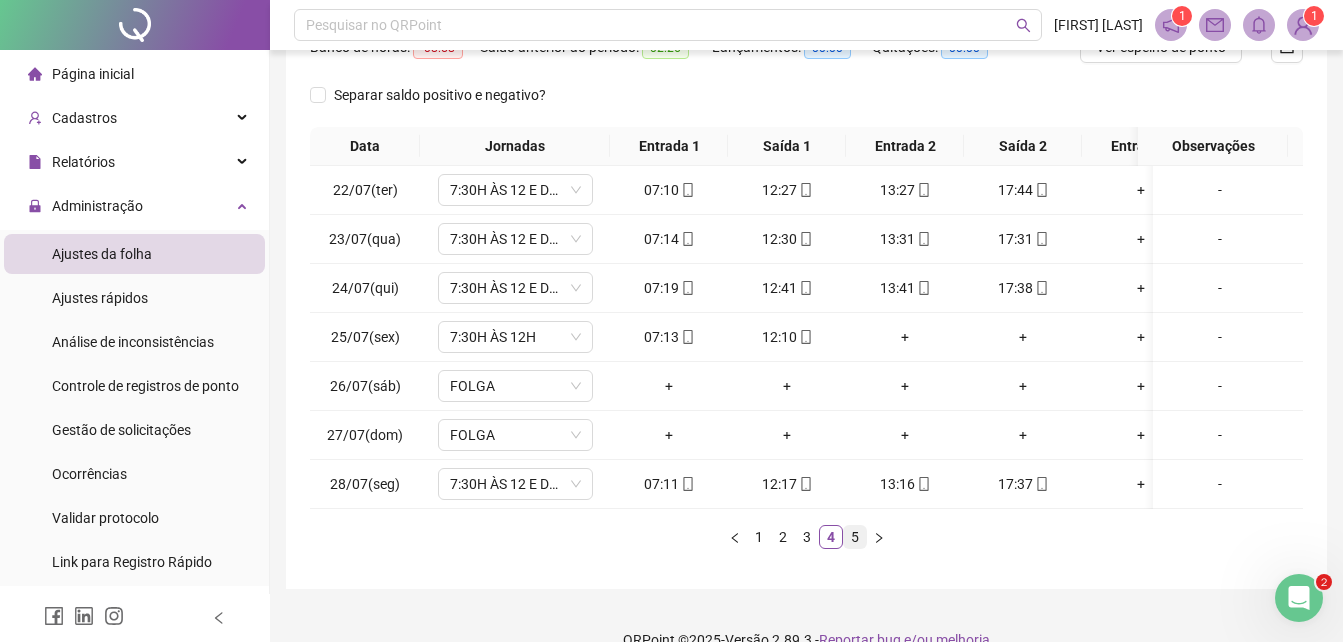 click on "5" at bounding box center (855, 537) 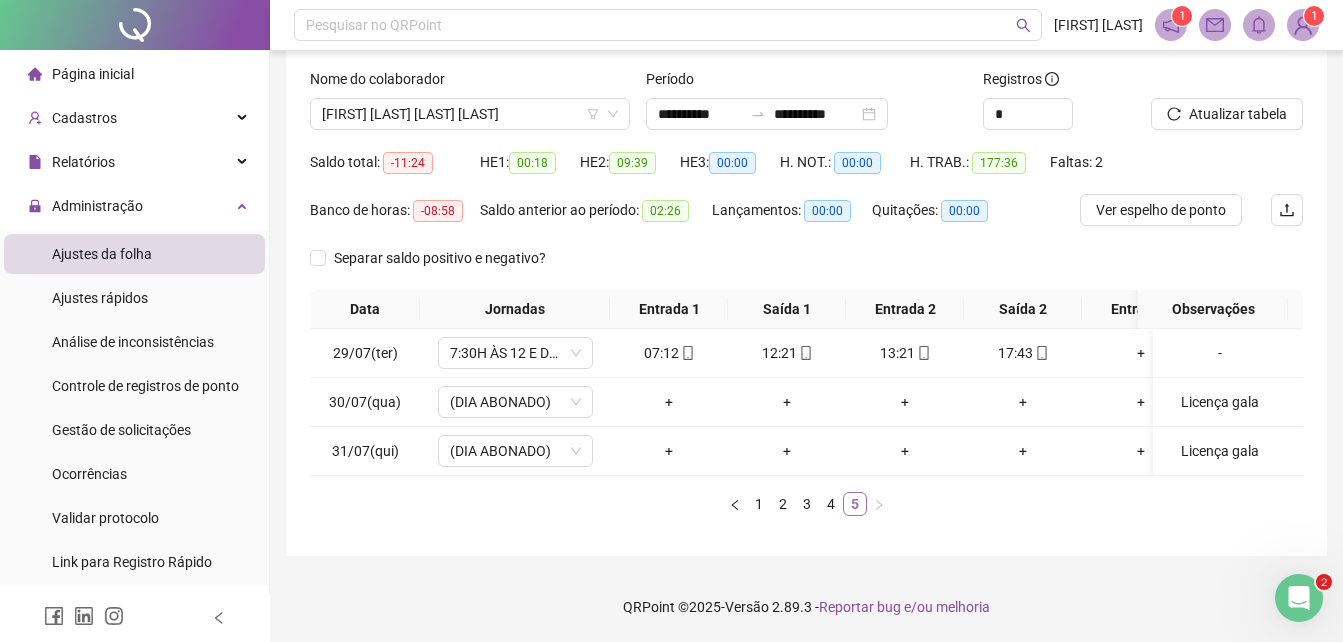 scroll, scrollTop: 131, scrollLeft: 0, axis: vertical 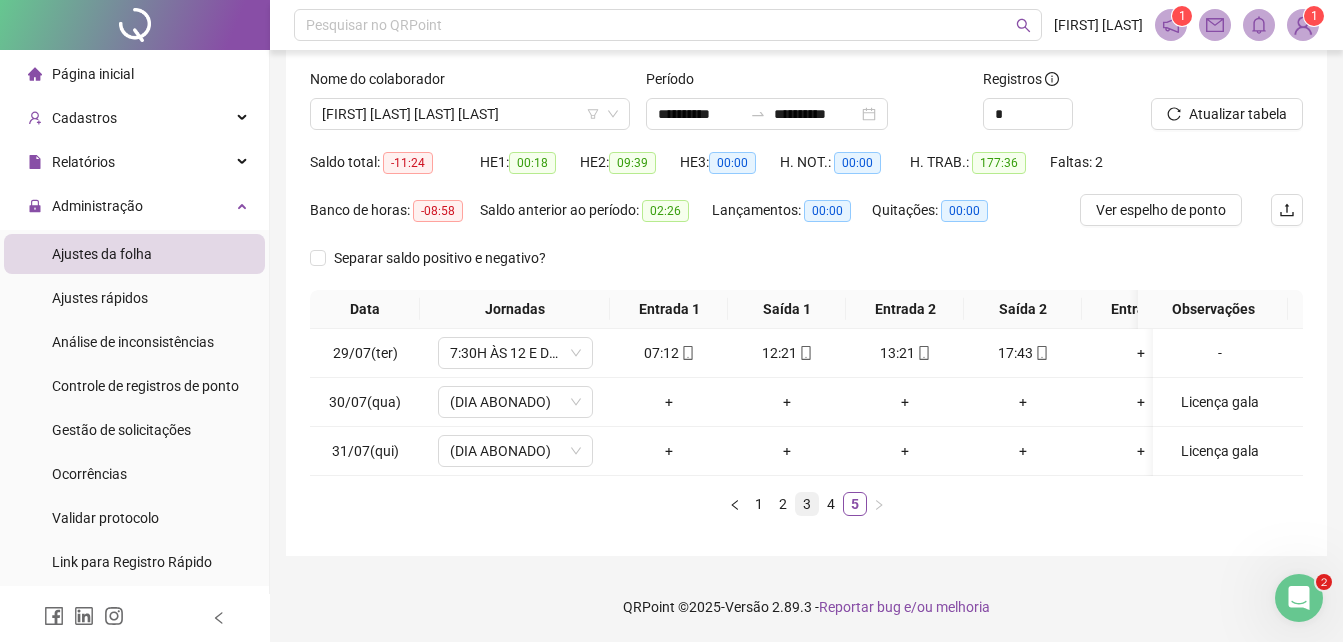 click on "3" at bounding box center [807, 504] 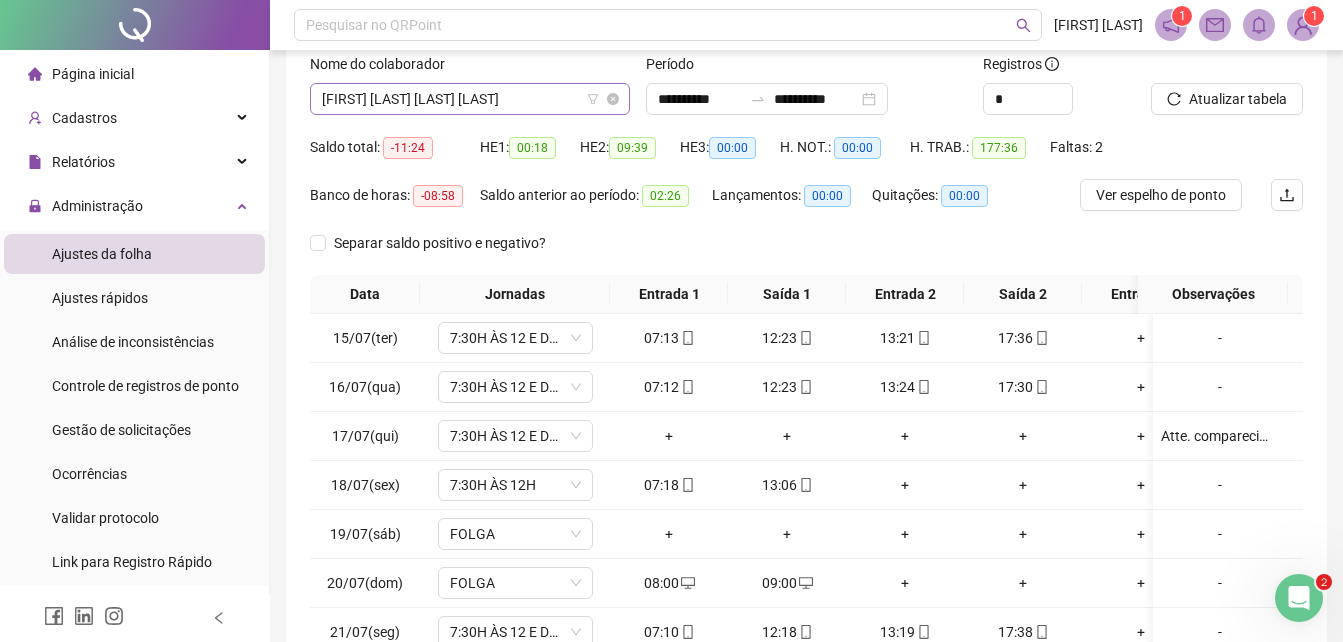 click on "[FIRST] [LAST] [LAST] [LAST]" at bounding box center [470, 99] 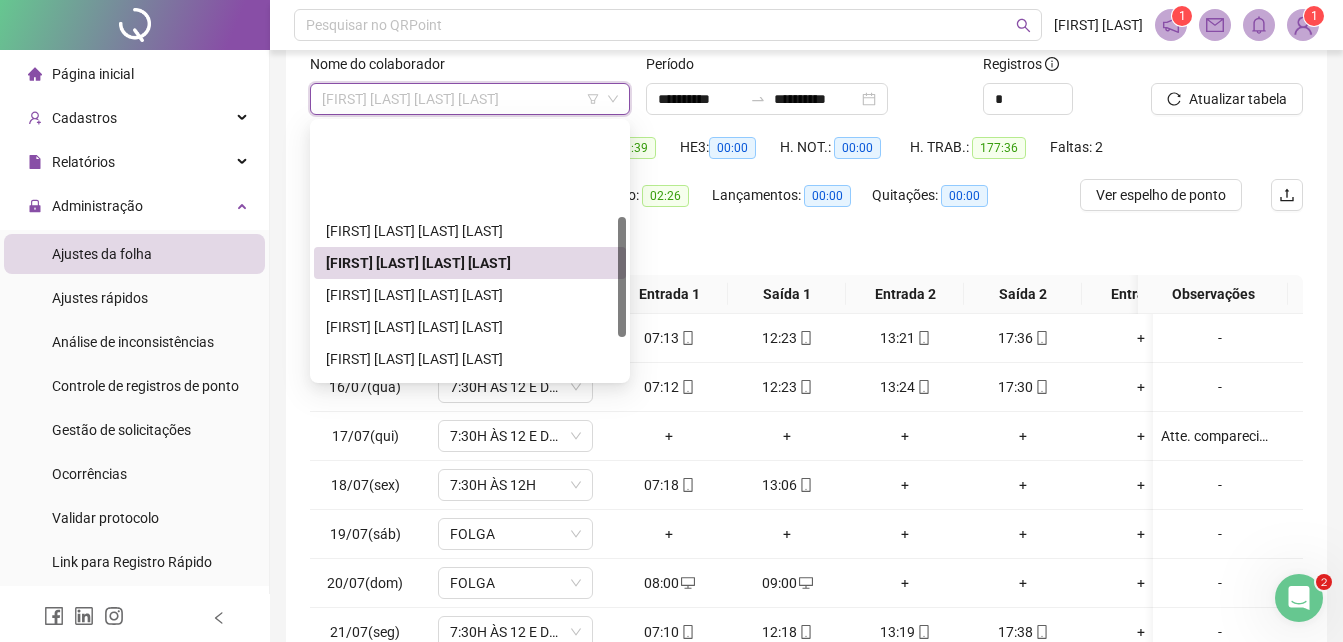 scroll, scrollTop: 200, scrollLeft: 0, axis: vertical 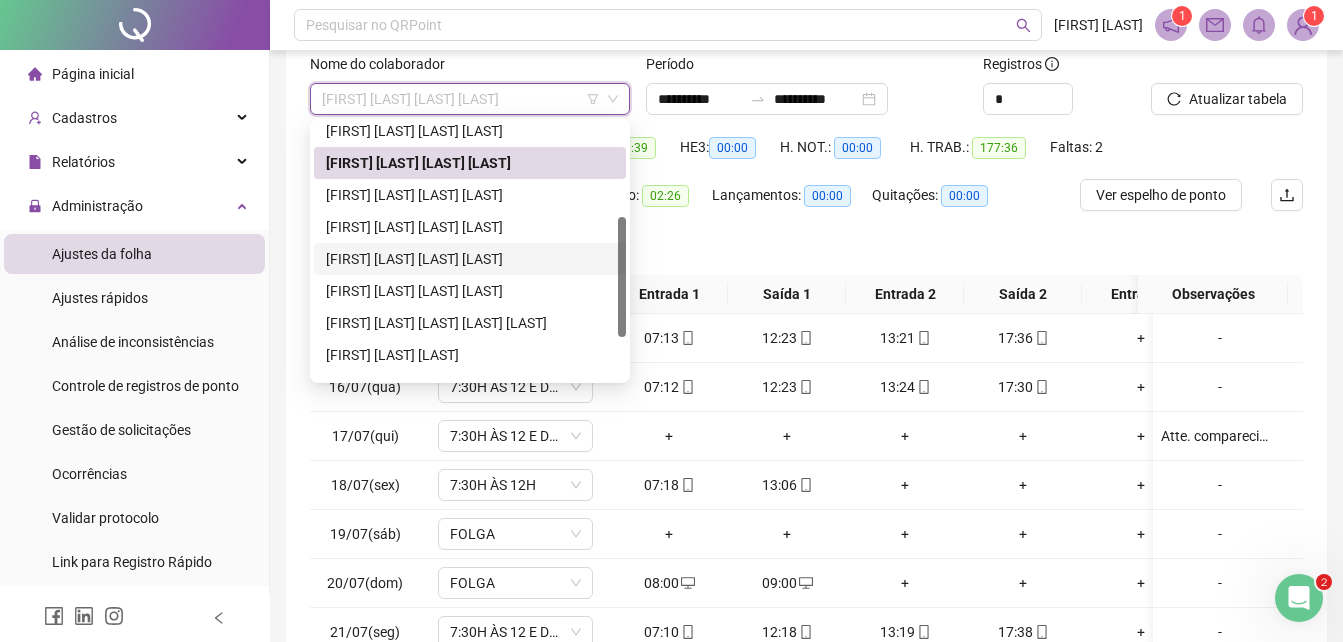 click on "[FIRST] [LAST] [LAST] [LAST]" at bounding box center [470, 259] 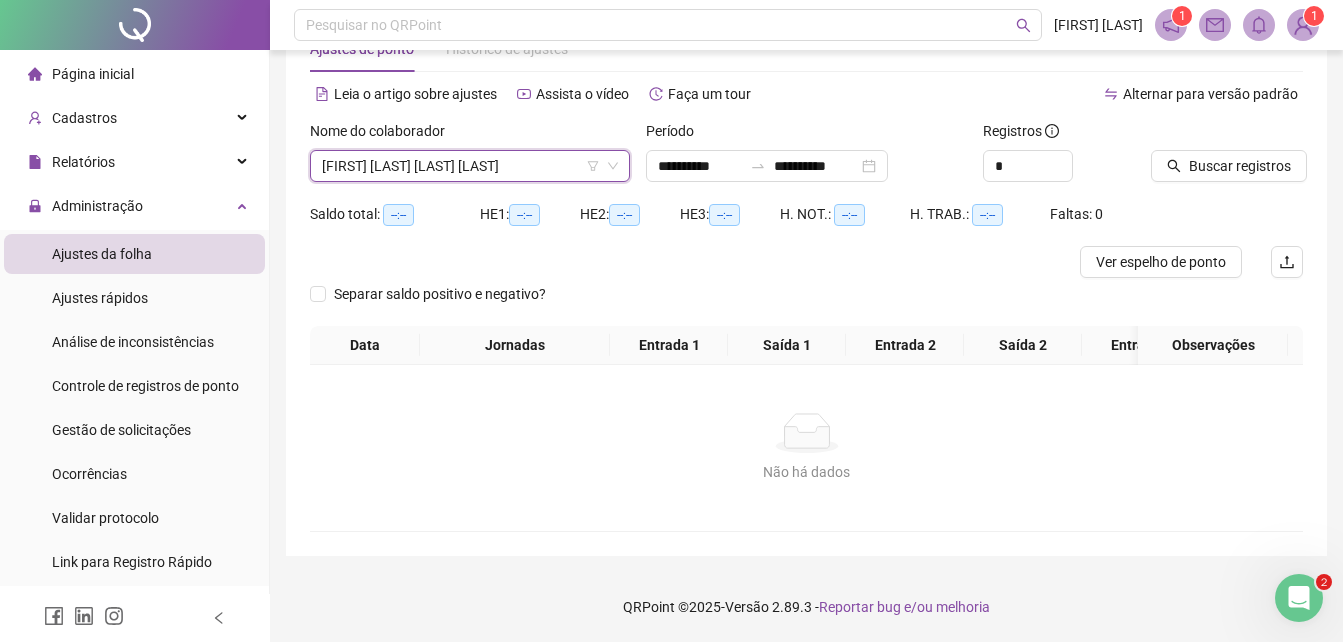 scroll, scrollTop: 79, scrollLeft: 0, axis: vertical 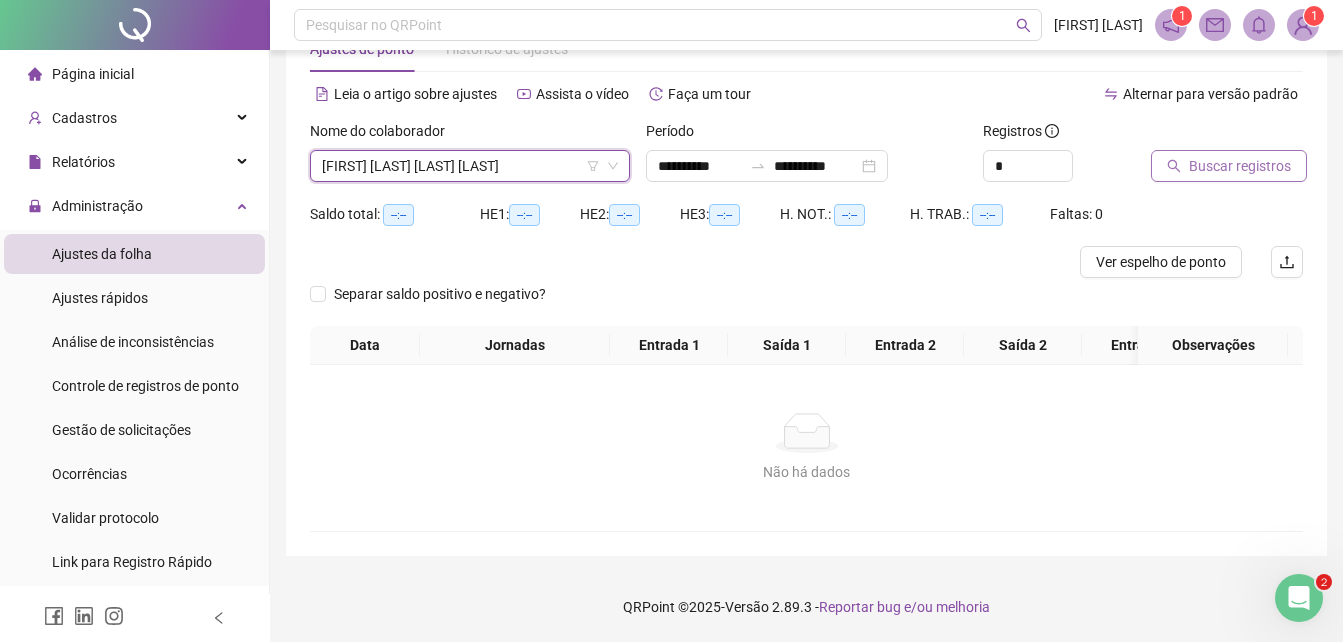click on "Buscar registros" at bounding box center (1240, 166) 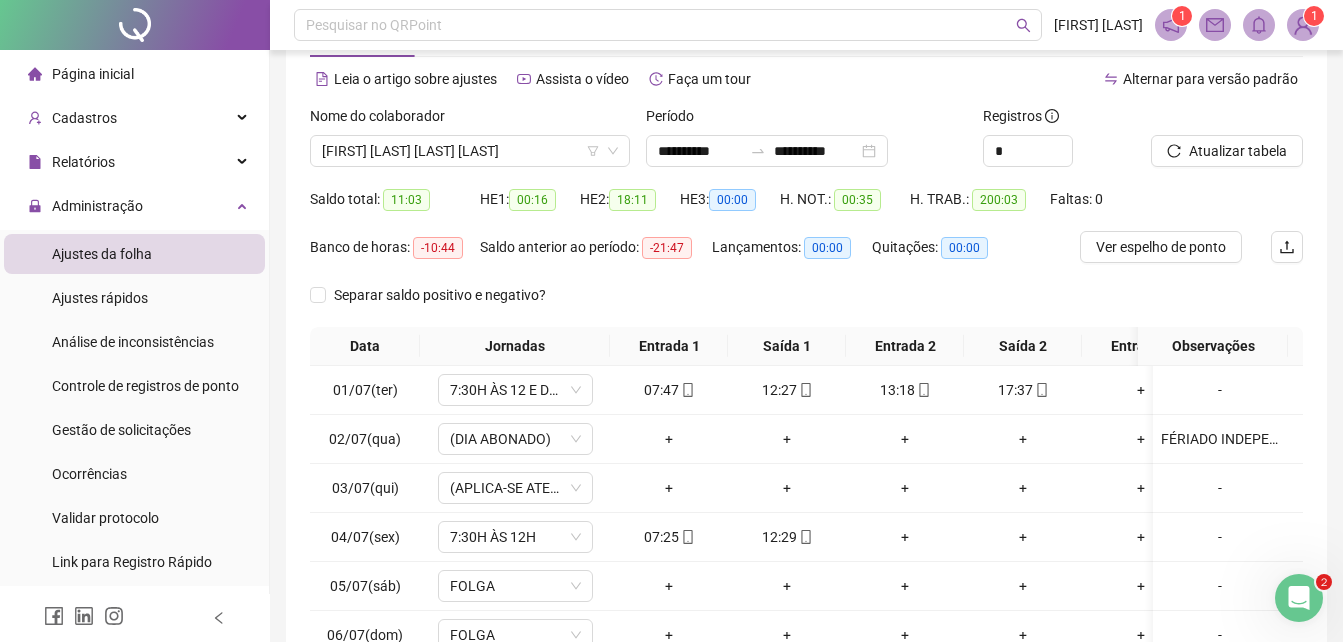 scroll, scrollTop: 327, scrollLeft: 0, axis: vertical 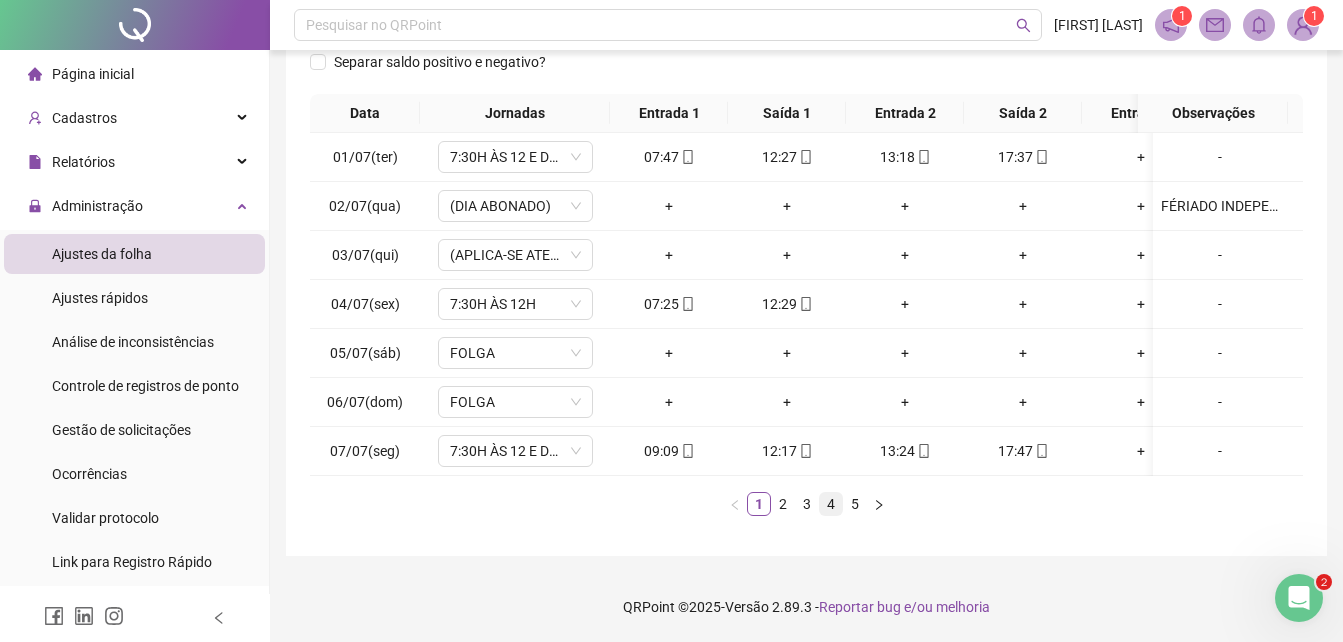 click on "4" at bounding box center [831, 504] 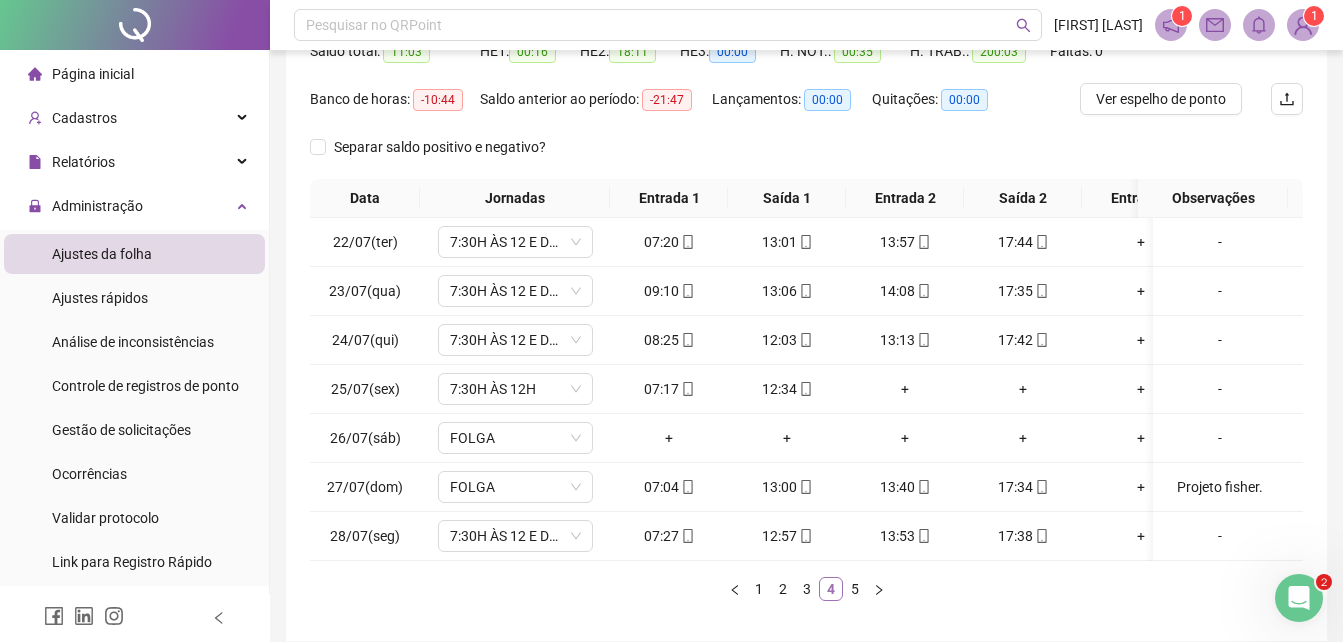 scroll, scrollTop: 327, scrollLeft: 0, axis: vertical 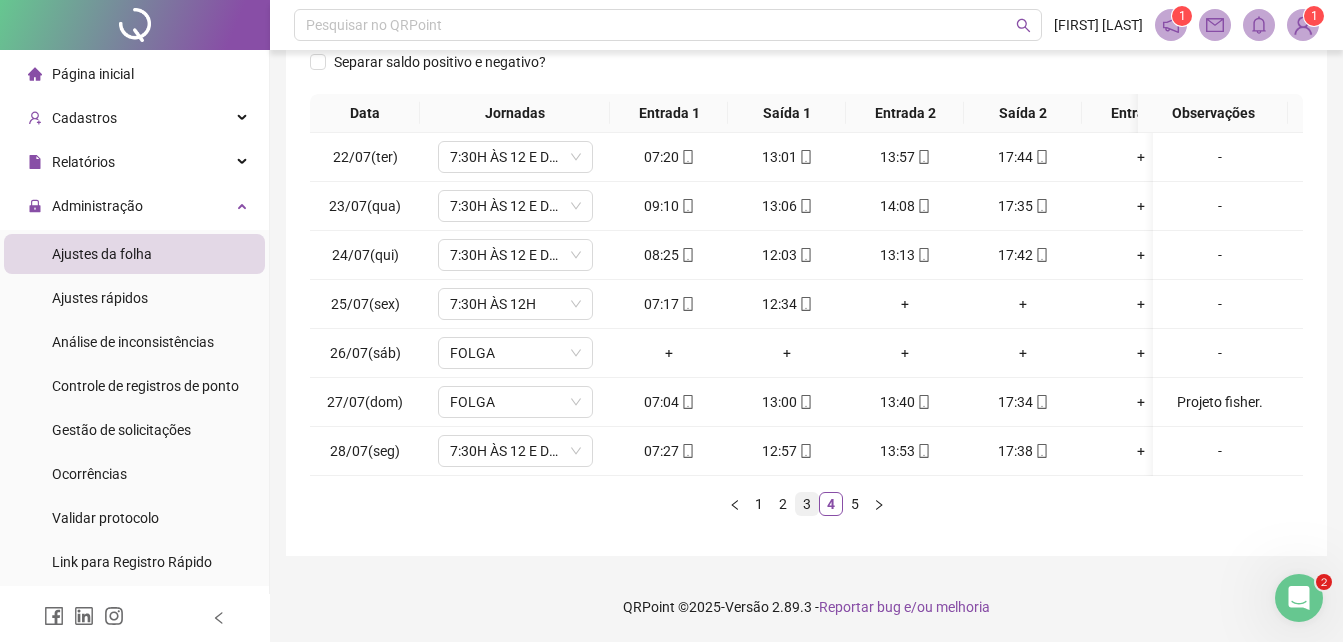 click on "3" at bounding box center (807, 504) 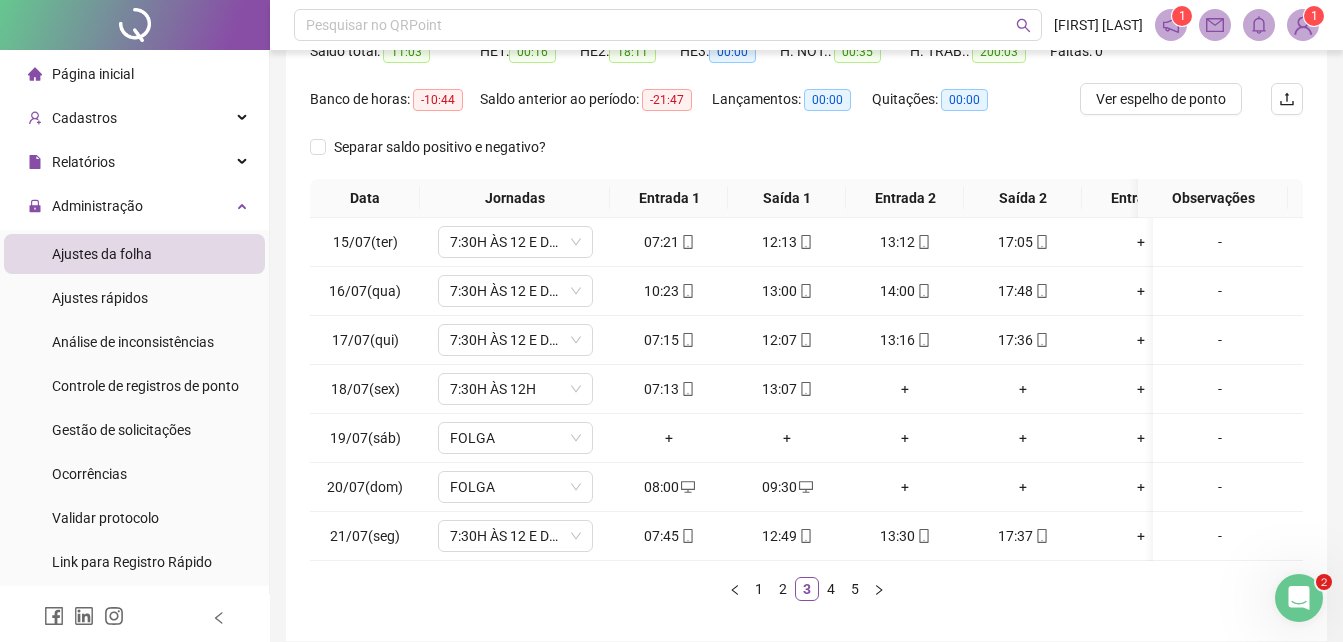 scroll, scrollTop: 0, scrollLeft: 0, axis: both 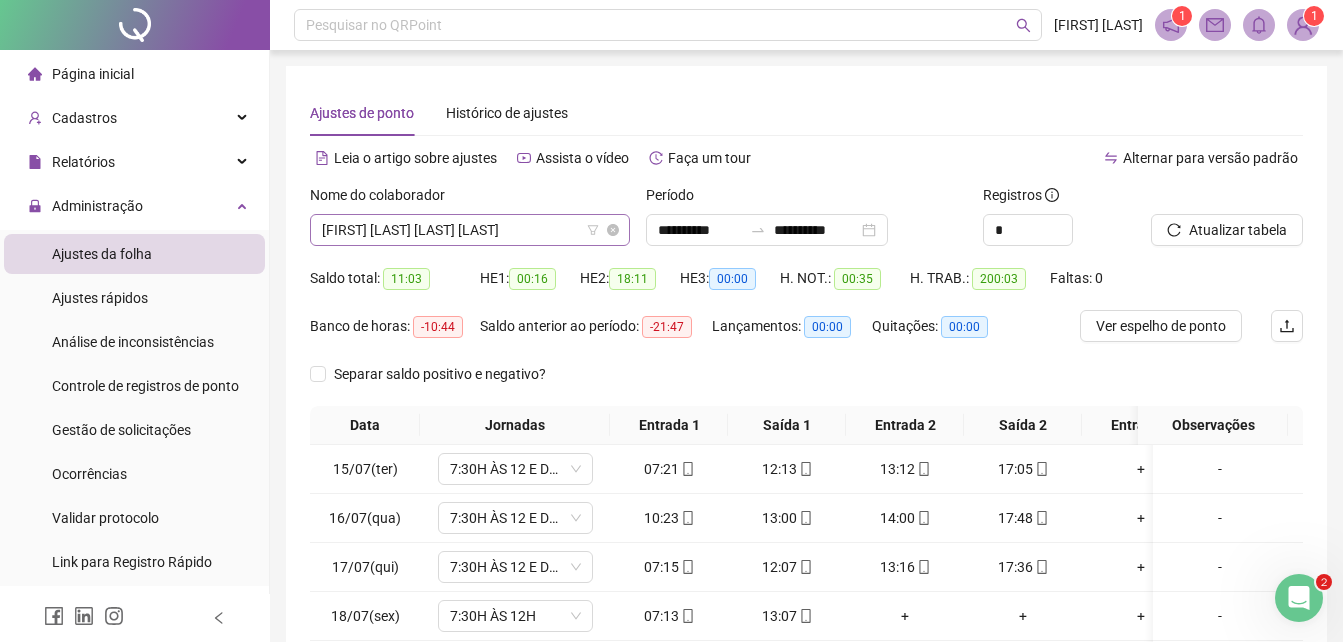 click on "Nome do colaborador" at bounding box center (470, 199) 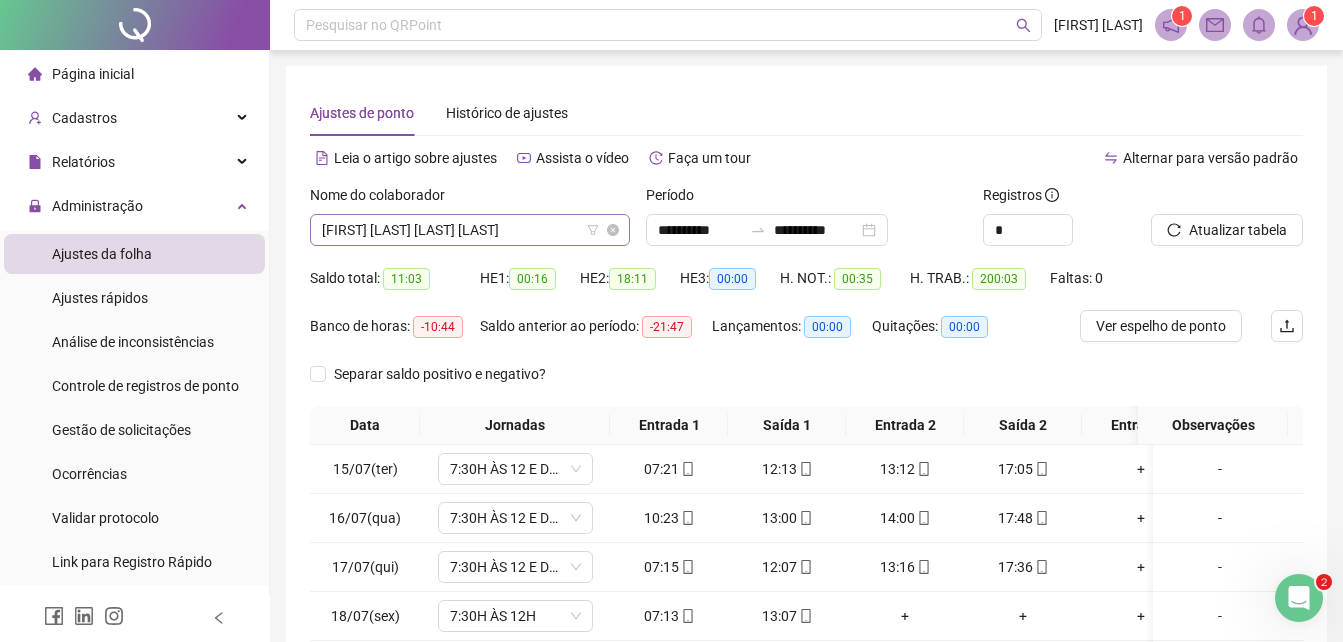 click on "[FIRST] [LAST] [LAST] [LAST]" at bounding box center [470, 230] 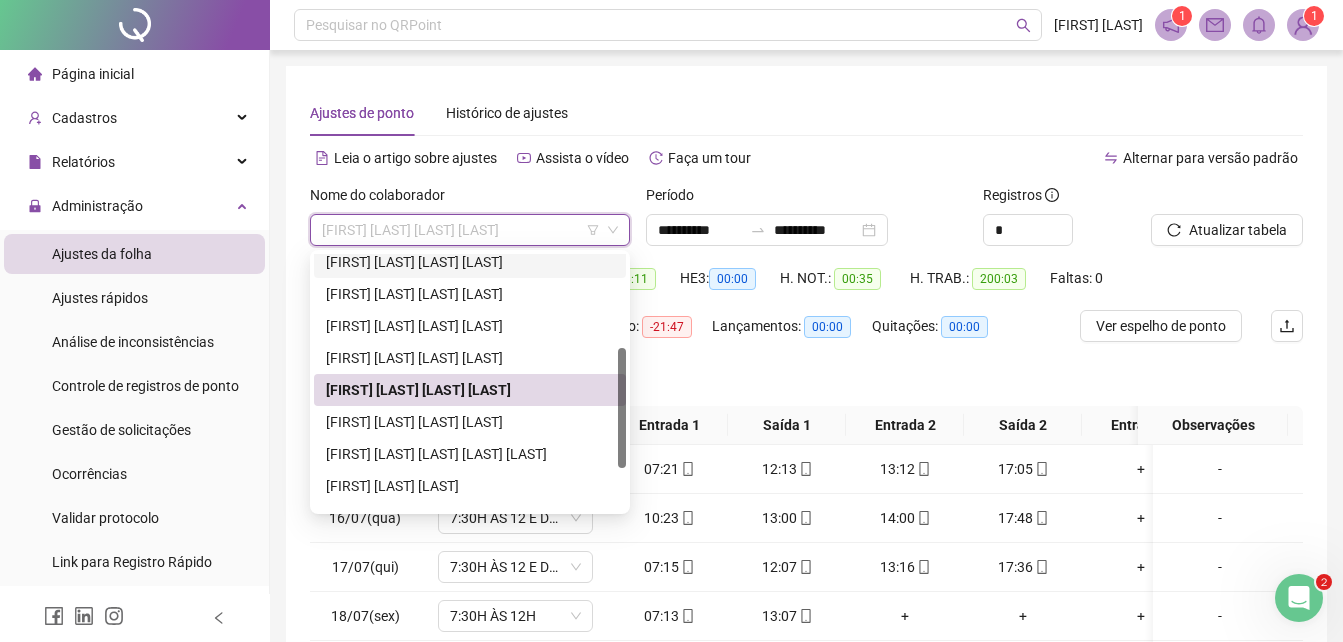 click on "[FIRST] [LAST] [LAST] [LAST]" at bounding box center (470, 262) 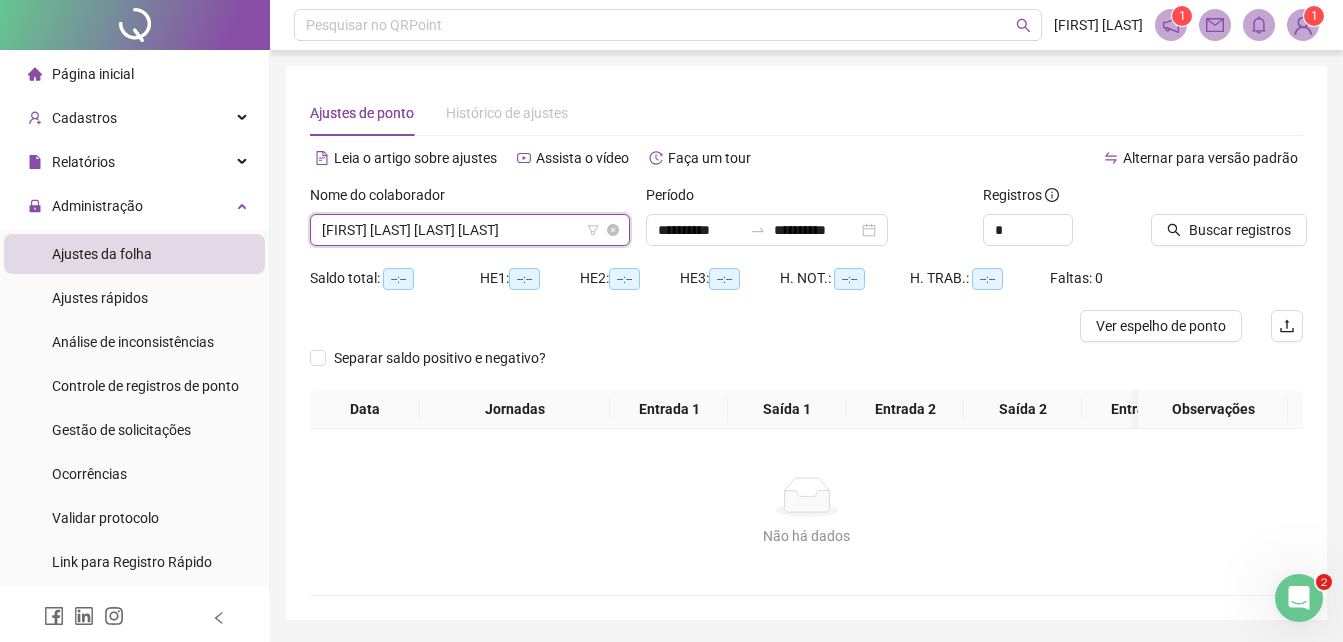 click on "[FIRST] [LAST] [LAST] [LAST]" at bounding box center (470, 230) 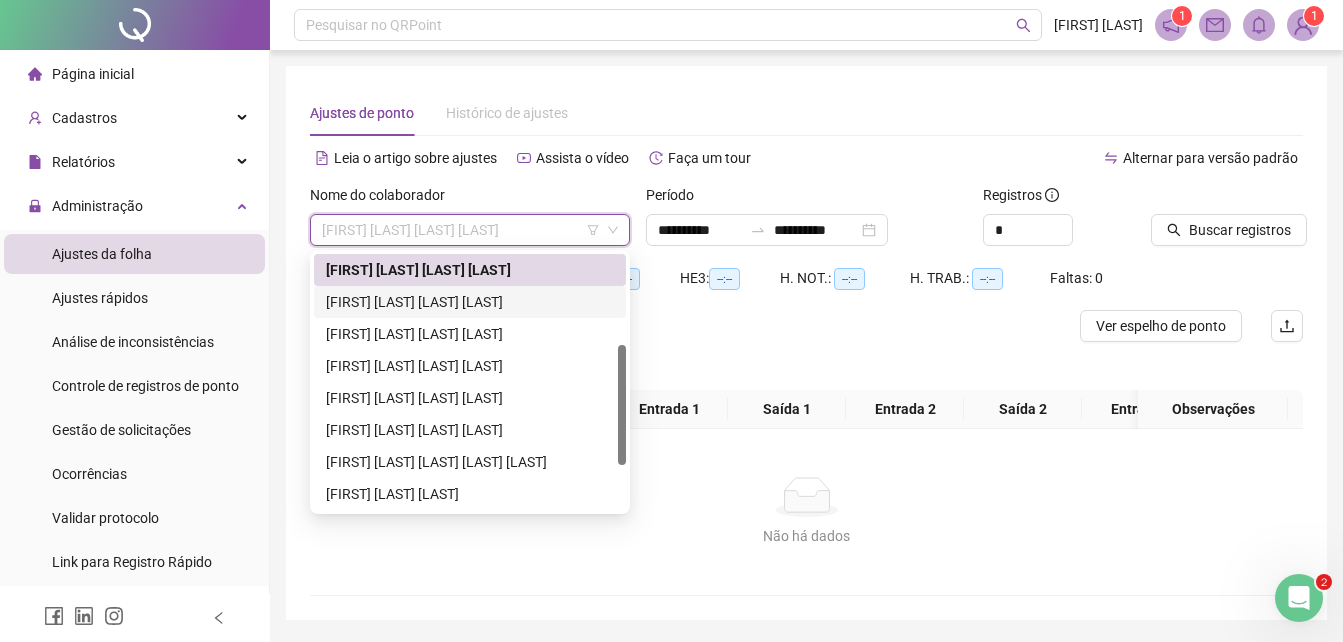 scroll, scrollTop: 0, scrollLeft: 0, axis: both 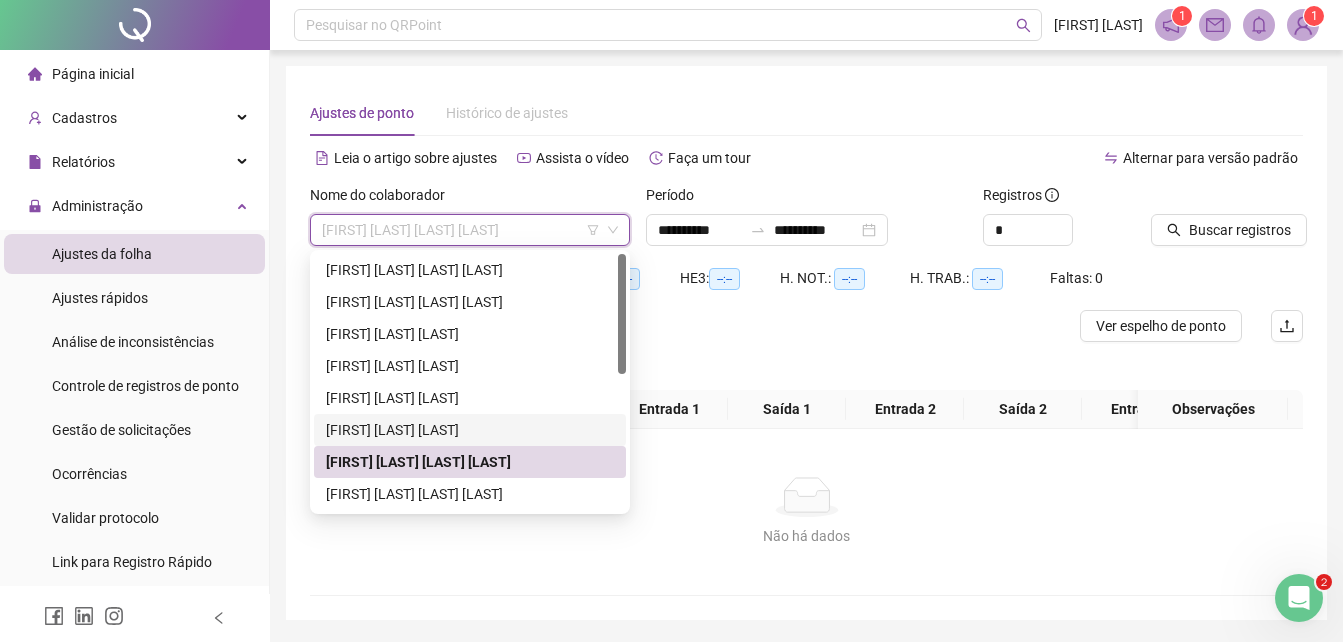 click on "[FIRST] [LAST] [LAST]" at bounding box center [470, 430] 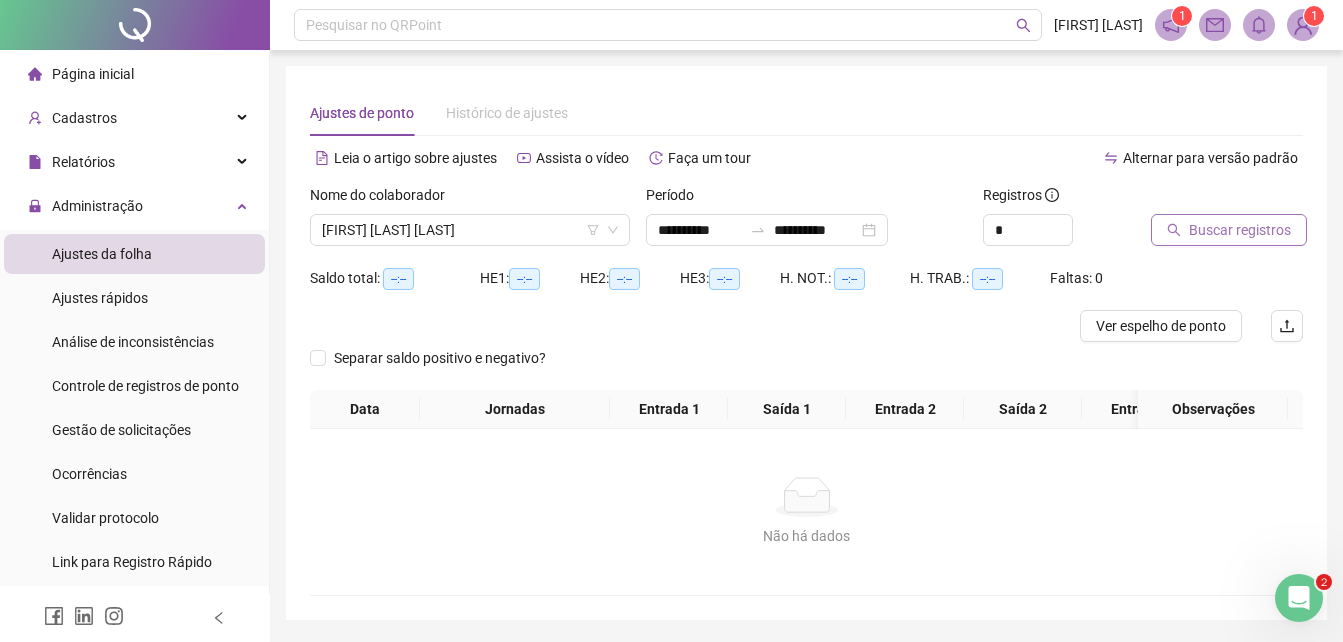 click on "Buscar registros" at bounding box center (1240, 230) 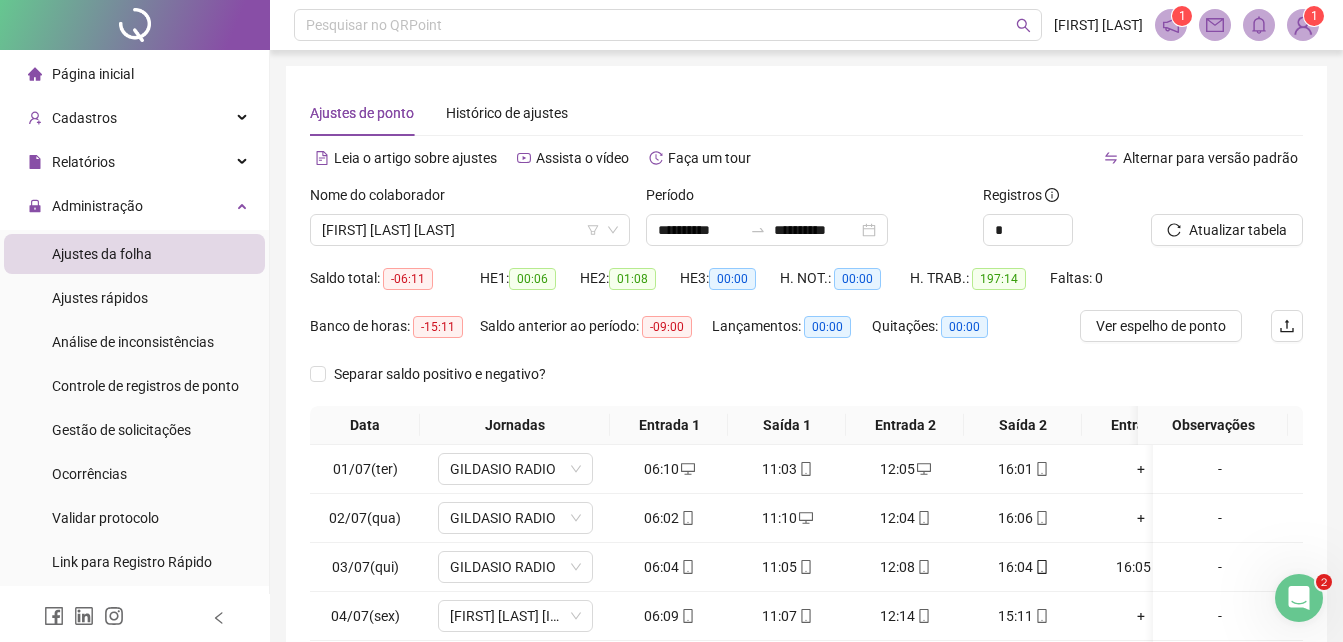 scroll, scrollTop: 200, scrollLeft: 0, axis: vertical 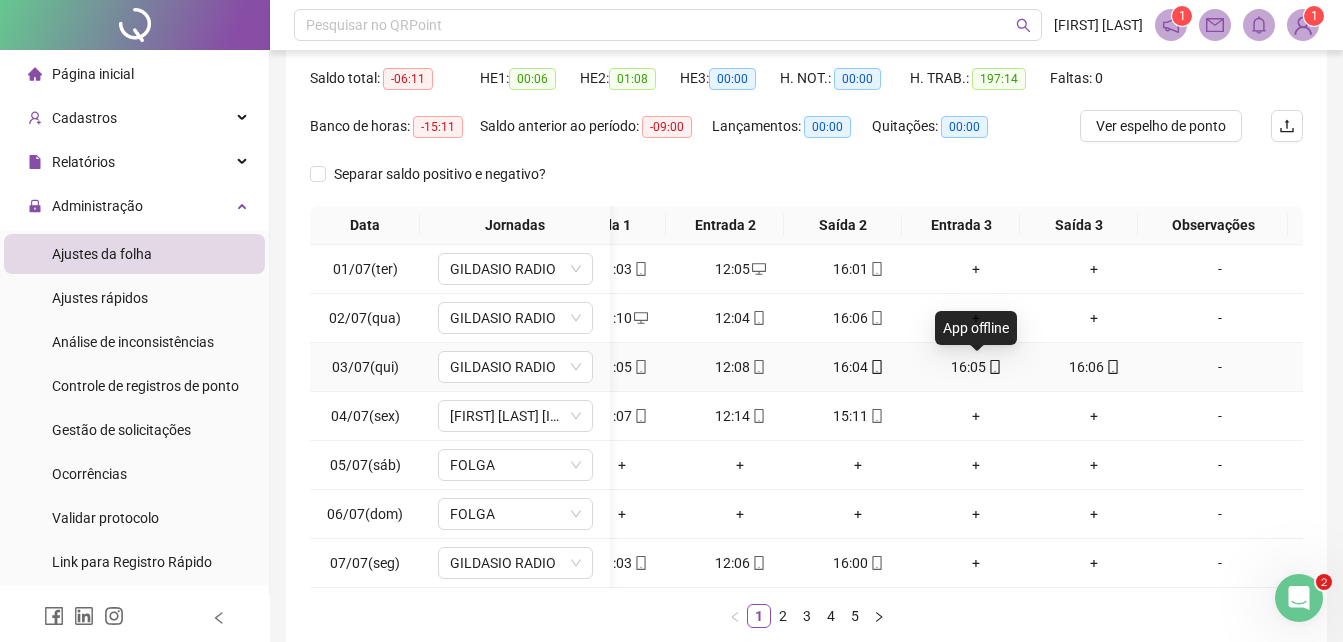 click at bounding box center [994, 367] 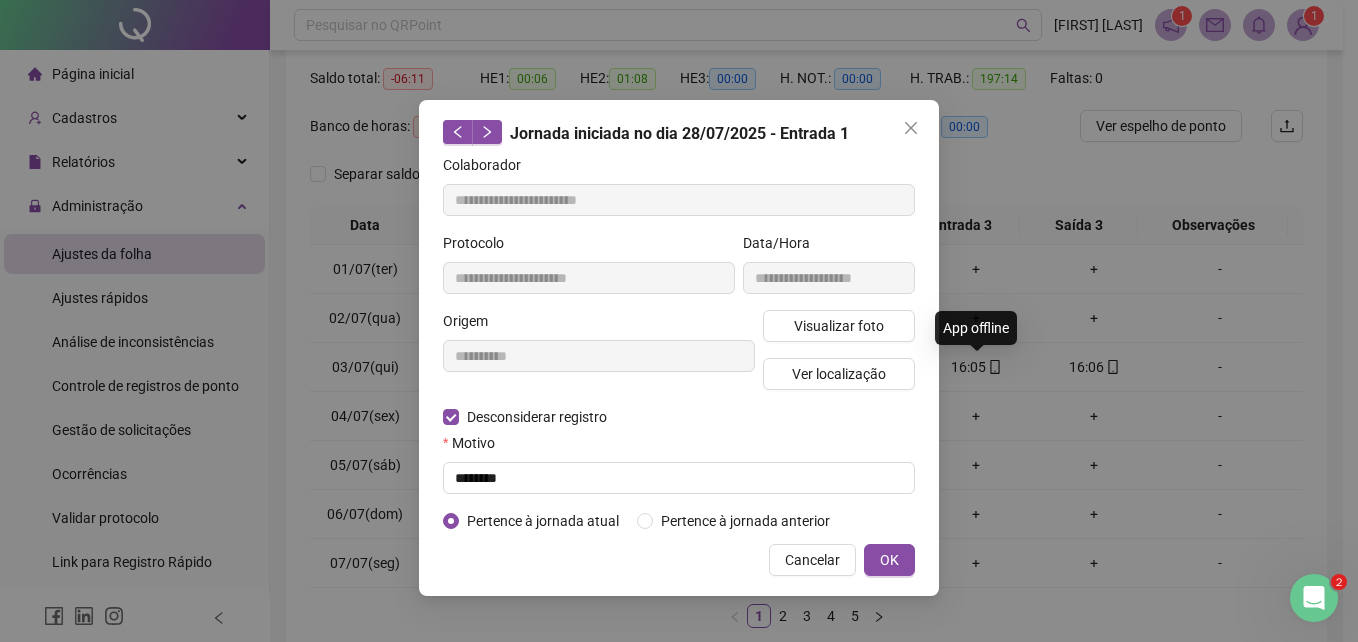 type on "**********" 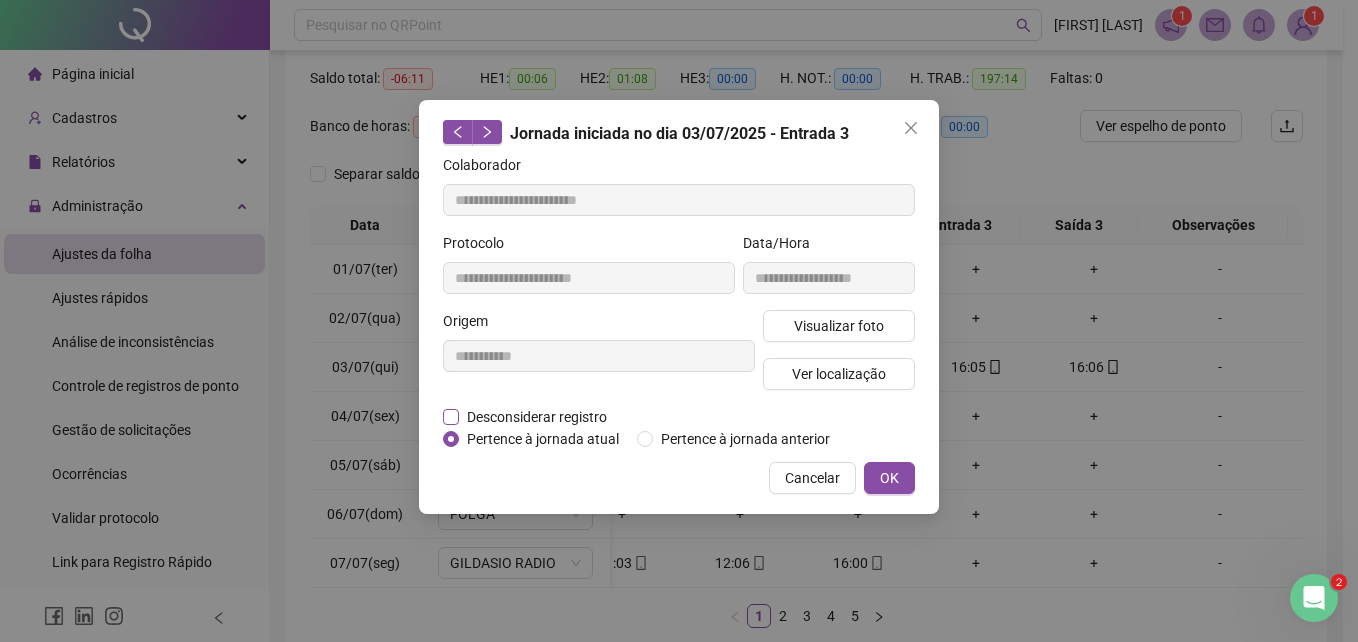 click on "Desconsiderar registro" at bounding box center [537, 417] 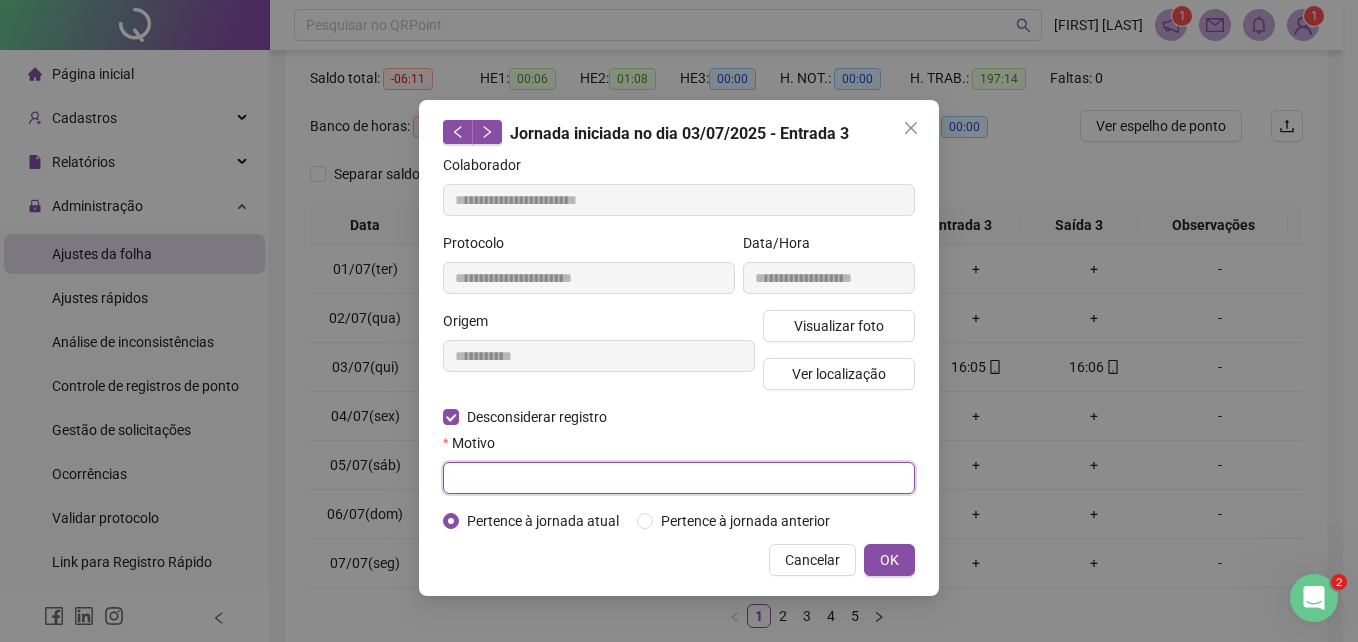 click at bounding box center [679, 478] 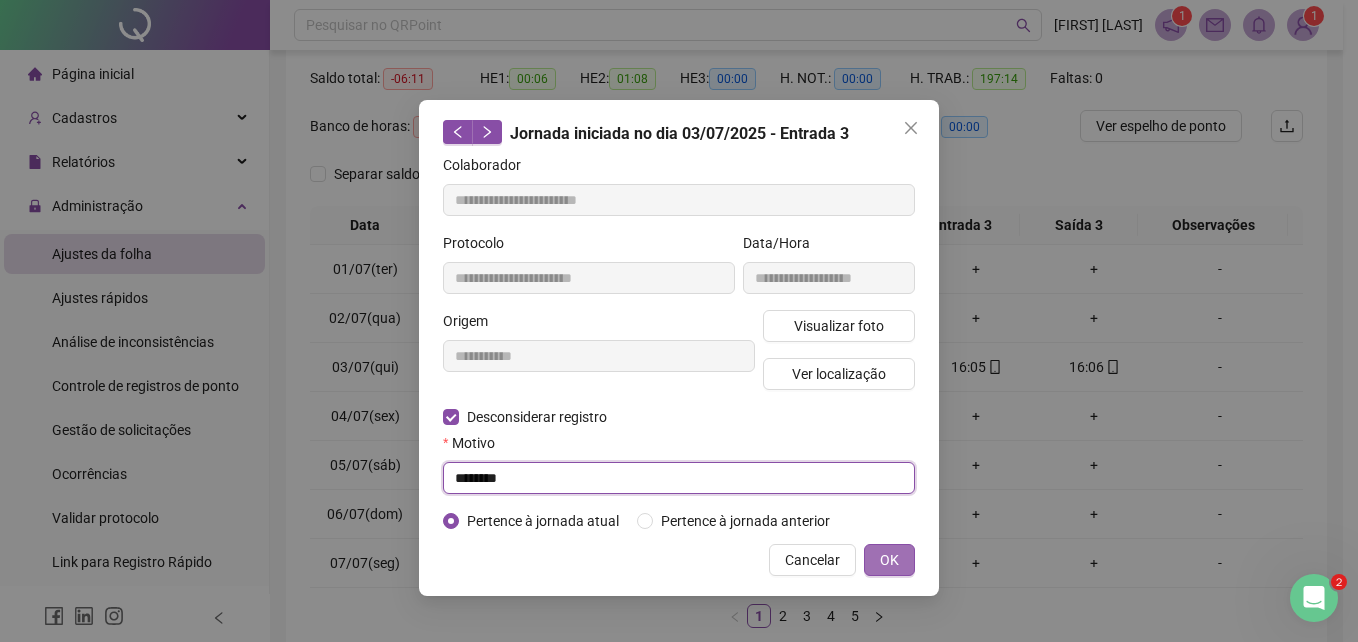type on "********" 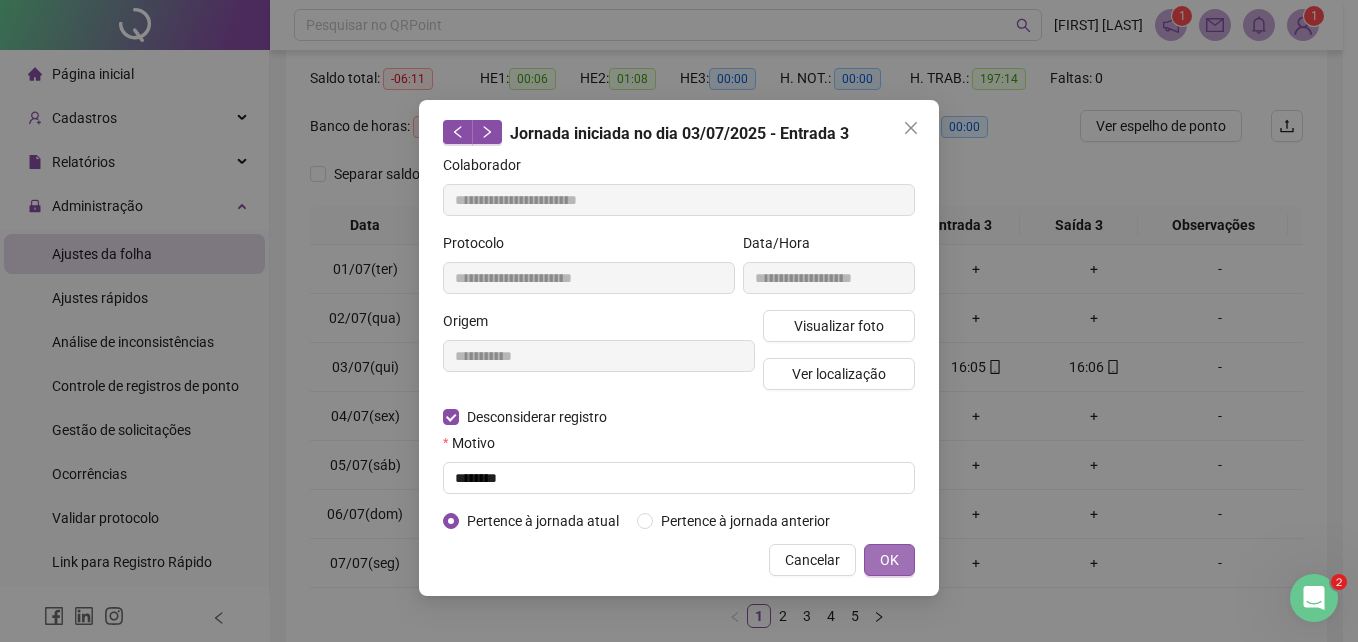 click on "OK" at bounding box center (889, 560) 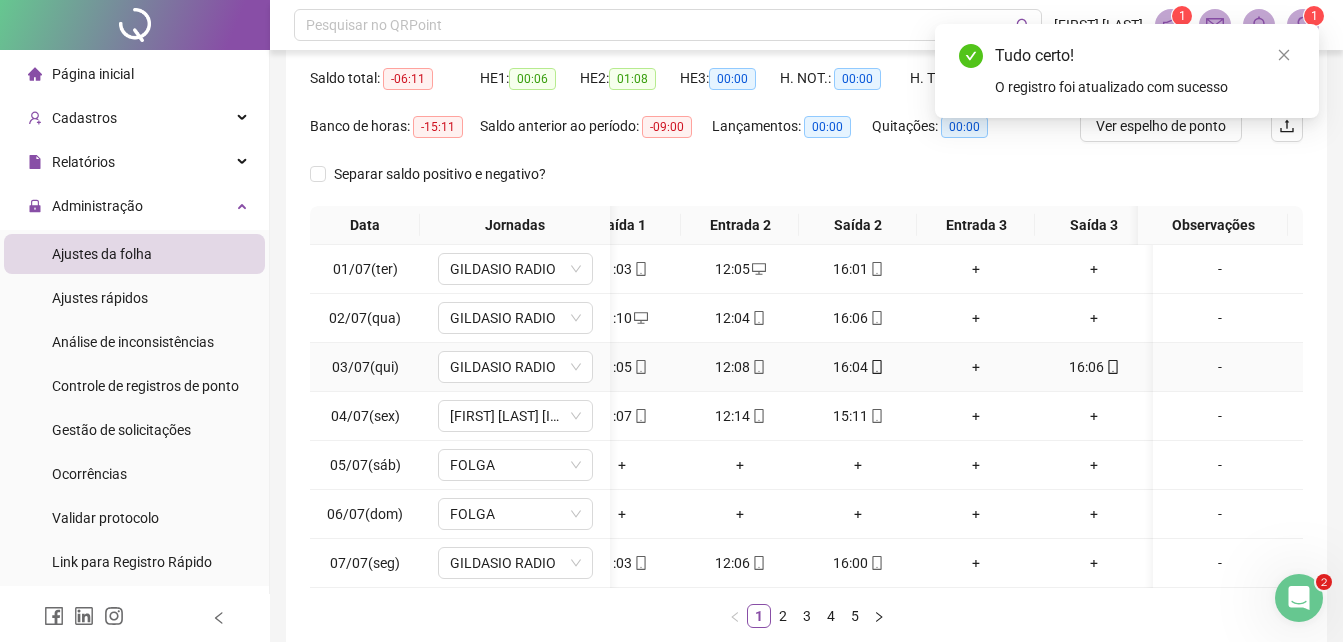click 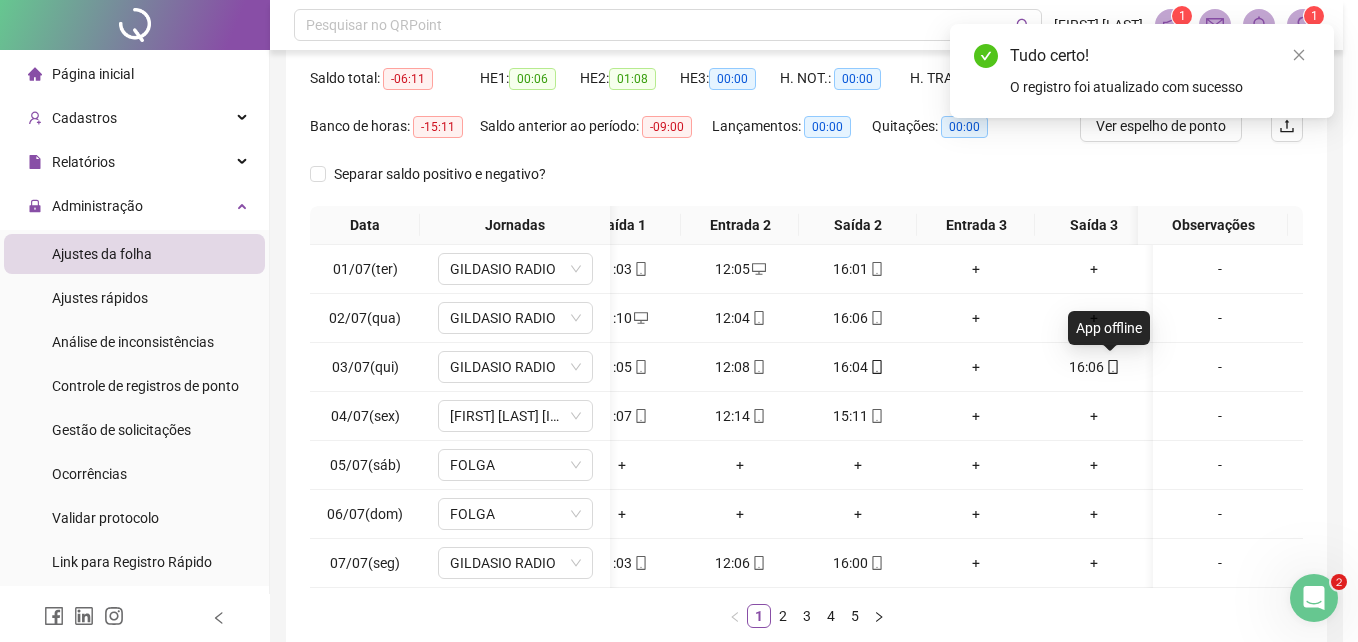 type on "**********" 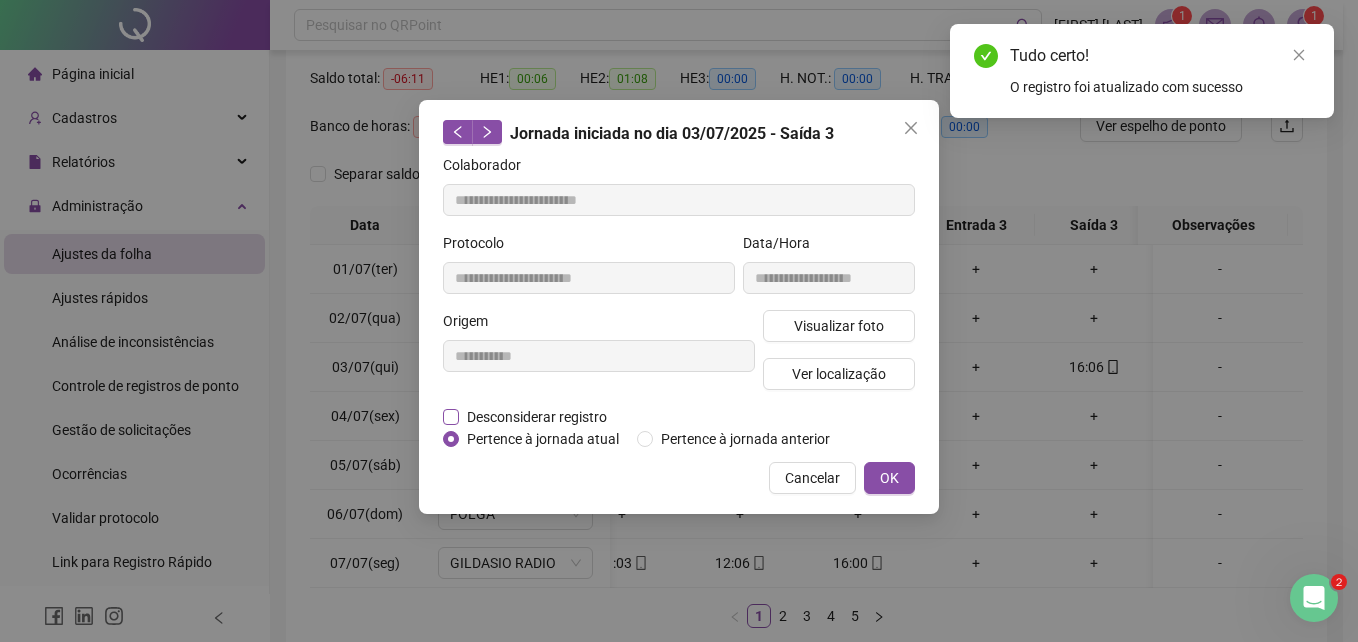 click on "Desconsiderar registro" at bounding box center [537, 417] 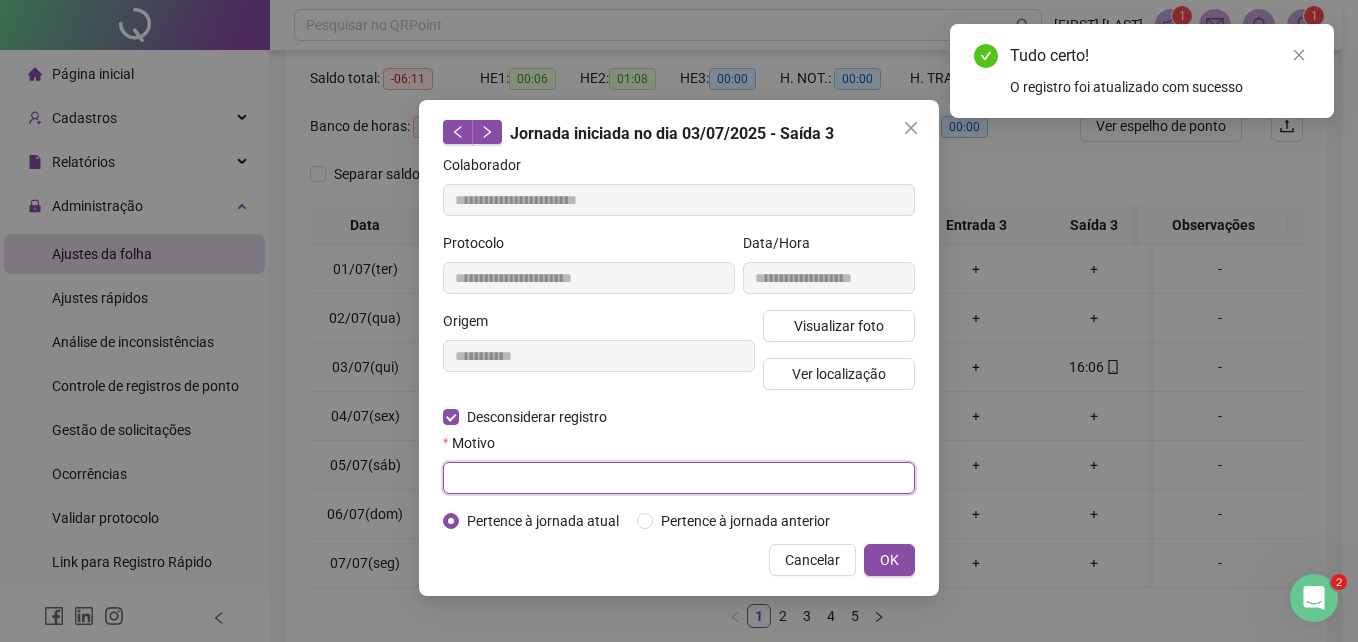 click at bounding box center [679, 478] 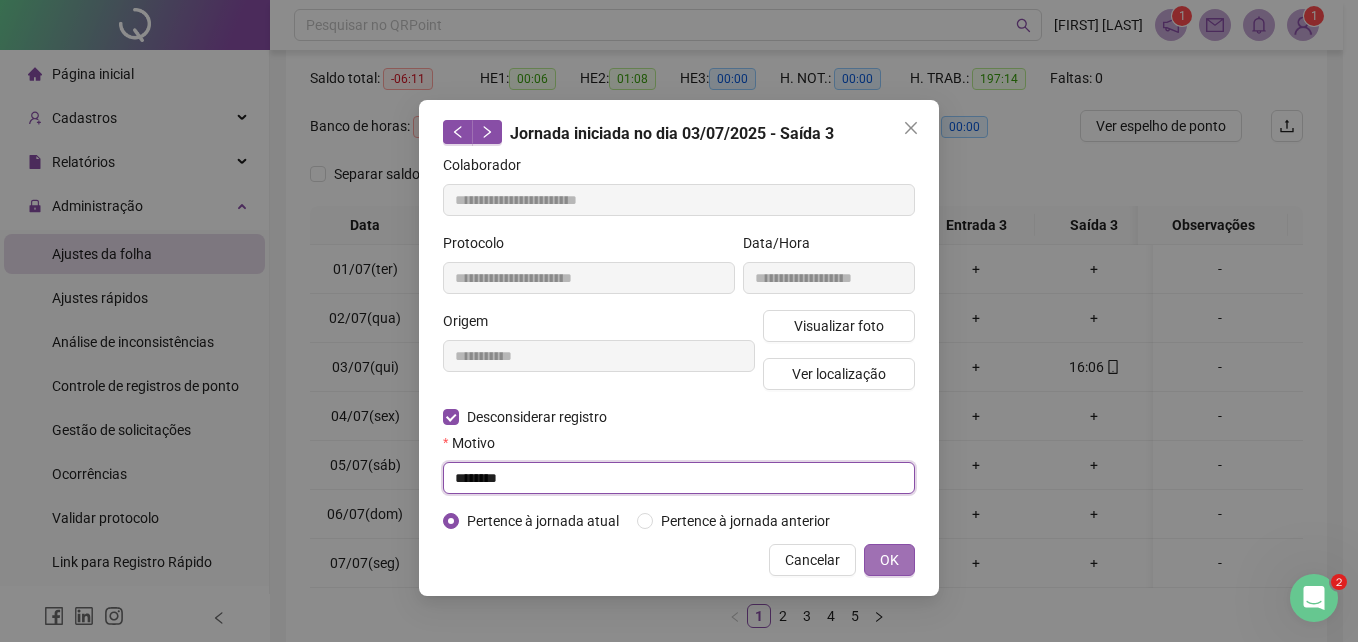 type on "********" 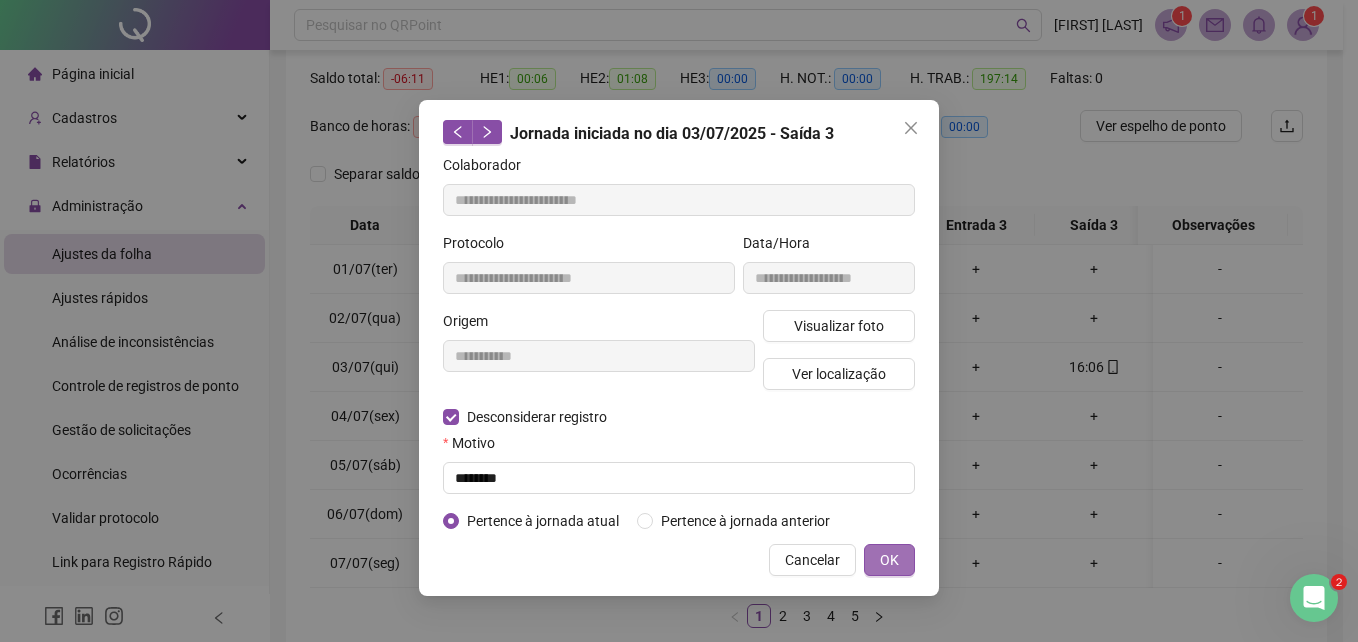 click on "OK" at bounding box center [889, 560] 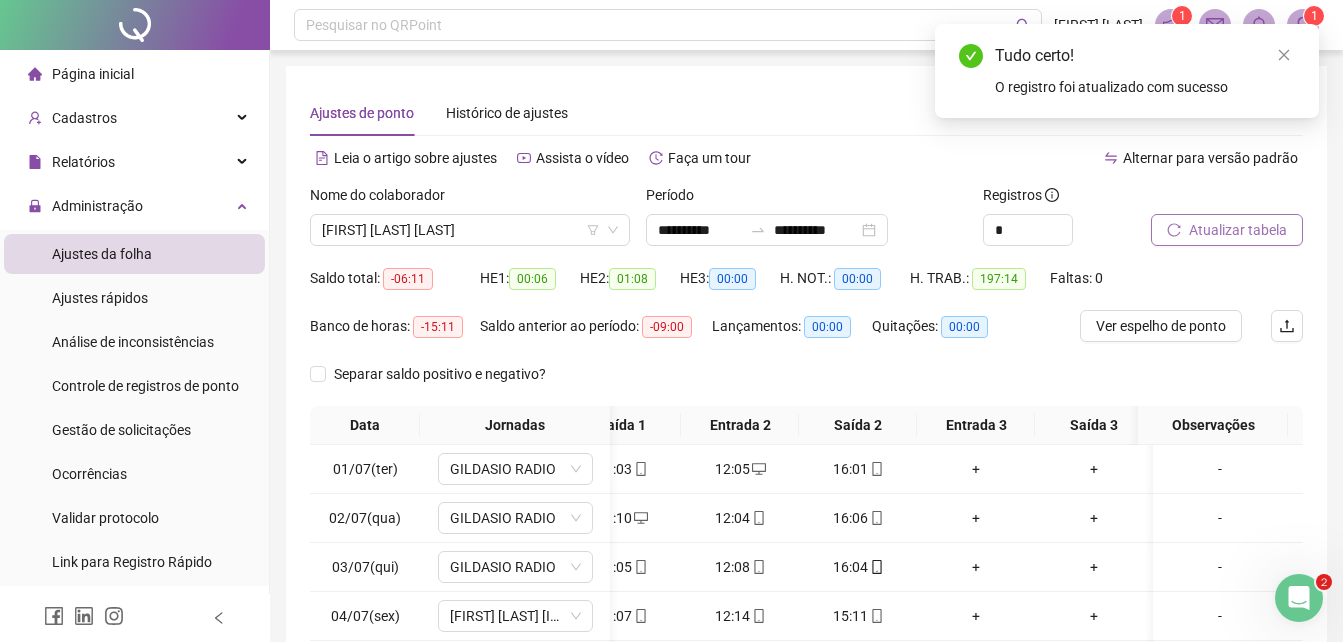click on "Atualizar tabela" at bounding box center [1238, 230] 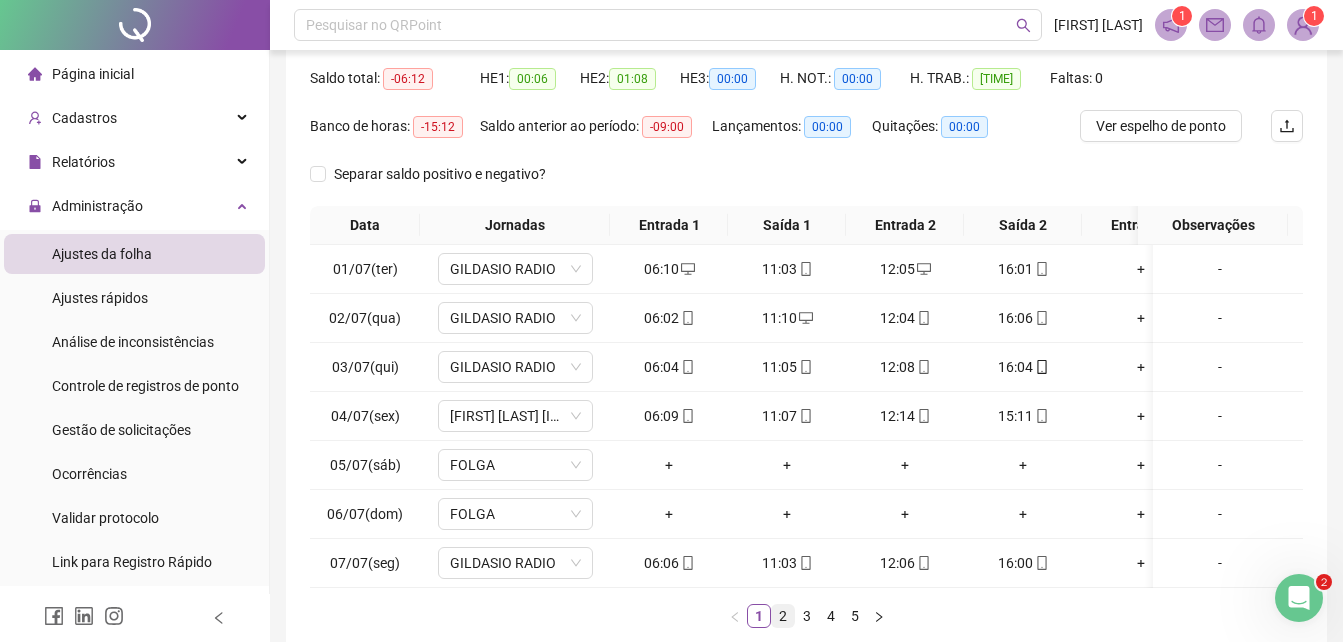 click on "2" at bounding box center [783, 616] 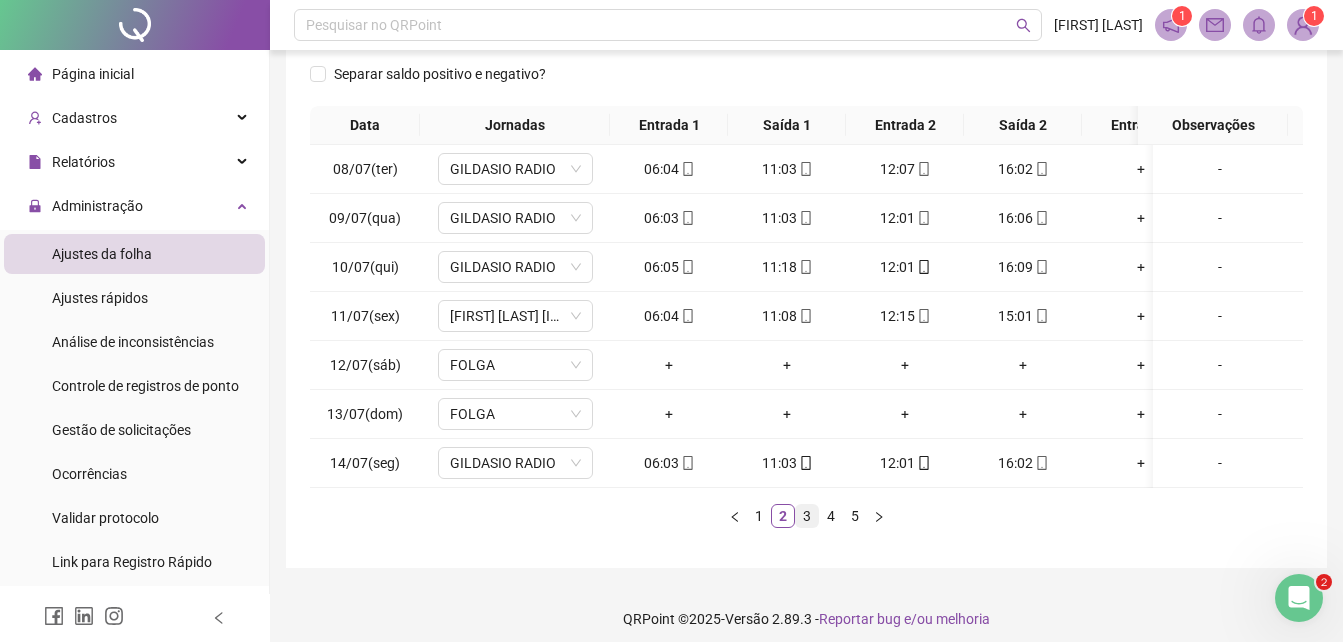 click on "3" at bounding box center [807, 516] 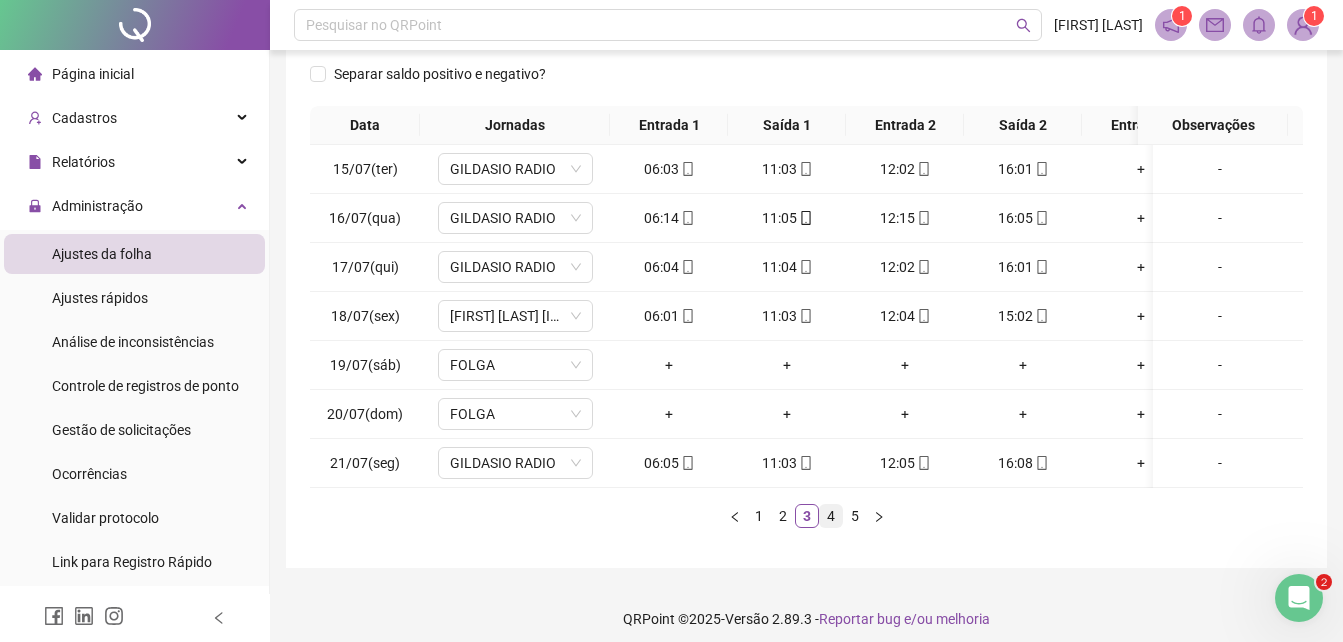 click on "4" at bounding box center [831, 516] 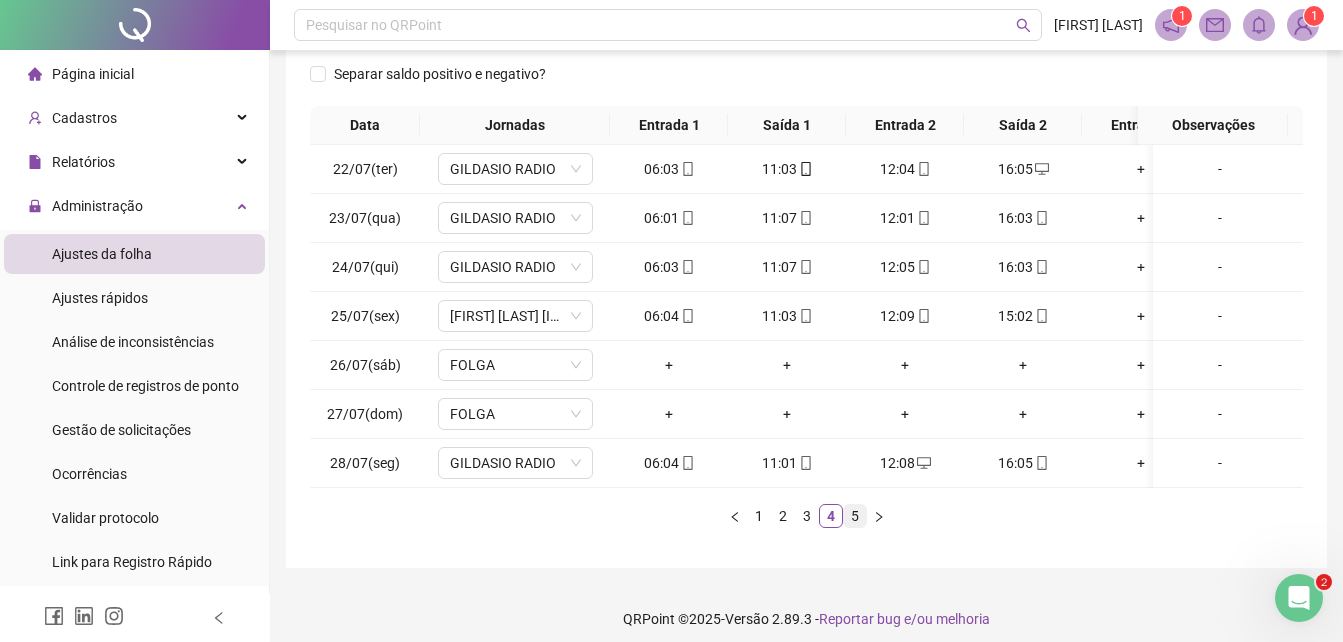 click on "5" at bounding box center (855, 516) 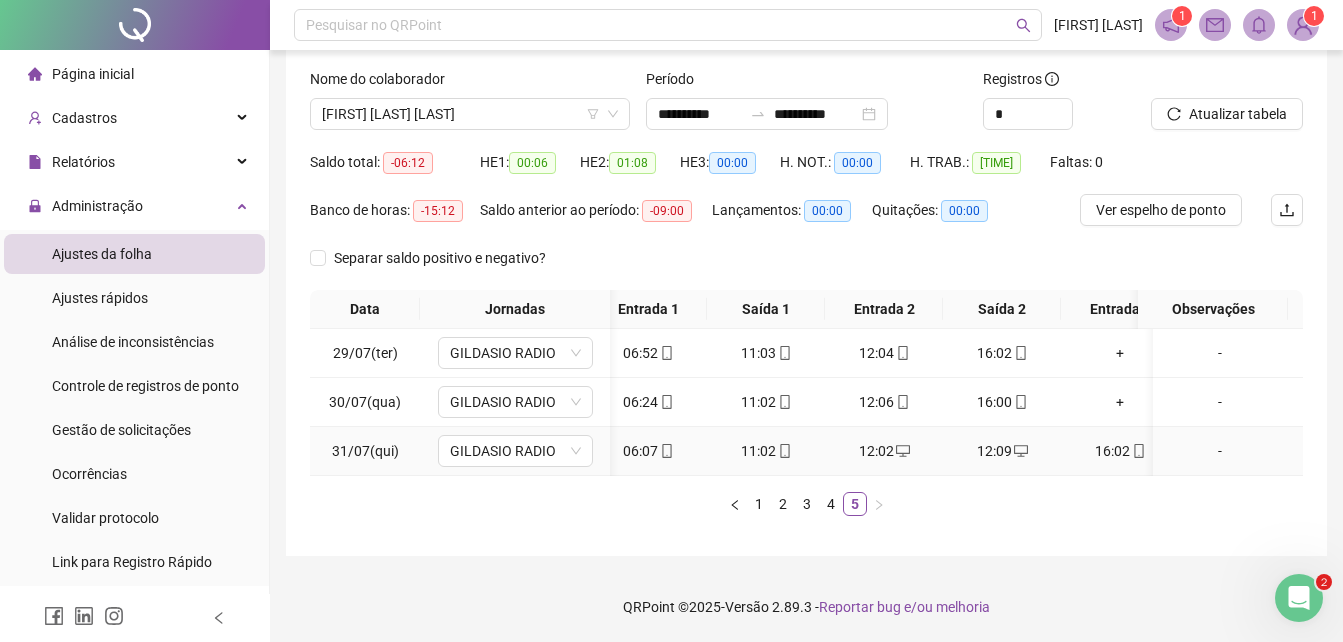 click on "12:09" at bounding box center (1002, 451) 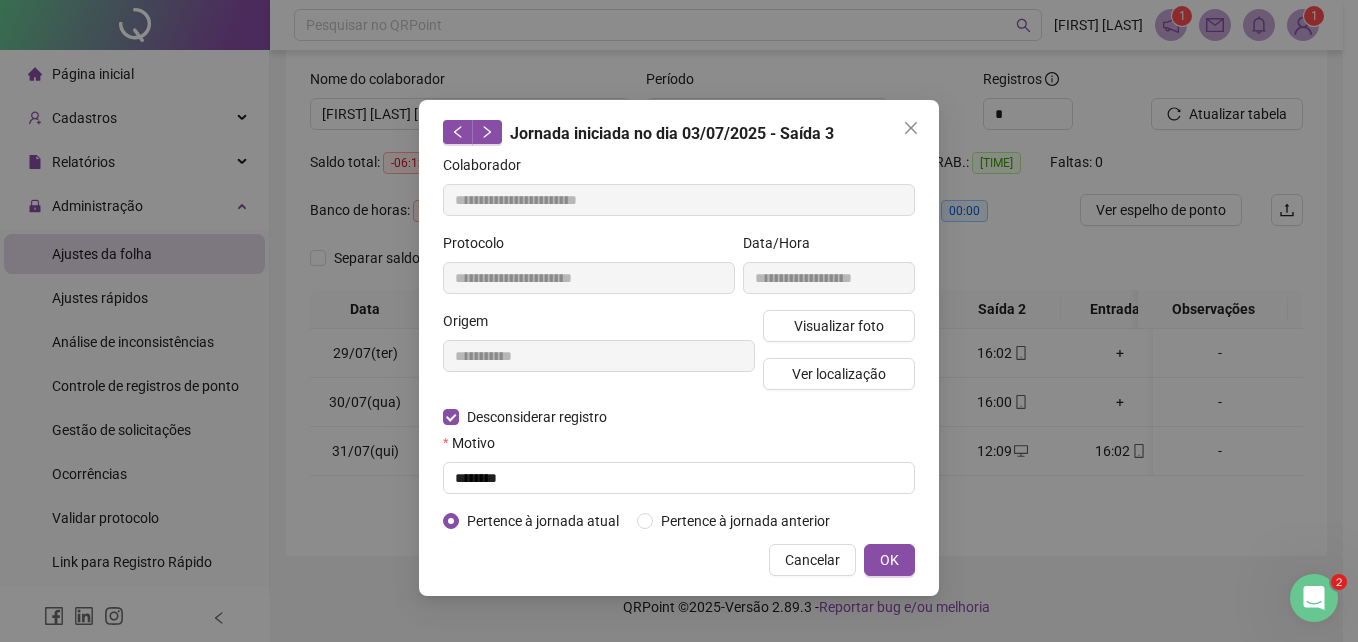 type on "**********" 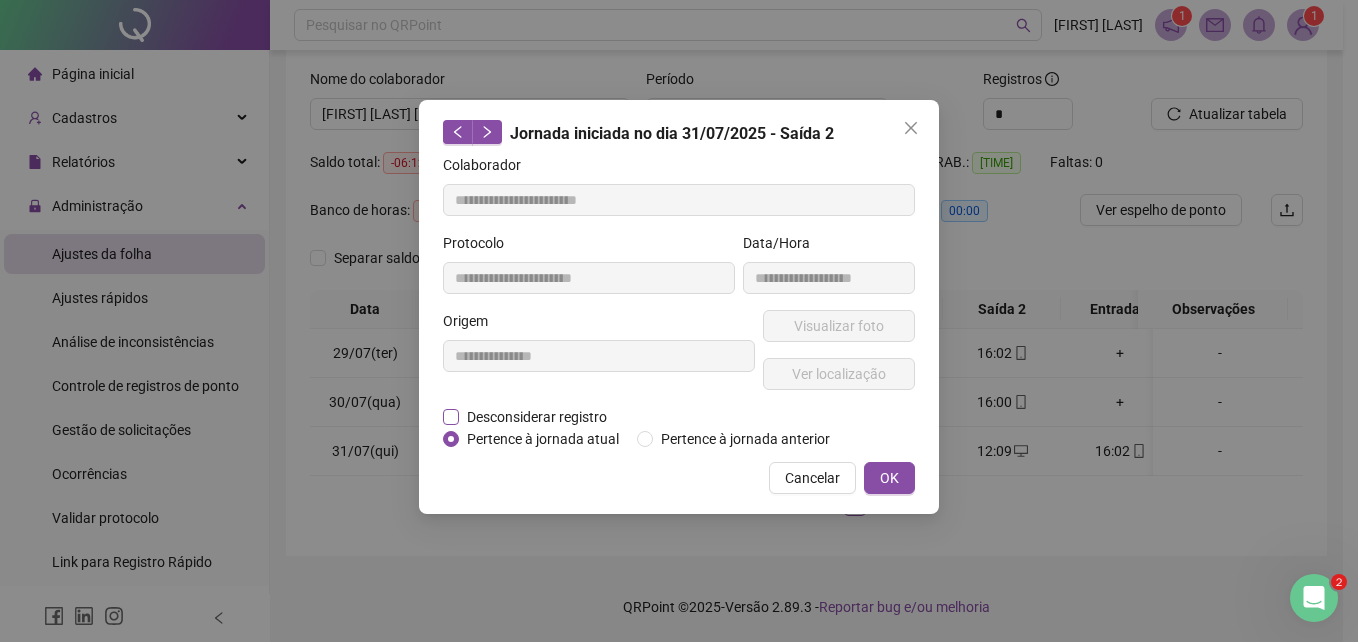 click on "Desconsiderar registro" at bounding box center (537, 417) 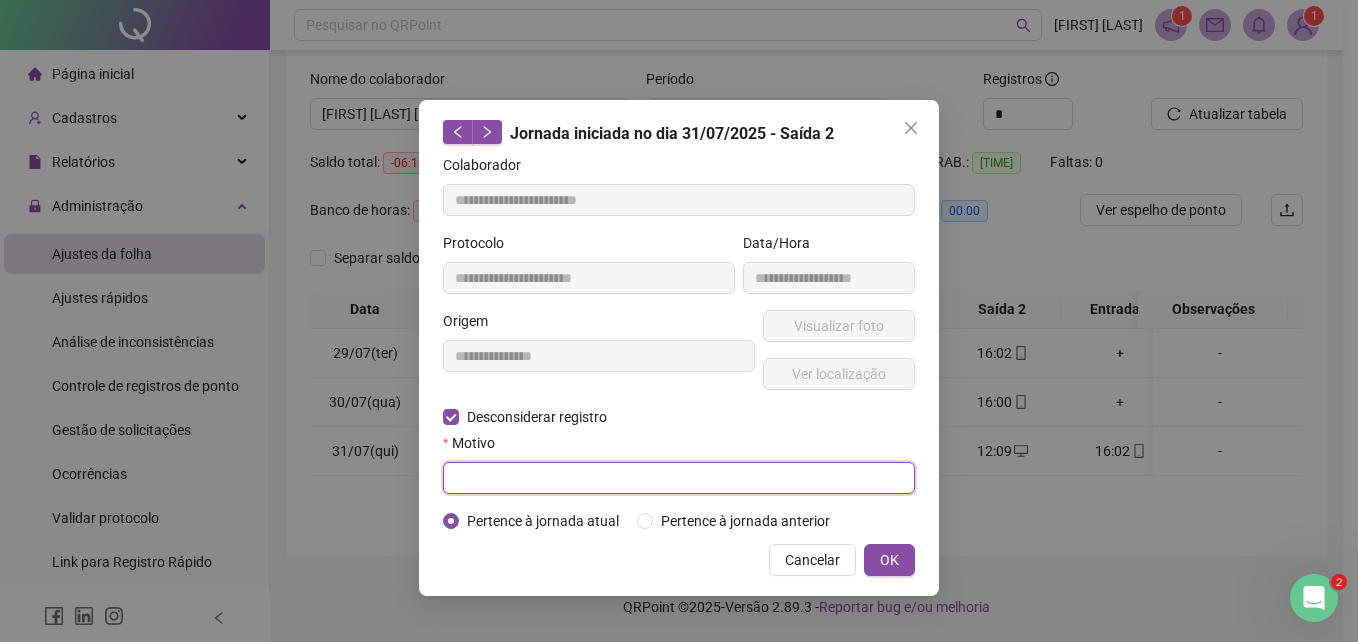 click at bounding box center [679, 478] 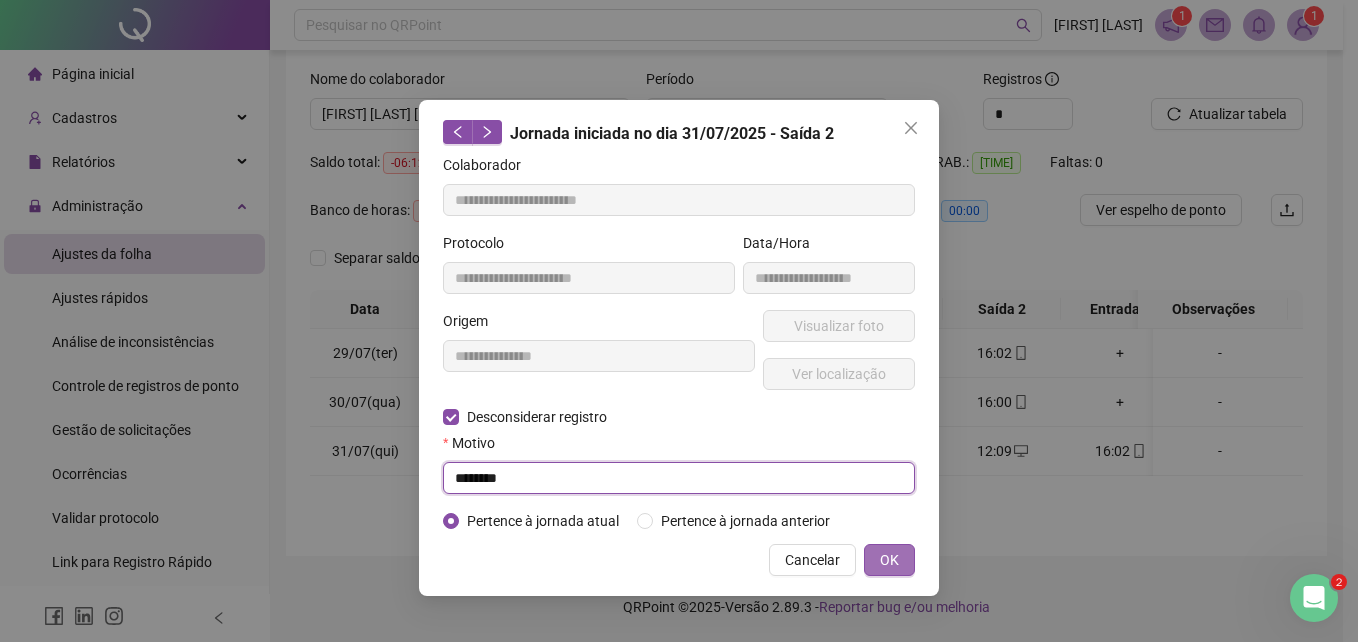 type on "********" 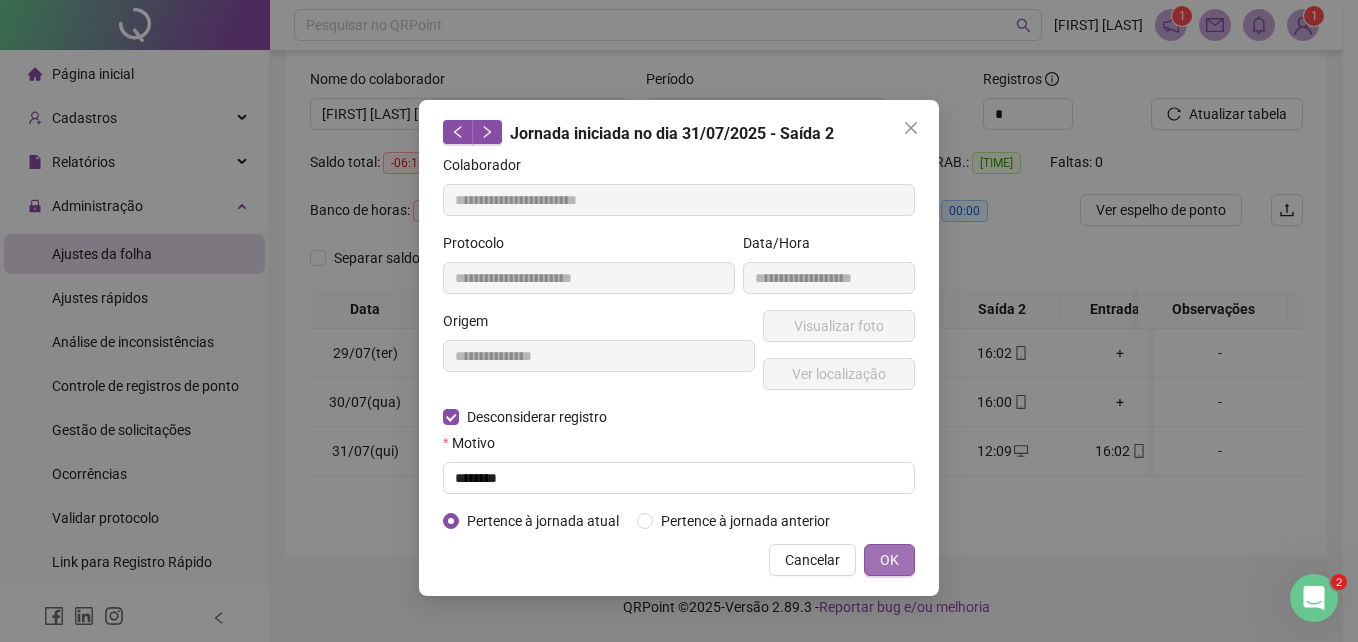 click on "OK" at bounding box center [889, 560] 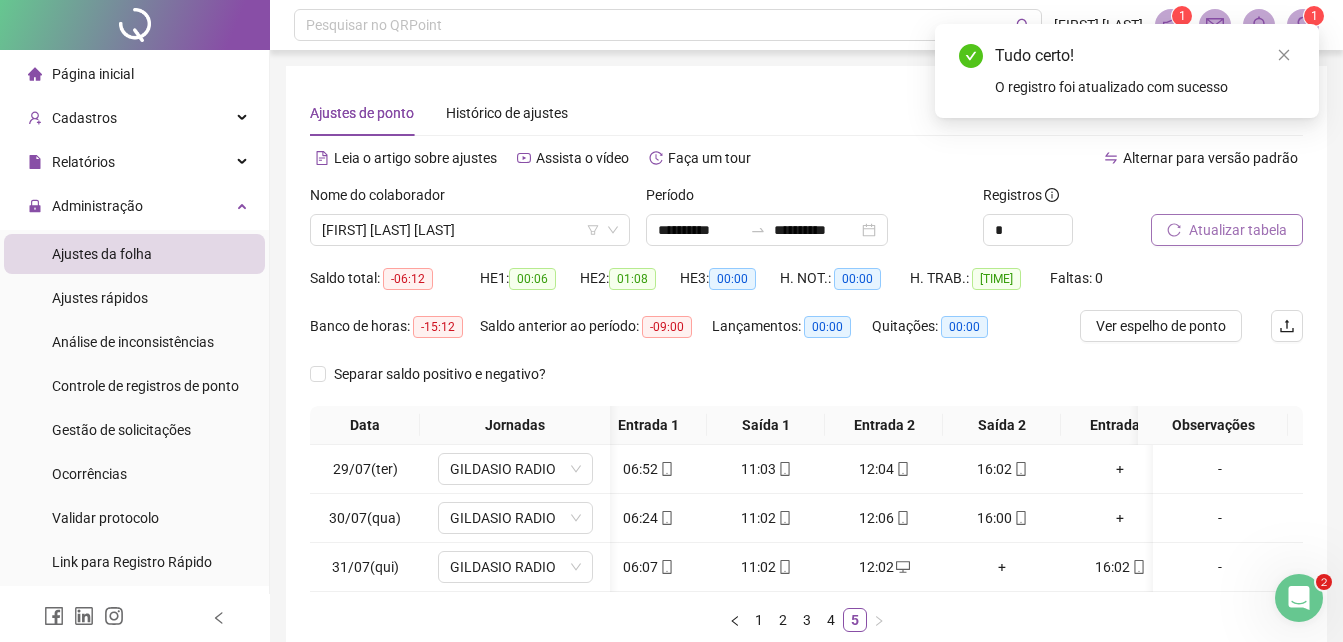 click on "Atualizar tabela" at bounding box center [1238, 230] 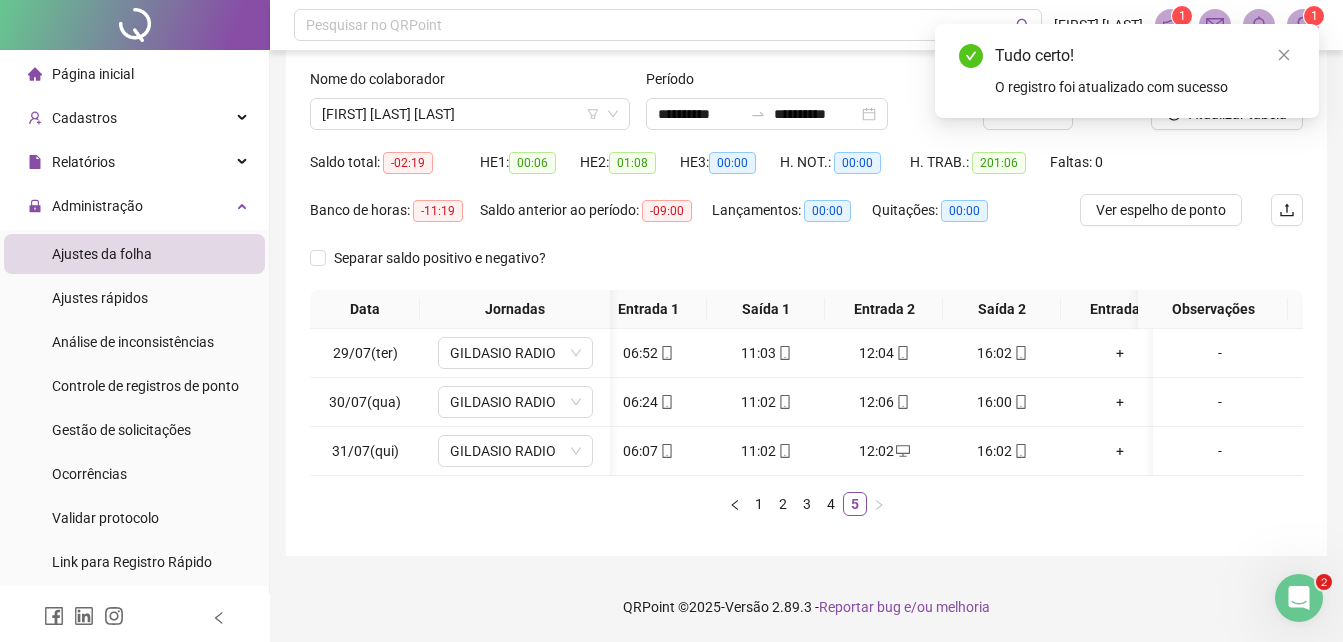 scroll, scrollTop: 0, scrollLeft: 58, axis: horizontal 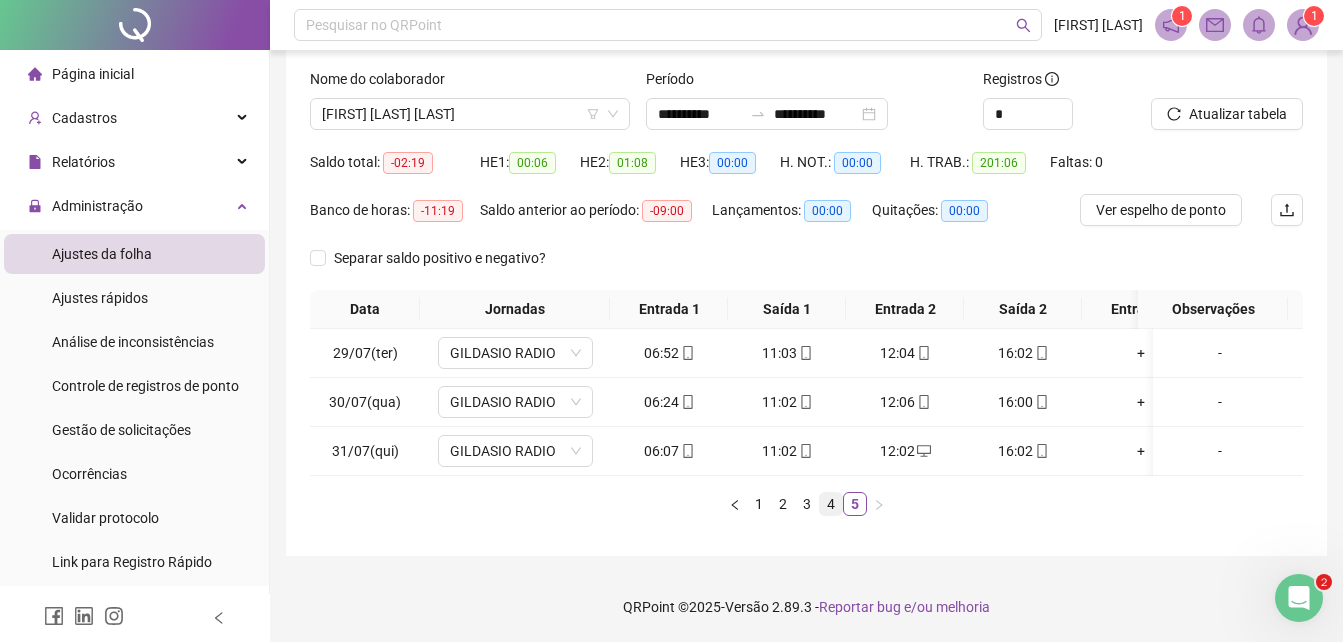 click on "4" at bounding box center (831, 504) 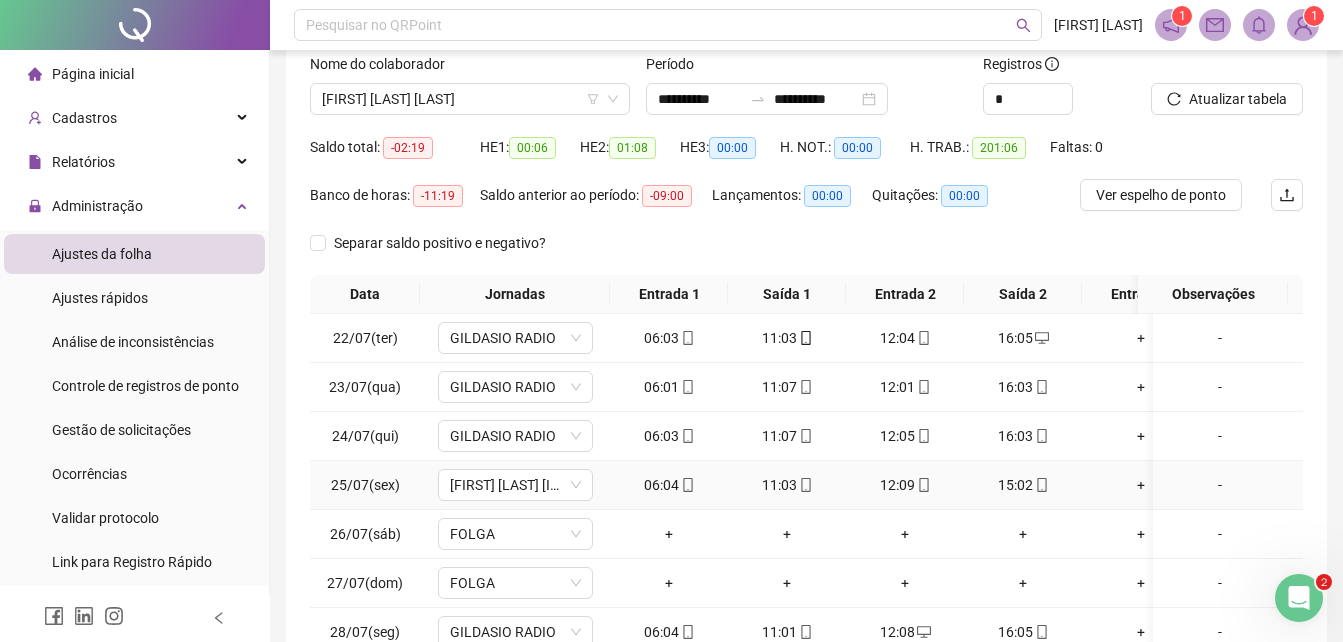 scroll, scrollTop: 327, scrollLeft: 0, axis: vertical 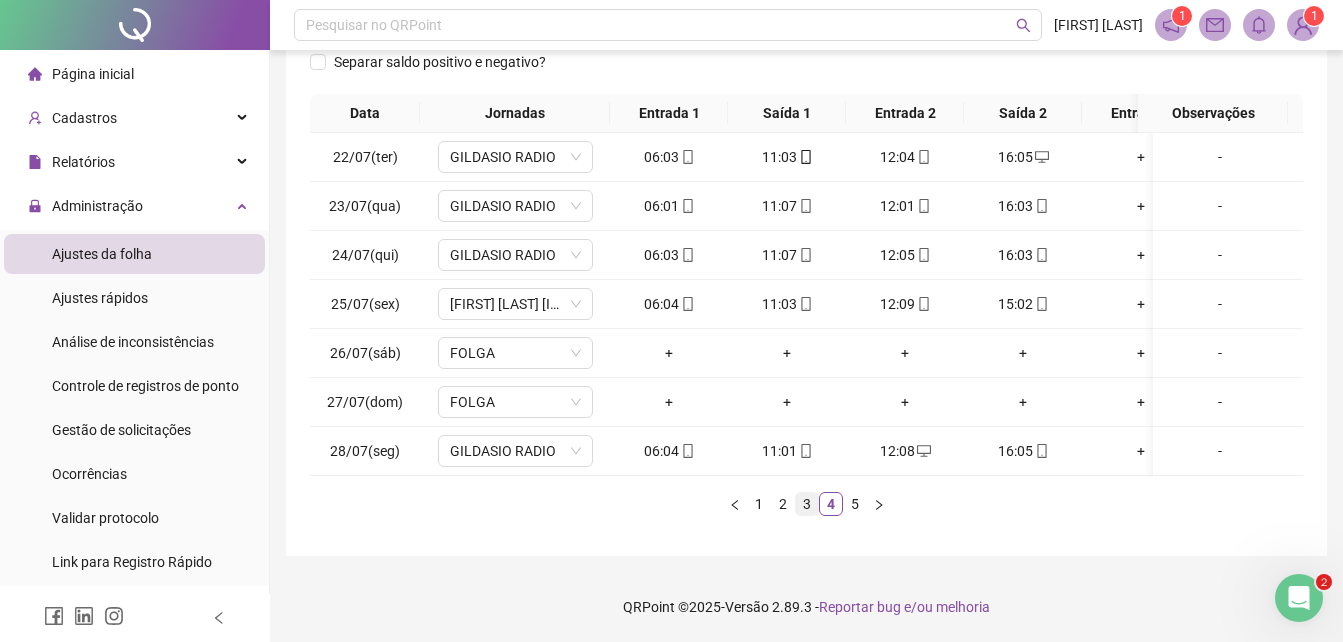 click on "3" at bounding box center (807, 504) 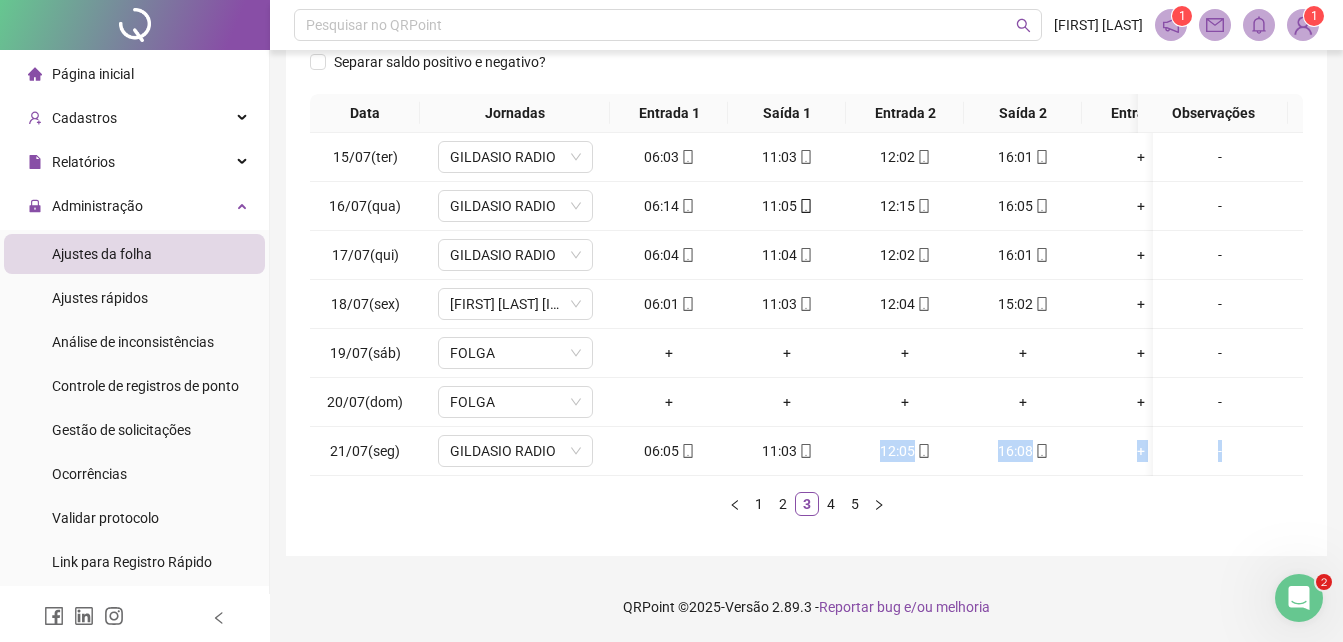 drag, startPoint x: 915, startPoint y: 466, endPoint x: 1019, endPoint y: 477, distance: 104.58012 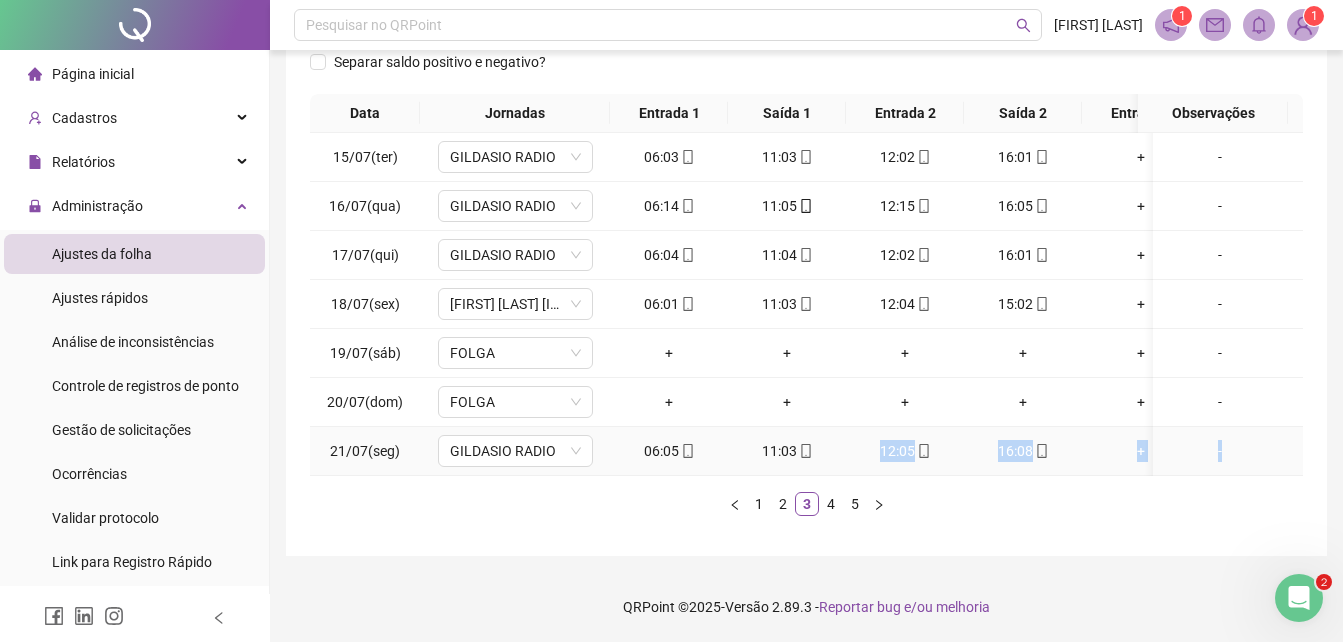 click on "12:05" at bounding box center (905, 451) 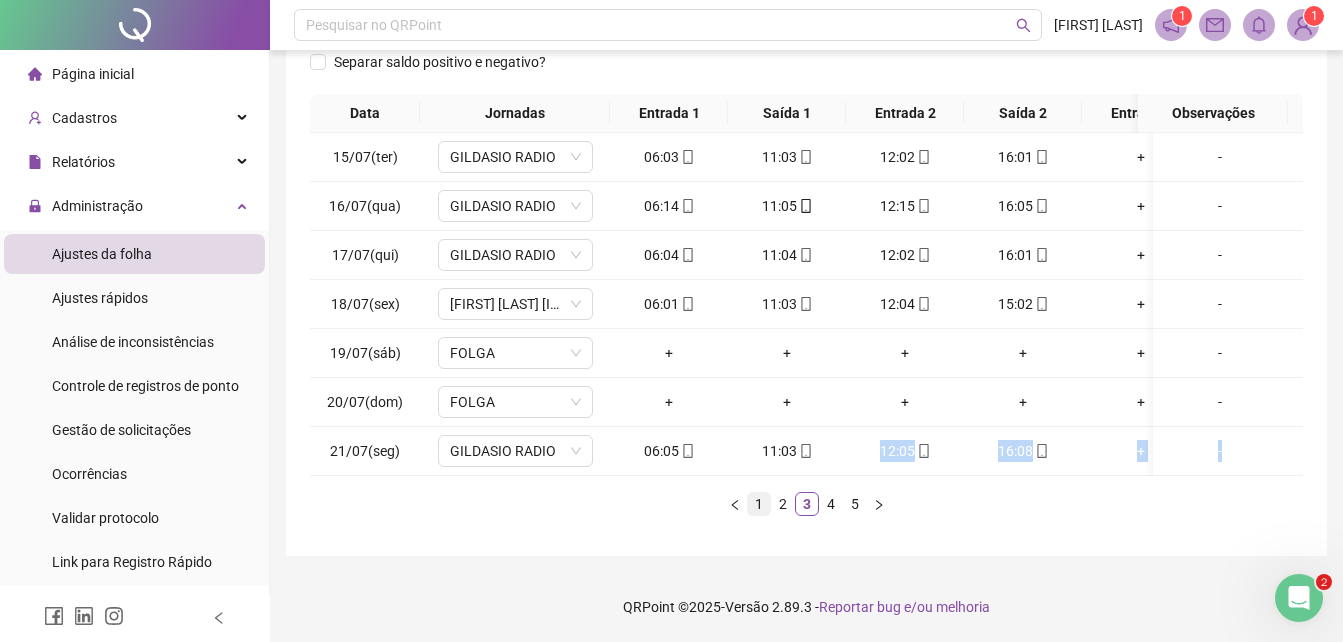 click on "1" at bounding box center [759, 504] 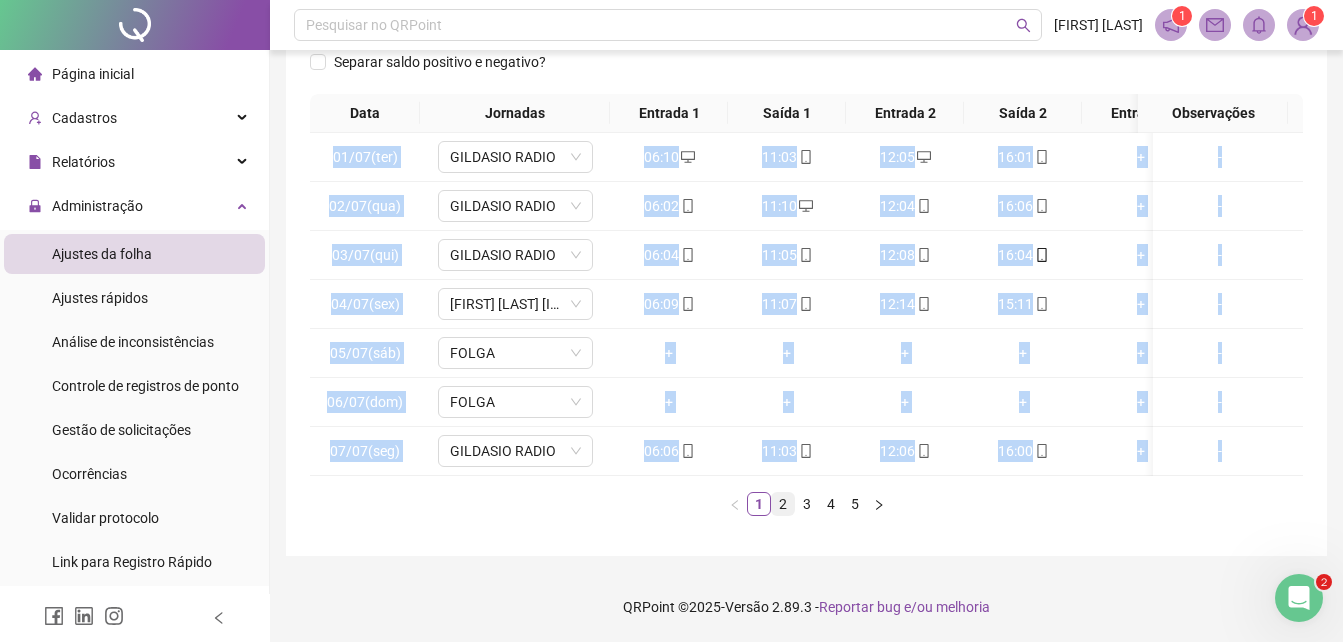click on "2" at bounding box center (783, 504) 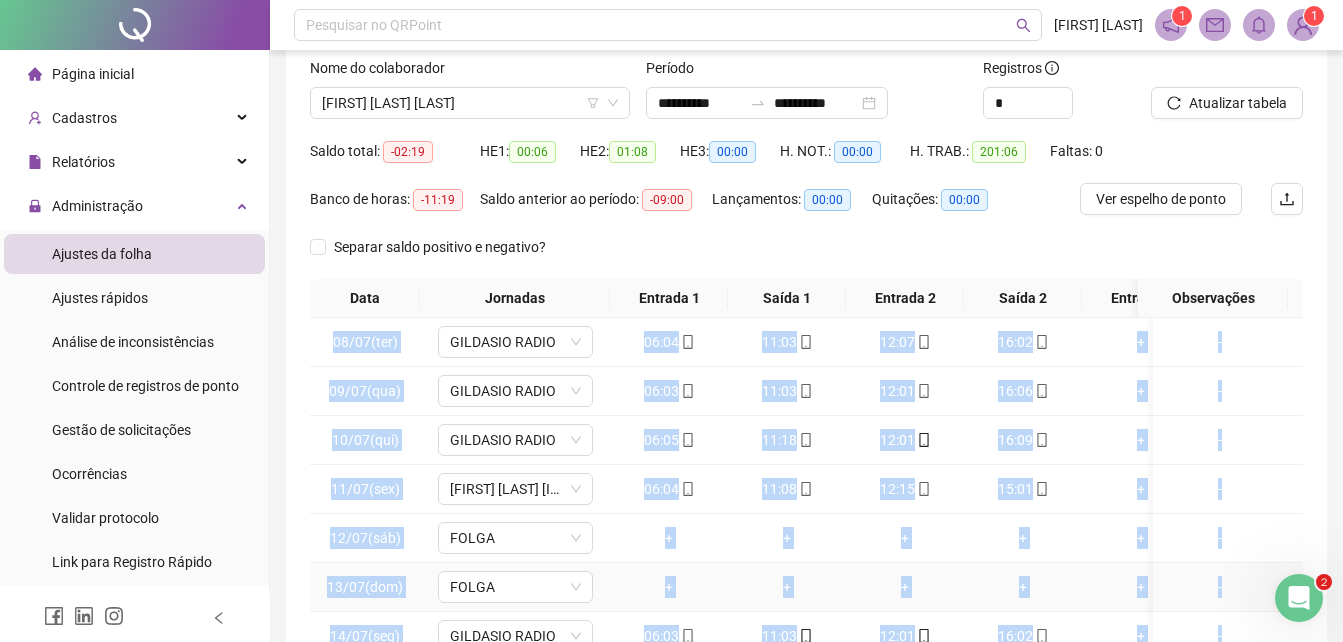 scroll, scrollTop: 0, scrollLeft: 0, axis: both 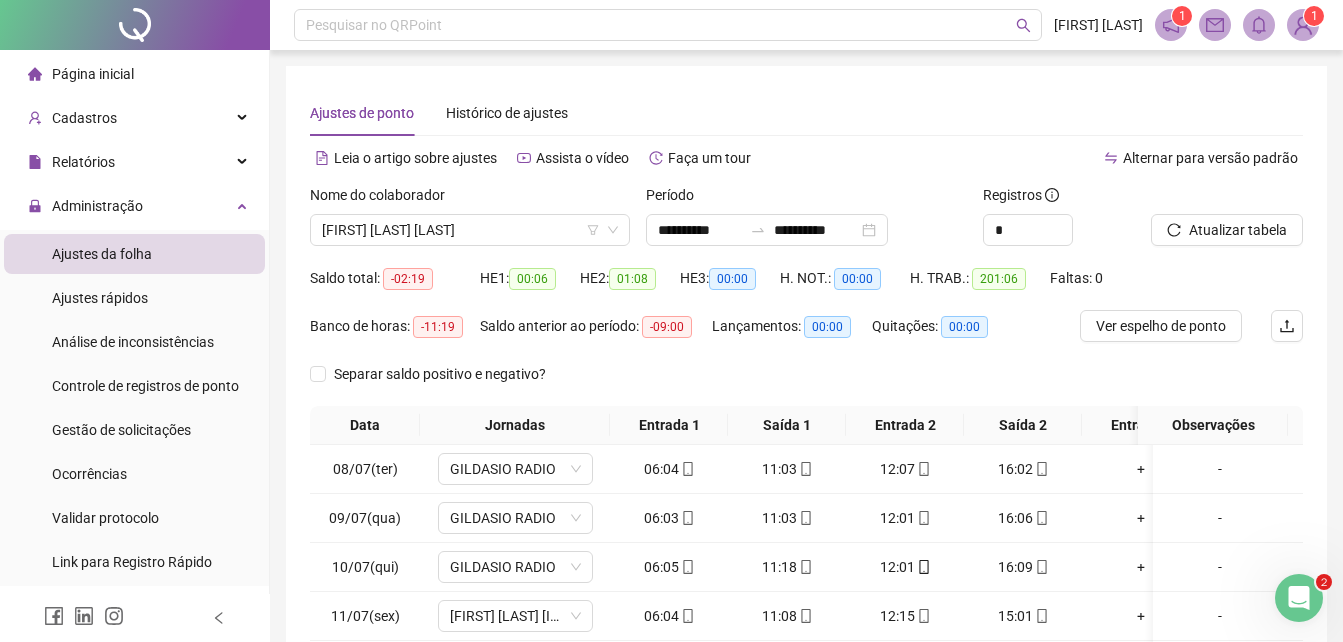 click on "Saldo anterior ao período:   -09:00" at bounding box center (596, 334) 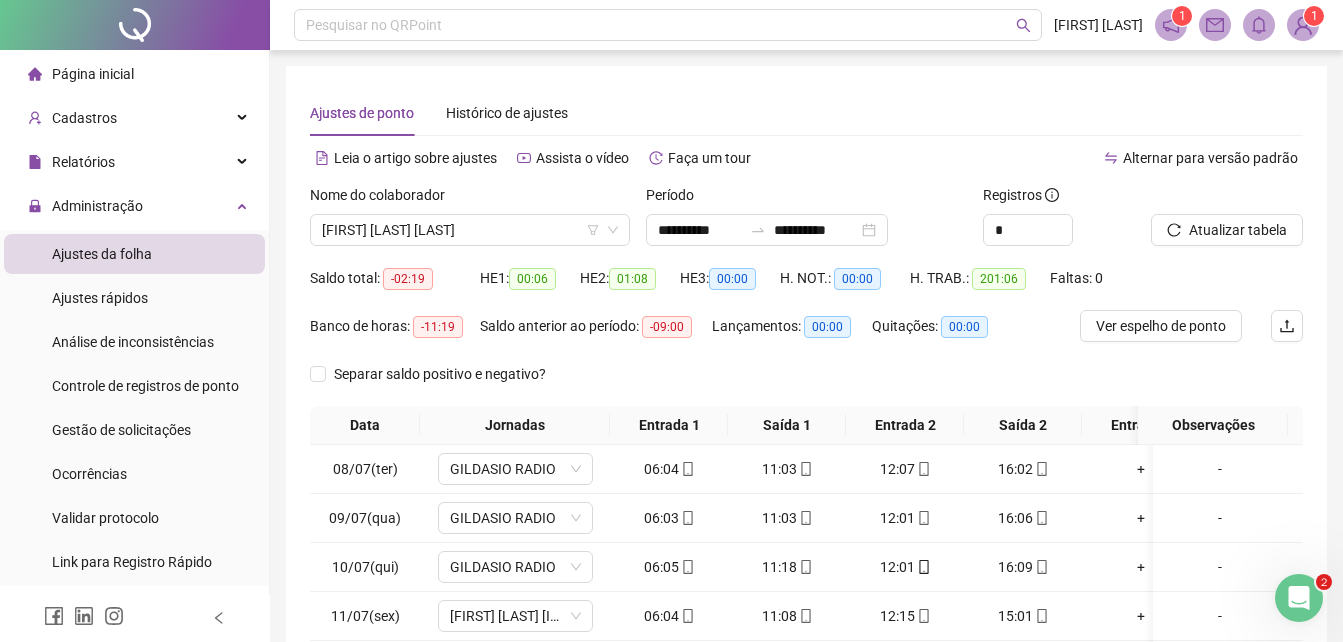 scroll, scrollTop: 300, scrollLeft: 0, axis: vertical 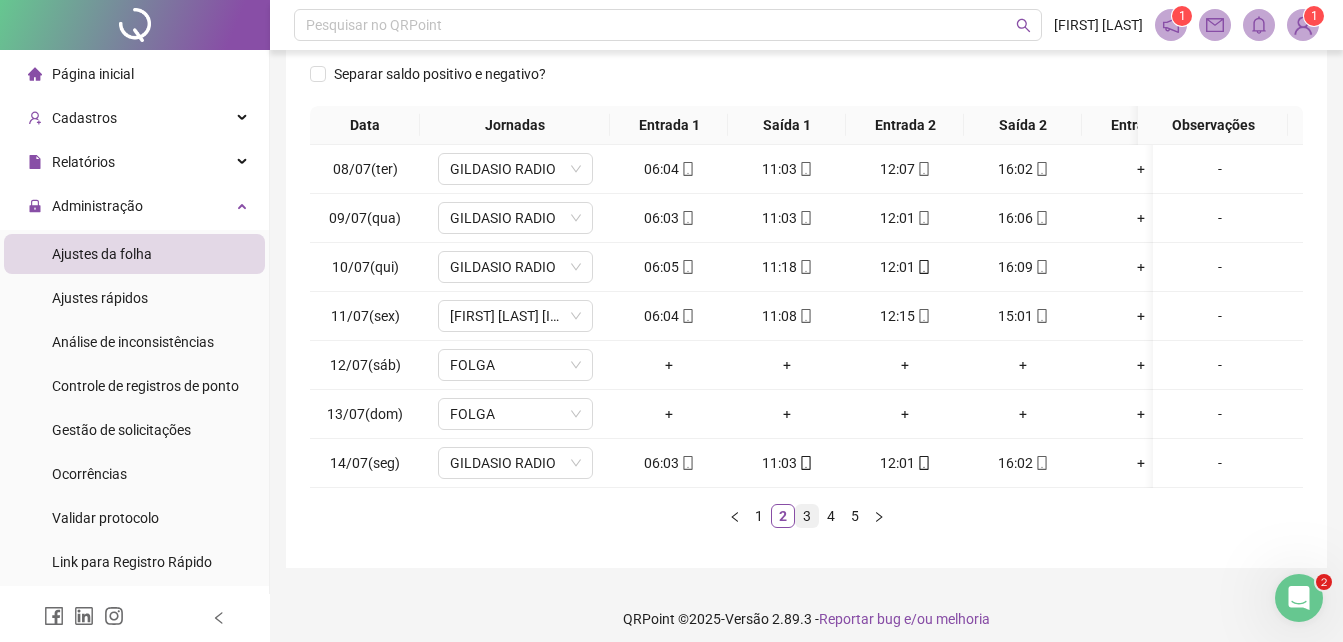 click on "3" at bounding box center [807, 516] 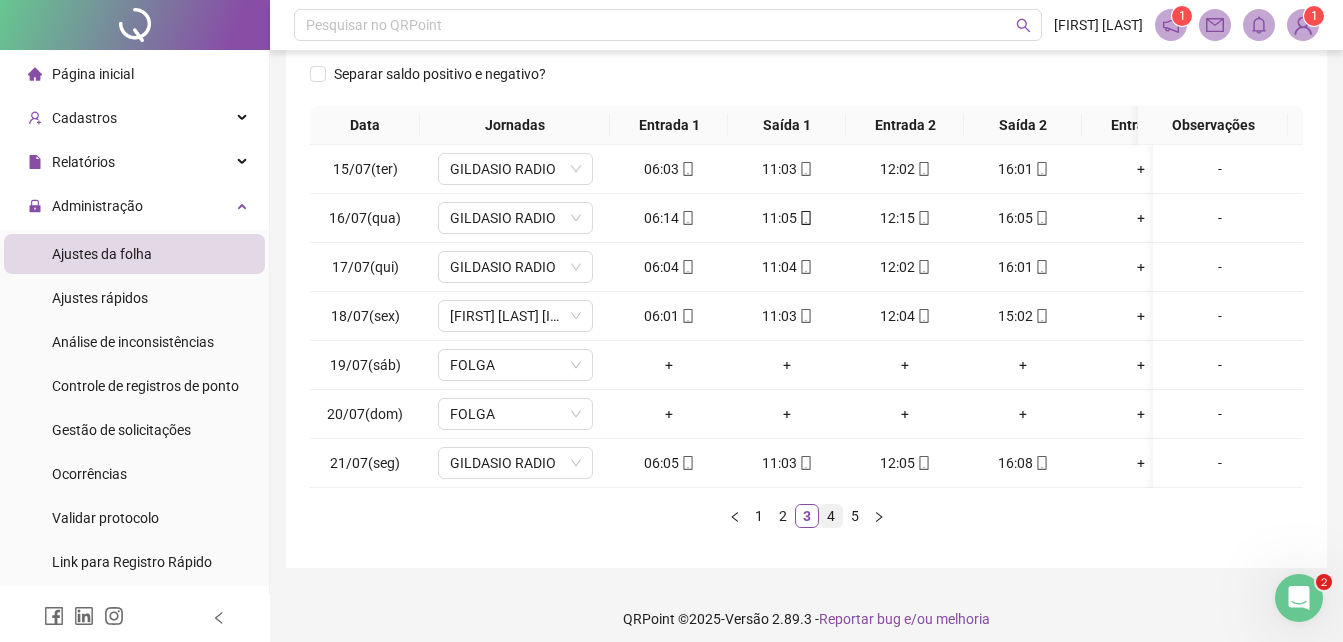 click on "4" at bounding box center [831, 516] 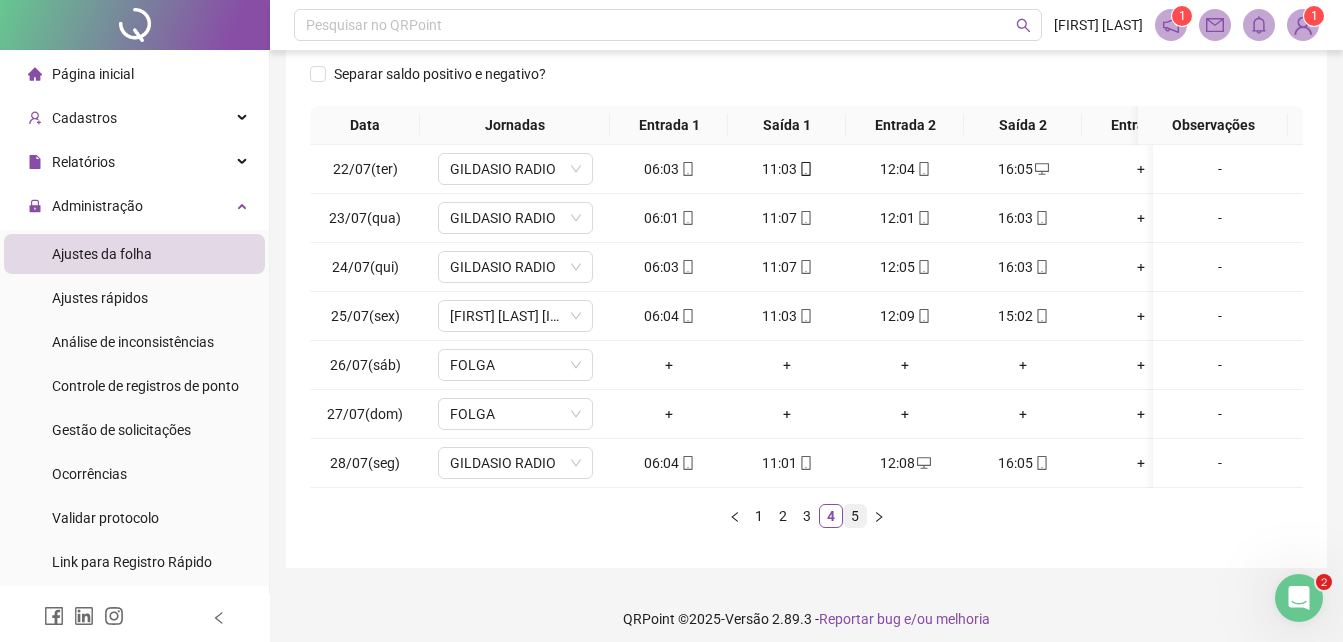 click on "5" at bounding box center [855, 516] 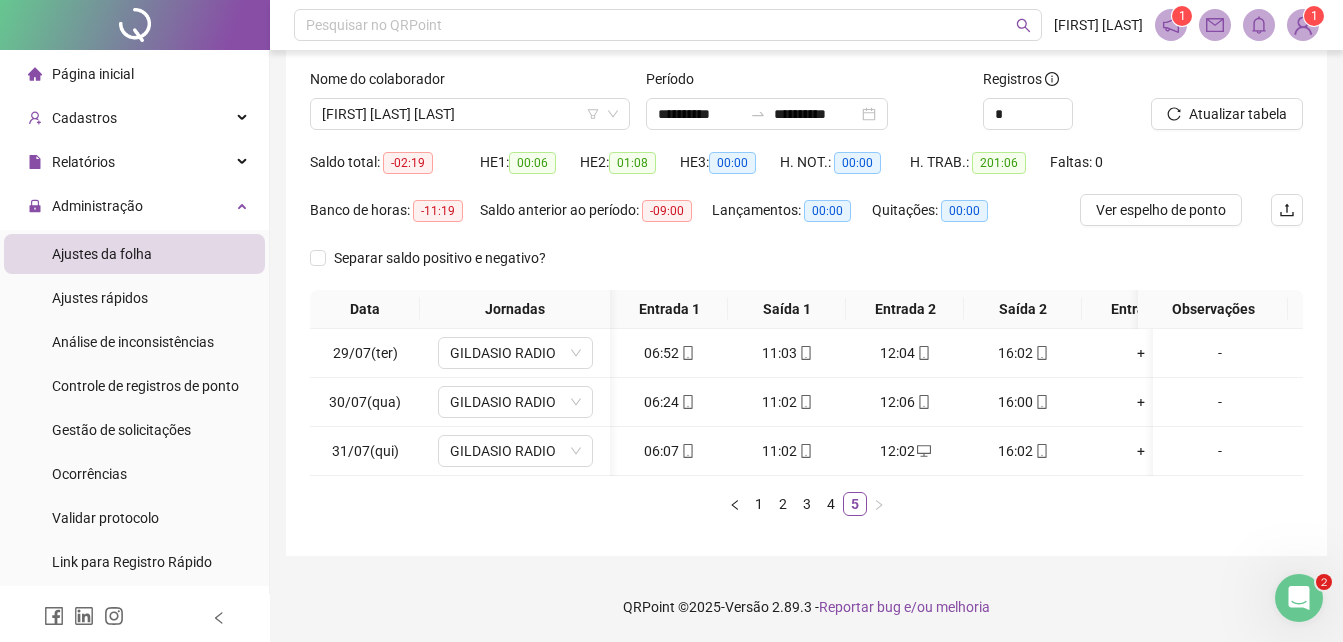 scroll, scrollTop: 0, scrollLeft: 96, axis: horizontal 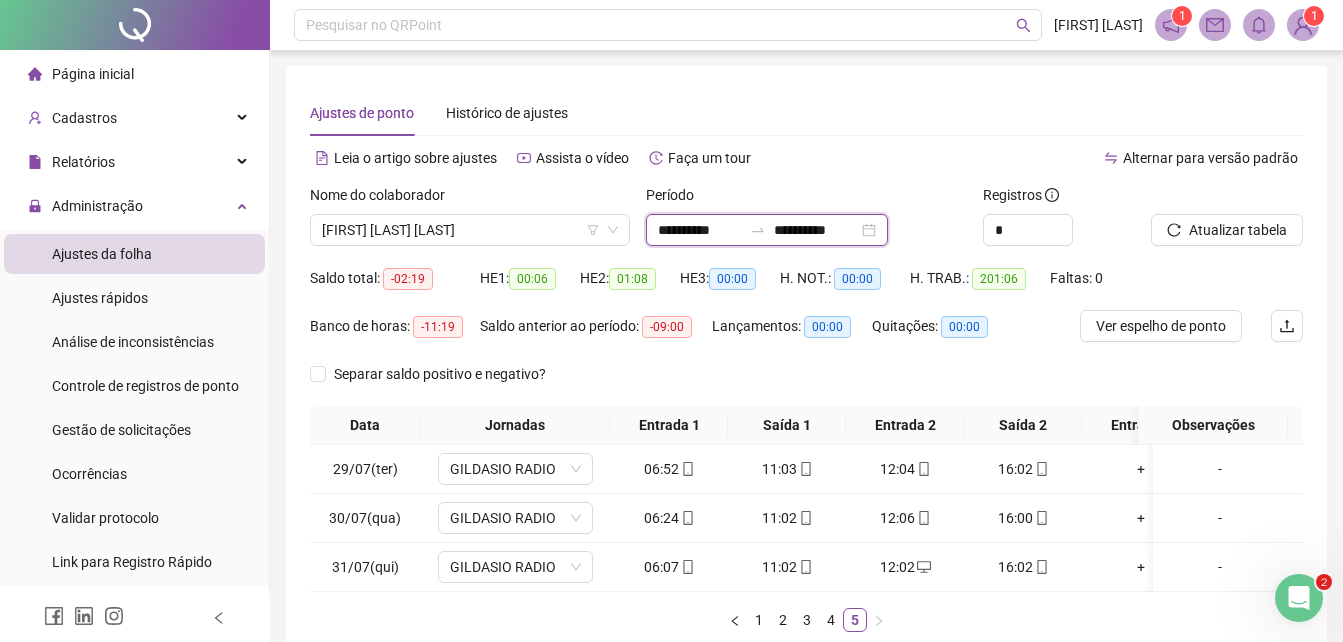 click on "**********" at bounding box center (700, 230) 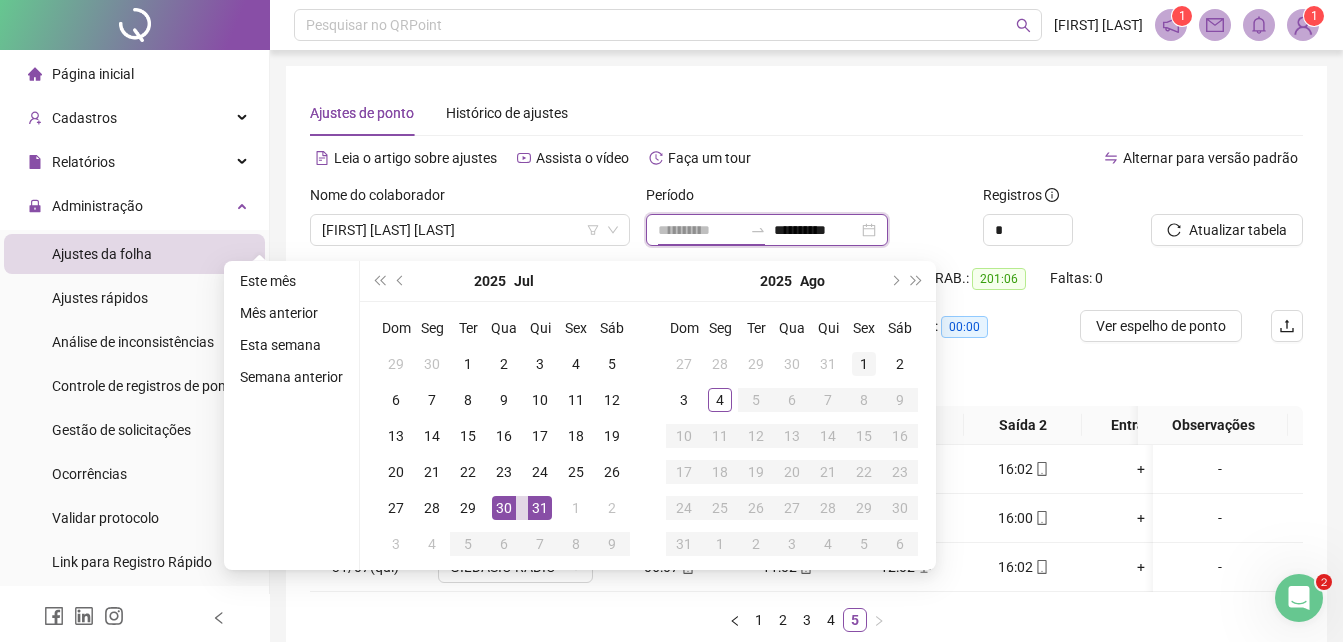 type on "**********" 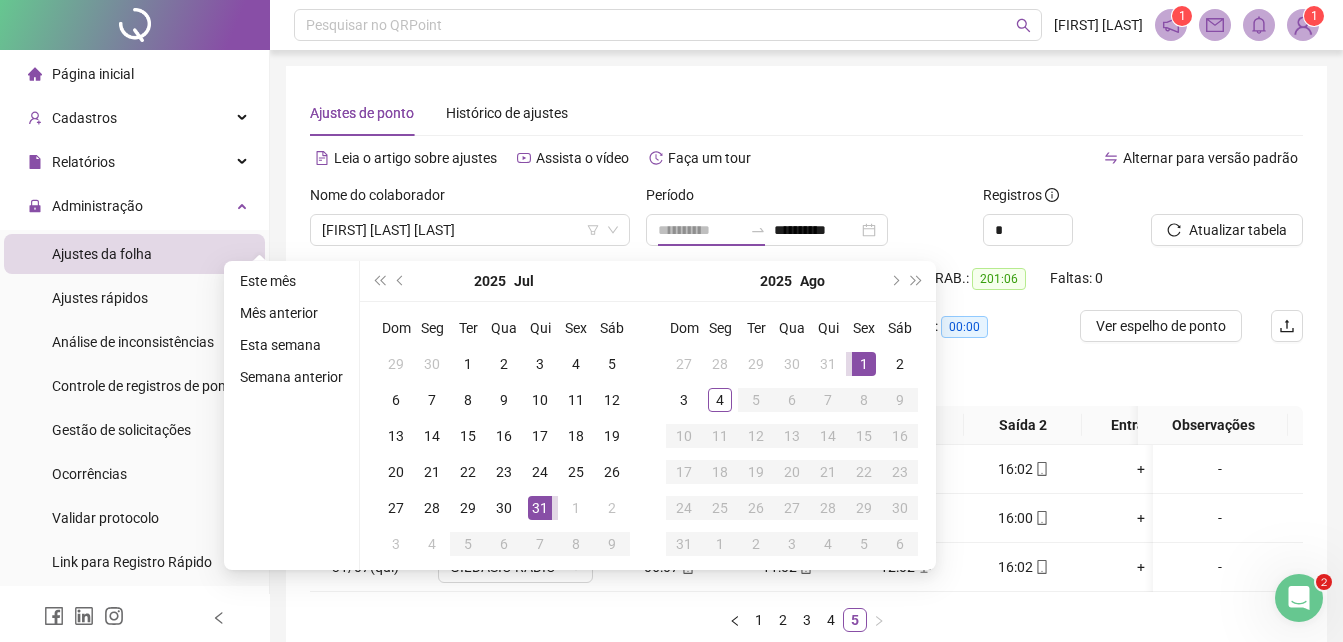 click on "1" at bounding box center (864, 364) 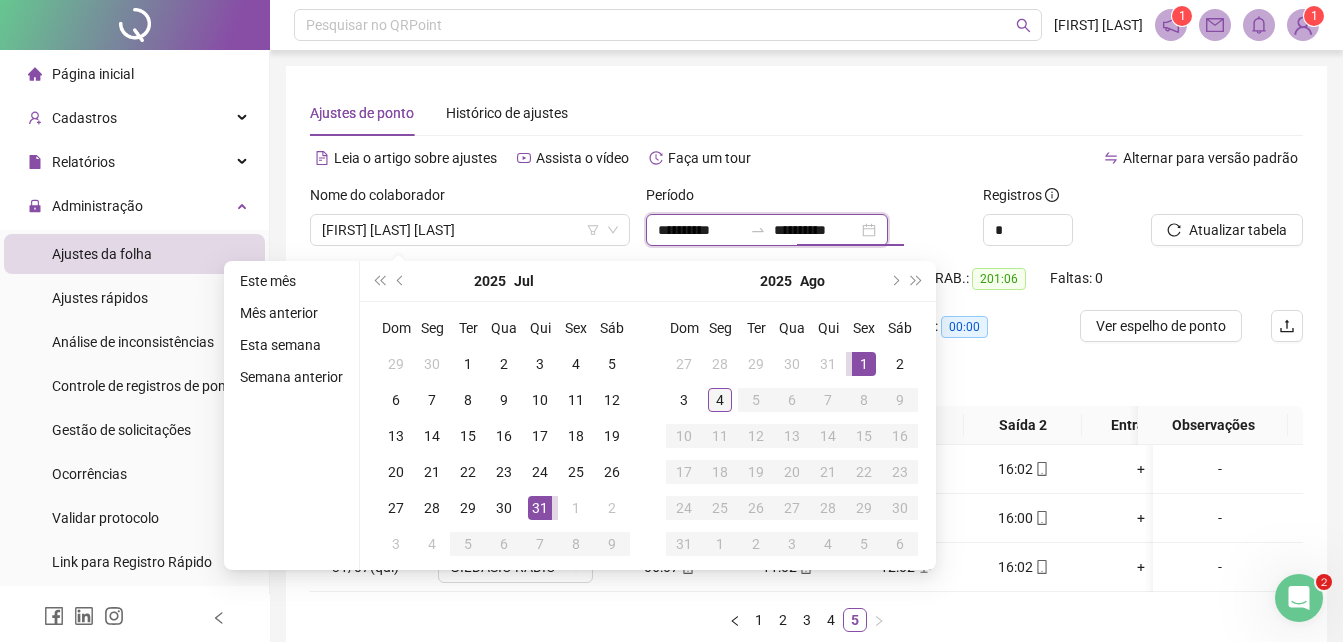 type on "**********" 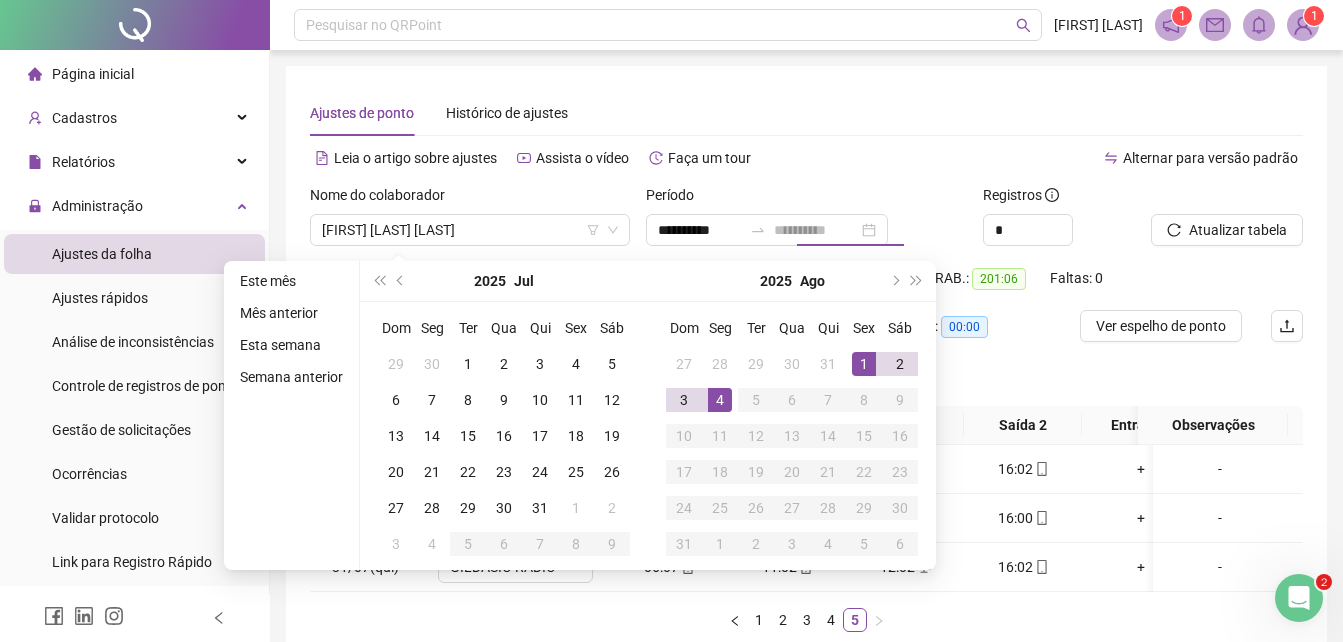 click on "4" at bounding box center [720, 400] 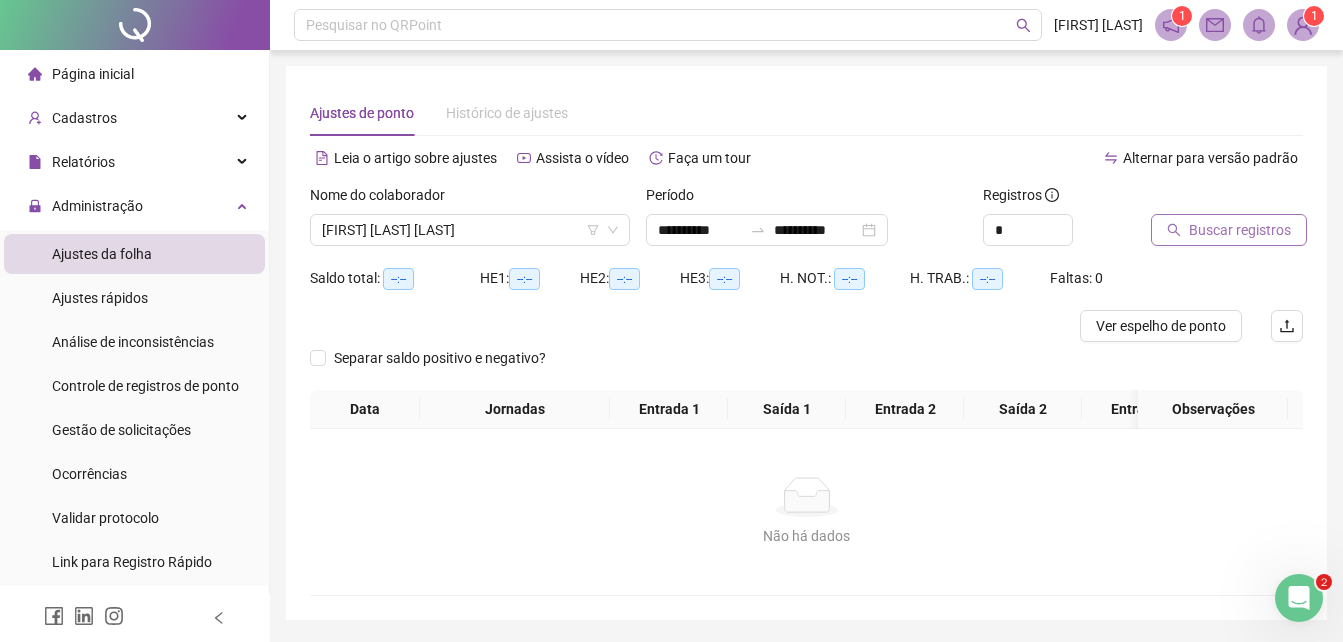 click on "Buscar registros" at bounding box center [1240, 230] 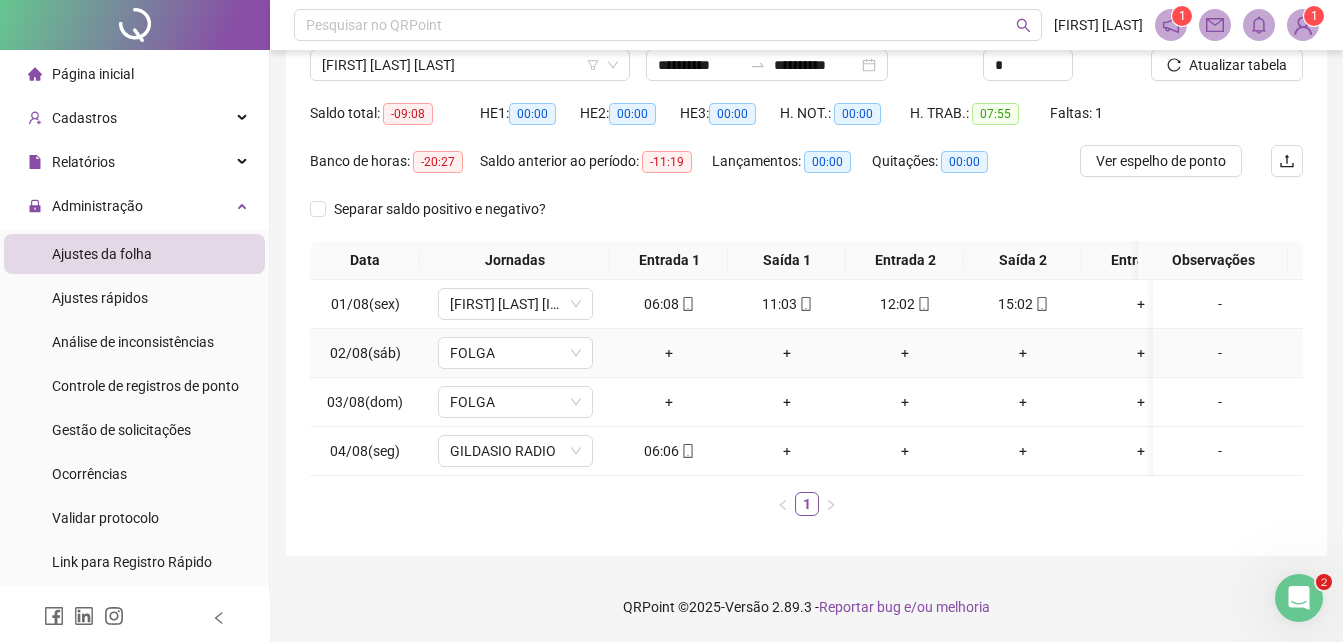 scroll, scrollTop: 0, scrollLeft: 0, axis: both 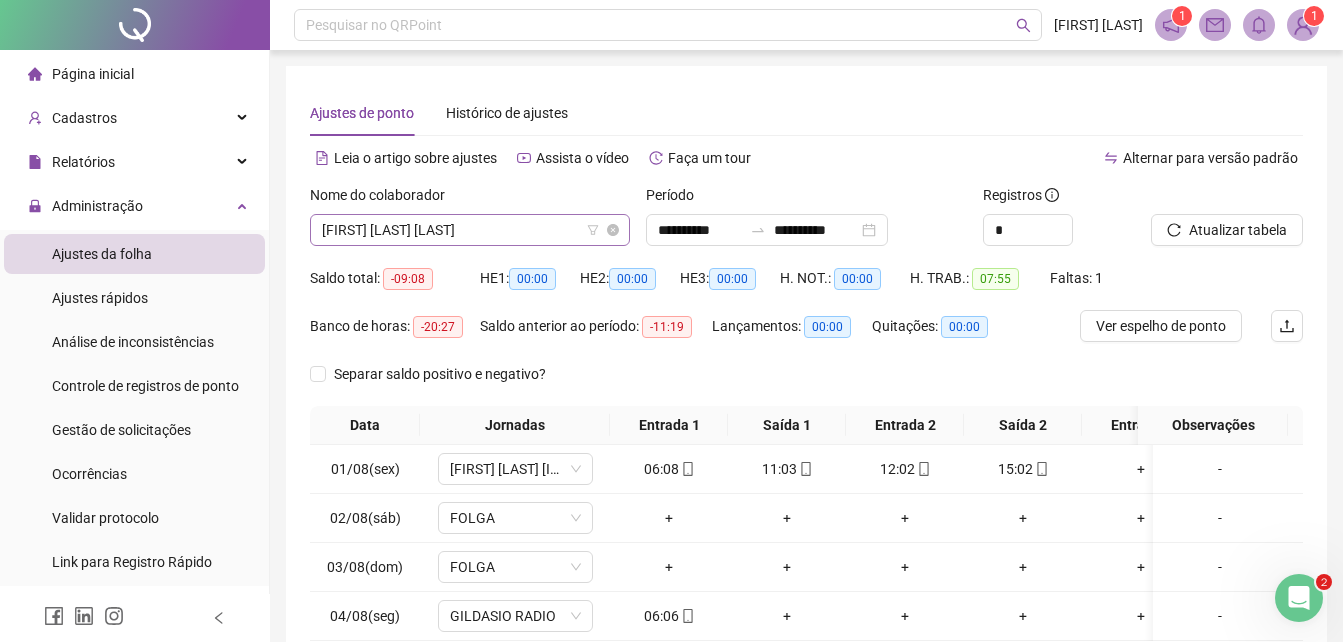 click on "[FIRST] [LAST] [LAST]" at bounding box center (470, 230) 